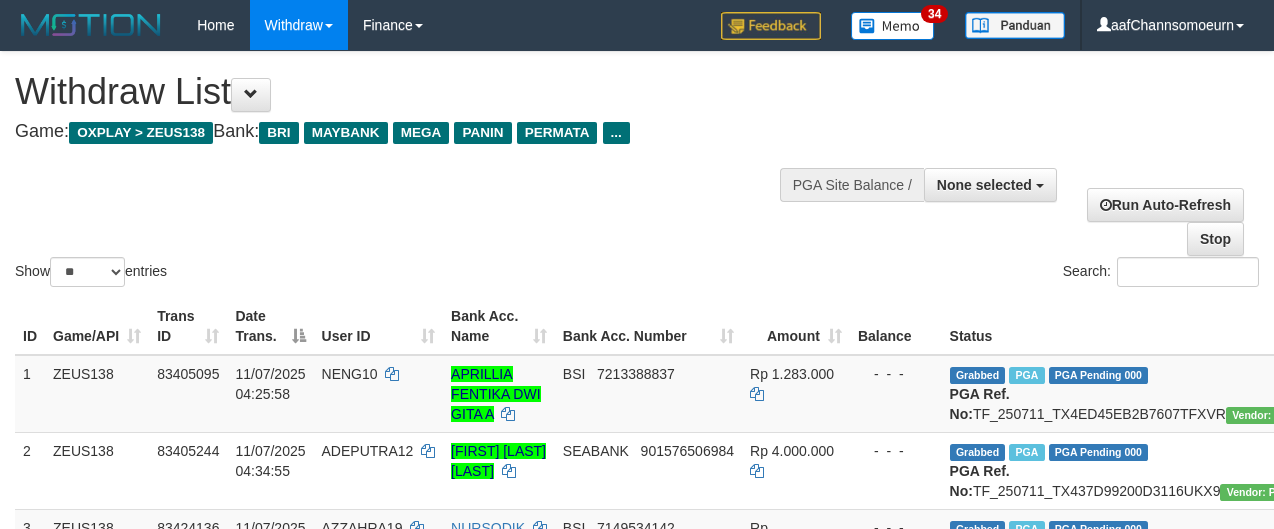 select 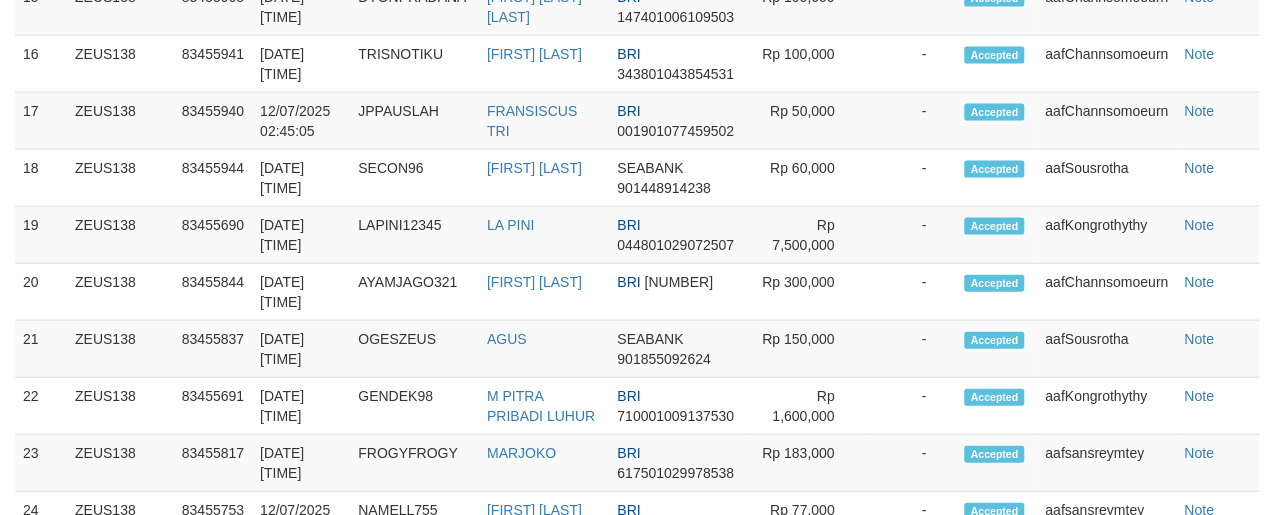 scroll, scrollTop: 1876, scrollLeft: 0, axis: vertical 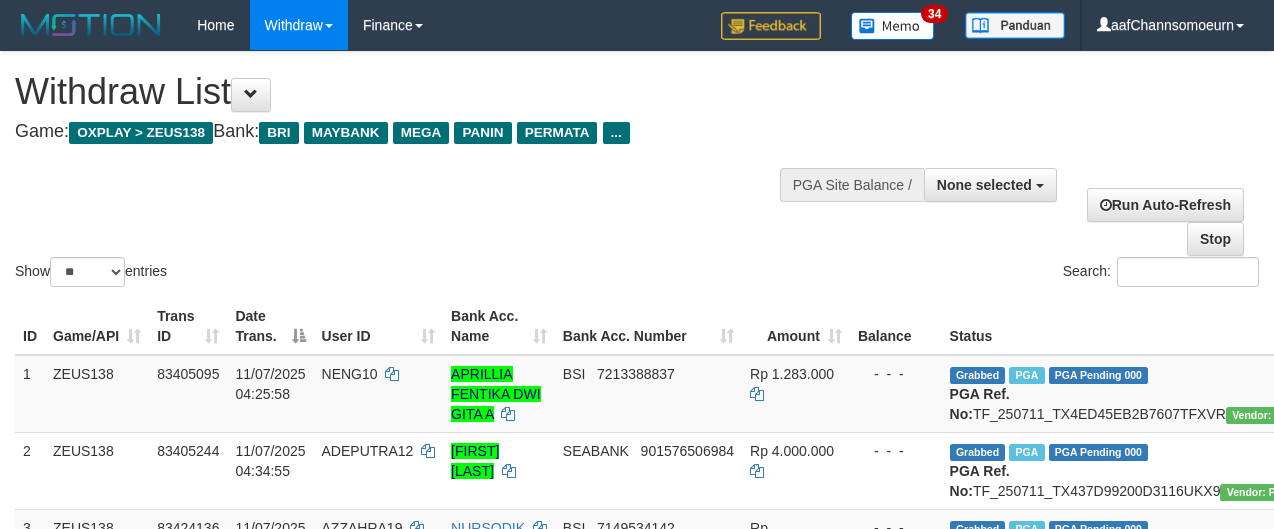 select 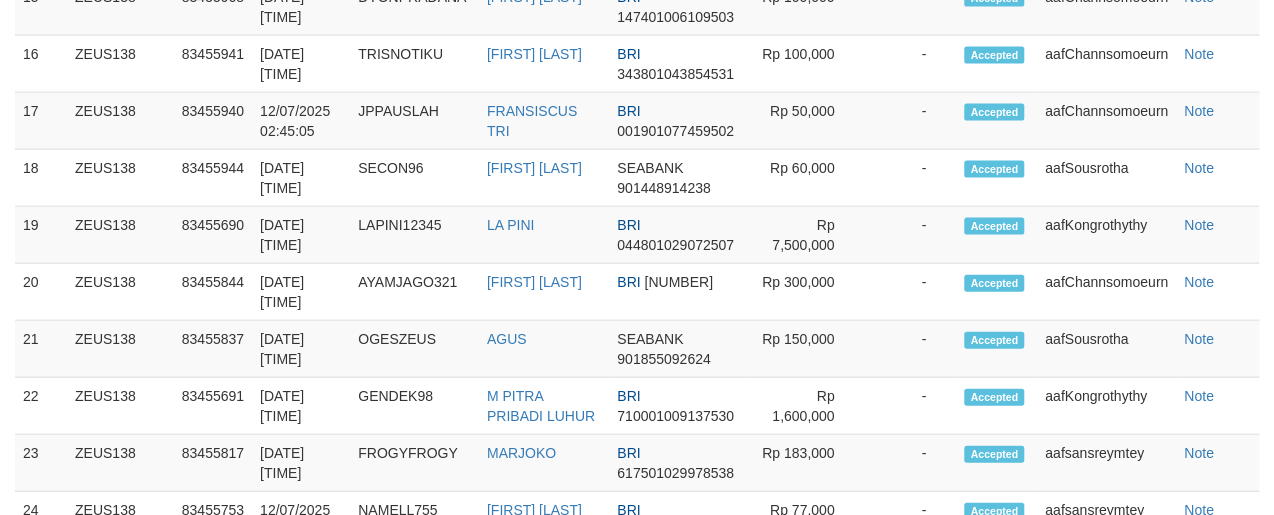 scroll, scrollTop: 1876, scrollLeft: 0, axis: vertical 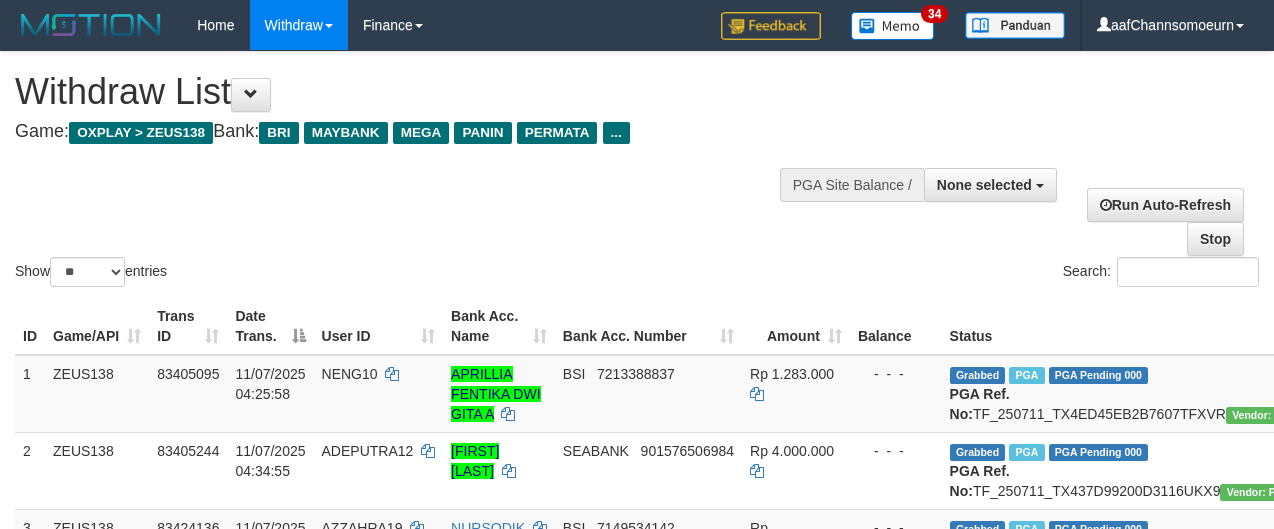 select 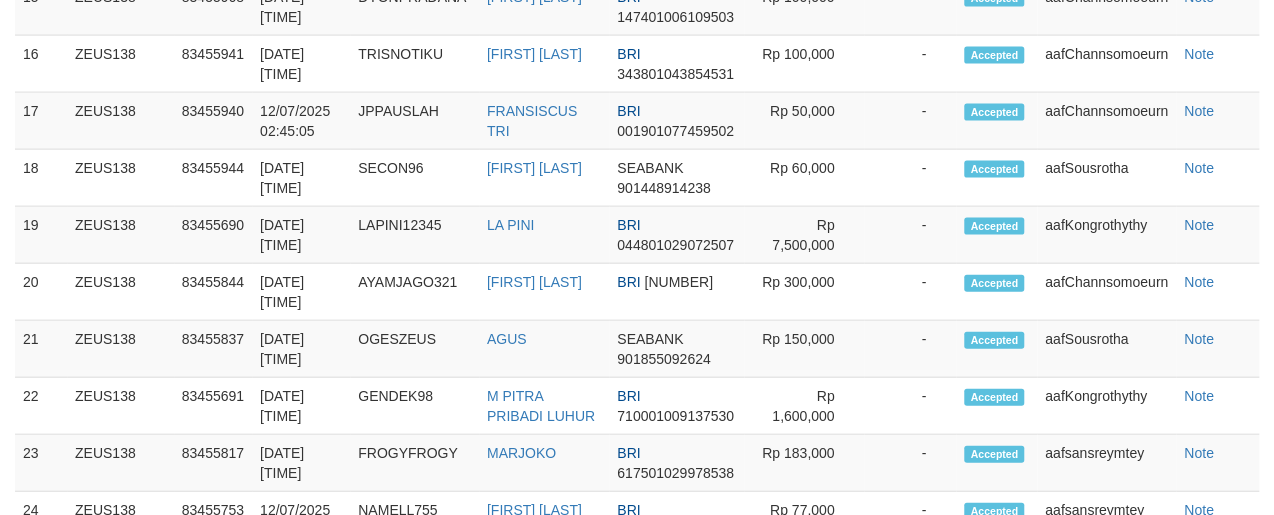 scroll, scrollTop: 1876, scrollLeft: 0, axis: vertical 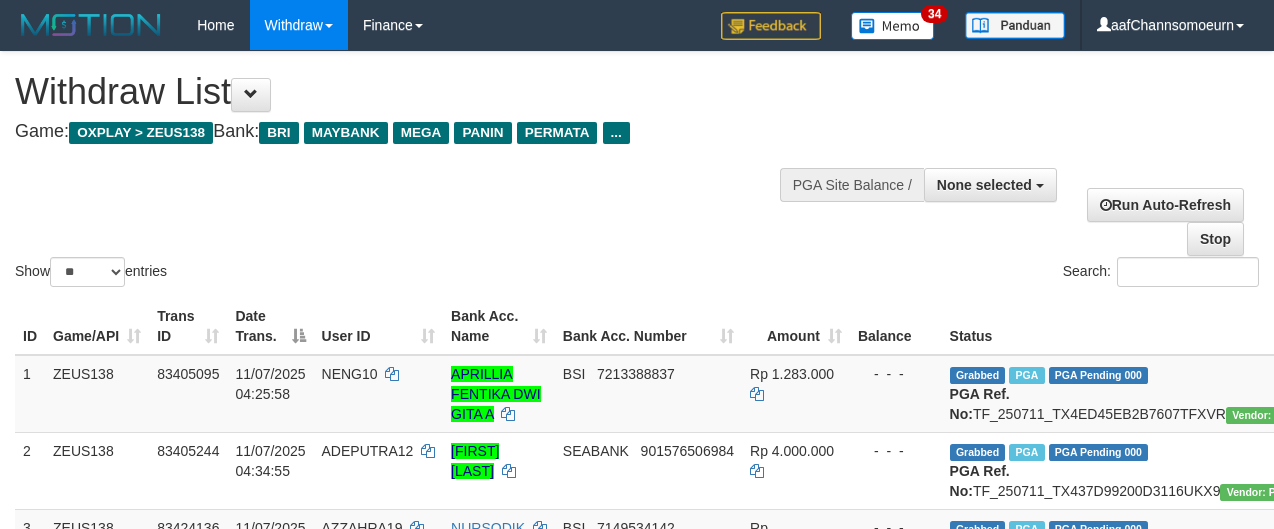 select 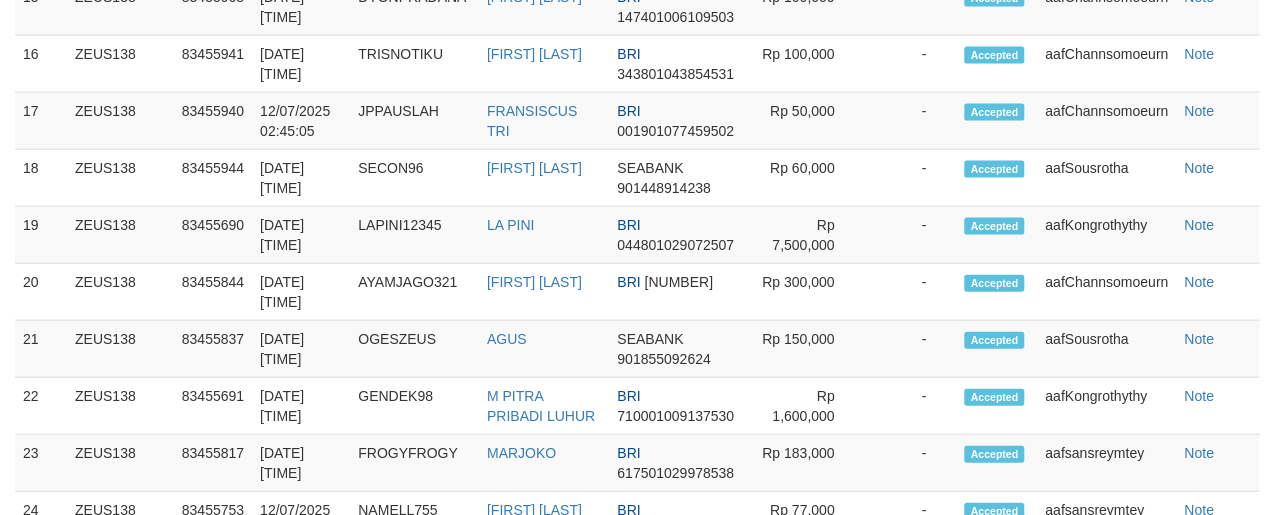 scroll, scrollTop: 1876, scrollLeft: 0, axis: vertical 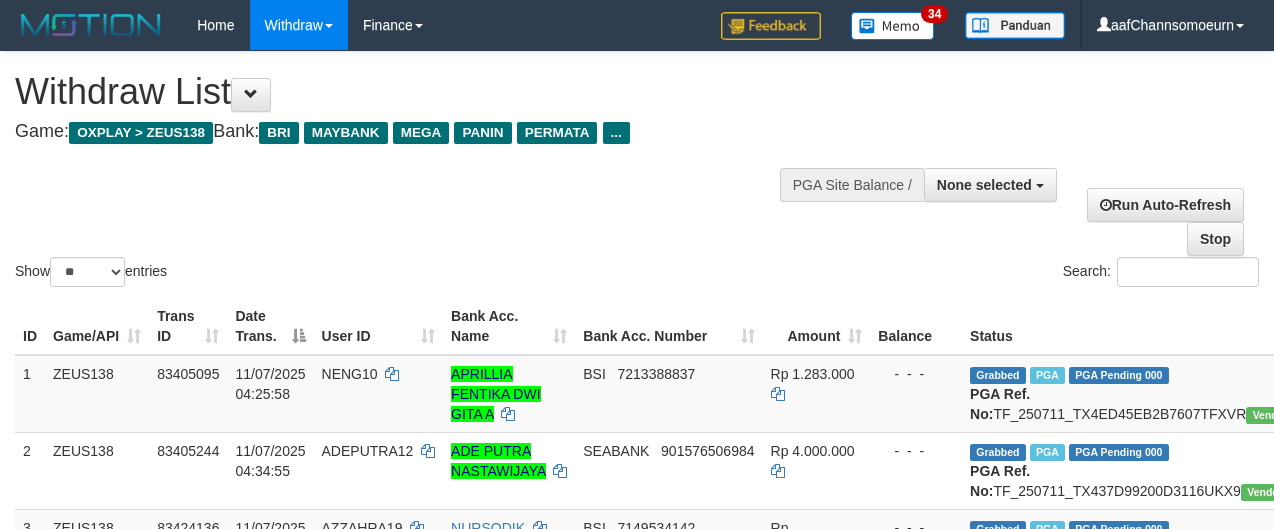 select 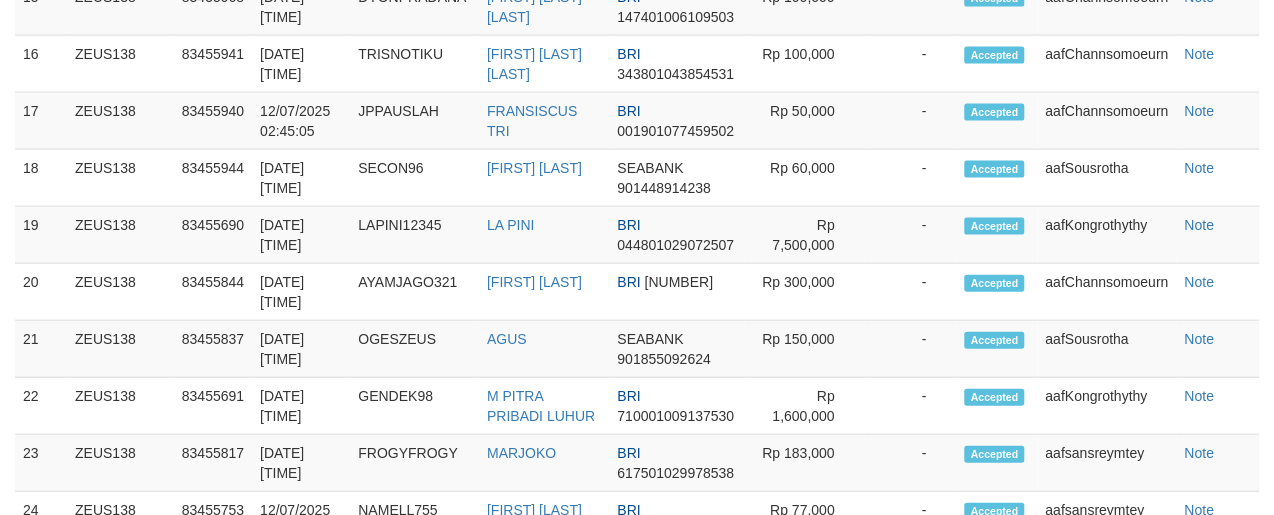 scroll, scrollTop: 1876, scrollLeft: 0, axis: vertical 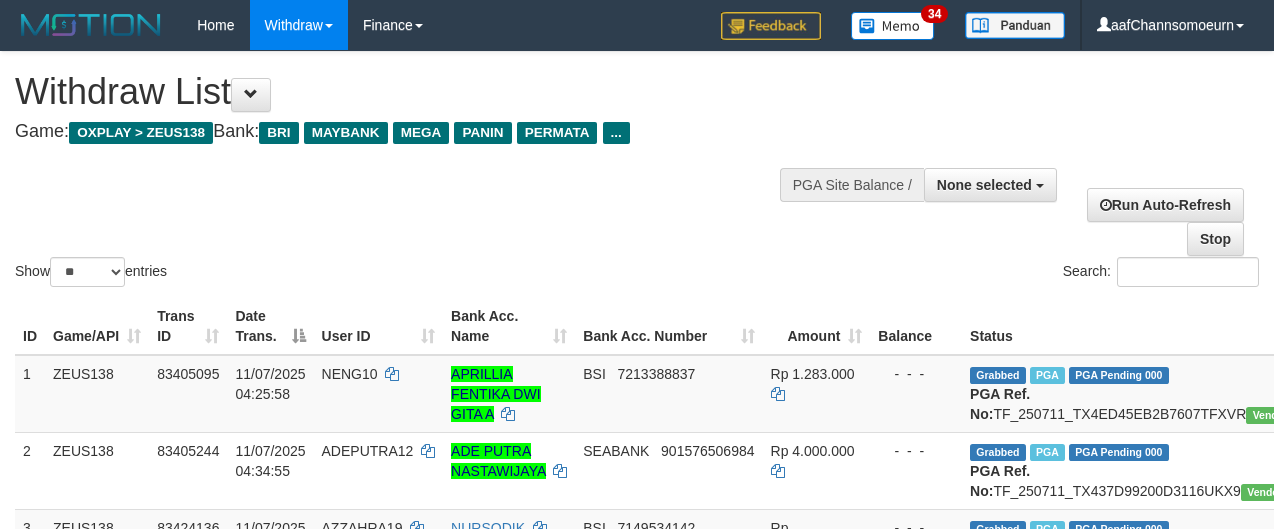 select 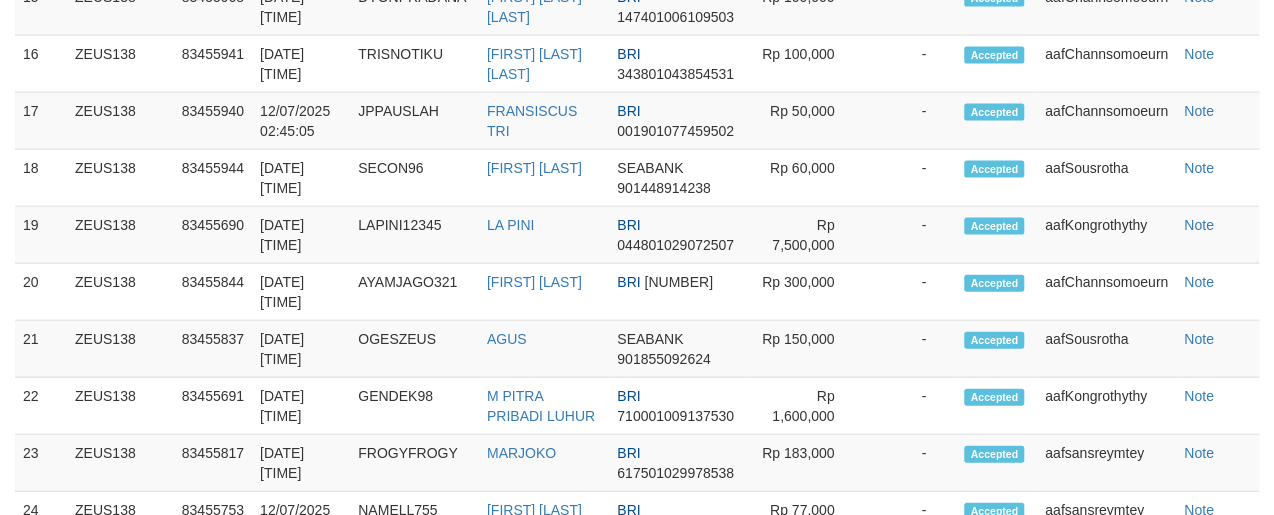 scroll, scrollTop: 1876, scrollLeft: 0, axis: vertical 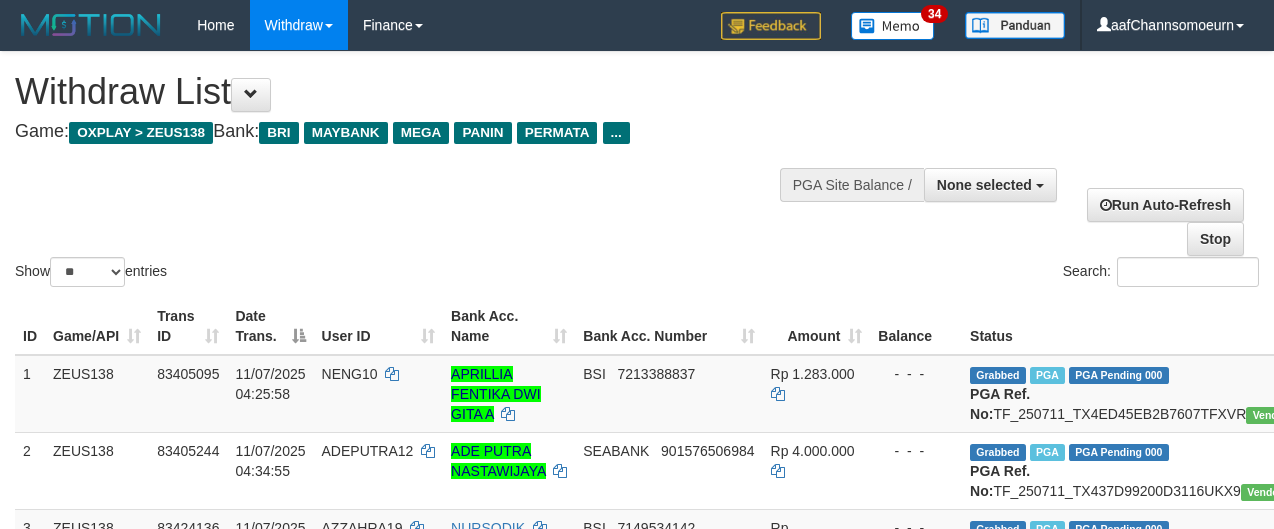 select 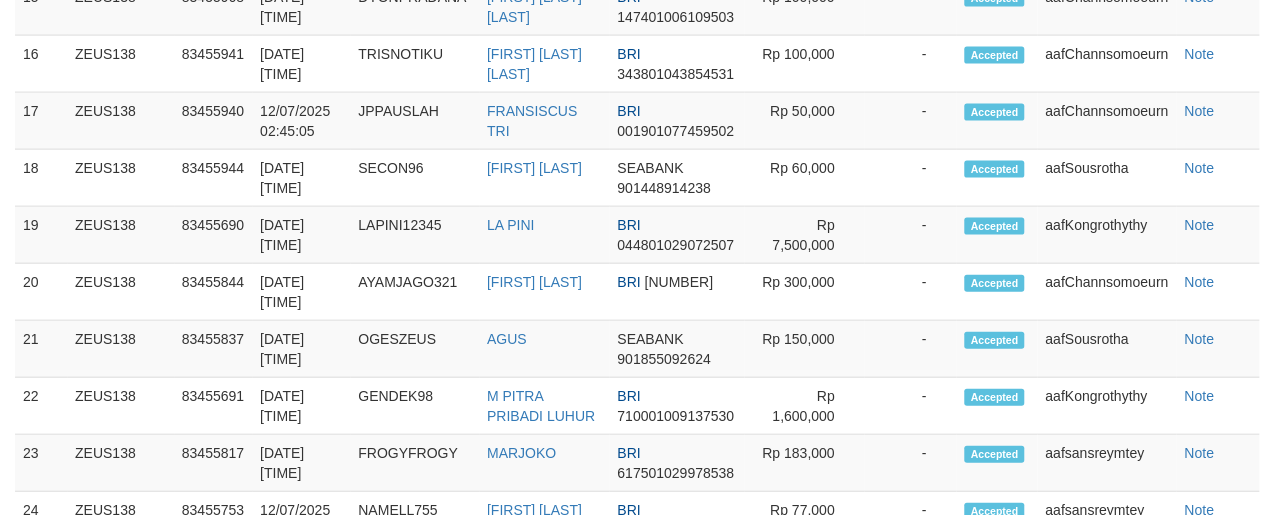scroll, scrollTop: 1876, scrollLeft: 0, axis: vertical 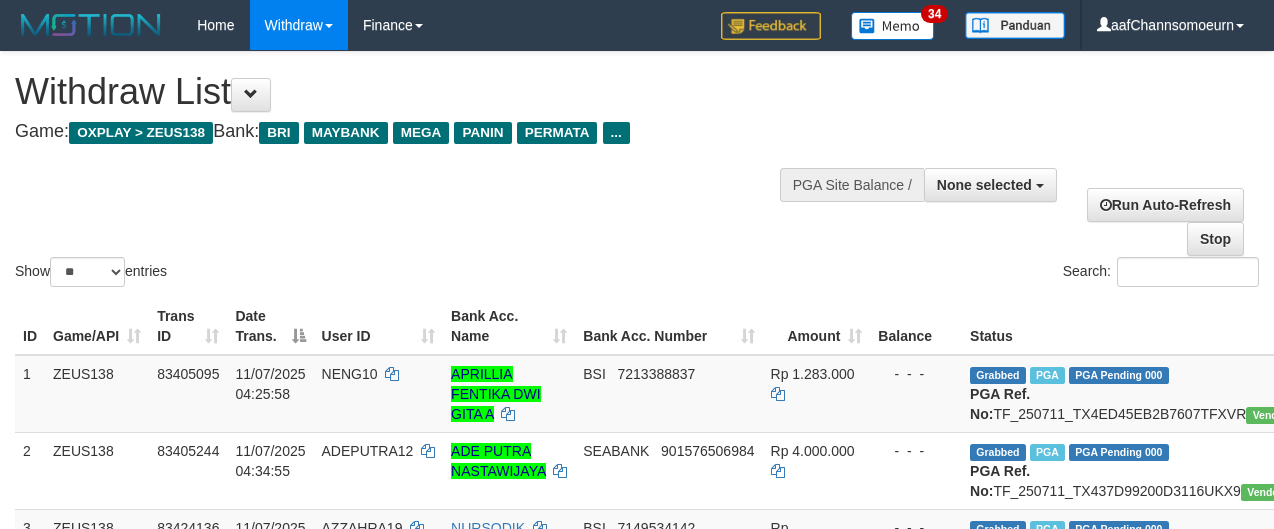 select 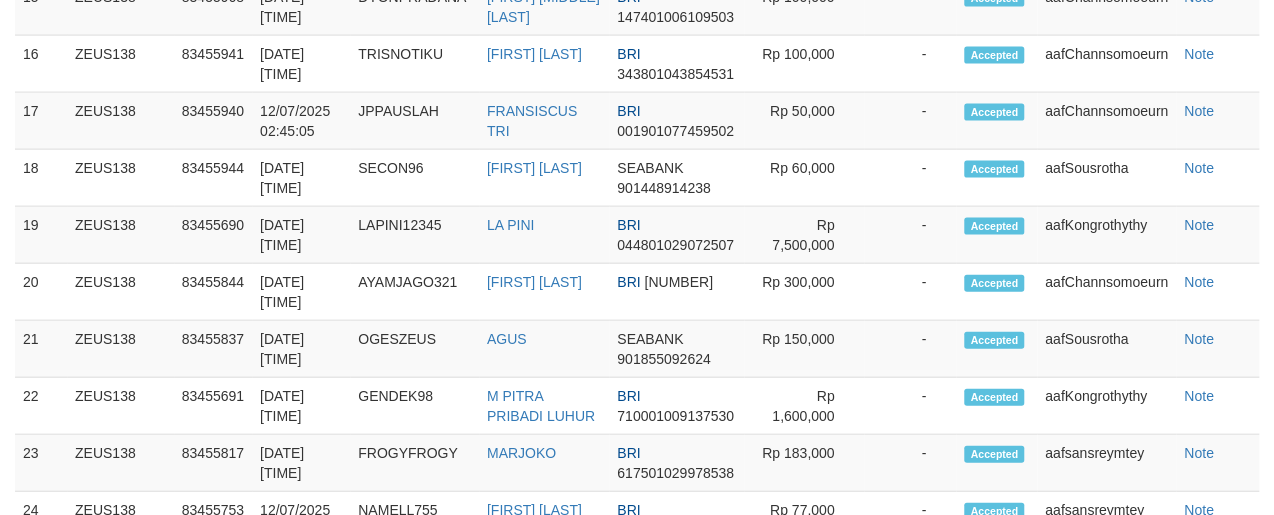 scroll, scrollTop: 1876, scrollLeft: 0, axis: vertical 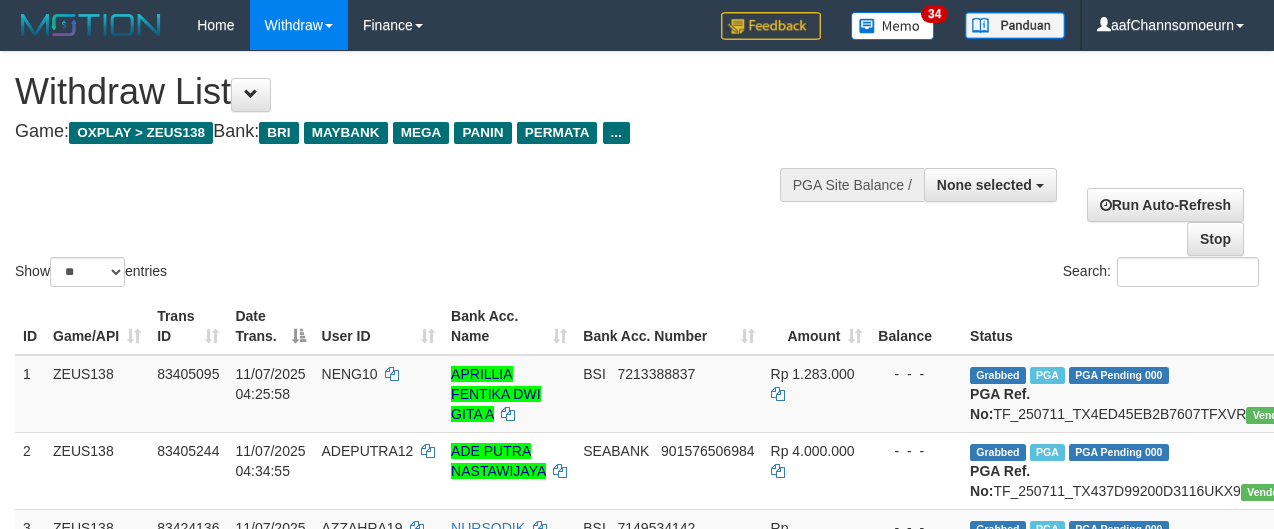 select 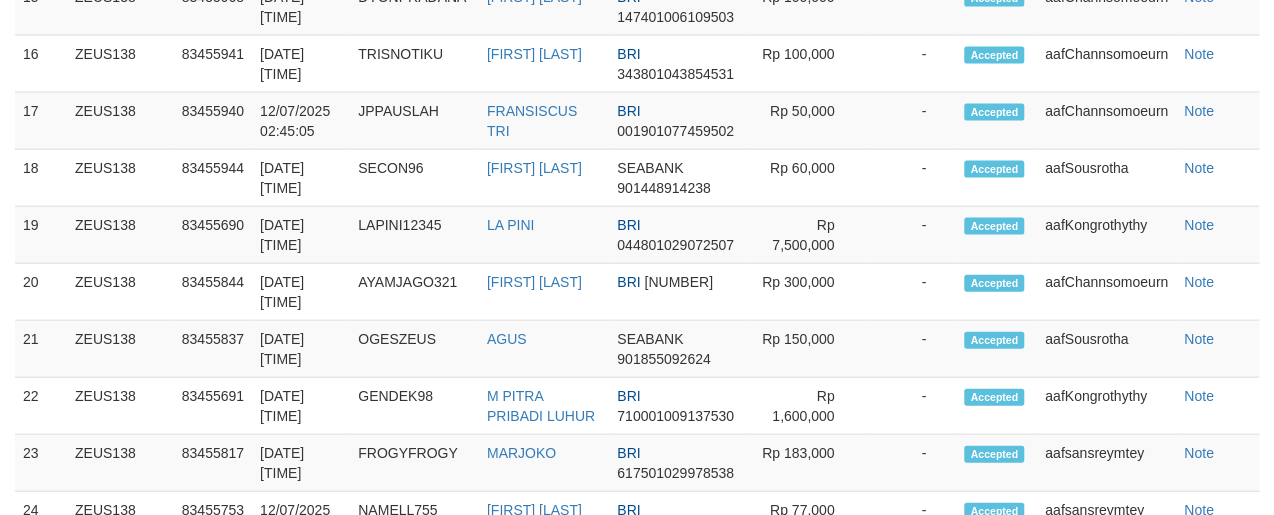 scroll, scrollTop: 1876, scrollLeft: 0, axis: vertical 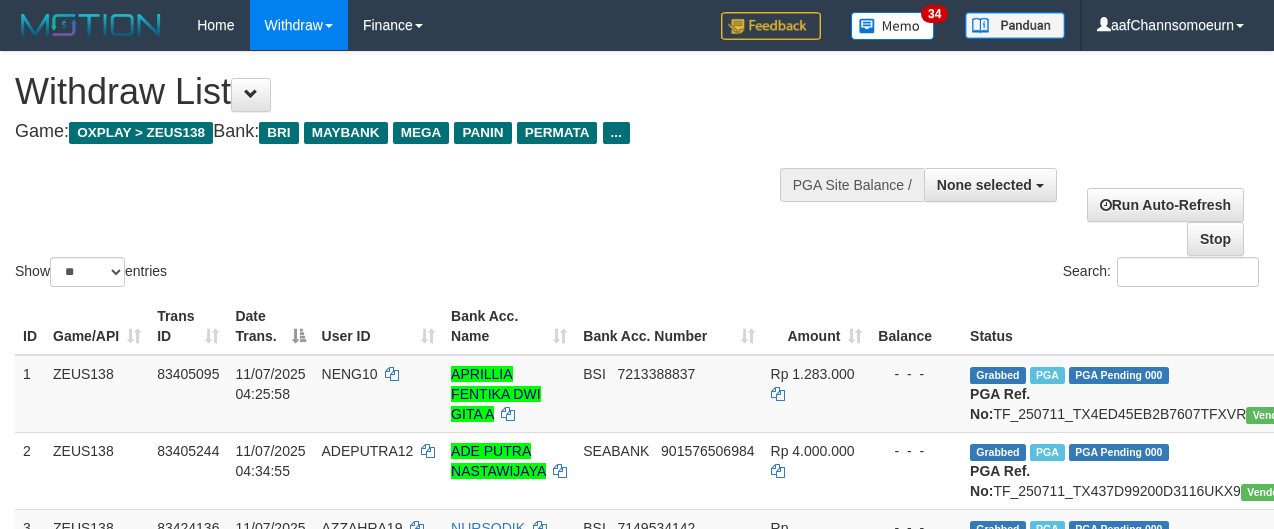 select 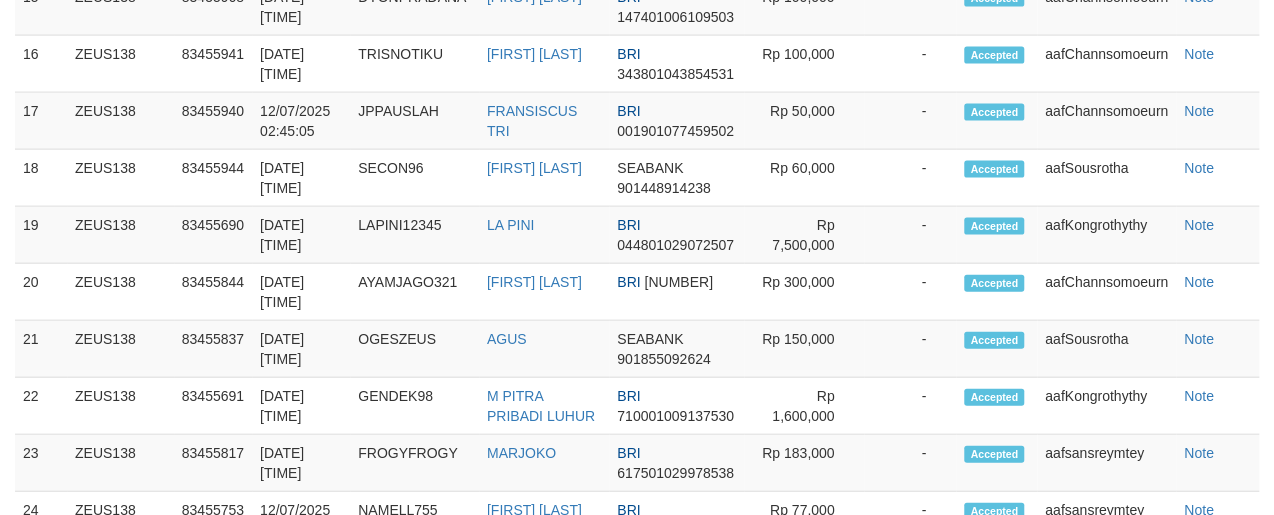 scroll, scrollTop: 1876, scrollLeft: 0, axis: vertical 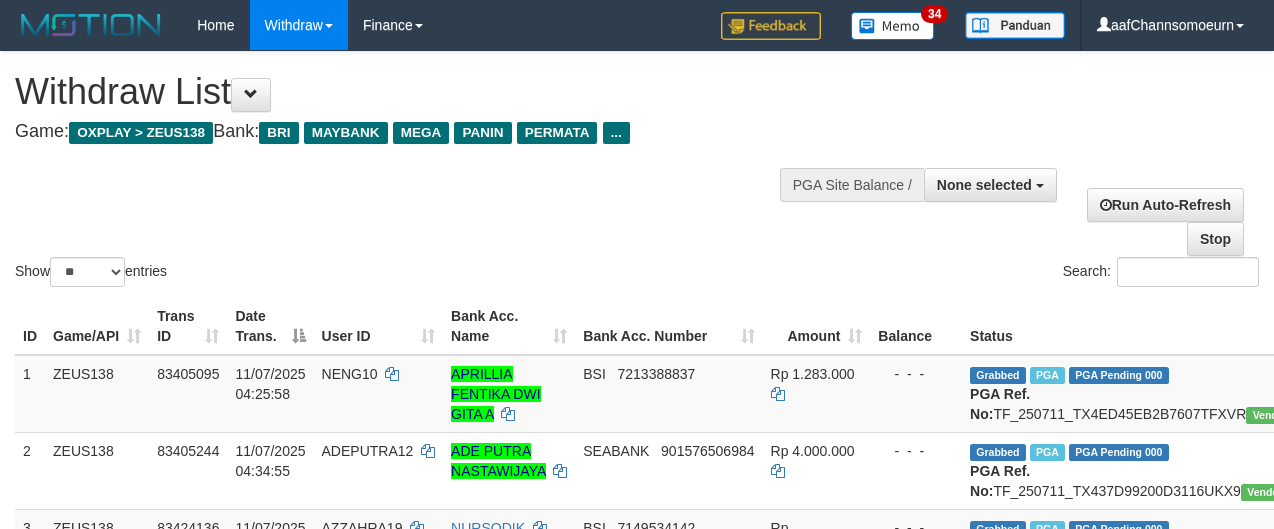 select 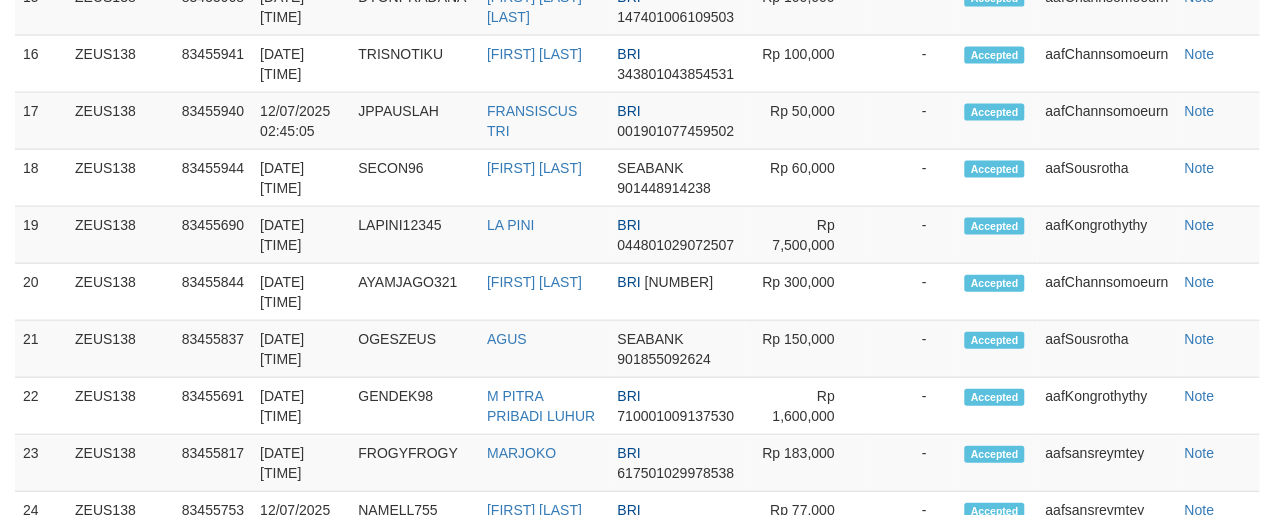 scroll, scrollTop: 1876, scrollLeft: 0, axis: vertical 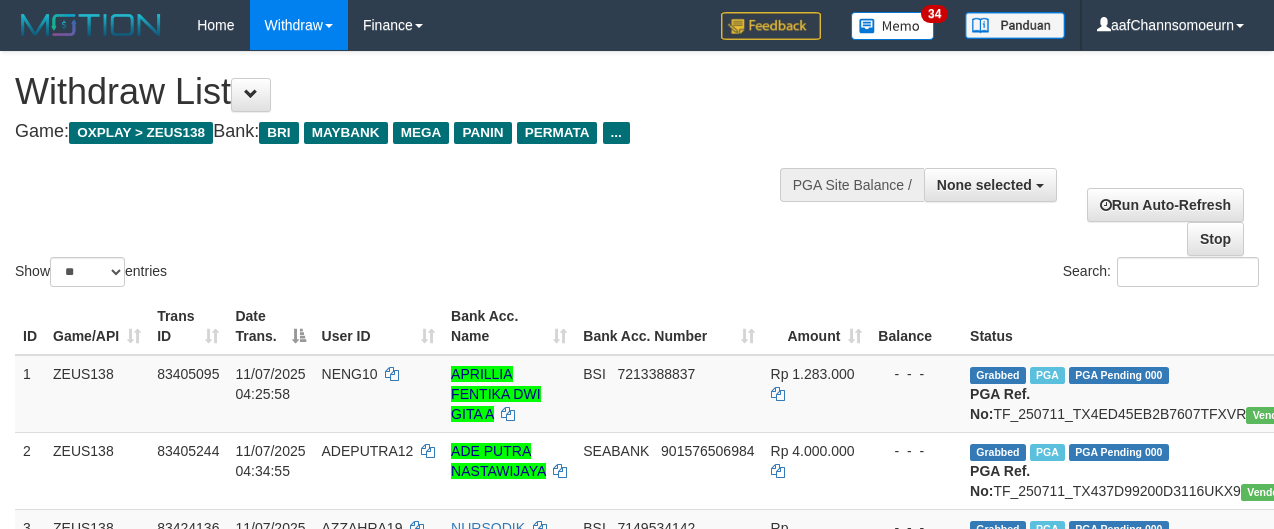 select 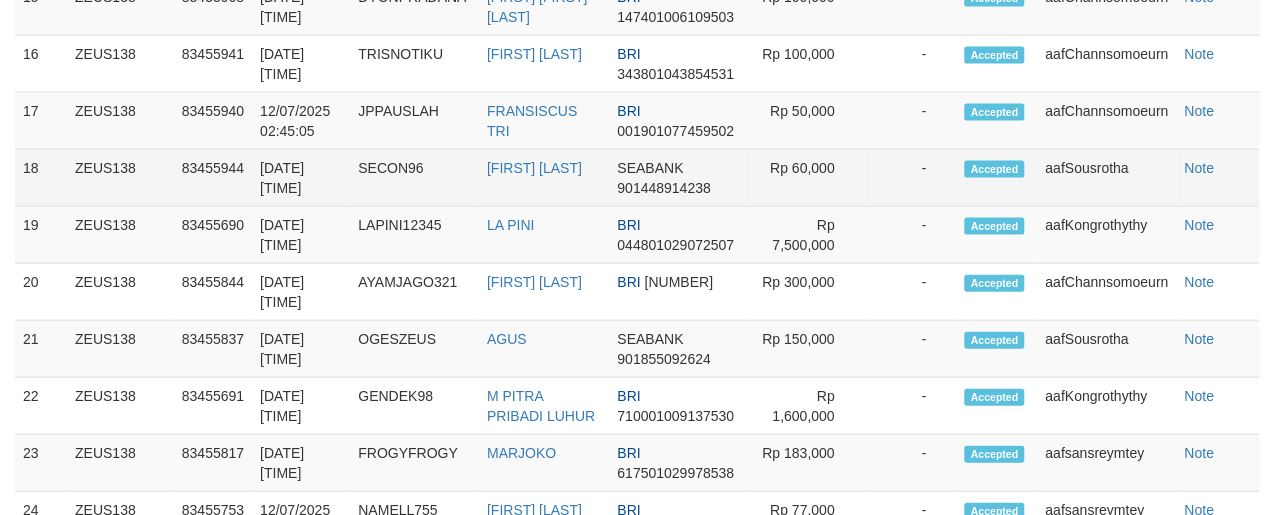 drag, startPoint x: 589, startPoint y: 304, endPoint x: 996, endPoint y: 292, distance: 407.17688 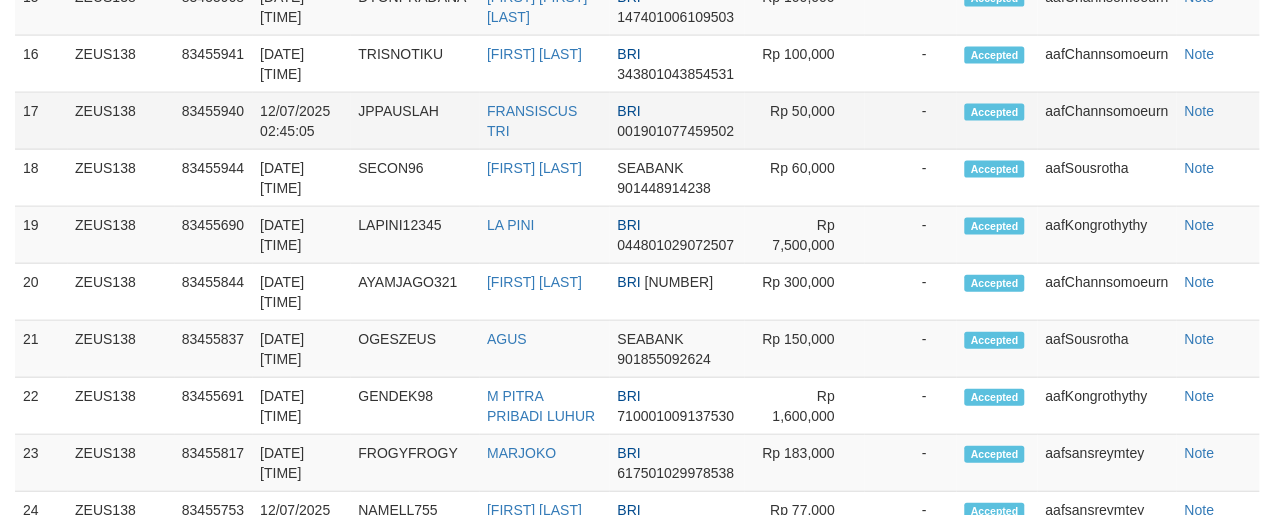 scroll, scrollTop: 1876, scrollLeft: 0, axis: vertical 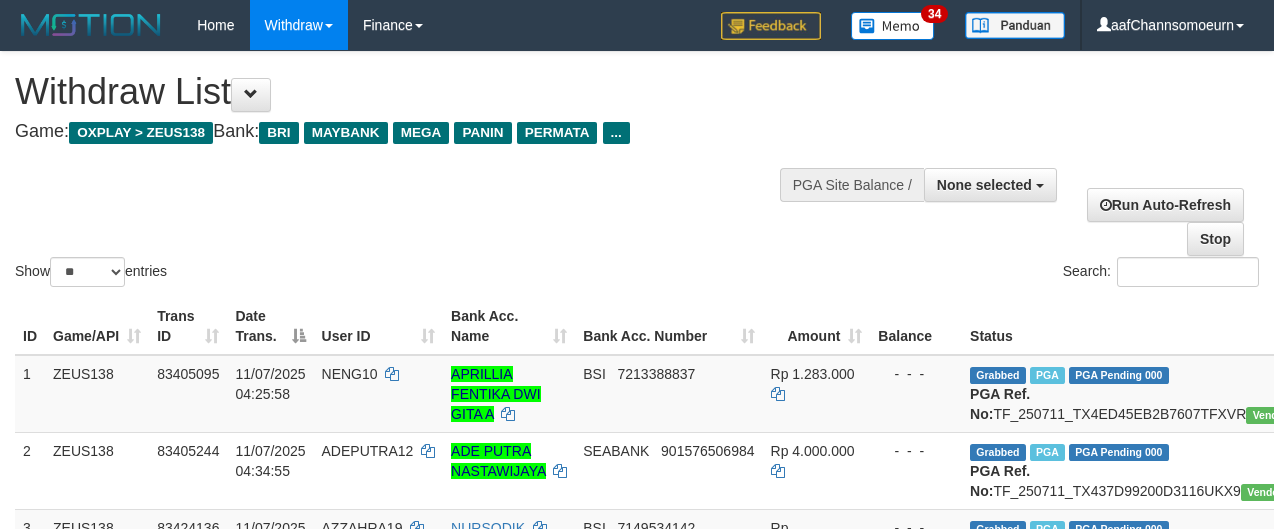 select 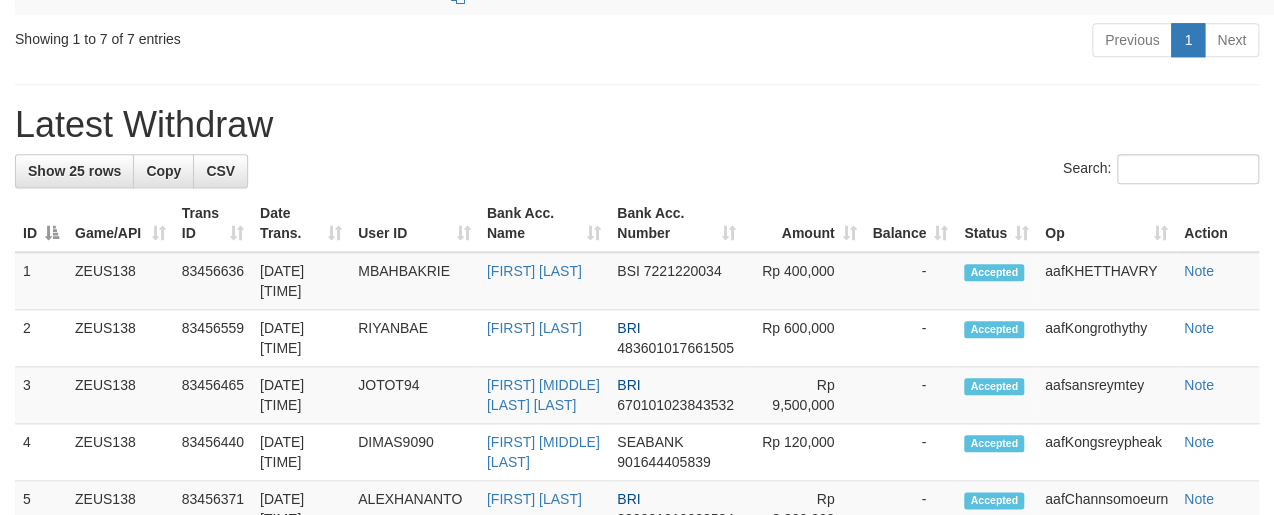 scroll, scrollTop: 804, scrollLeft: 0, axis: vertical 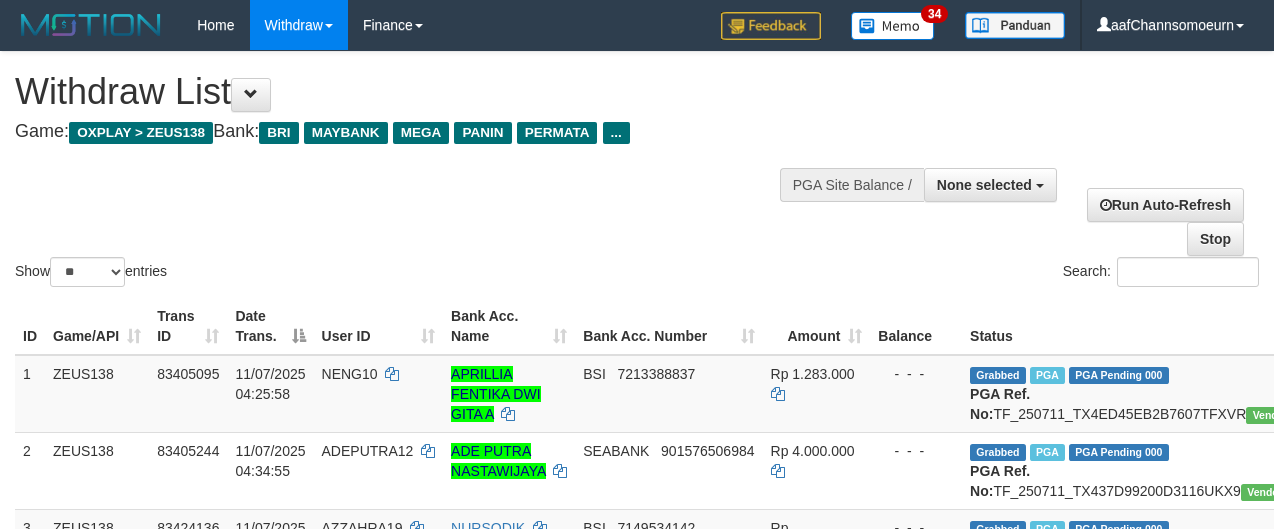 select 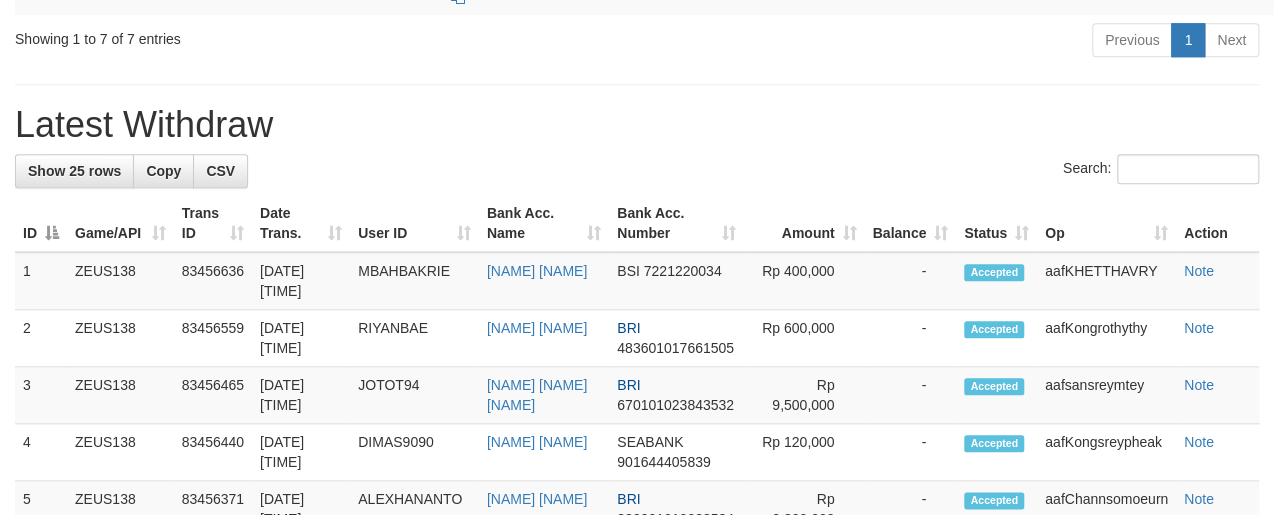 scroll, scrollTop: 804, scrollLeft: 0, axis: vertical 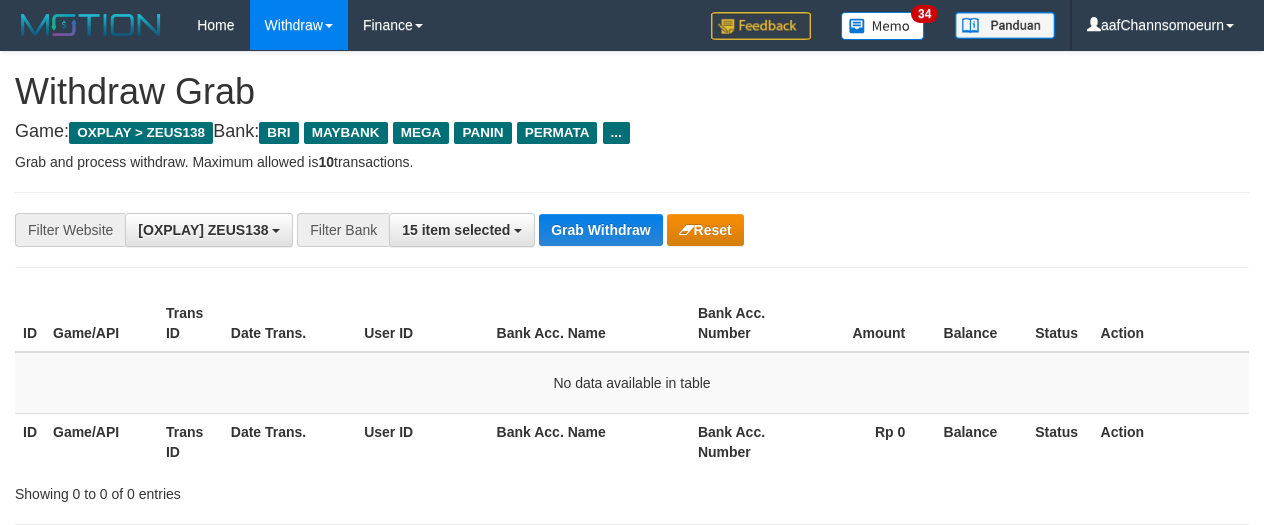 click on "Grab Withdraw" at bounding box center [600, 230] 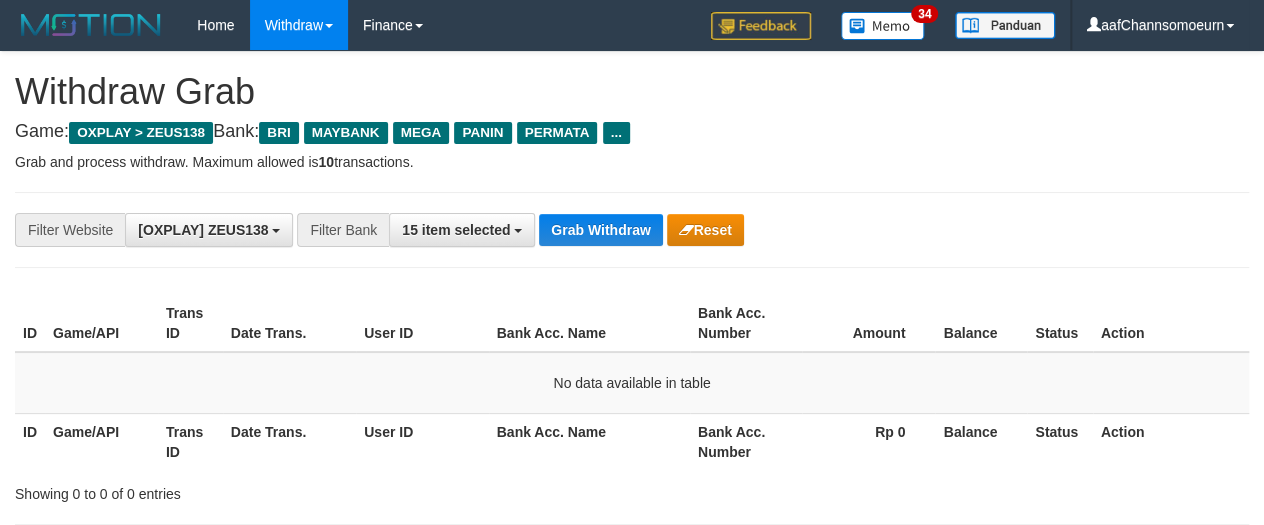 click on "Grab Withdraw" at bounding box center [600, 230] 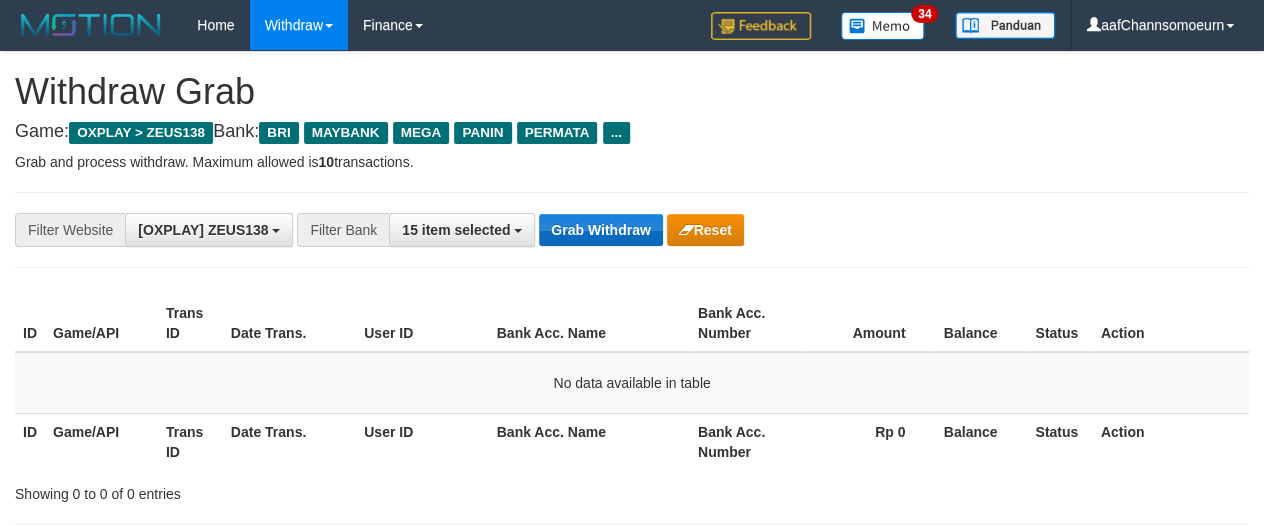 drag, startPoint x: 0, startPoint y: 0, endPoint x: 617, endPoint y: 227, distance: 657.43286 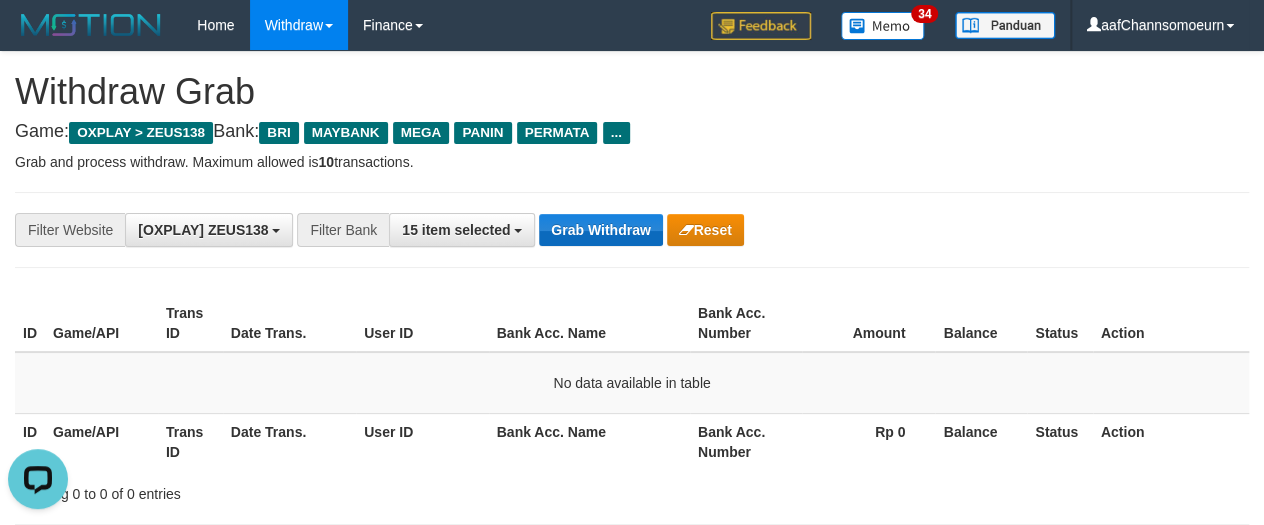 click on "Grab Withdraw" at bounding box center (600, 230) 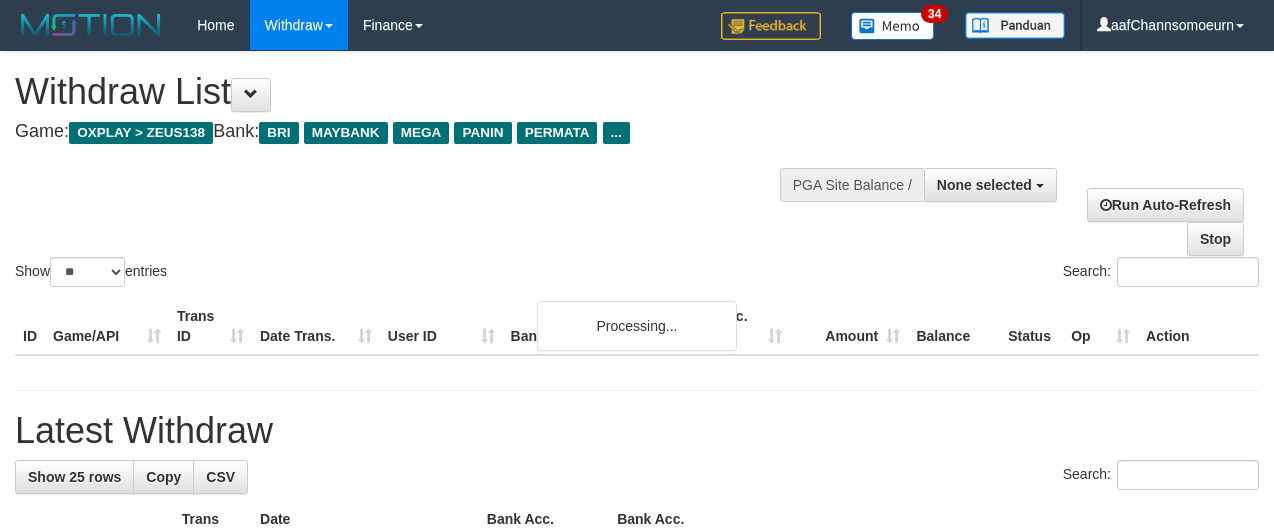 select 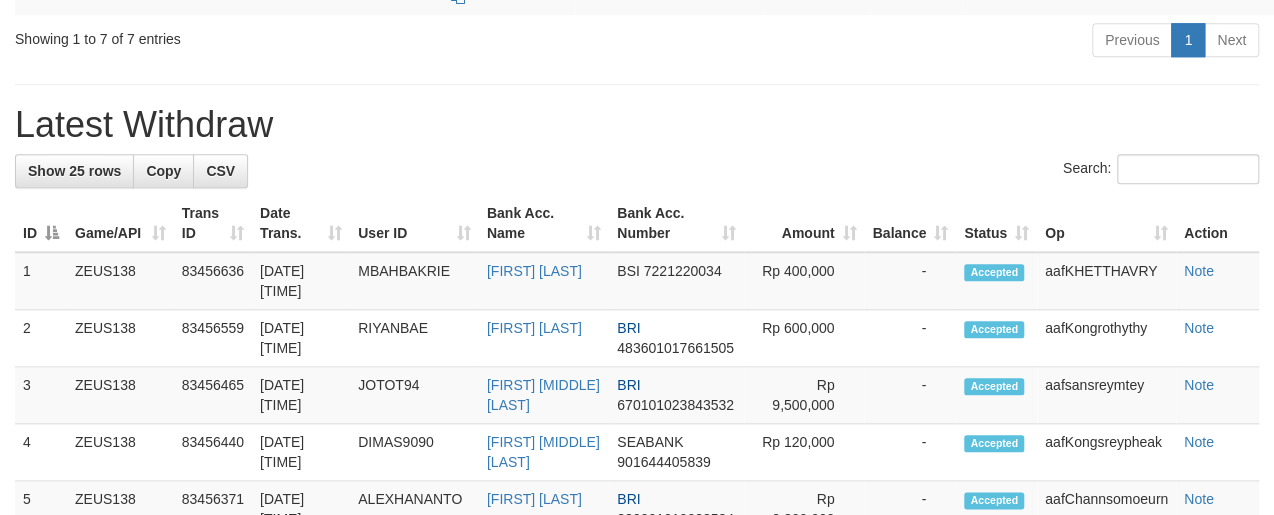 scroll, scrollTop: 804, scrollLeft: 0, axis: vertical 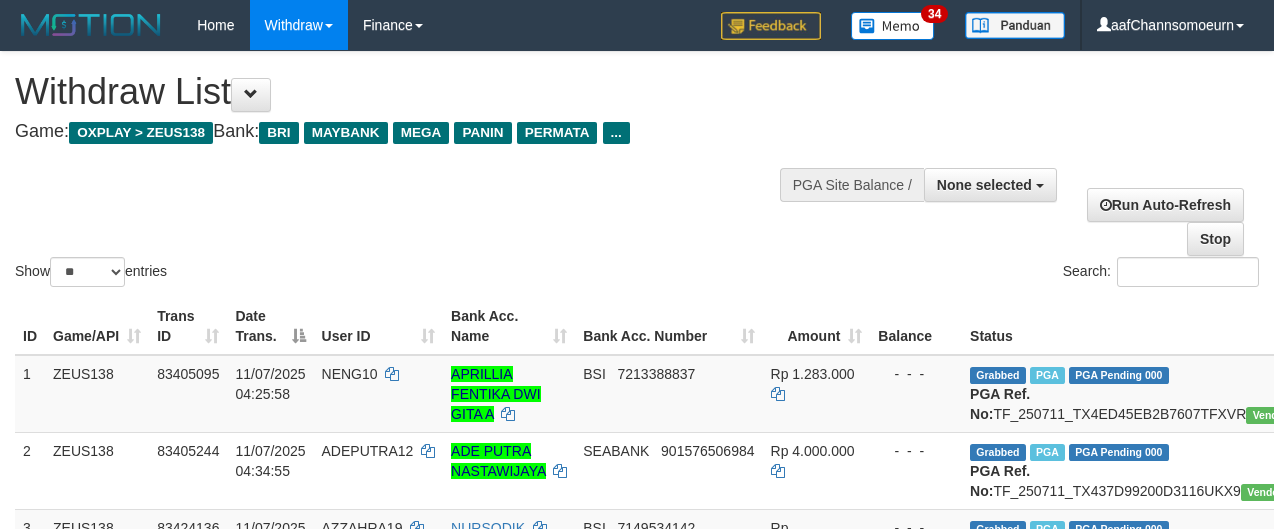 select 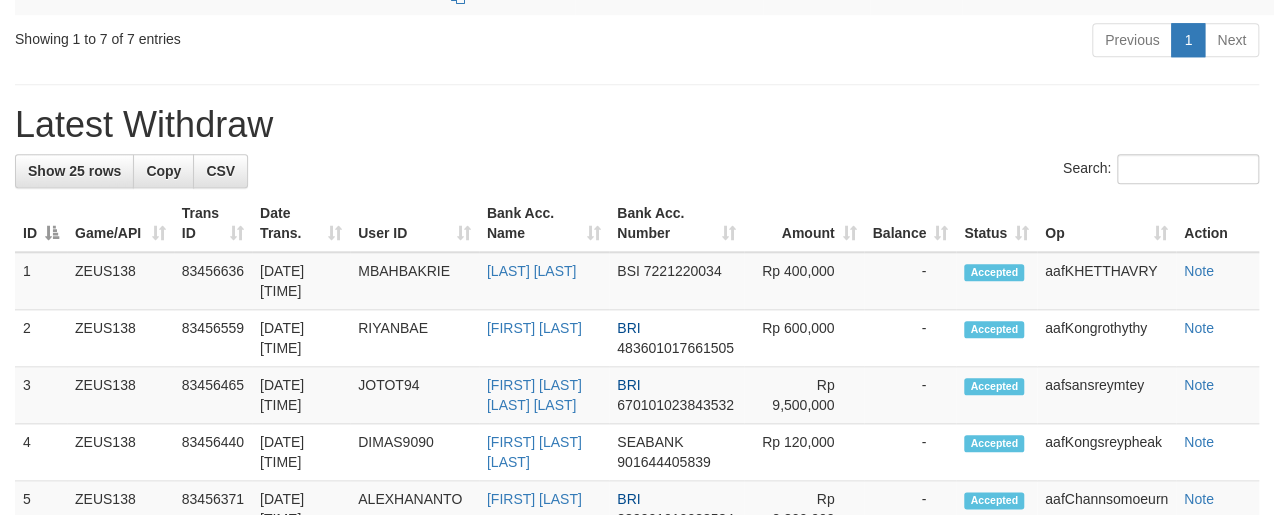scroll, scrollTop: 804, scrollLeft: 0, axis: vertical 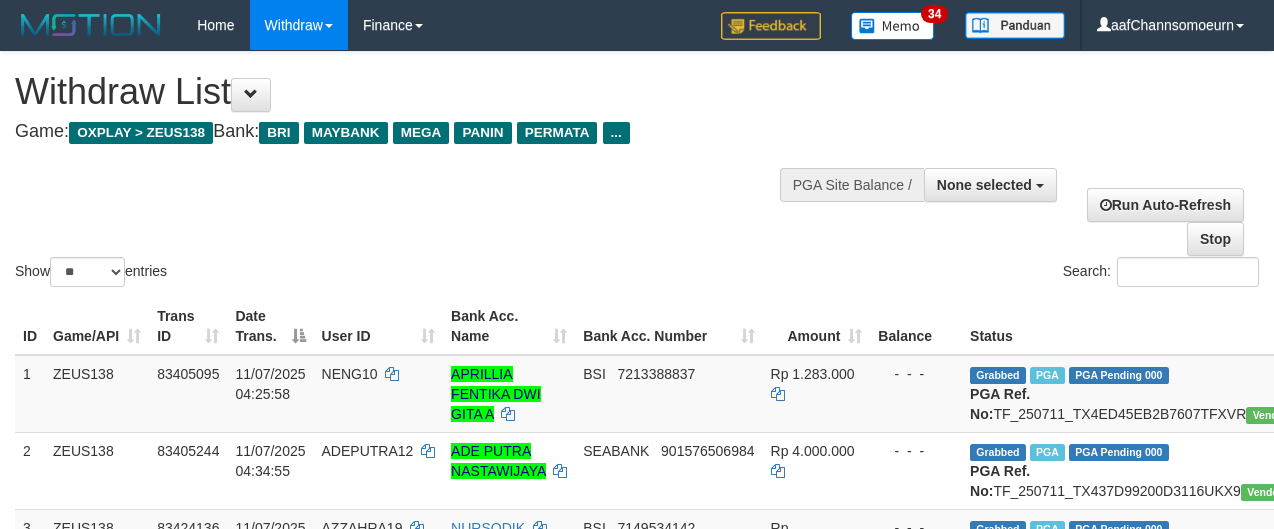 select 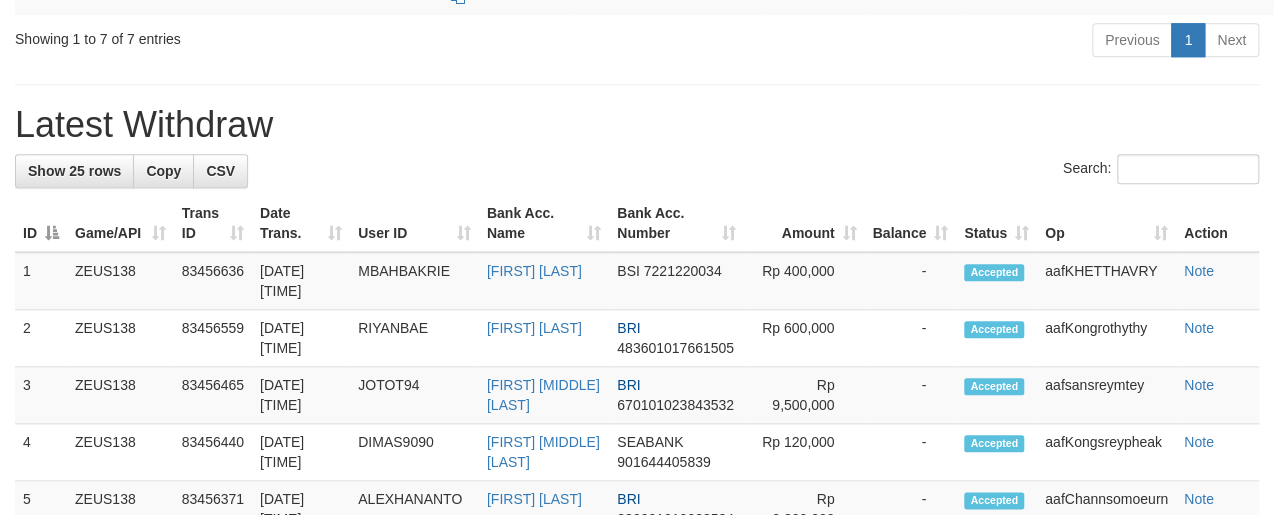scroll, scrollTop: 804, scrollLeft: 0, axis: vertical 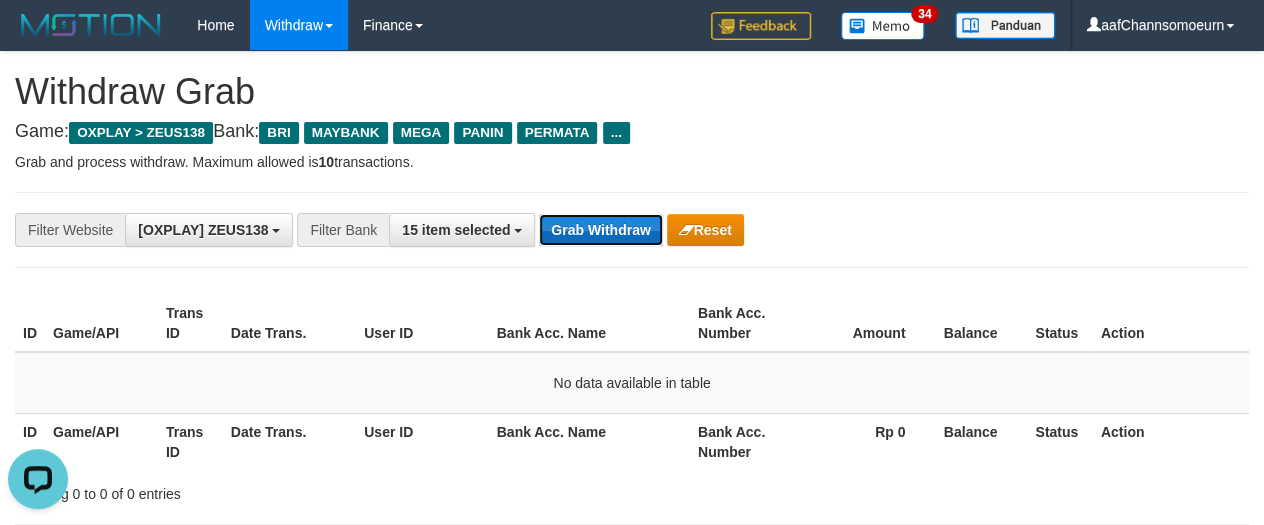click on "Grab Withdraw" at bounding box center (600, 230) 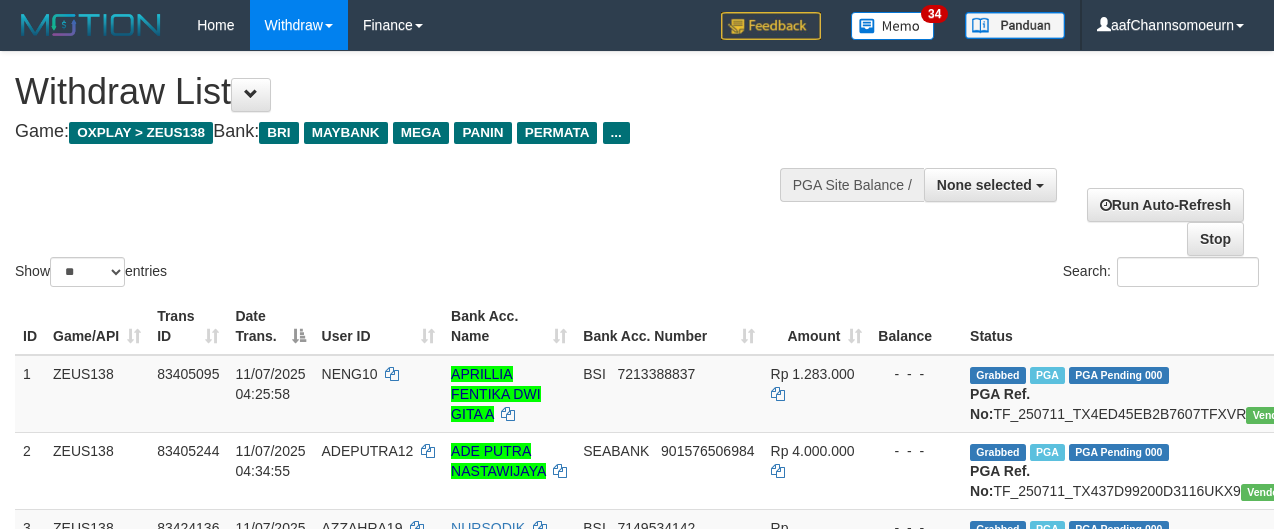 select 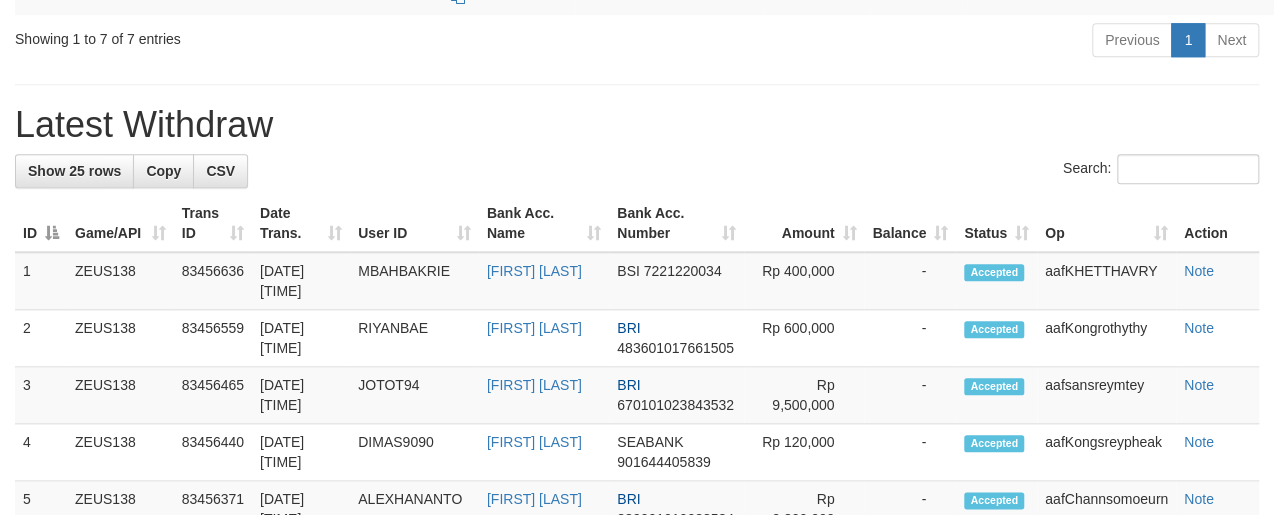 scroll, scrollTop: 804, scrollLeft: 0, axis: vertical 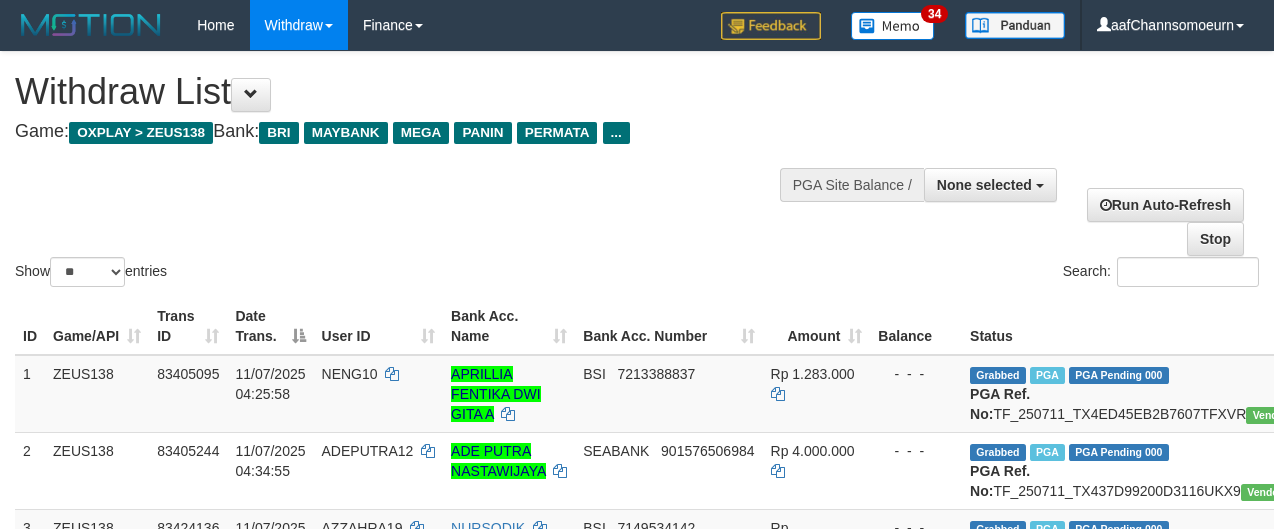 select 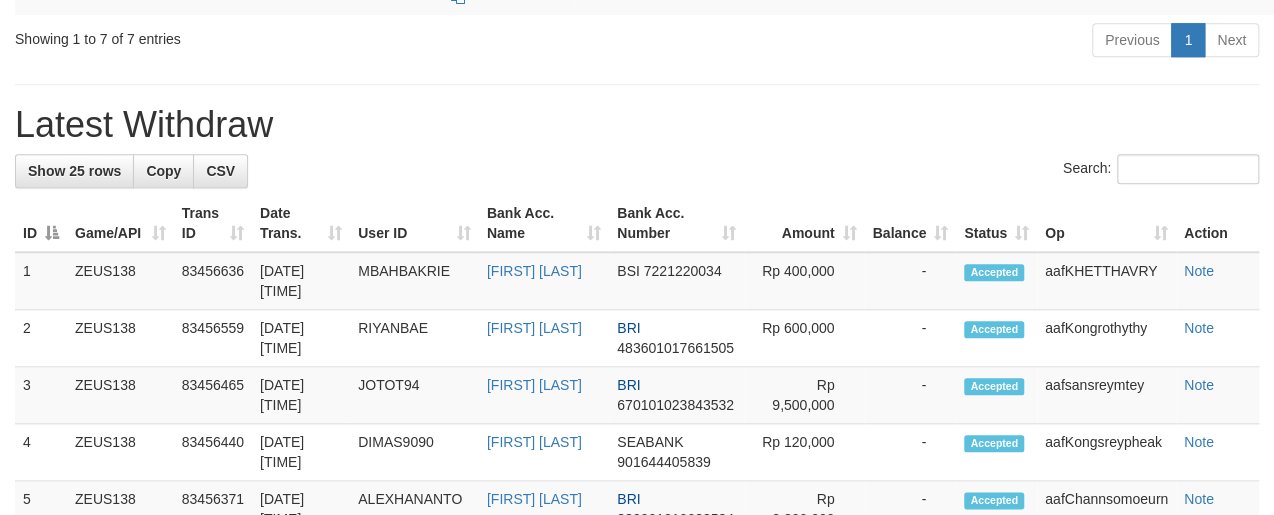 scroll, scrollTop: 804, scrollLeft: 0, axis: vertical 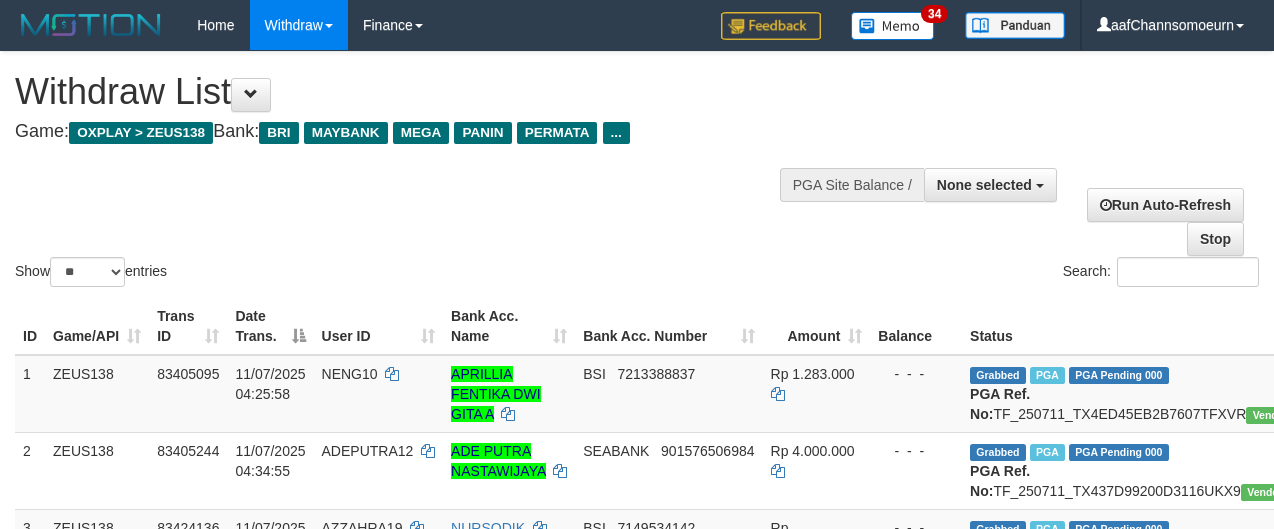 select 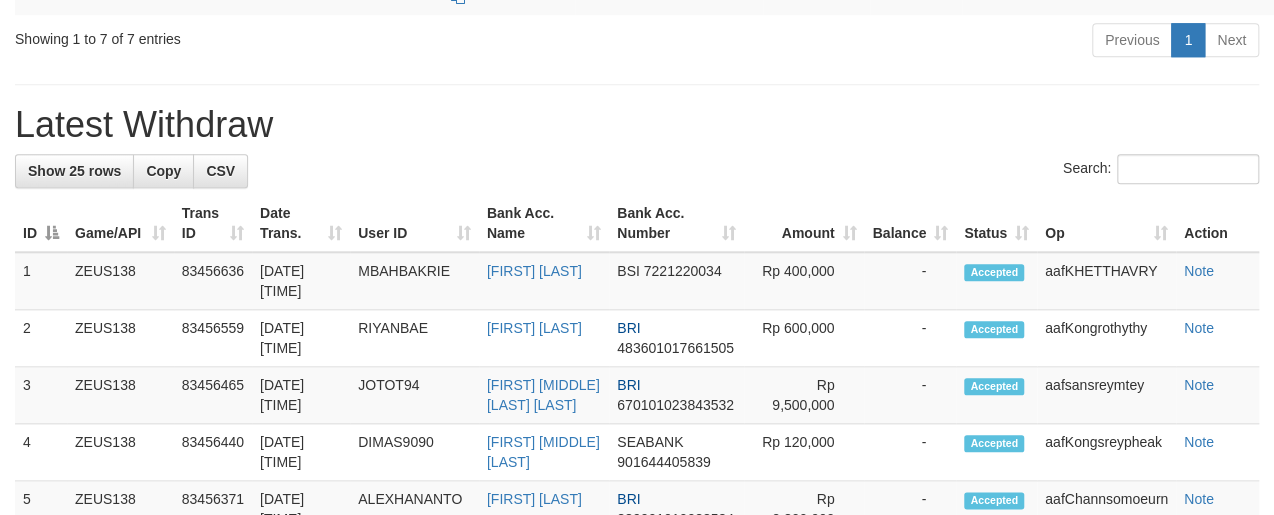 scroll, scrollTop: 804, scrollLeft: 0, axis: vertical 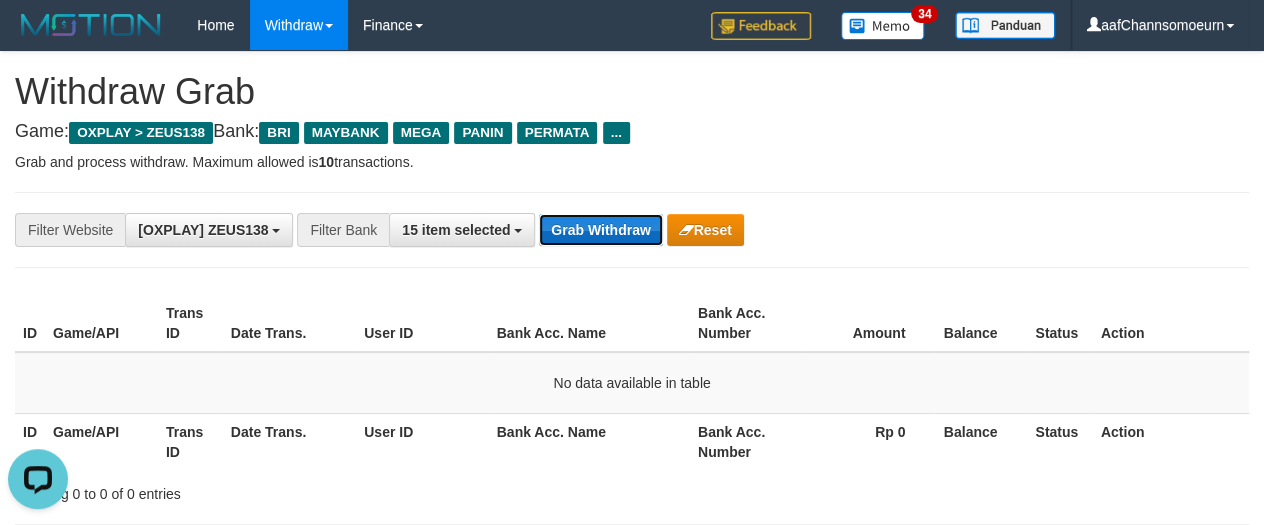 click on "Grab Withdraw" at bounding box center (600, 230) 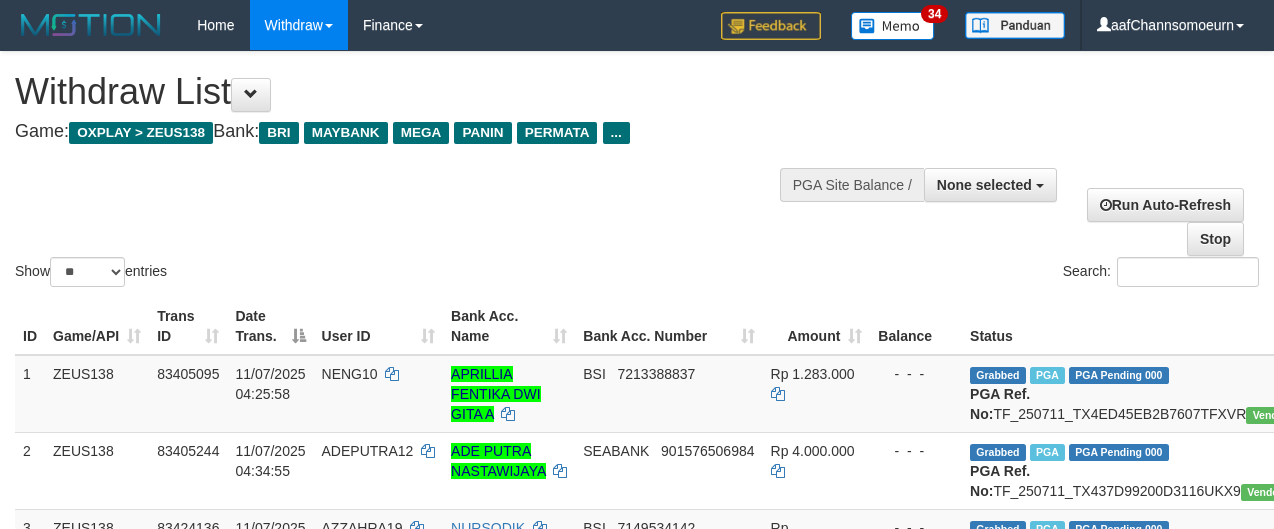 select 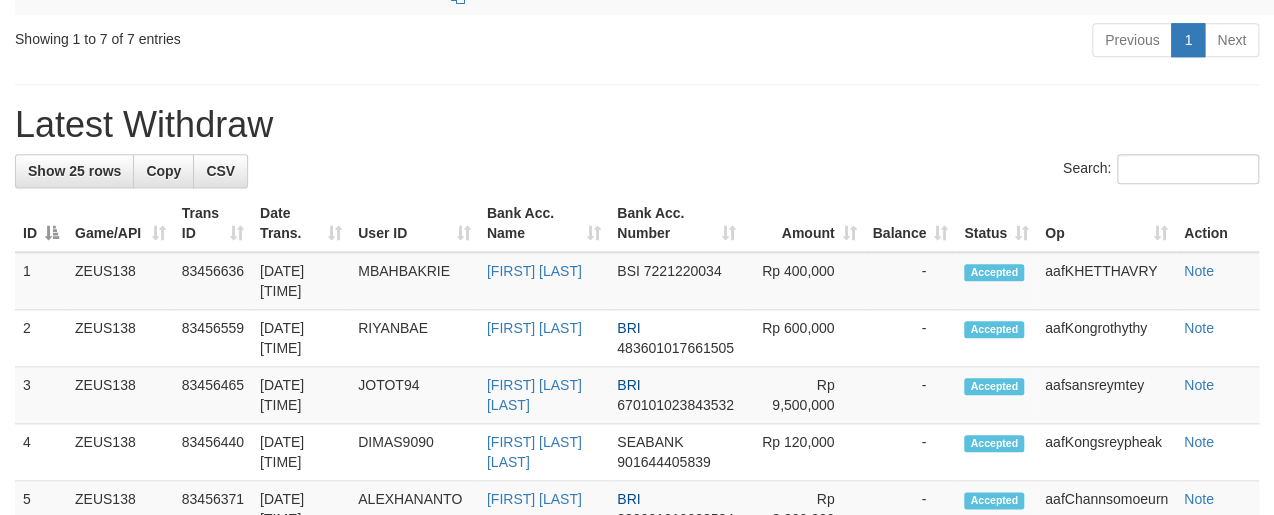 scroll, scrollTop: 804, scrollLeft: 0, axis: vertical 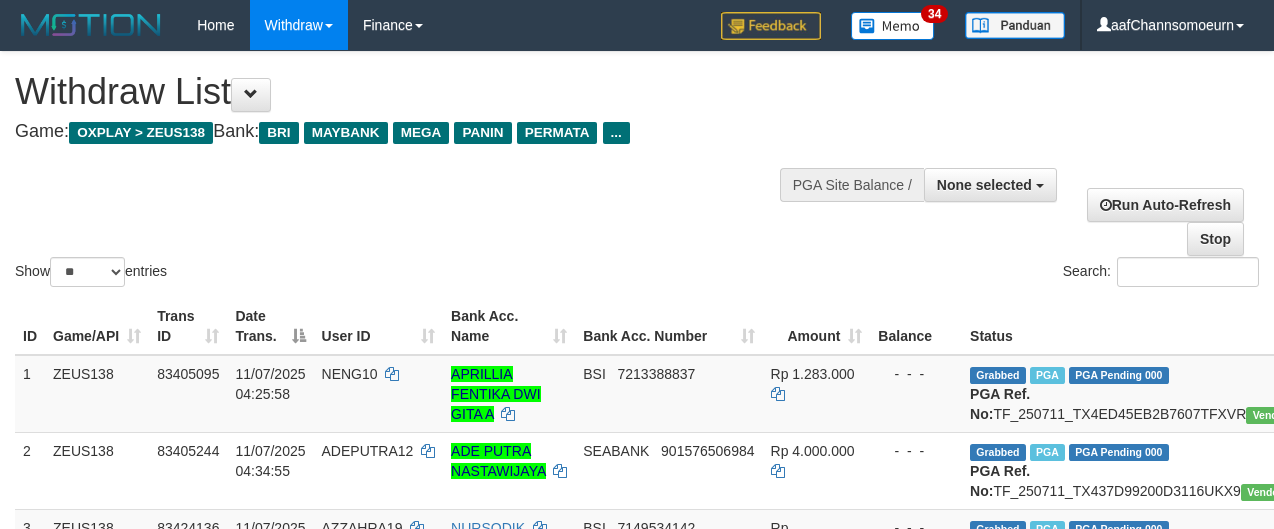 select 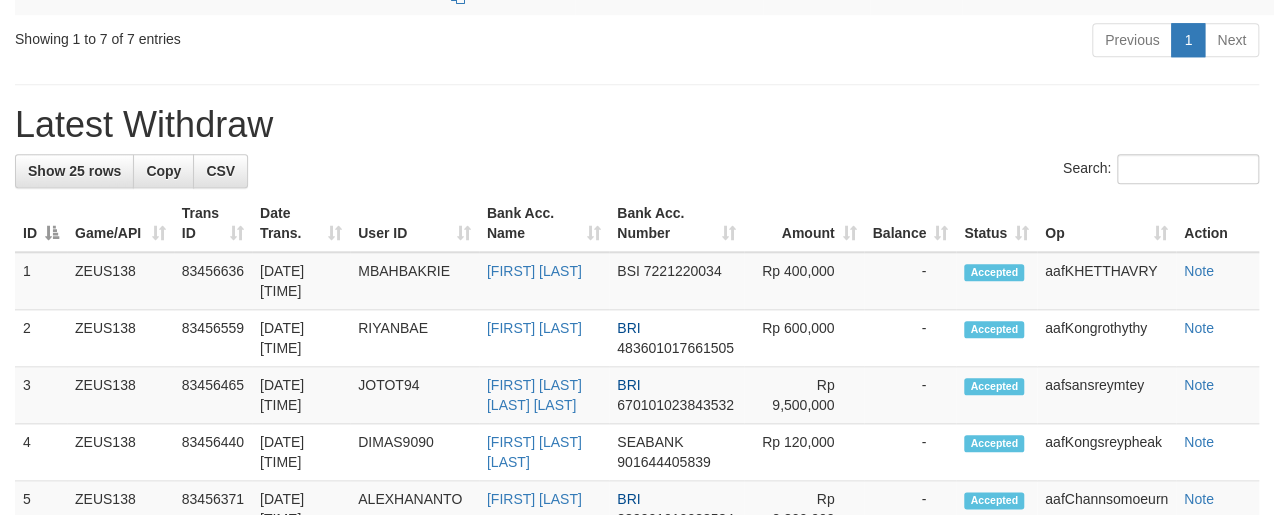 scroll, scrollTop: 804, scrollLeft: 0, axis: vertical 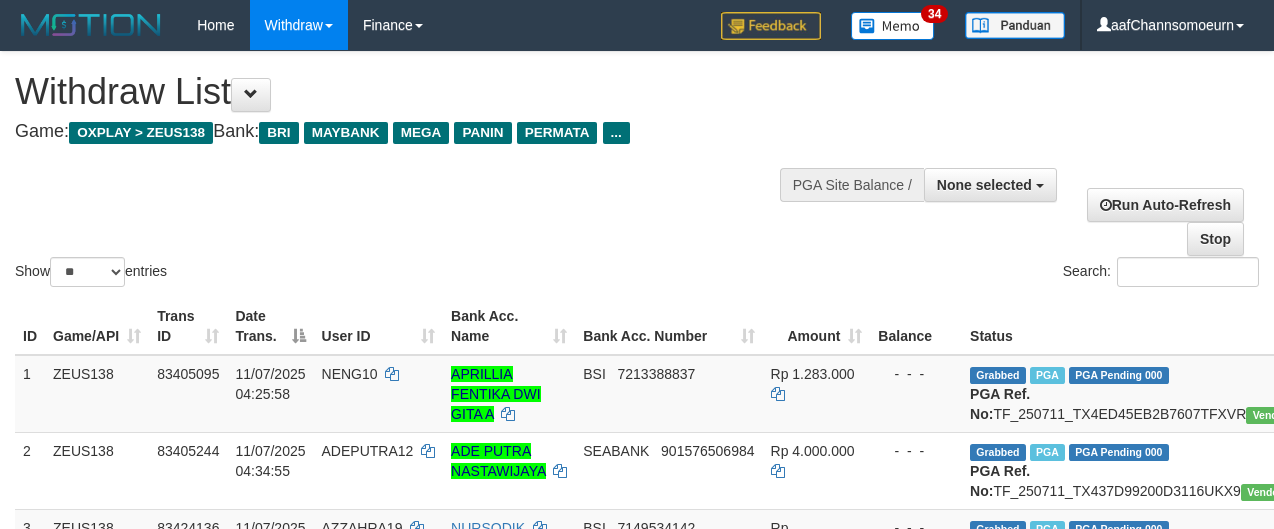 select 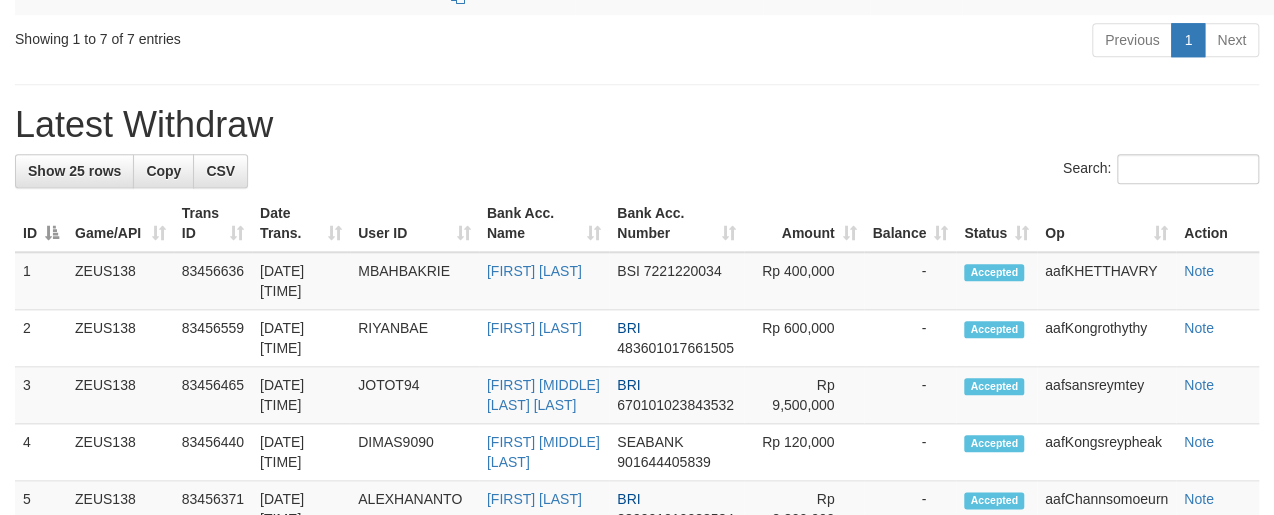 scroll, scrollTop: 804, scrollLeft: 0, axis: vertical 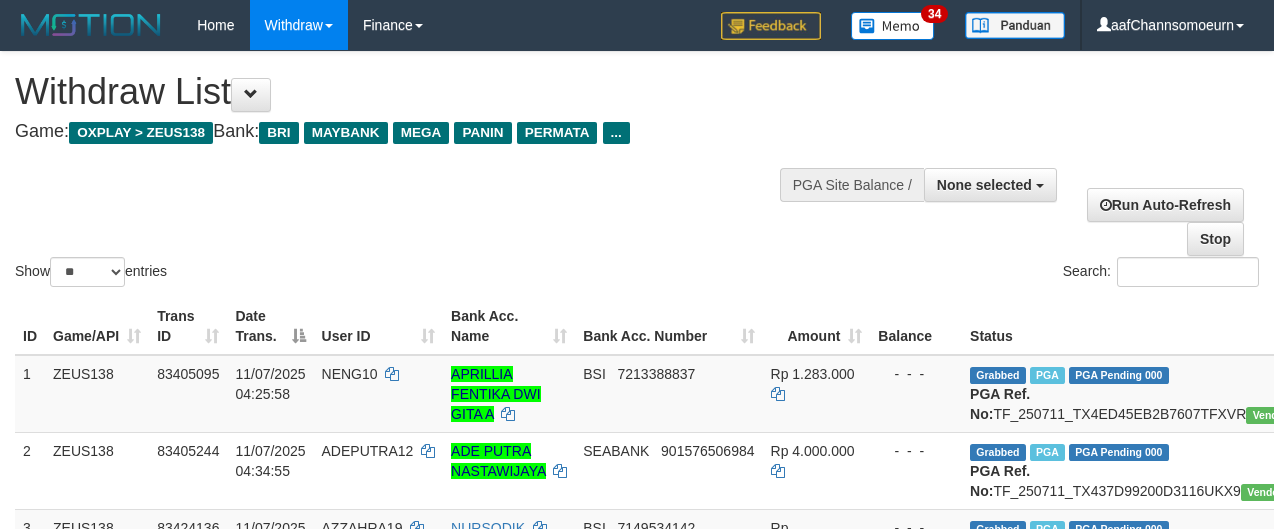 select 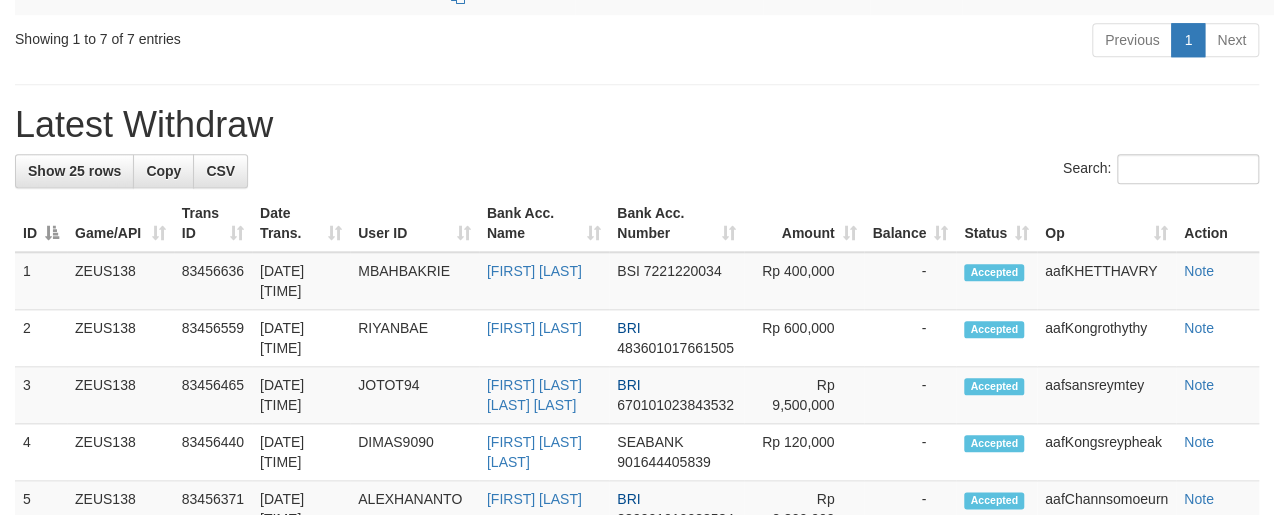 scroll, scrollTop: 804, scrollLeft: 0, axis: vertical 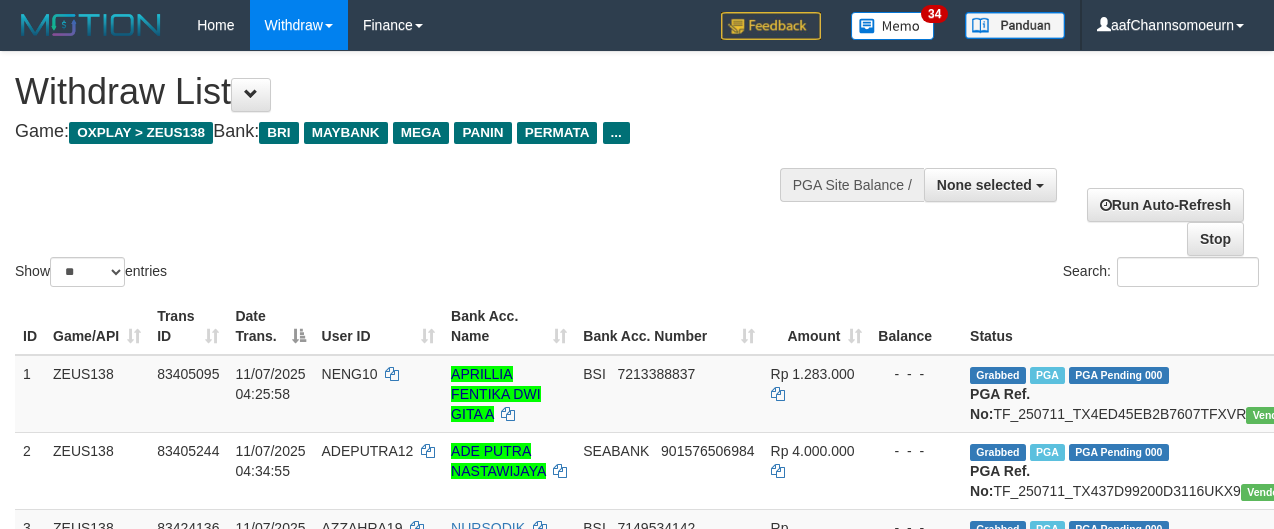 select 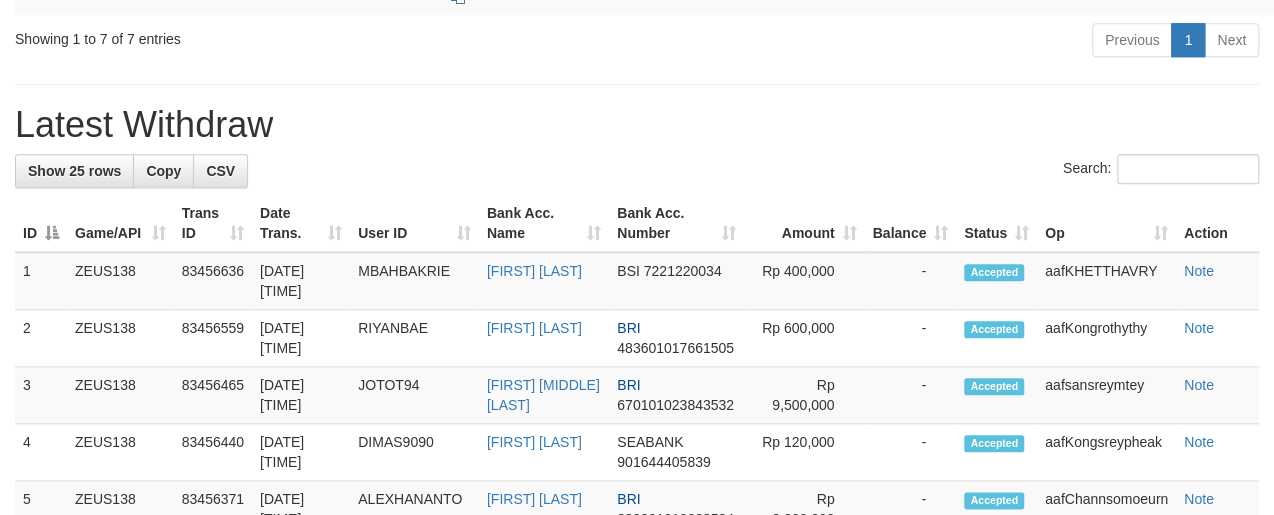 scroll, scrollTop: 804, scrollLeft: 0, axis: vertical 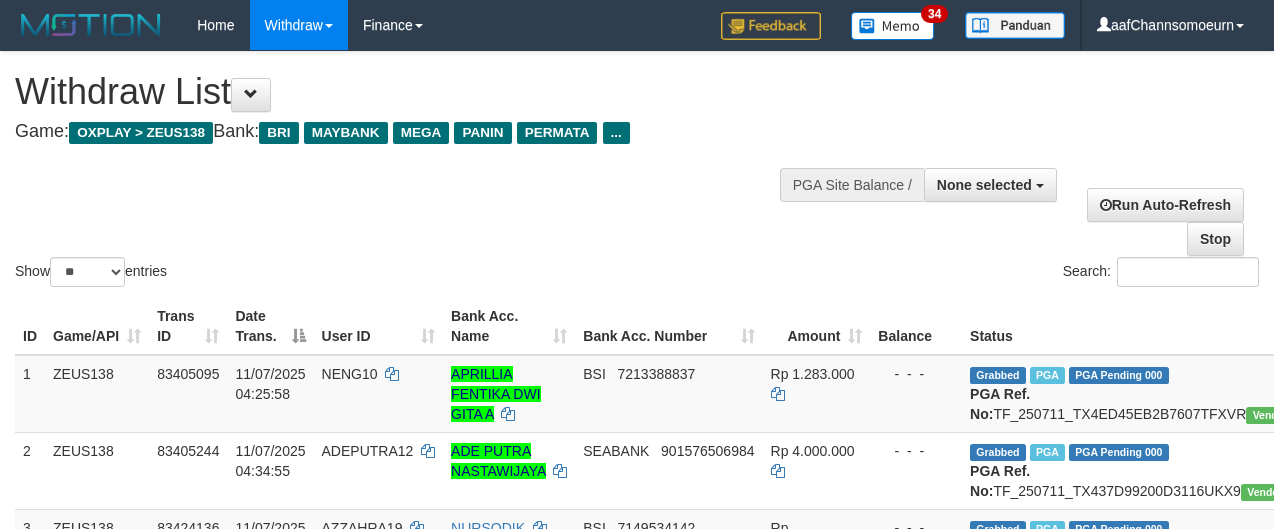 select 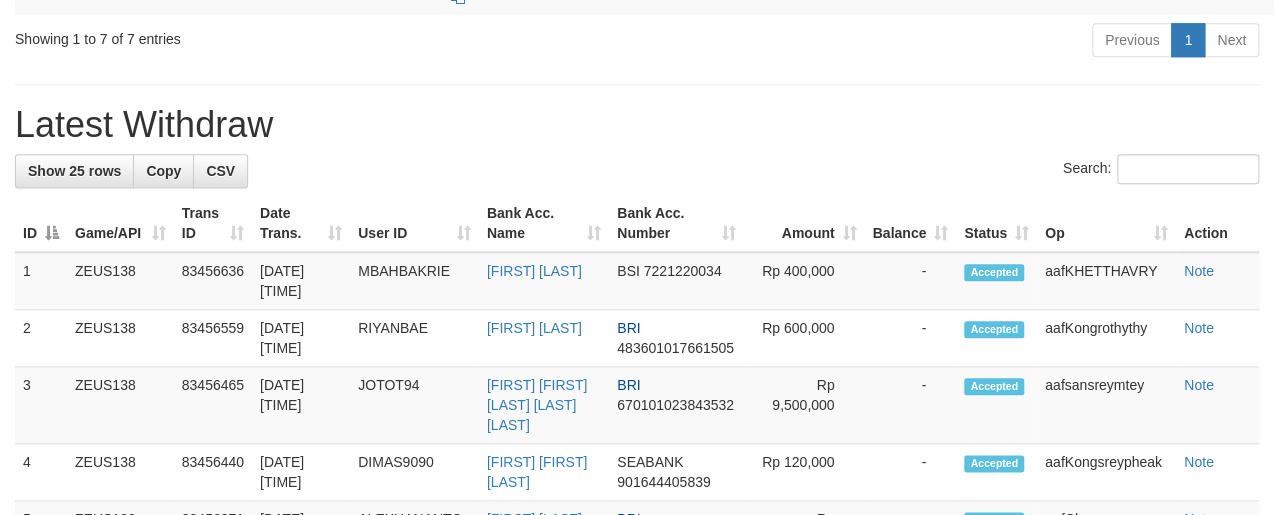 scroll, scrollTop: 804, scrollLeft: 0, axis: vertical 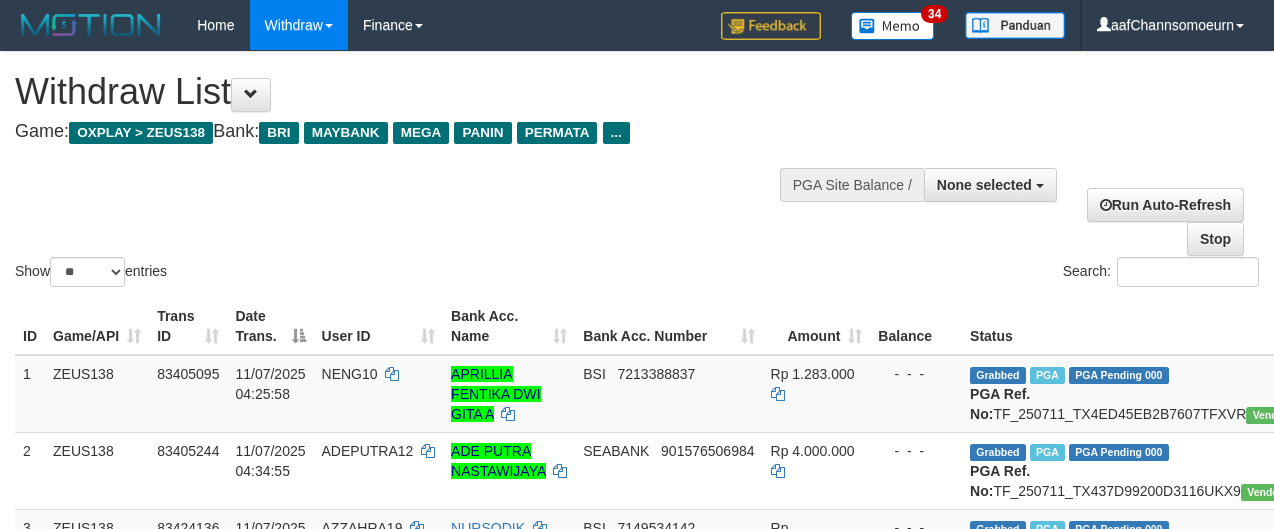 select 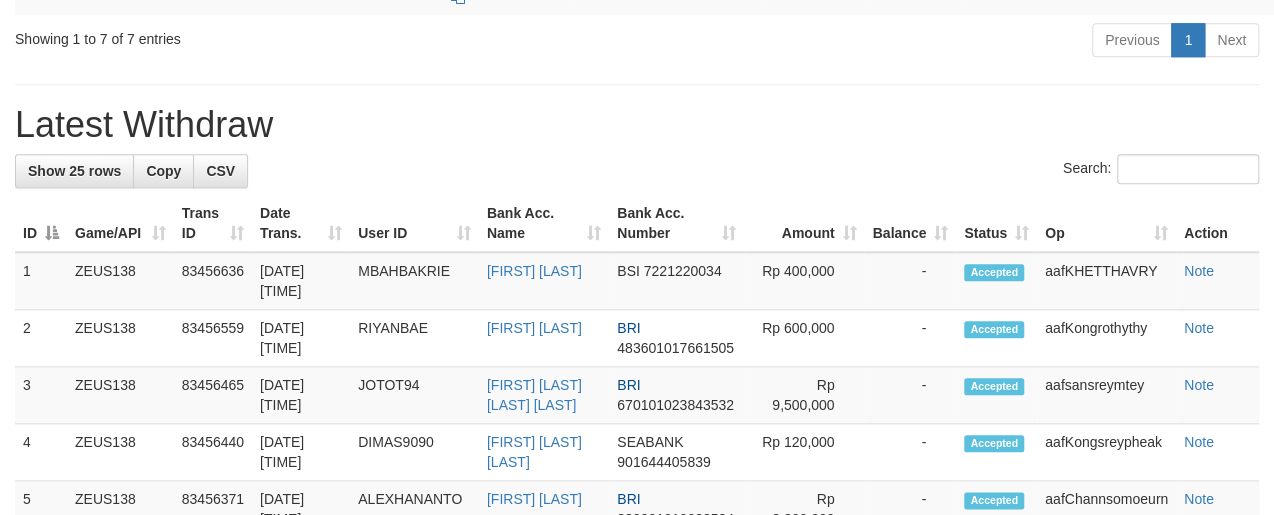 scroll, scrollTop: 804, scrollLeft: 0, axis: vertical 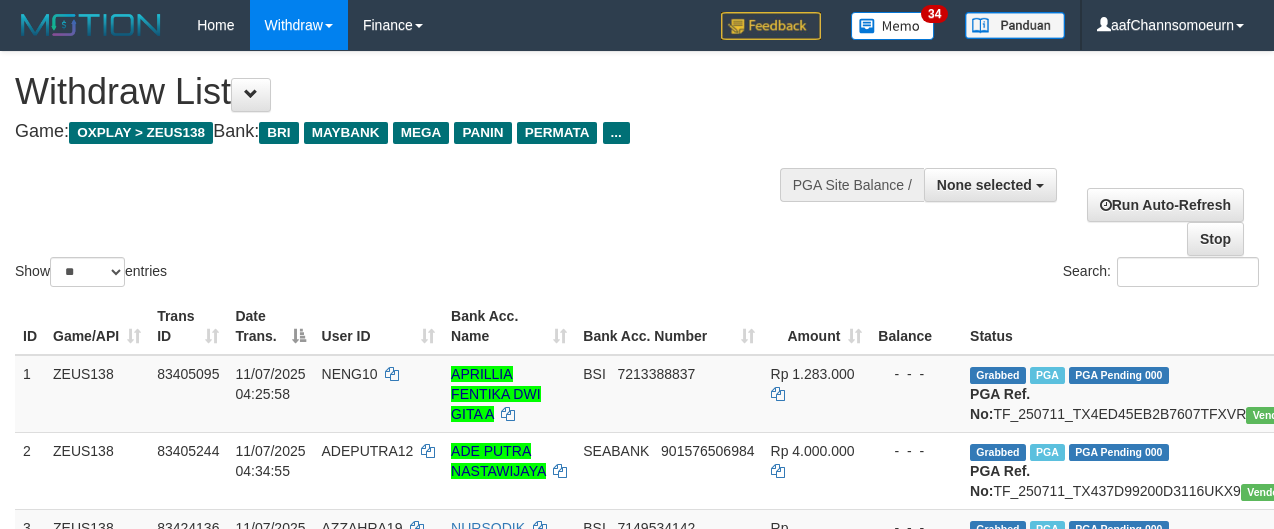 select 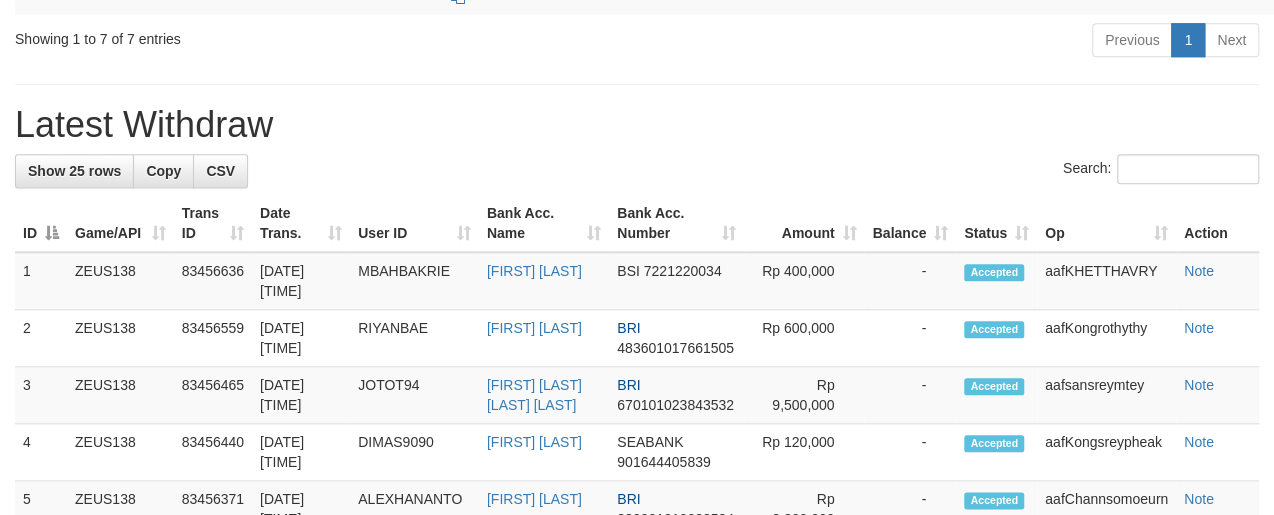 scroll, scrollTop: 804, scrollLeft: 0, axis: vertical 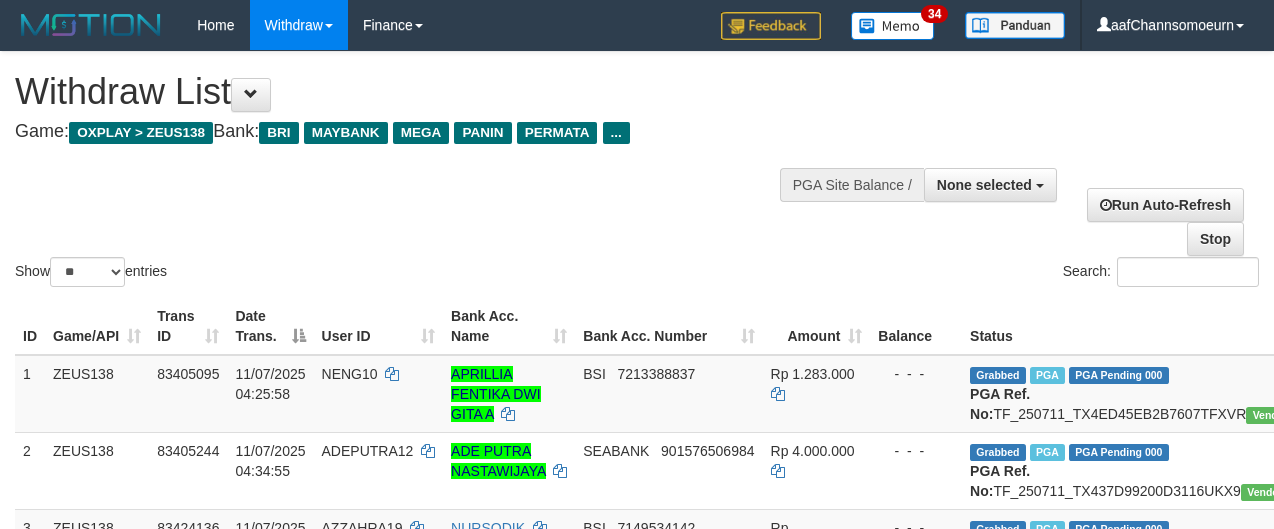 select 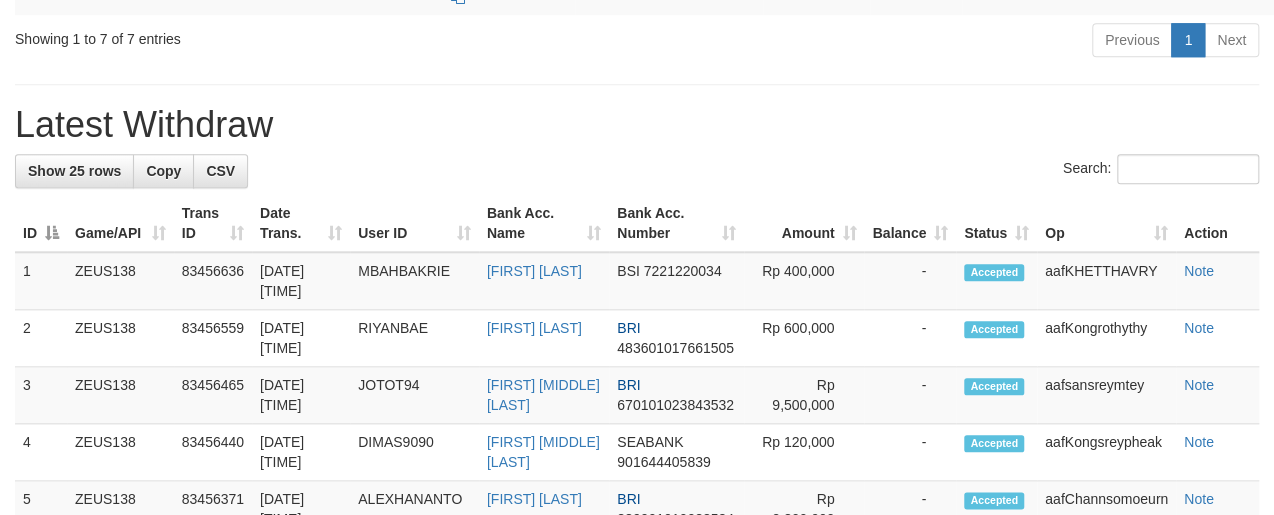 scroll, scrollTop: 804, scrollLeft: 0, axis: vertical 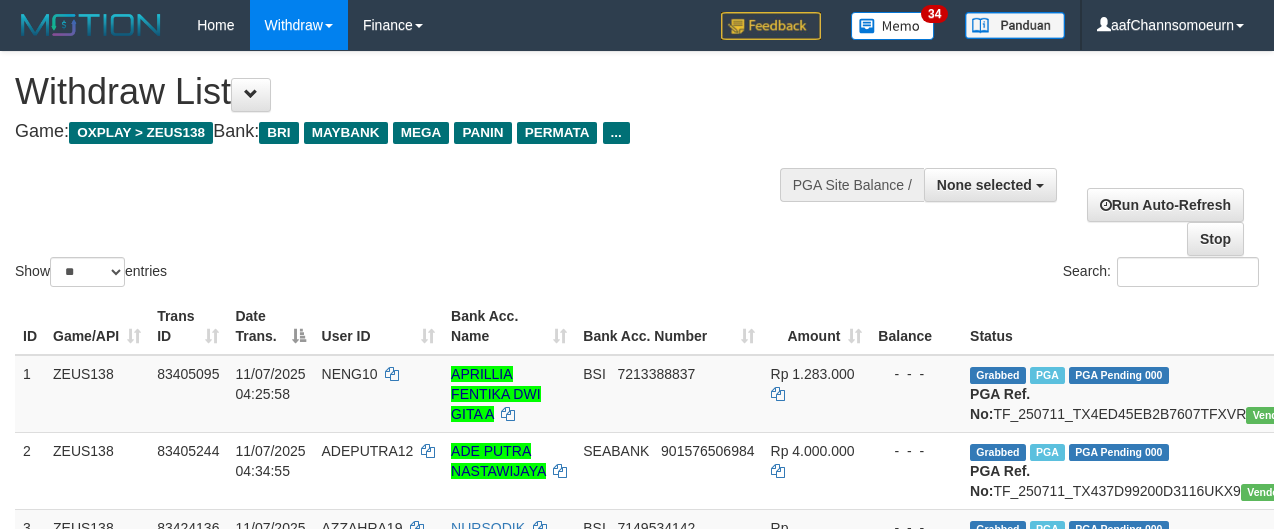 select 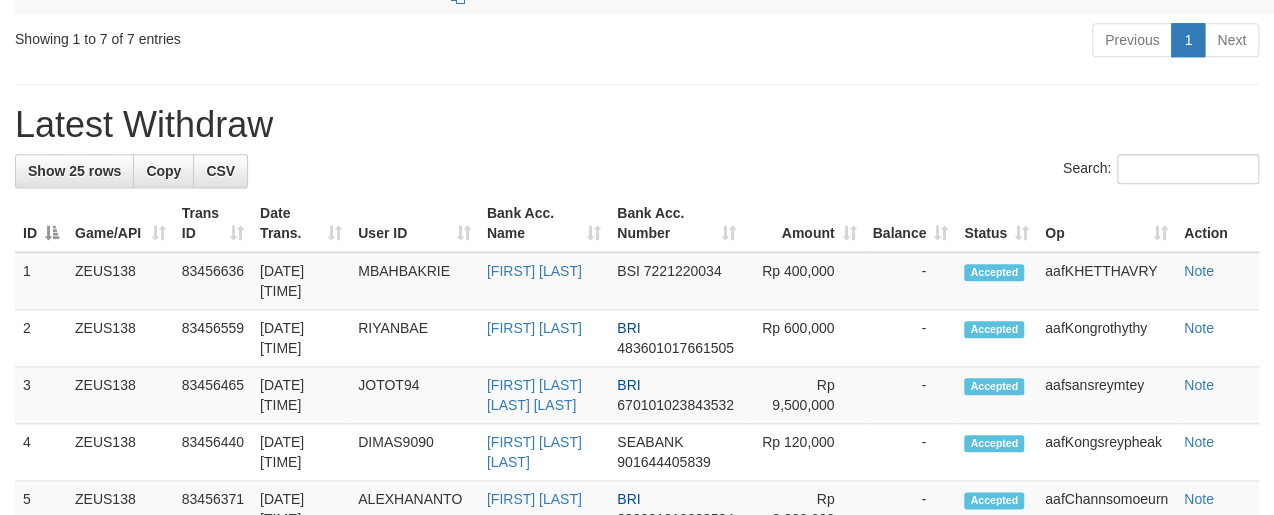 scroll, scrollTop: 804, scrollLeft: 0, axis: vertical 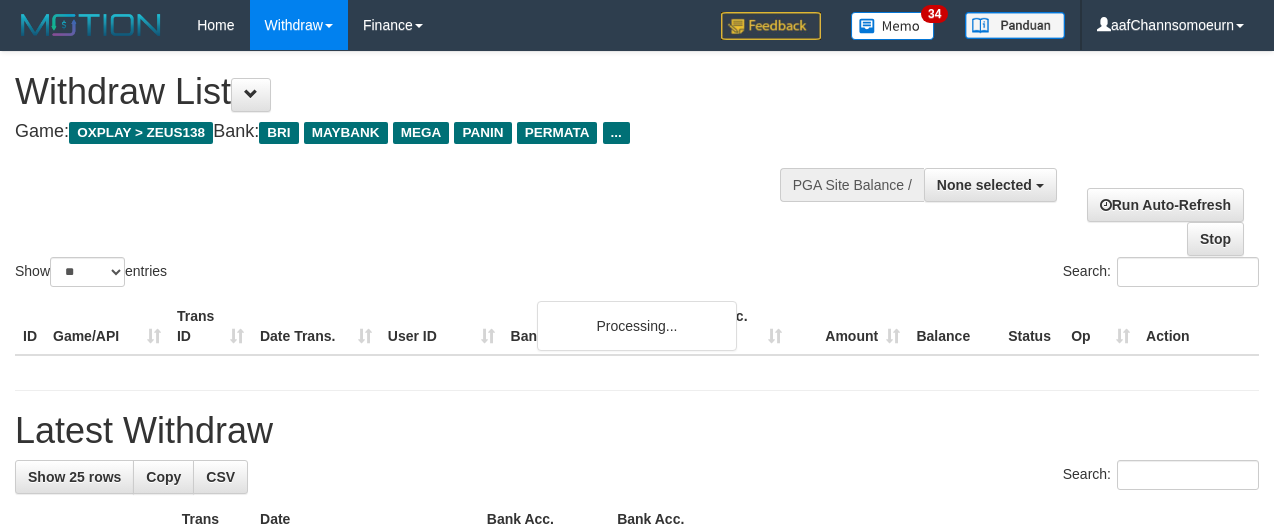 select 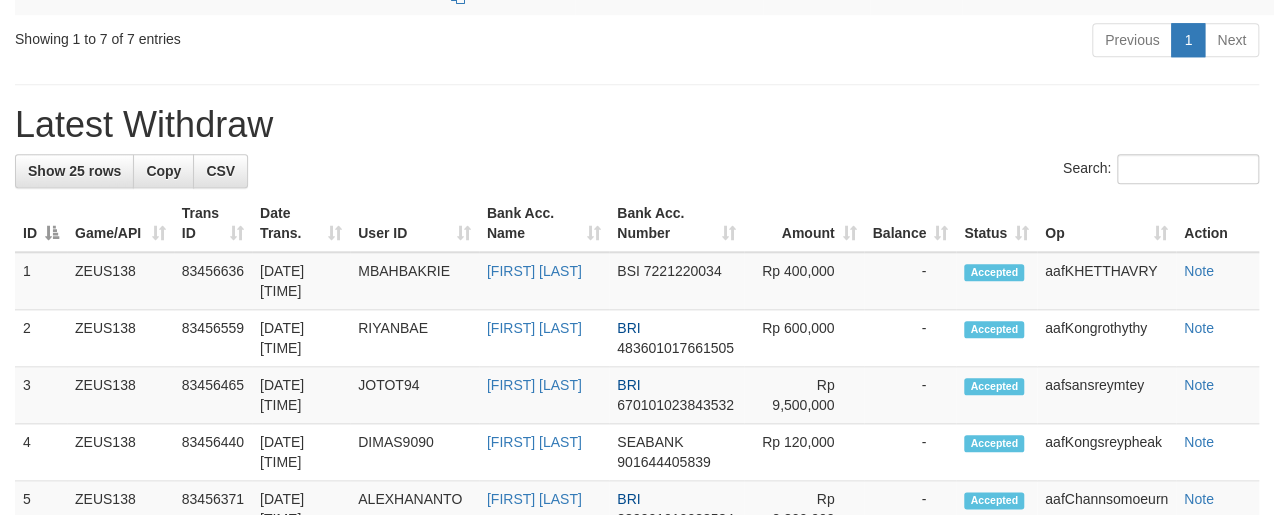 scroll, scrollTop: 804, scrollLeft: 0, axis: vertical 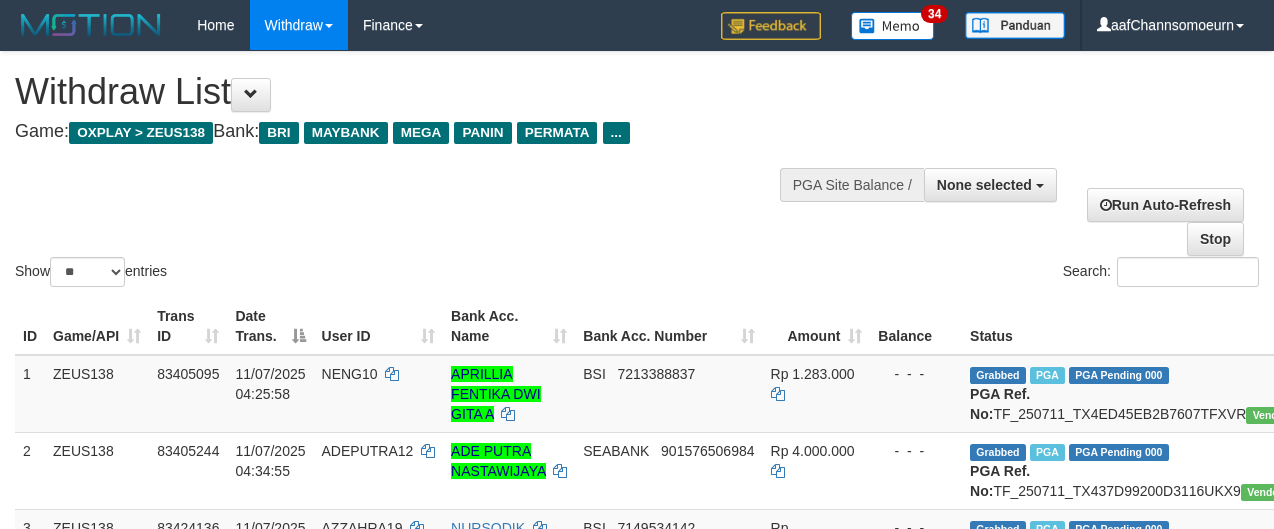 select 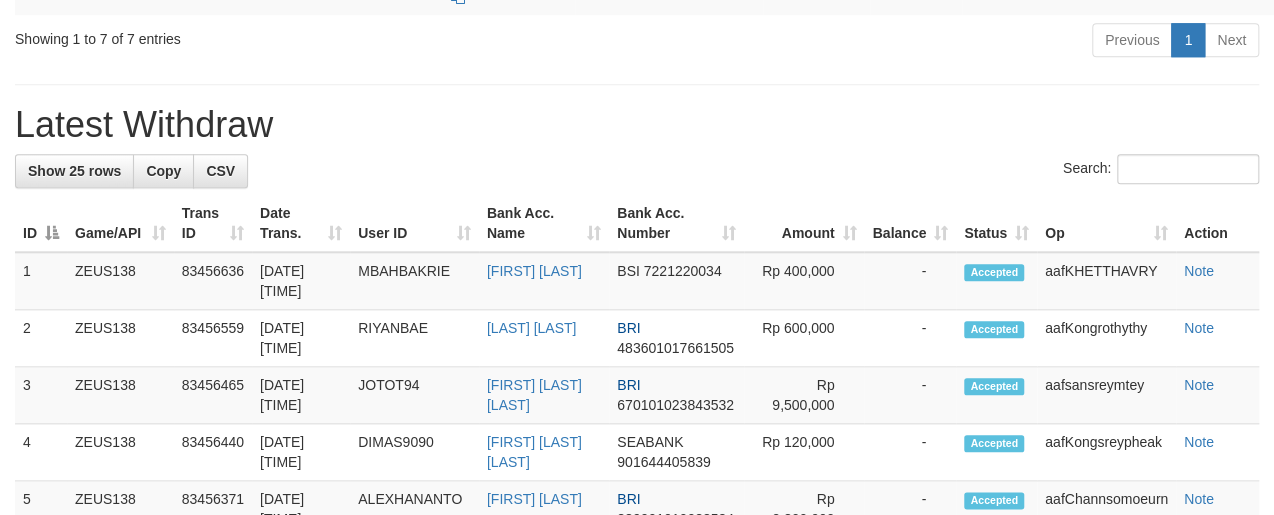 scroll, scrollTop: 804, scrollLeft: 0, axis: vertical 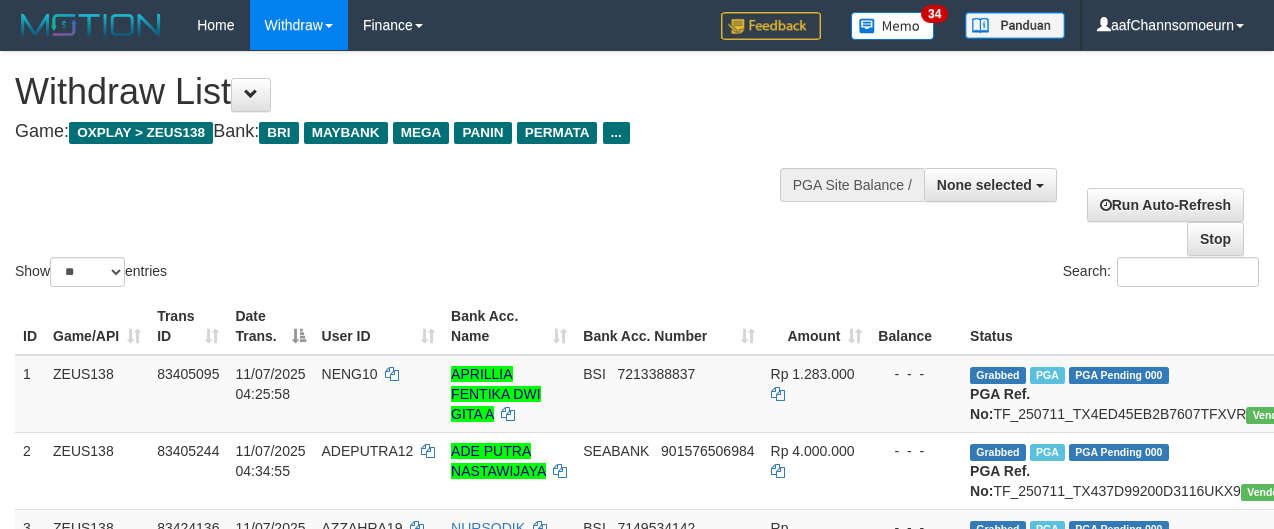select 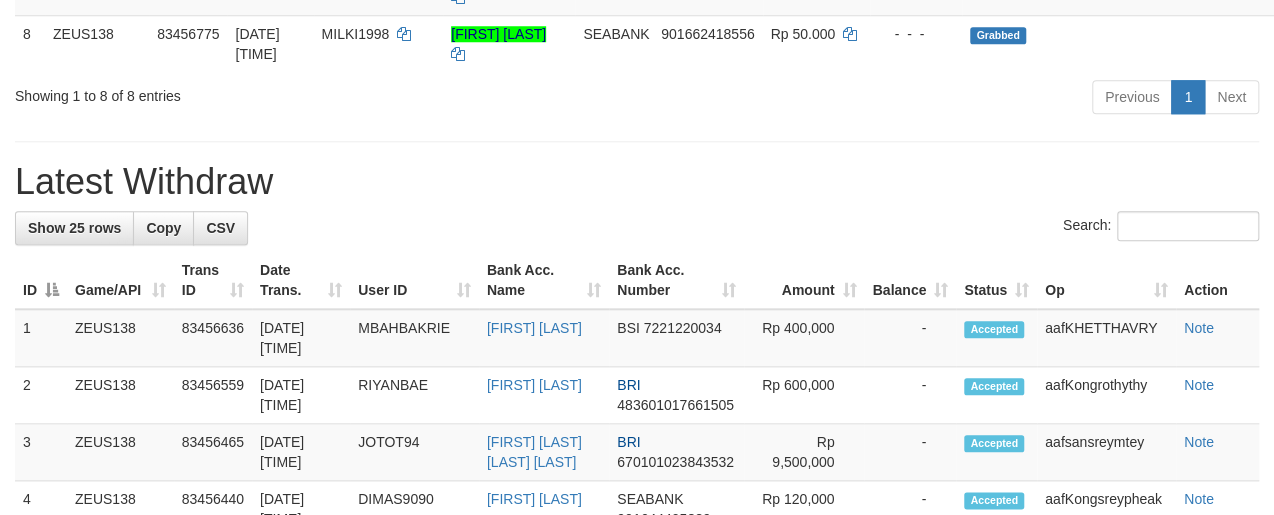 scroll, scrollTop: 804, scrollLeft: 0, axis: vertical 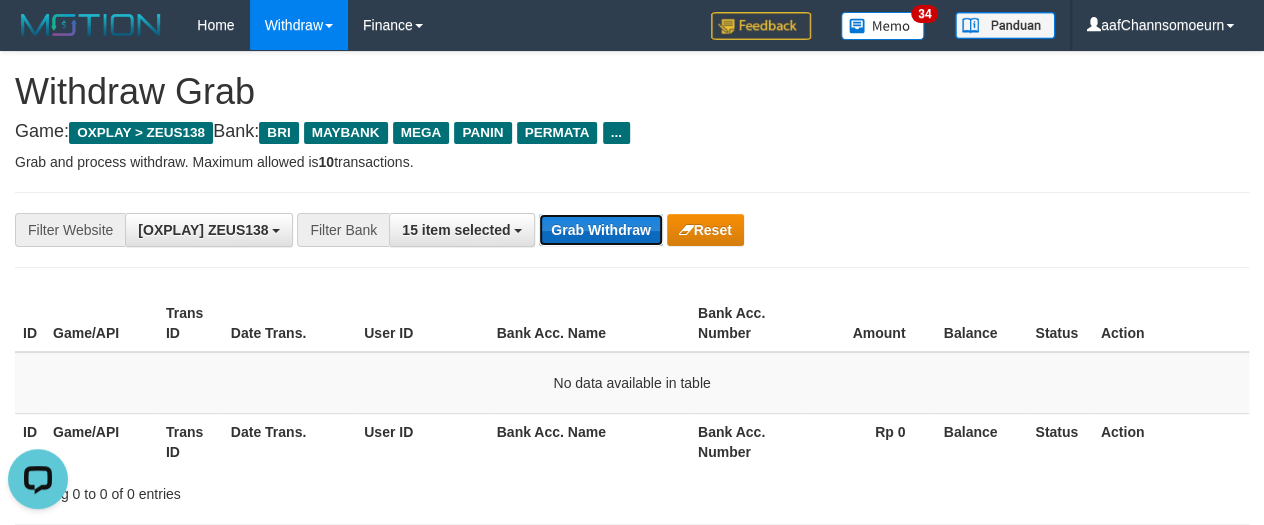 click on "Grab Withdraw" at bounding box center (600, 230) 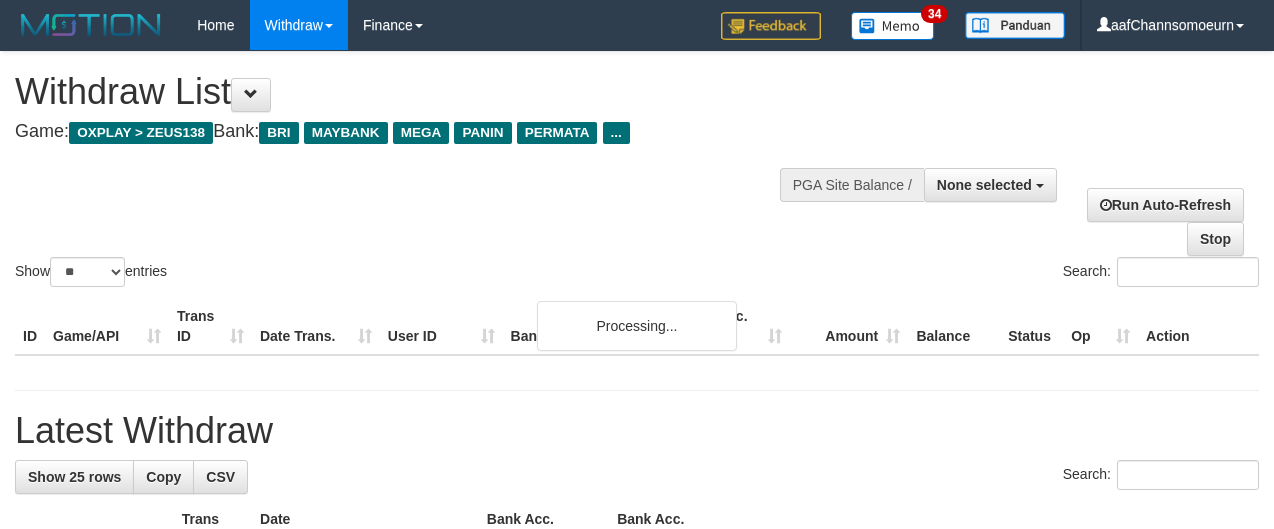 select 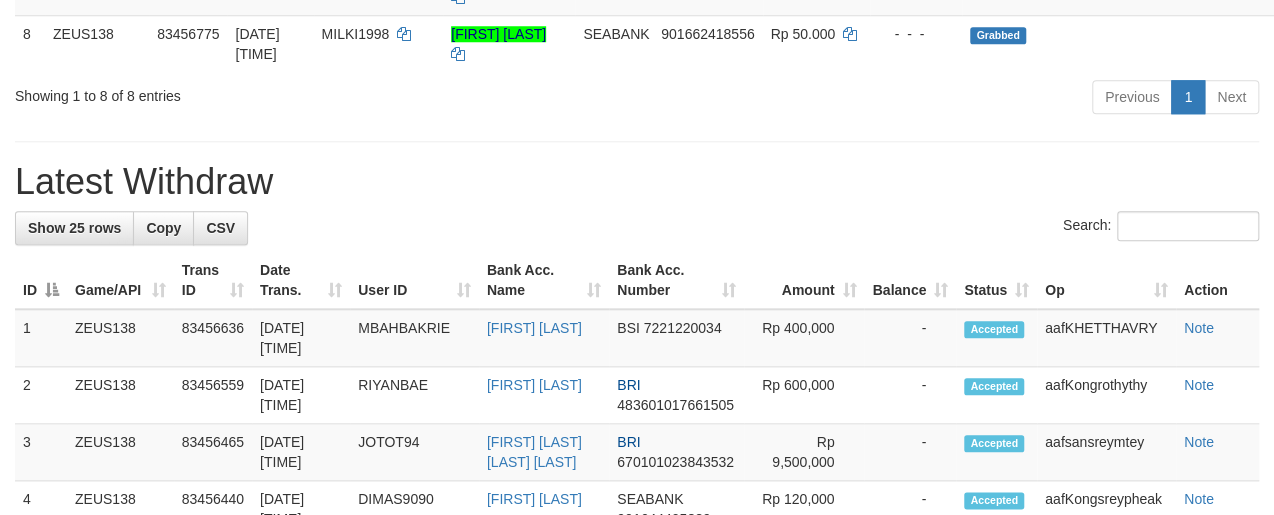 scroll, scrollTop: 804, scrollLeft: 0, axis: vertical 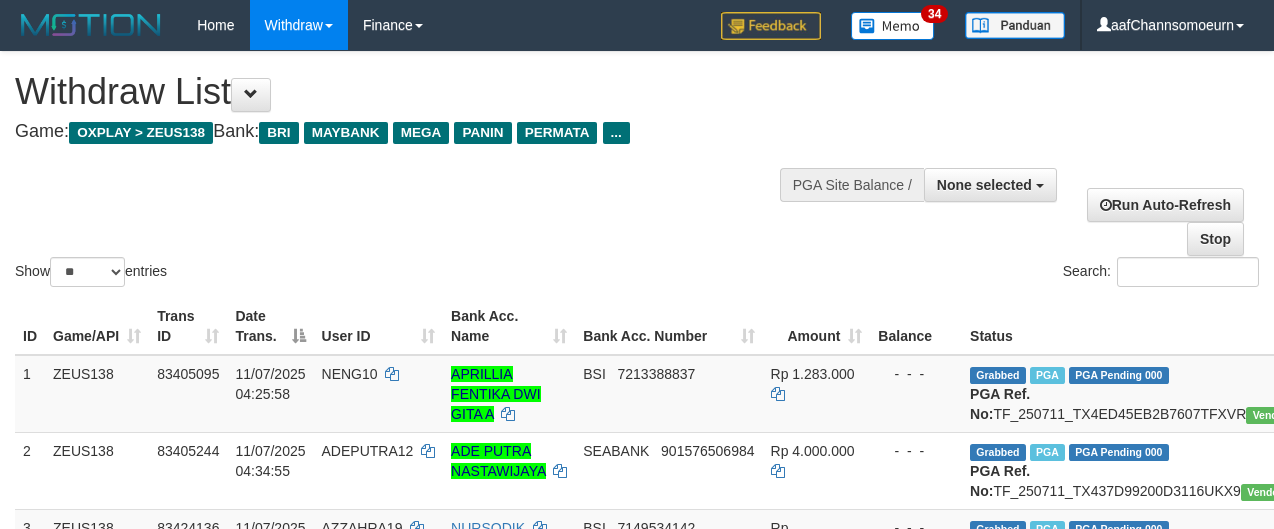 select 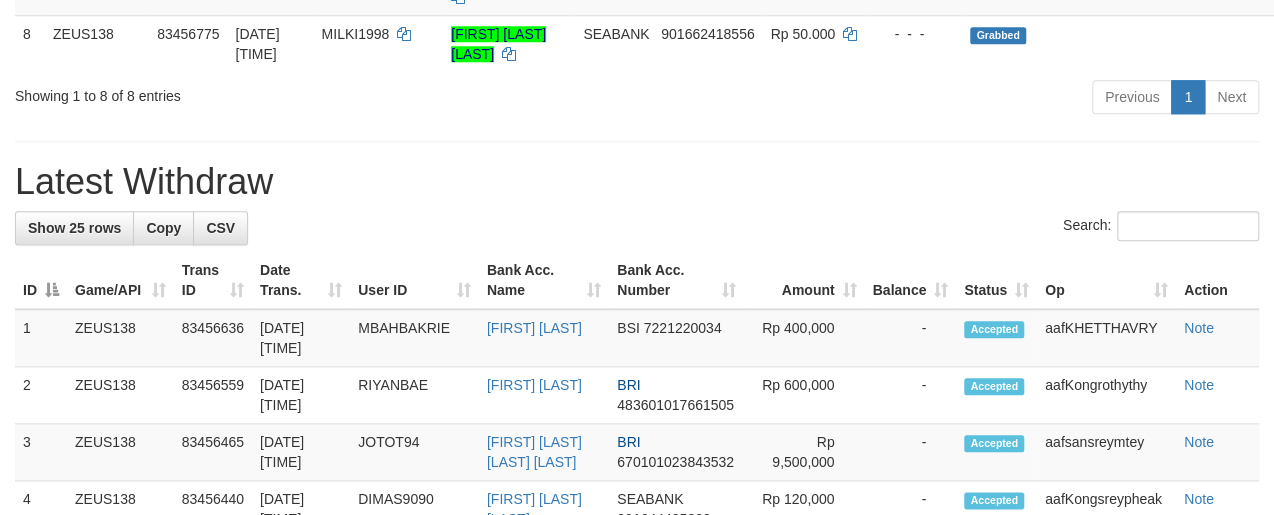 scroll, scrollTop: 804, scrollLeft: 0, axis: vertical 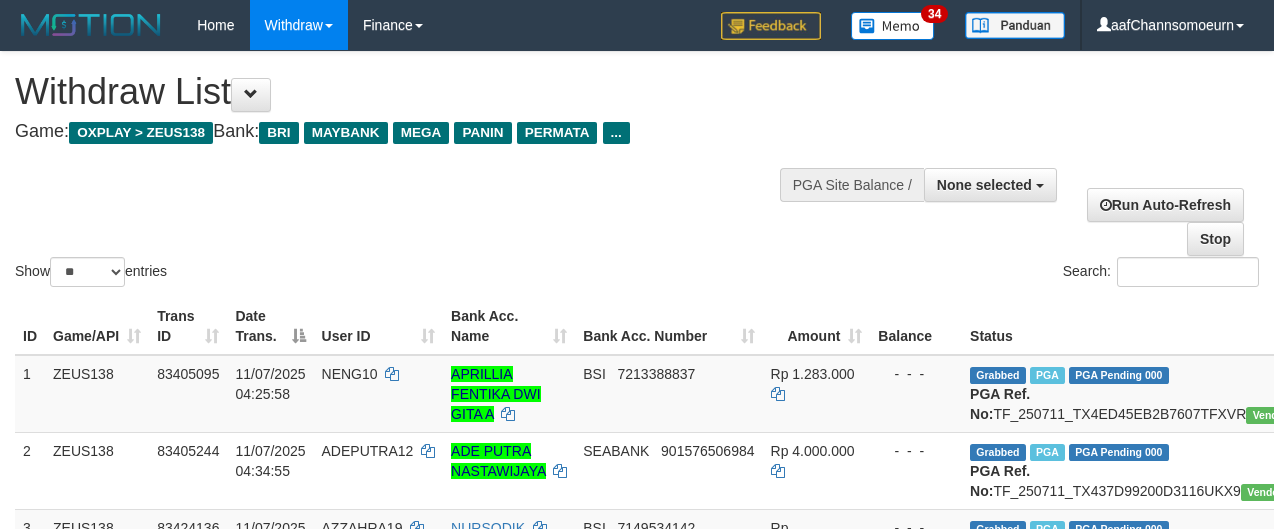 select 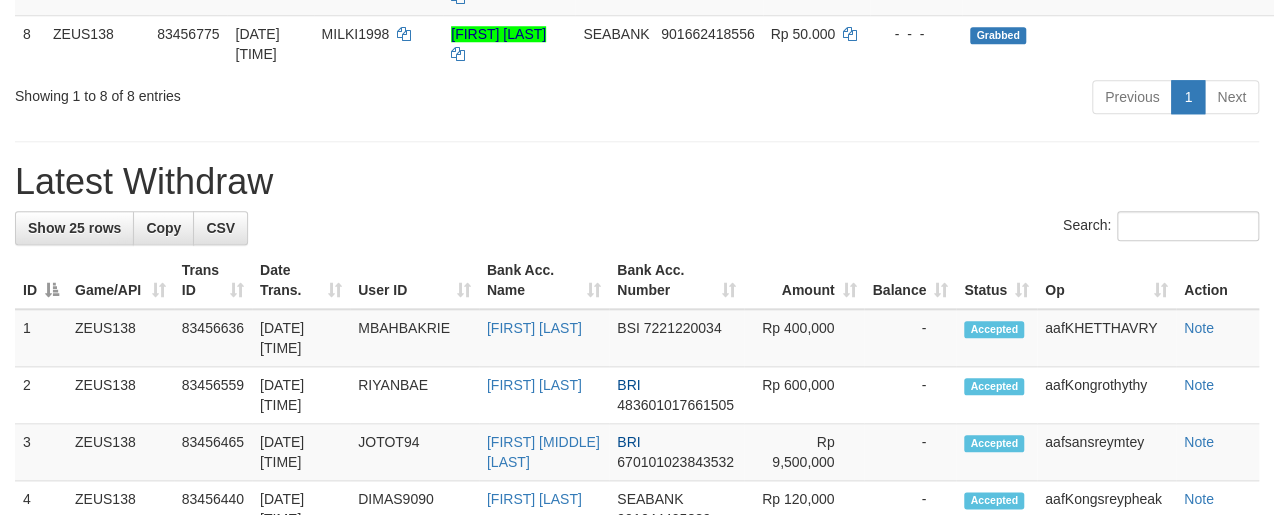 scroll, scrollTop: 804, scrollLeft: 0, axis: vertical 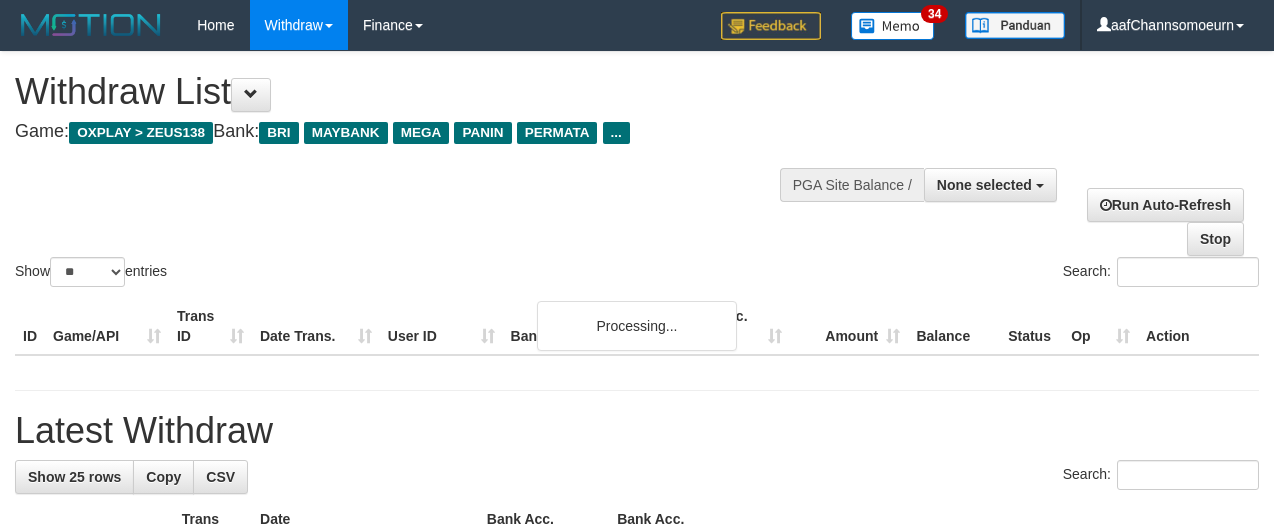 select 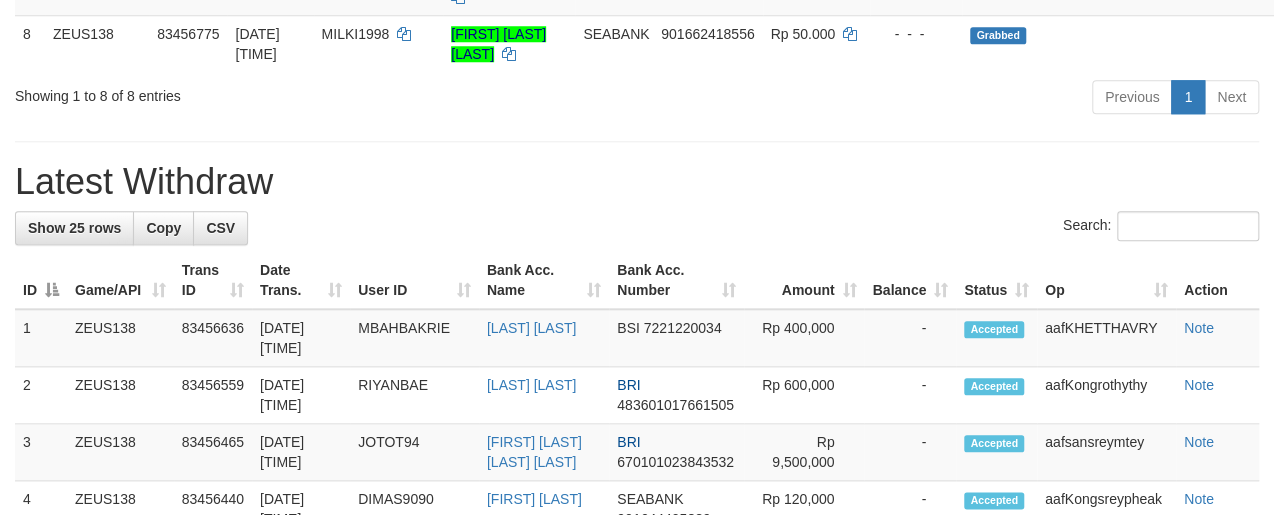 scroll, scrollTop: 804, scrollLeft: 0, axis: vertical 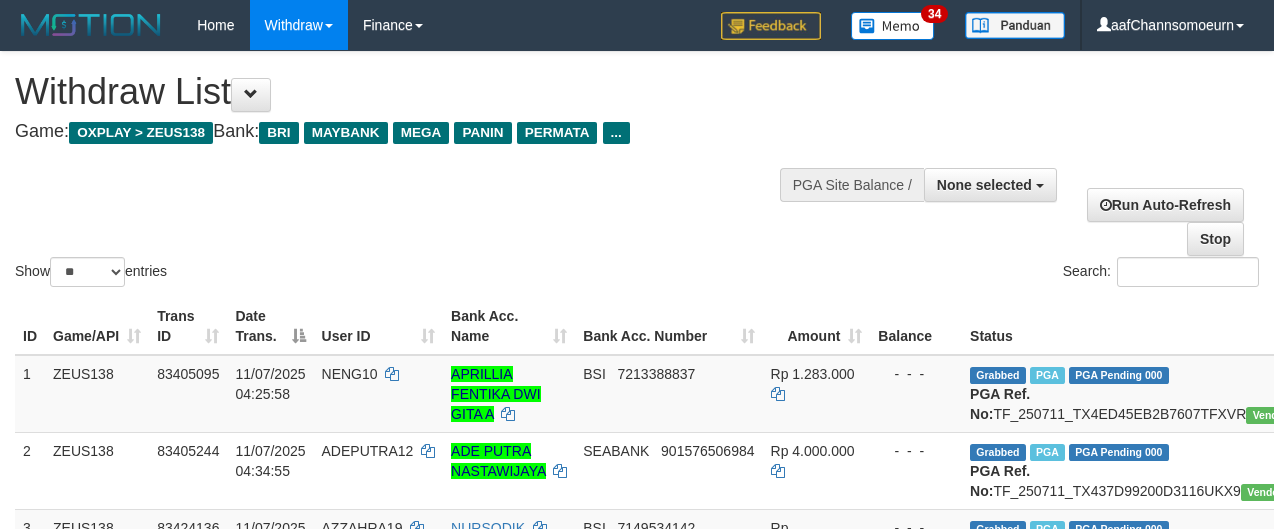 select 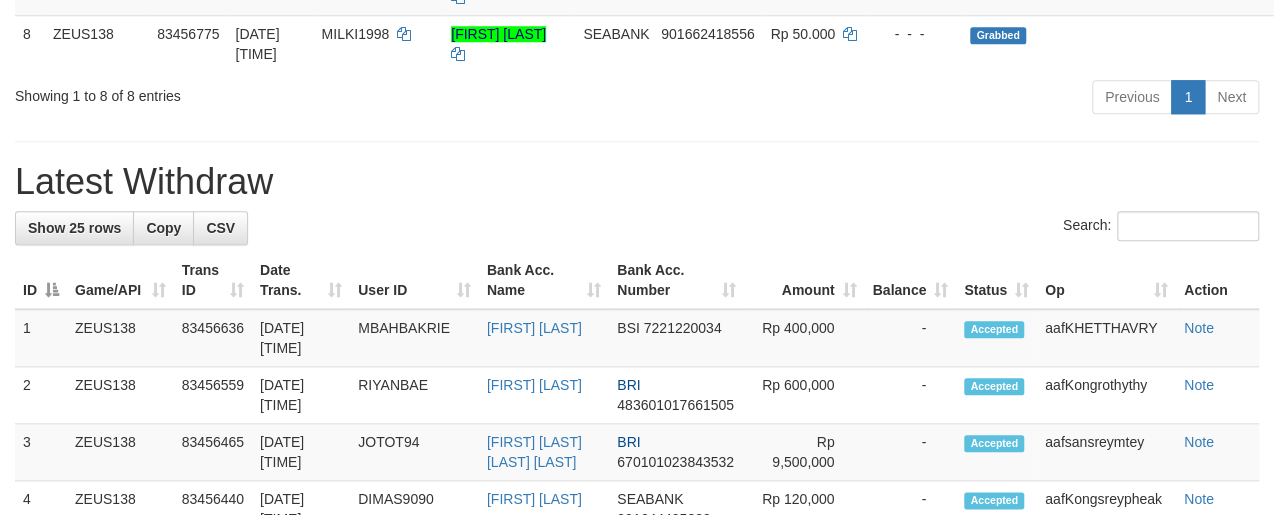 scroll, scrollTop: 804, scrollLeft: 0, axis: vertical 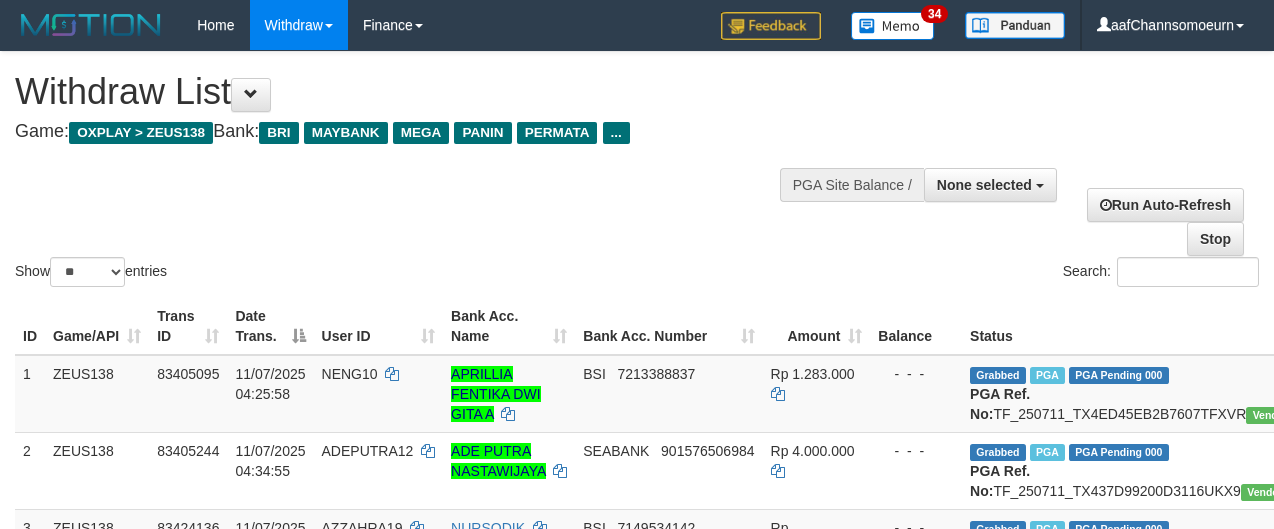 select 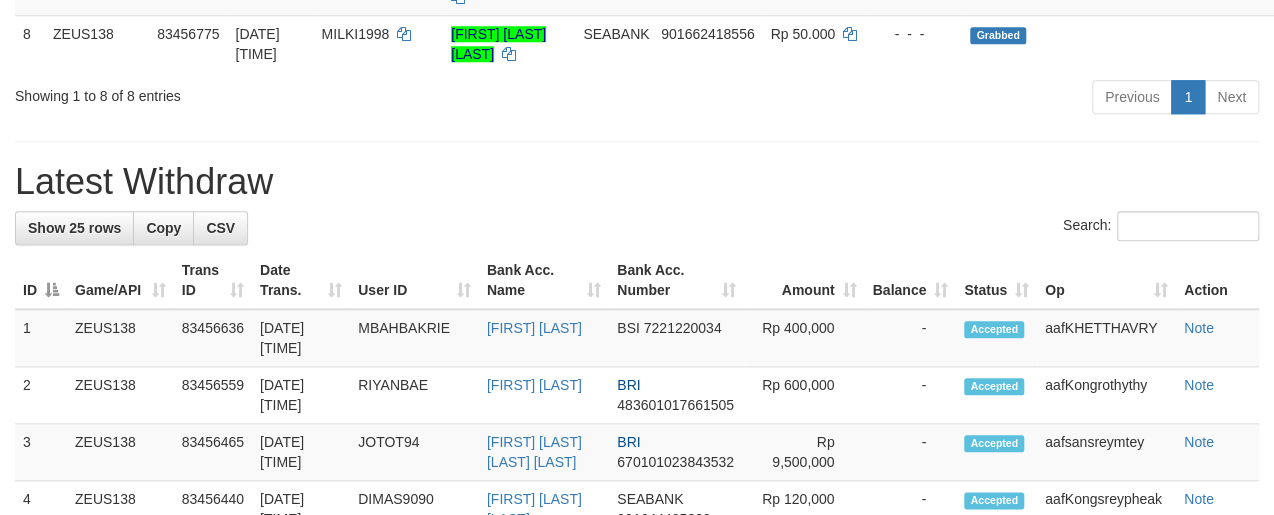 scroll, scrollTop: 804, scrollLeft: 0, axis: vertical 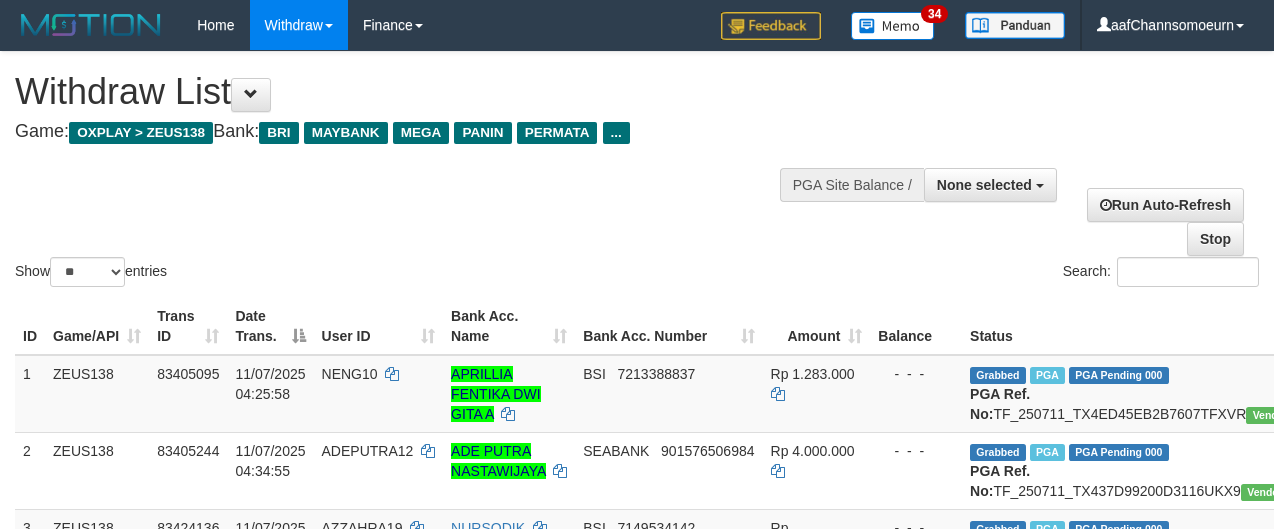 select 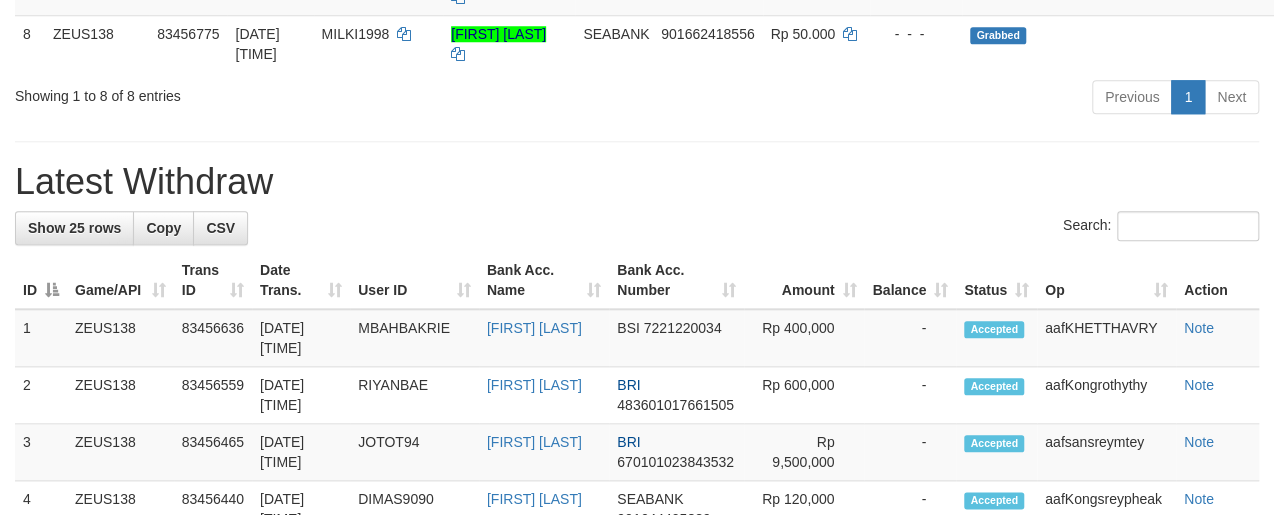 scroll, scrollTop: 804, scrollLeft: 0, axis: vertical 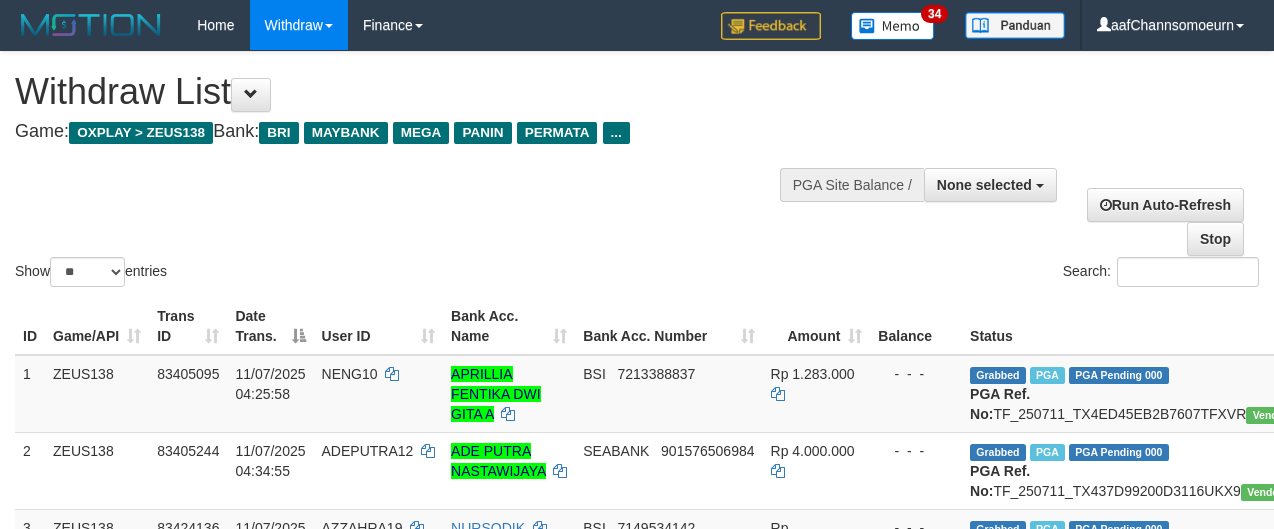 select 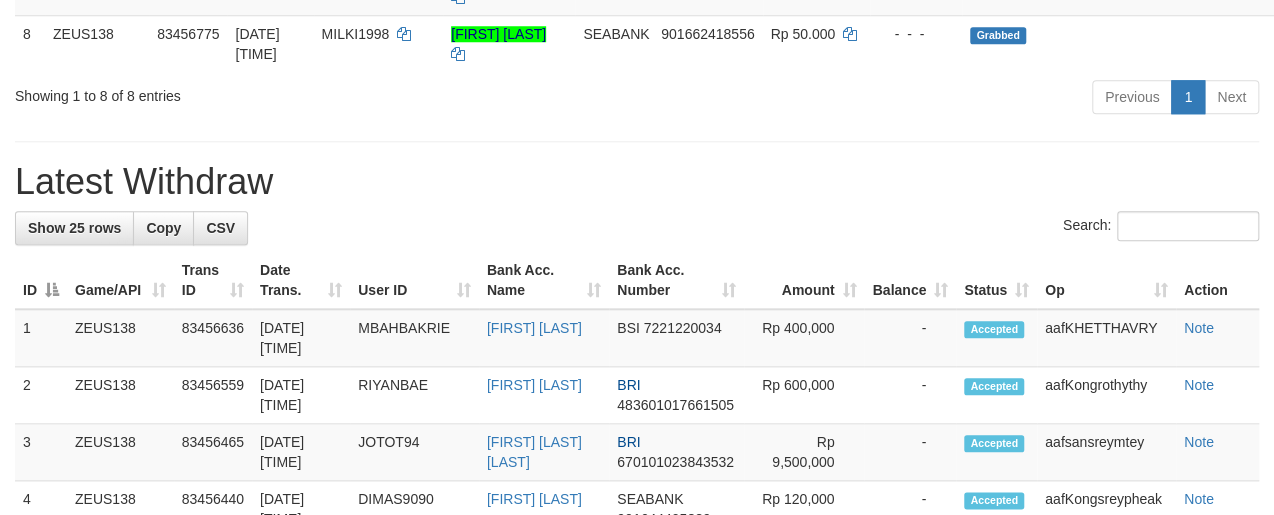 scroll, scrollTop: 804, scrollLeft: 0, axis: vertical 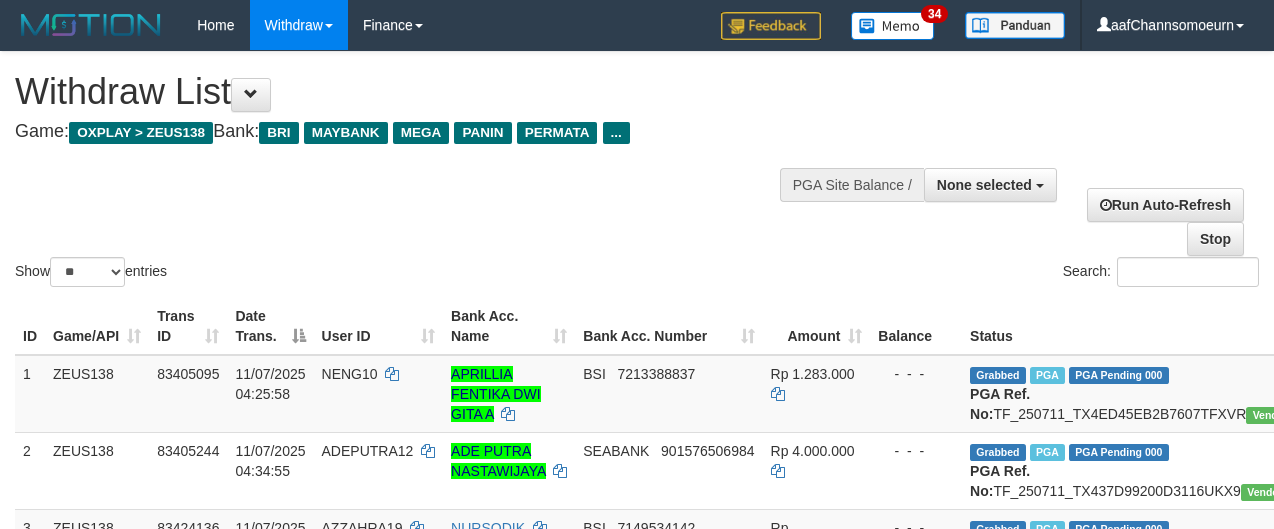 select 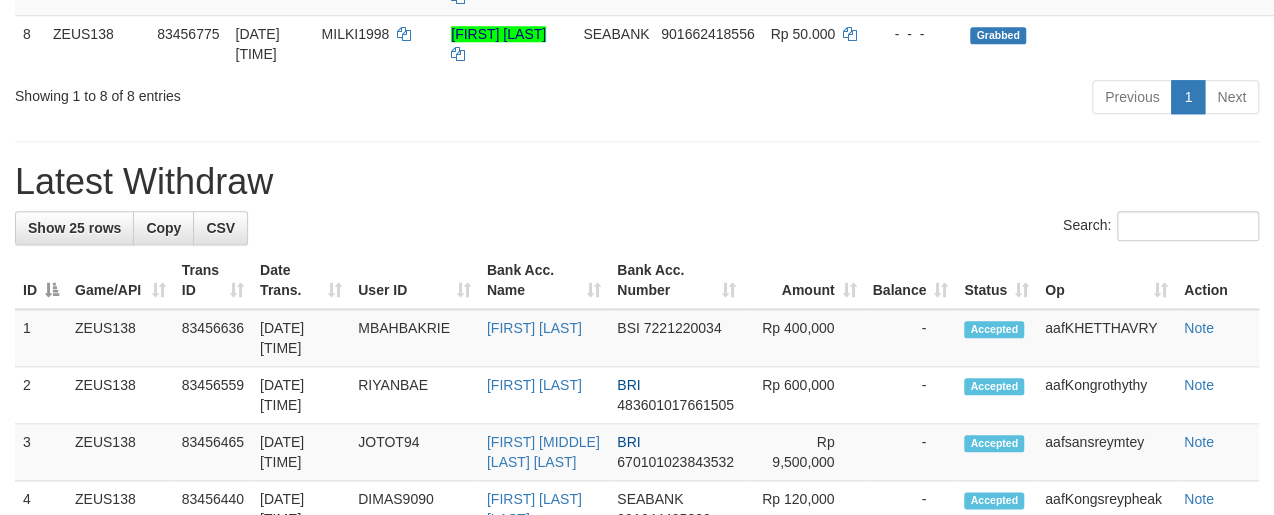 scroll, scrollTop: 804, scrollLeft: 0, axis: vertical 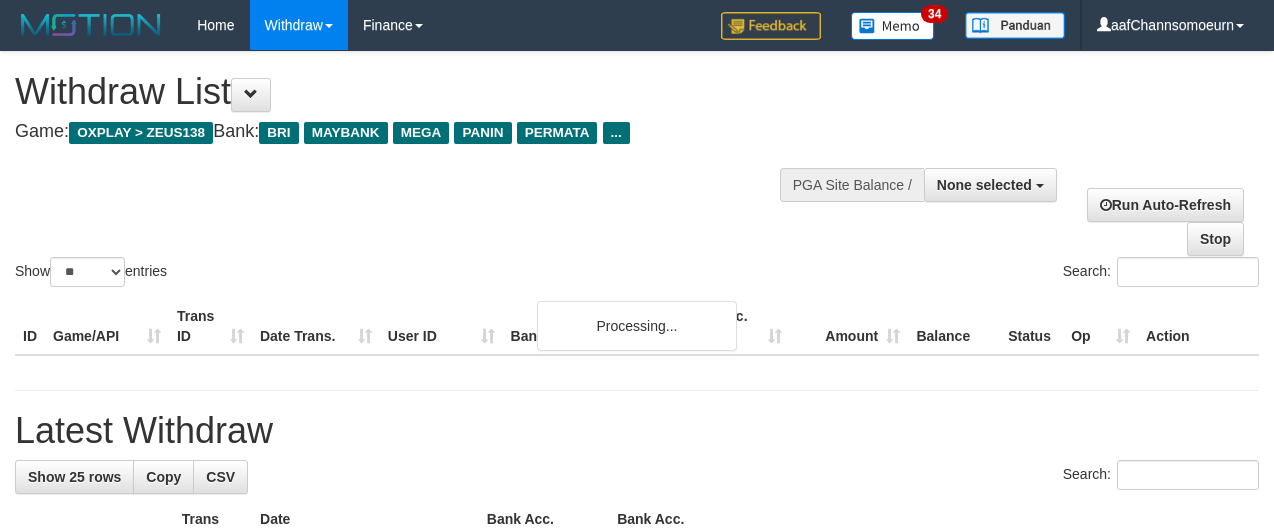 select 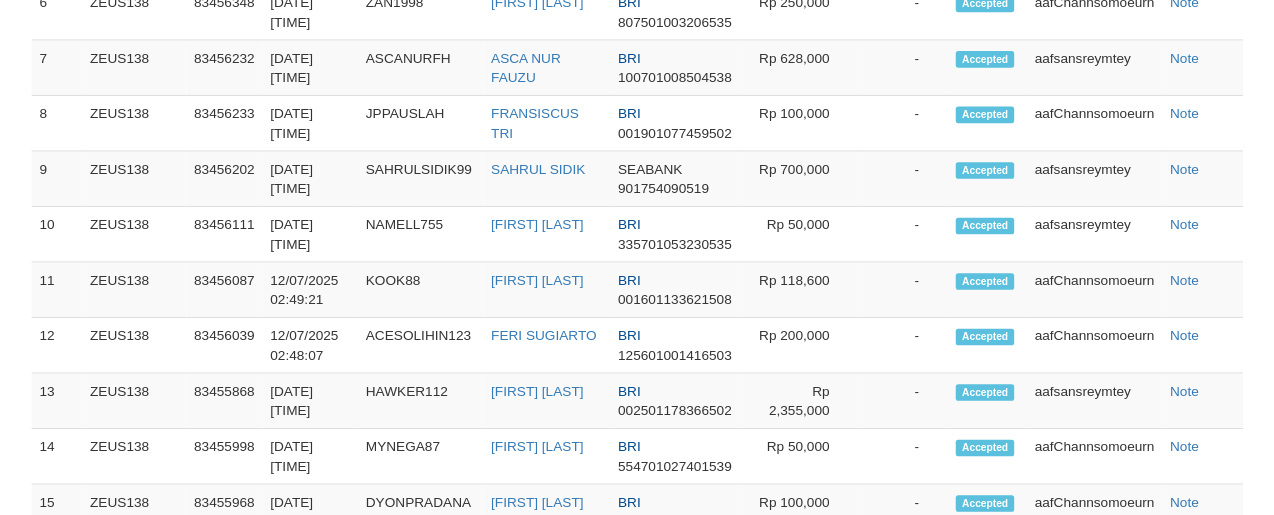 scroll, scrollTop: 804, scrollLeft: 0, axis: vertical 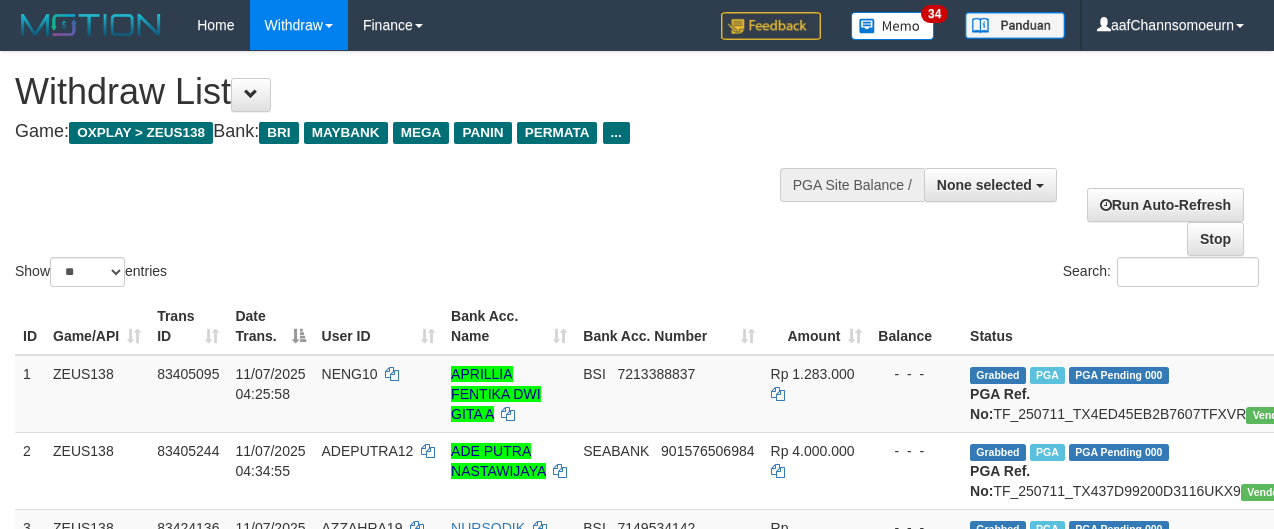 select 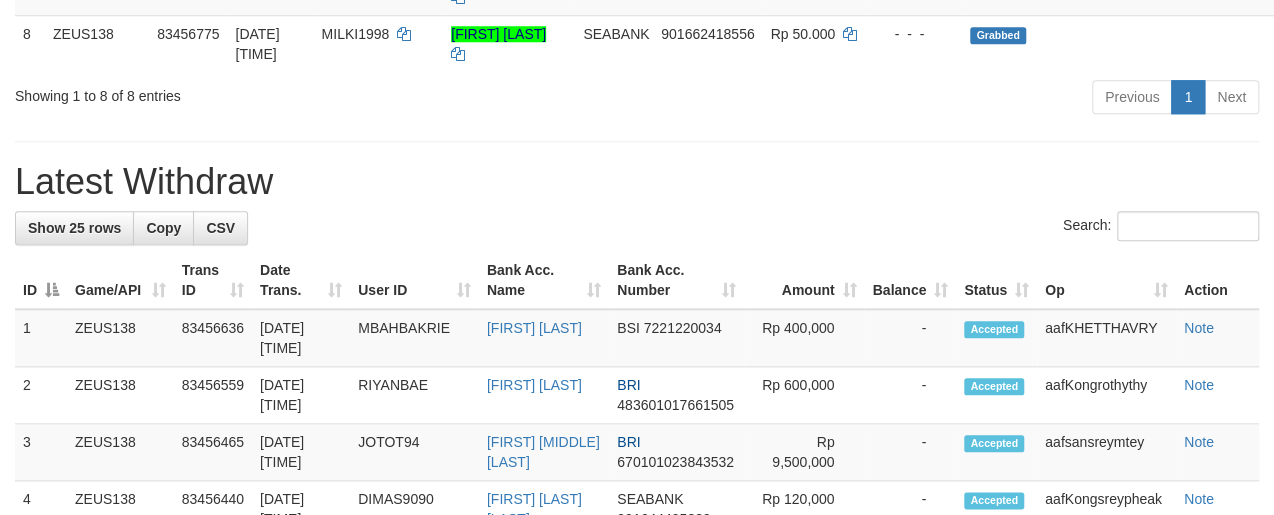 scroll, scrollTop: 804, scrollLeft: 0, axis: vertical 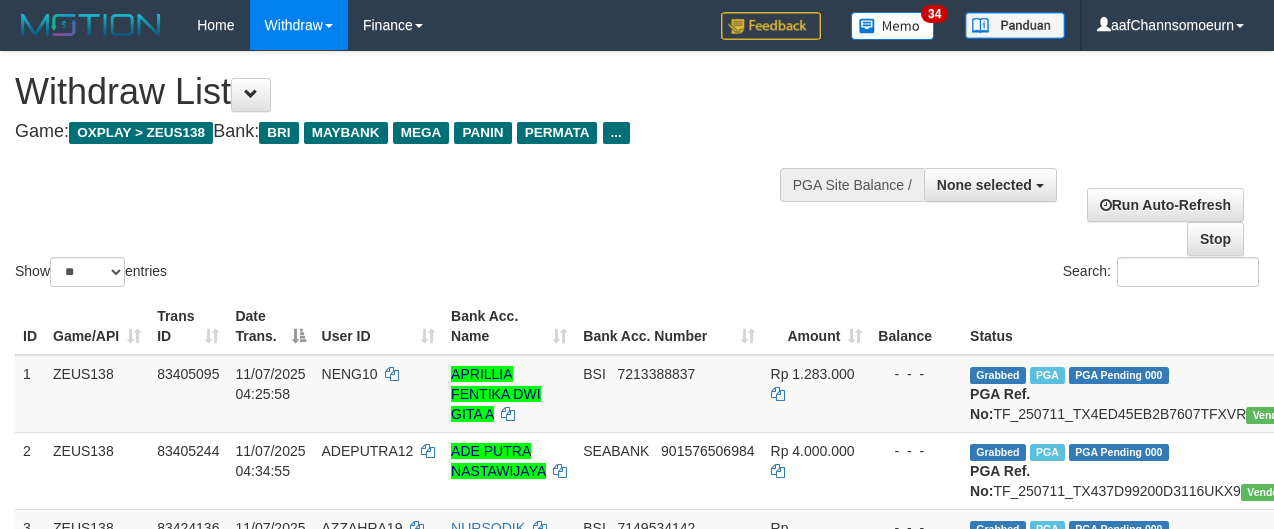 select 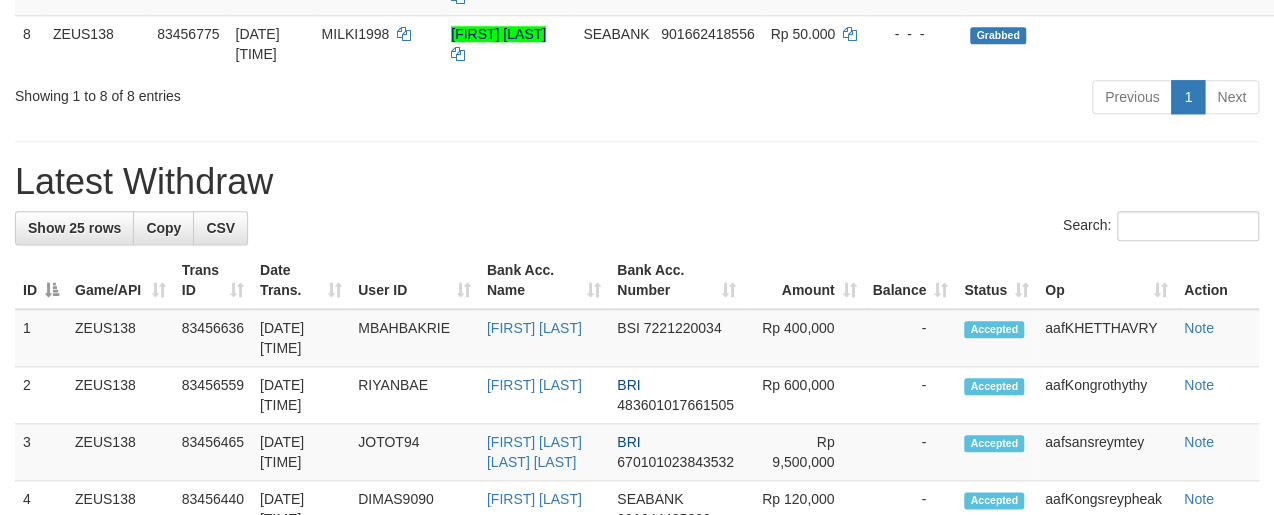 scroll, scrollTop: 804, scrollLeft: 0, axis: vertical 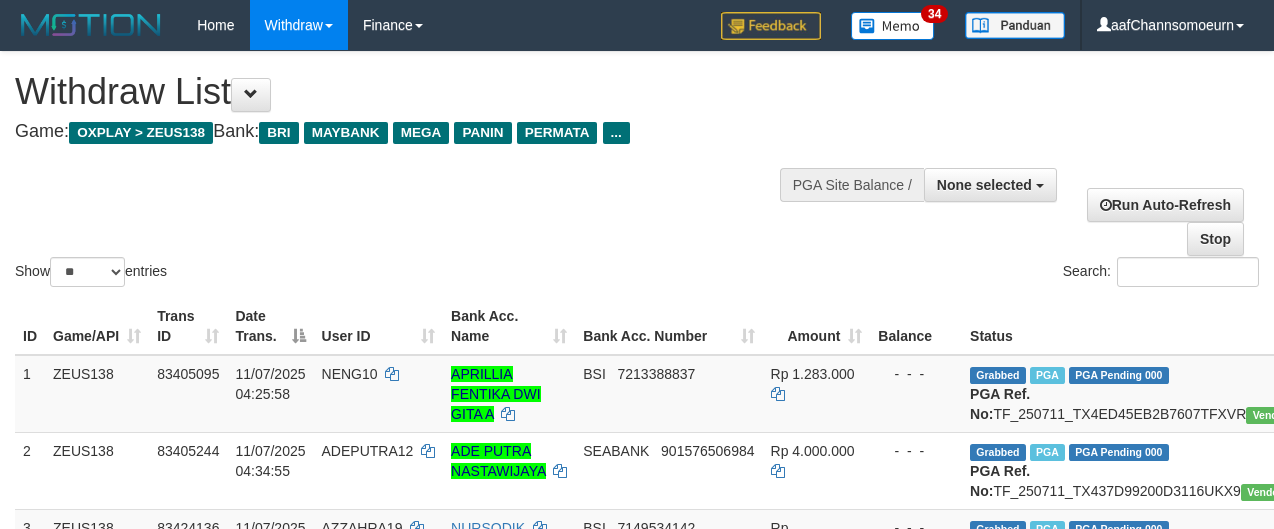 select 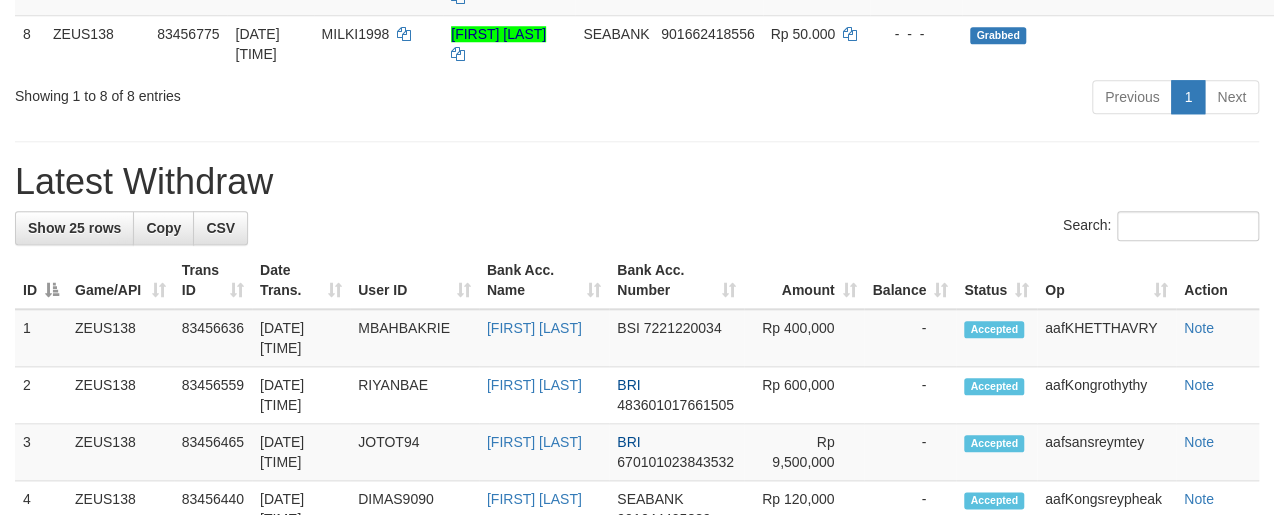 scroll, scrollTop: 804, scrollLeft: 0, axis: vertical 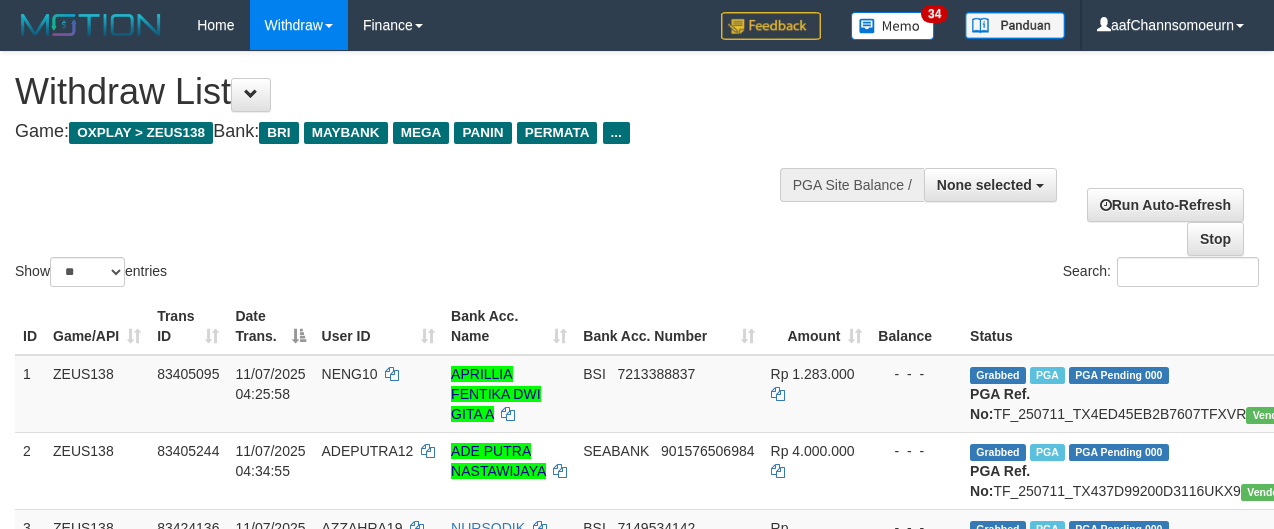 select 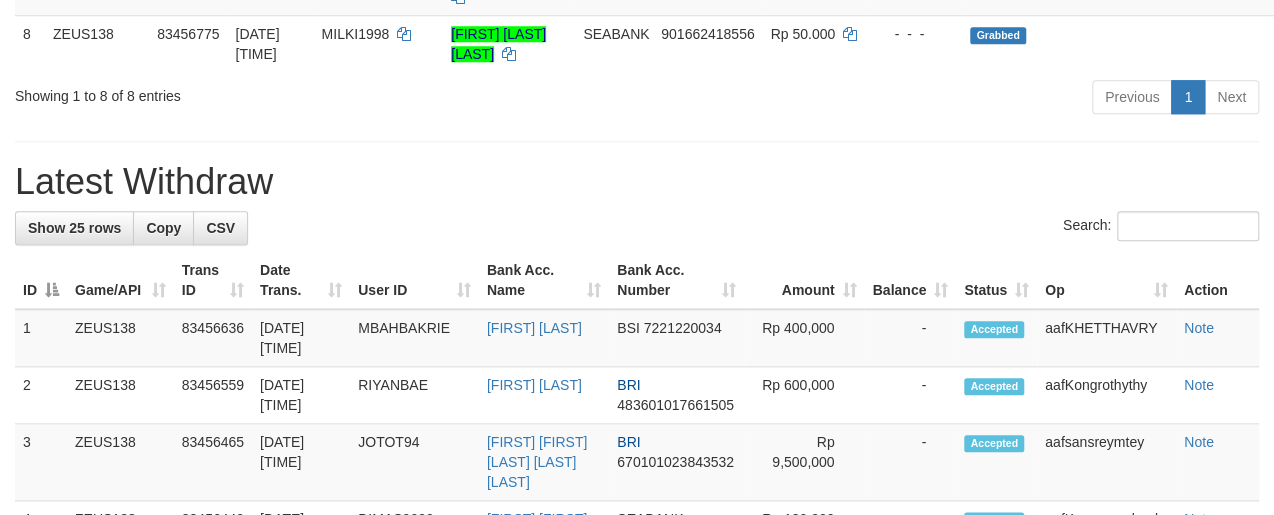 scroll, scrollTop: 804, scrollLeft: 0, axis: vertical 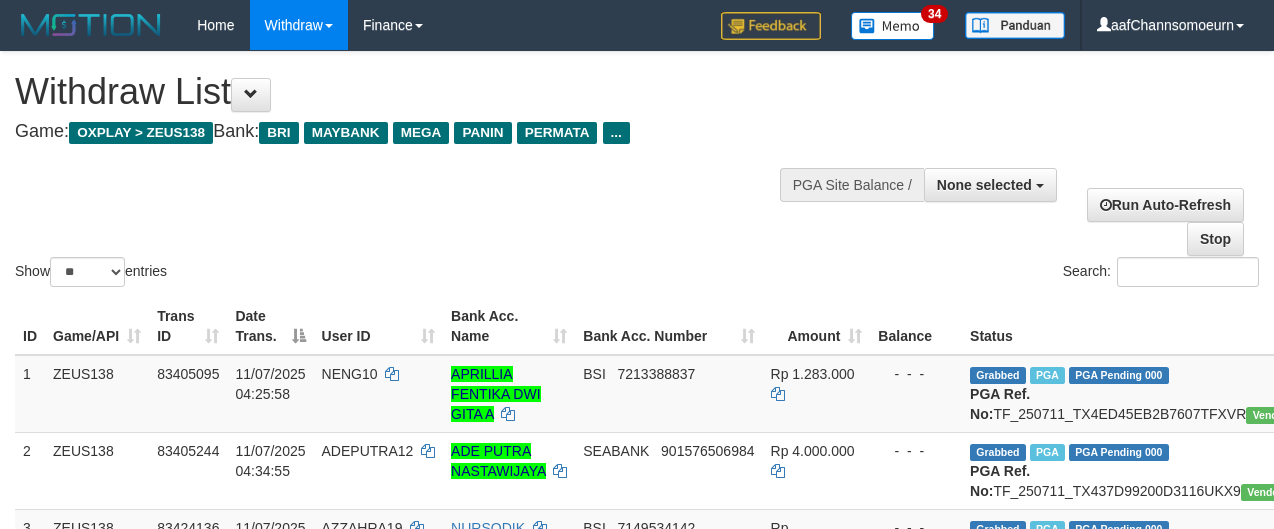 select 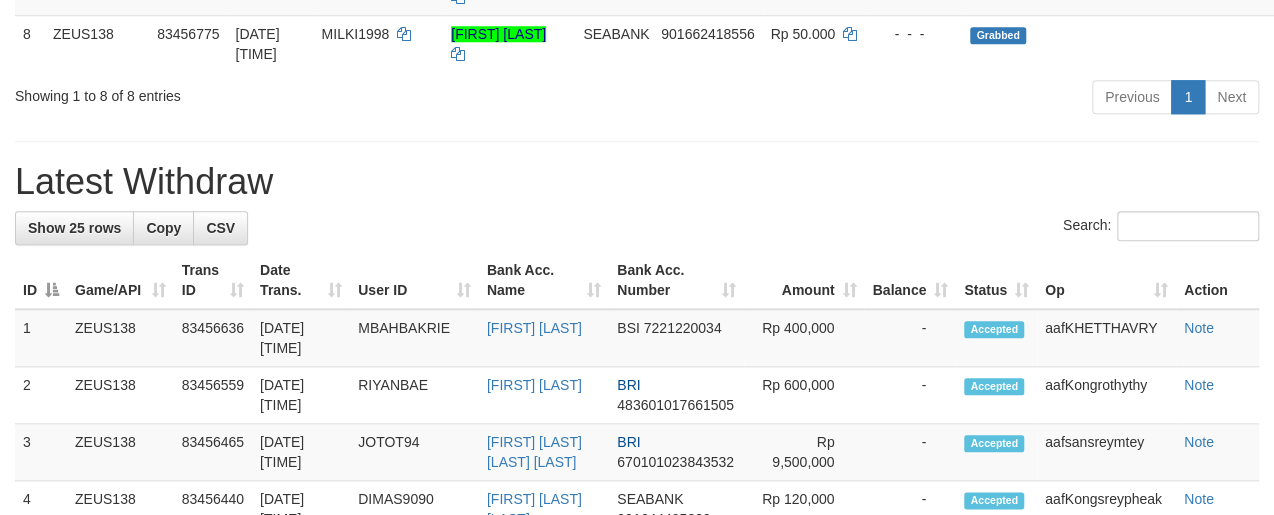 scroll, scrollTop: 804, scrollLeft: 0, axis: vertical 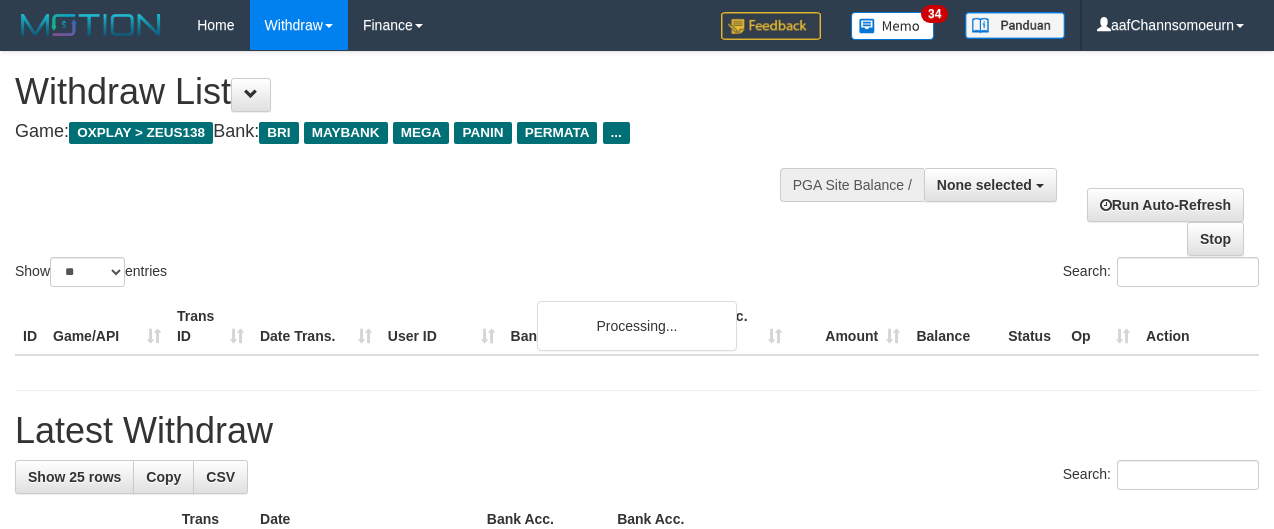 select 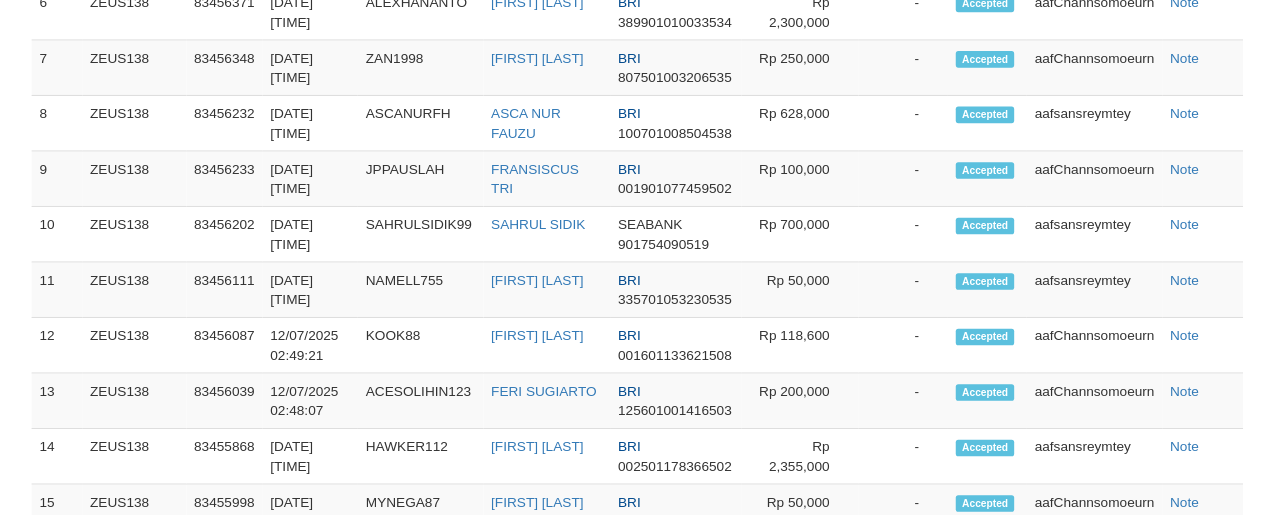 scroll, scrollTop: 804, scrollLeft: 0, axis: vertical 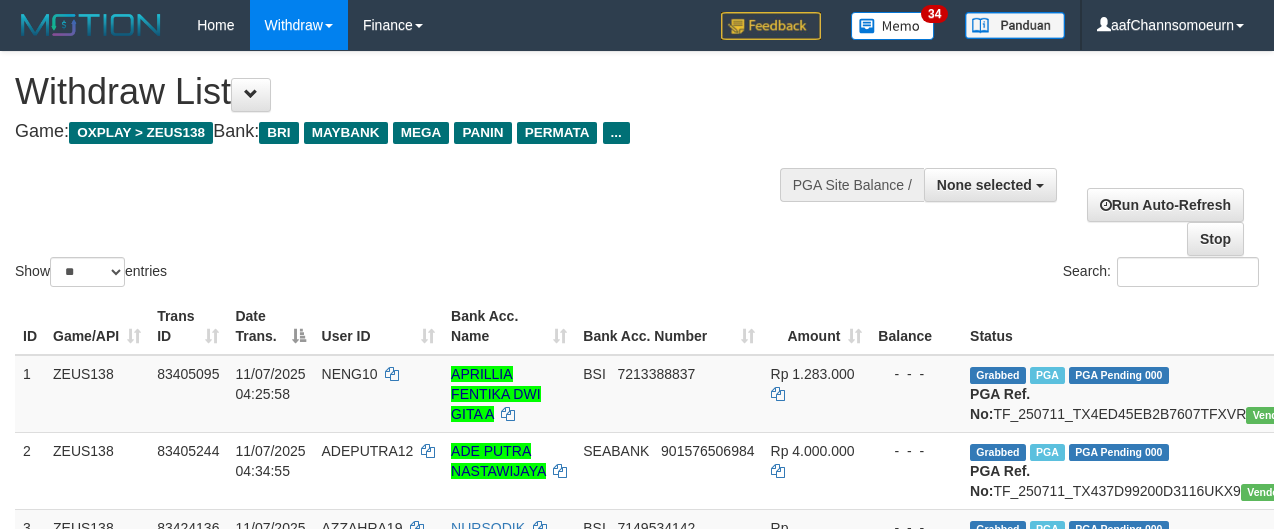 select 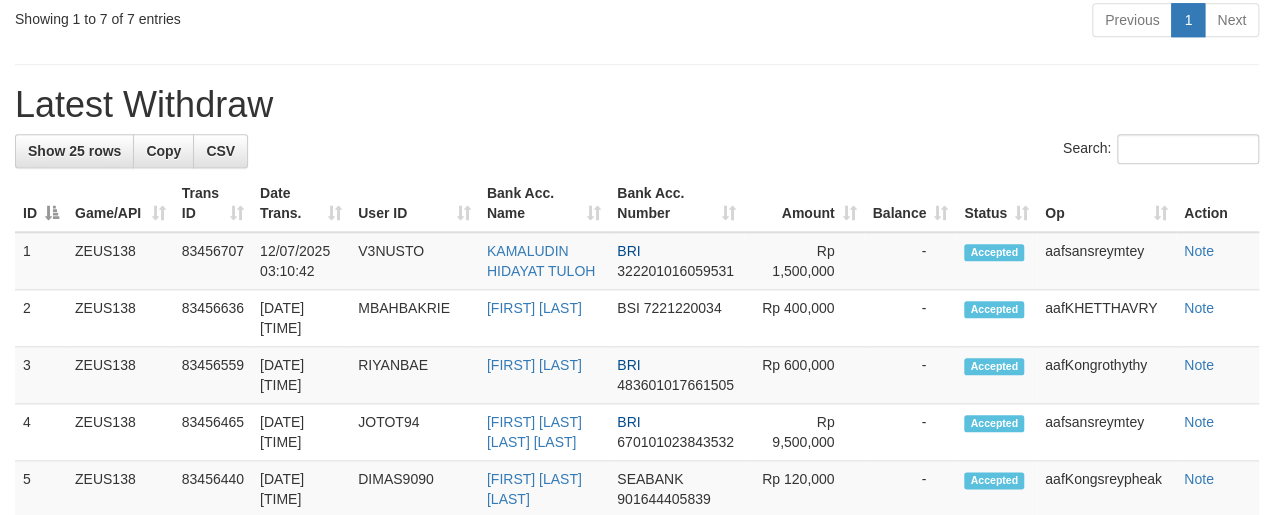 scroll, scrollTop: 804, scrollLeft: 0, axis: vertical 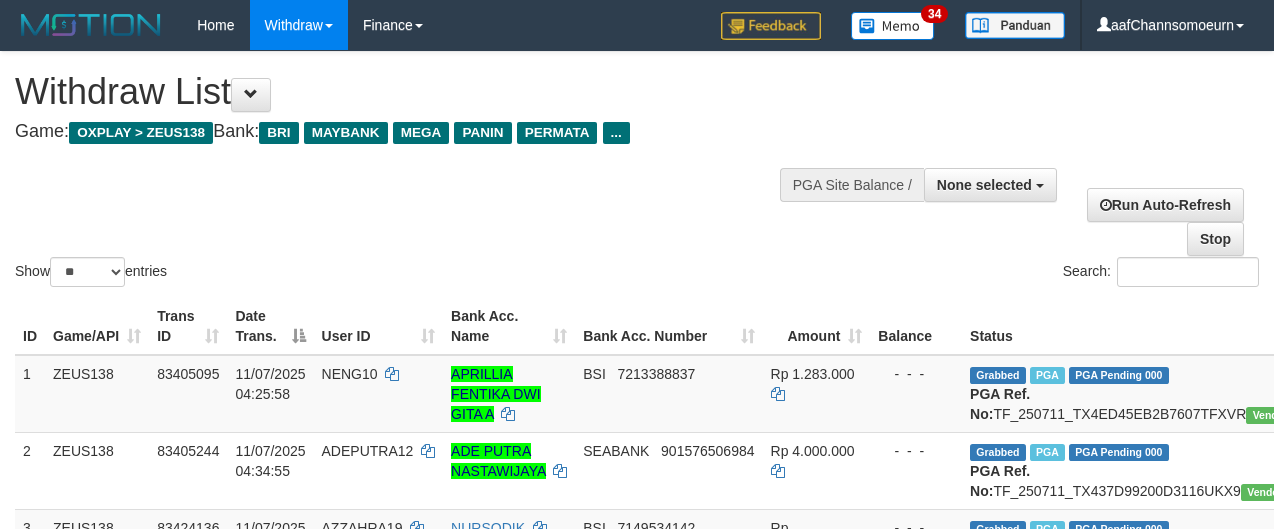 select 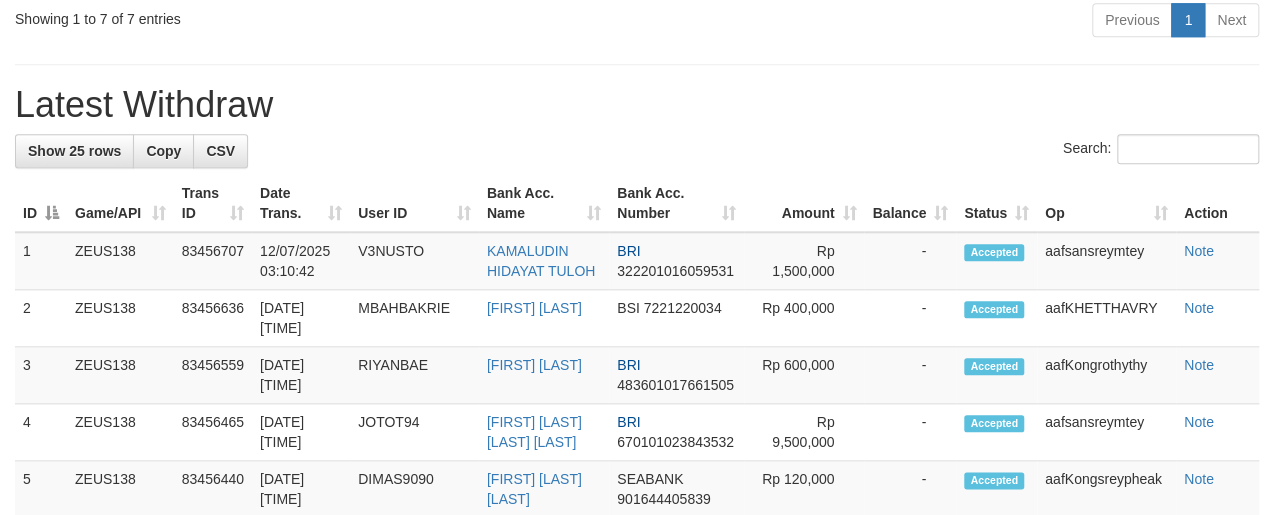 scroll, scrollTop: 804, scrollLeft: 0, axis: vertical 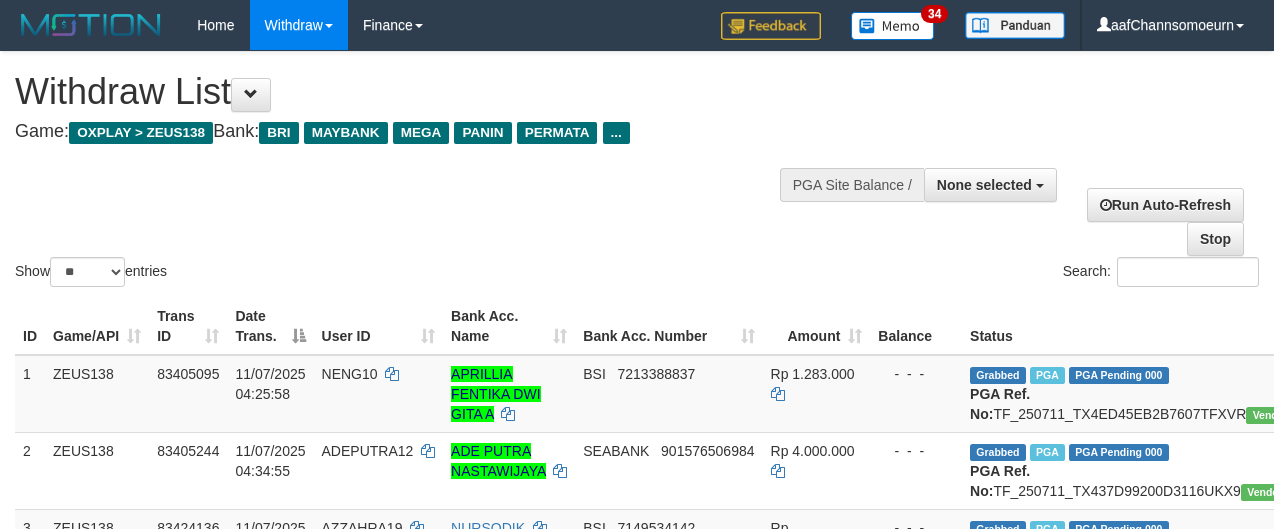 select 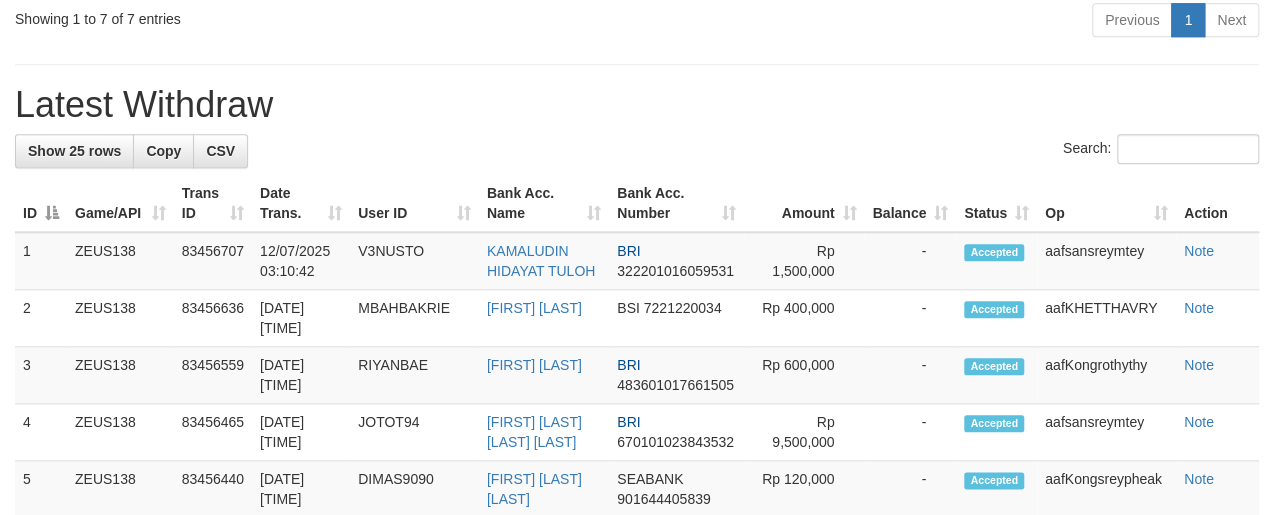 scroll, scrollTop: 804, scrollLeft: 0, axis: vertical 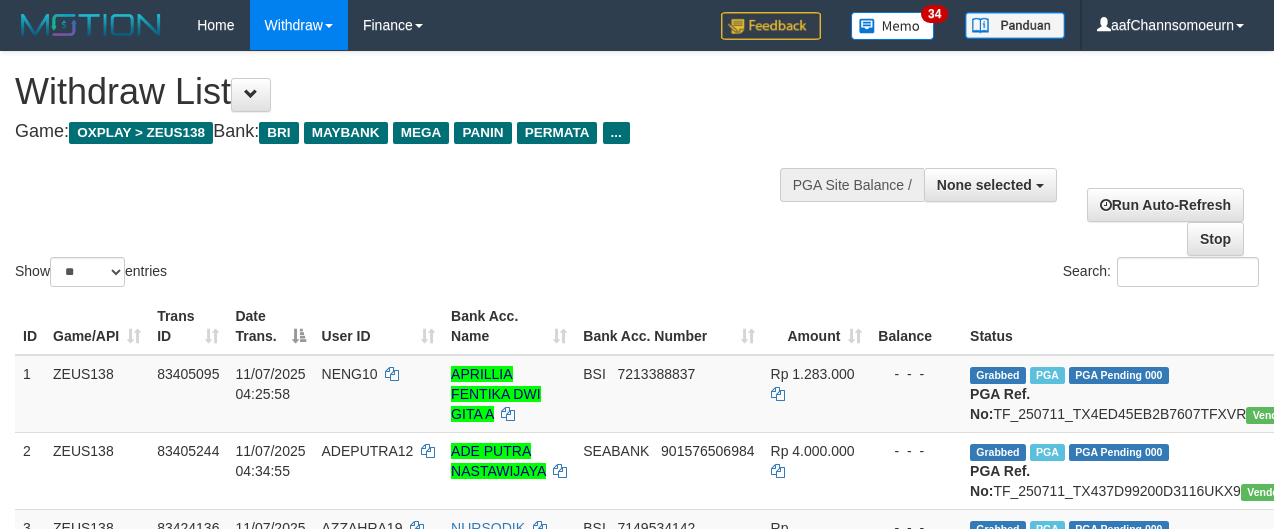 select 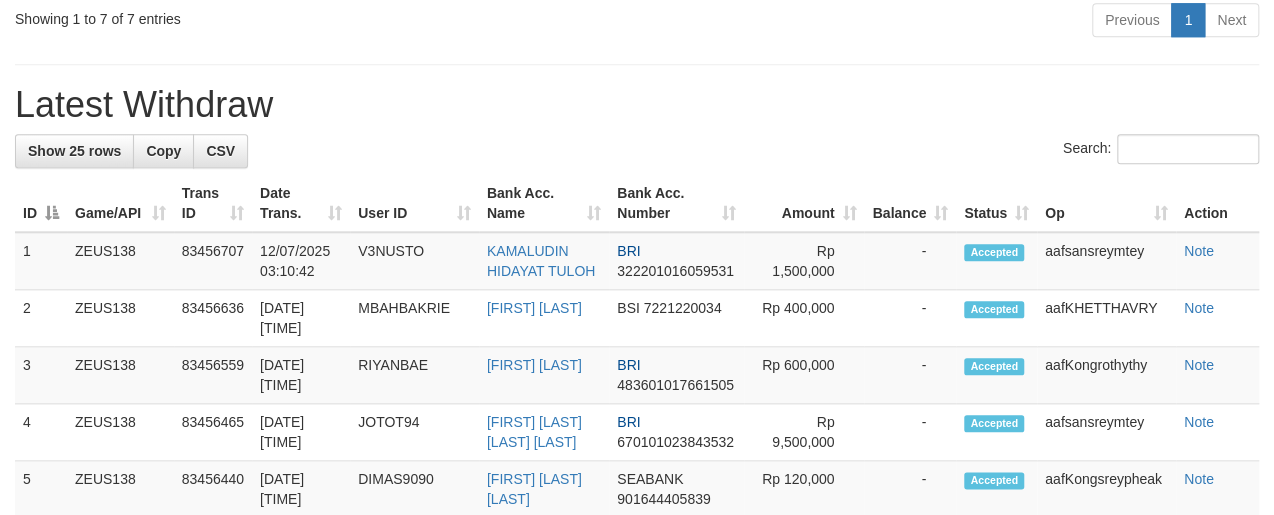 scroll, scrollTop: 804, scrollLeft: 0, axis: vertical 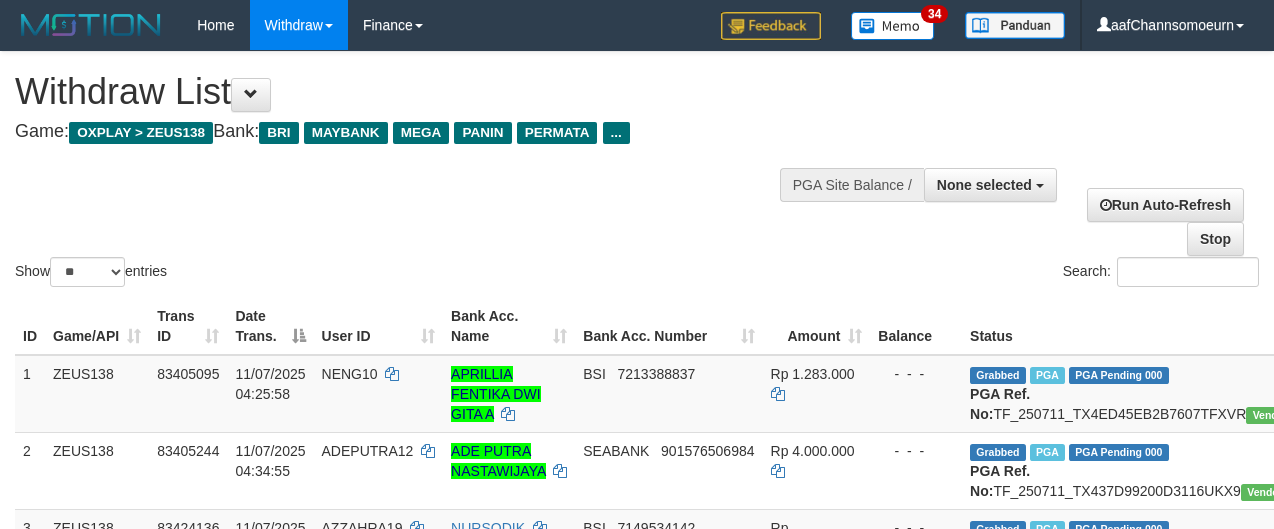 select 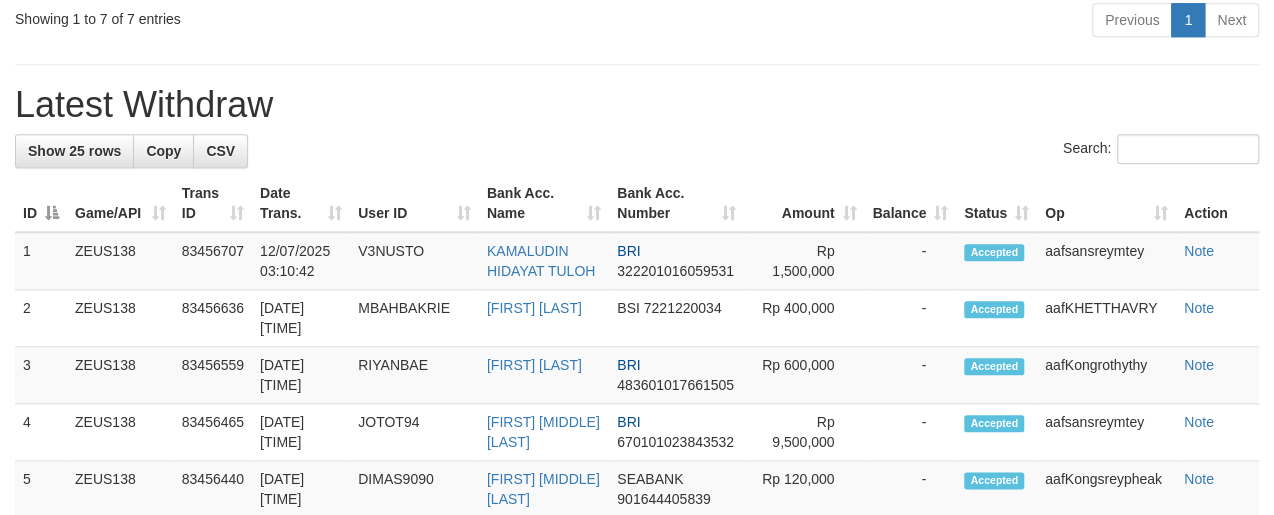 scroll, scrollTop: 804, scrollLeft: 0, axis: vertical 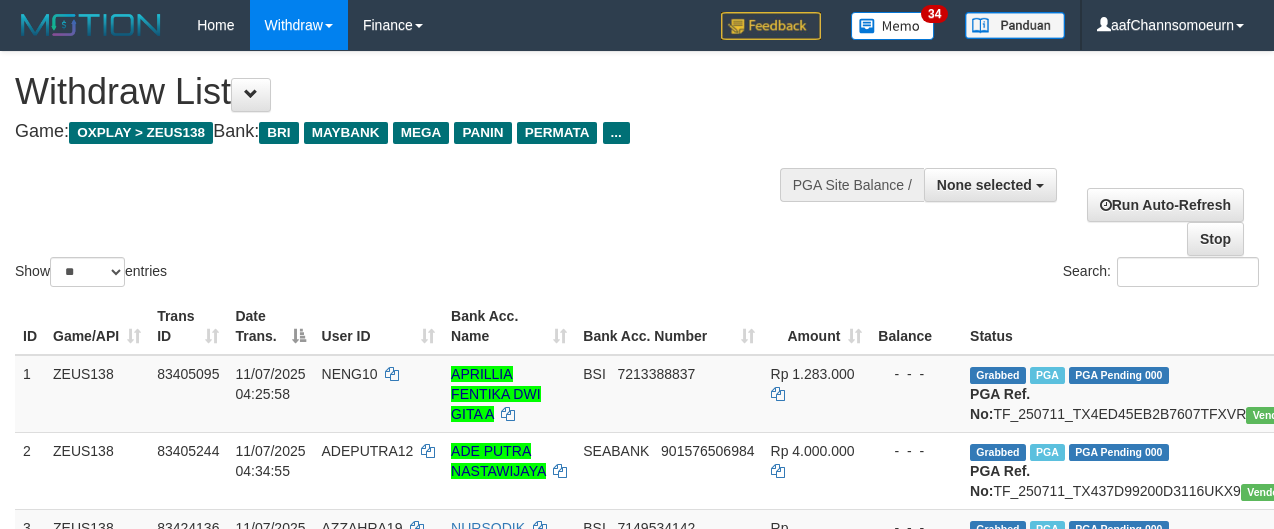 select 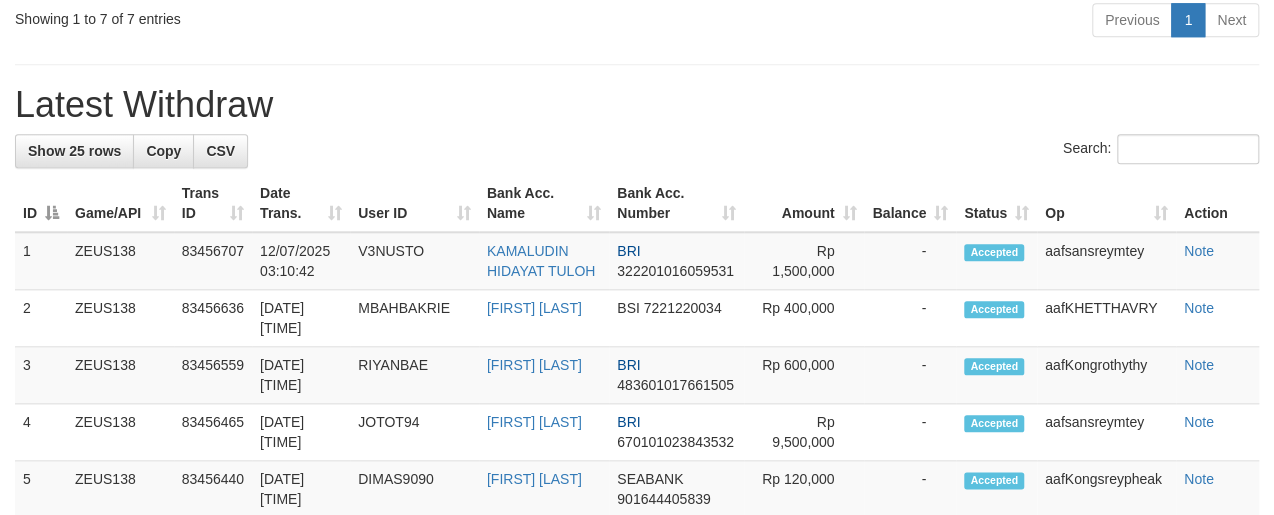 scroll, scrollTop: 804, scrollLeft: 0, axis: vertical 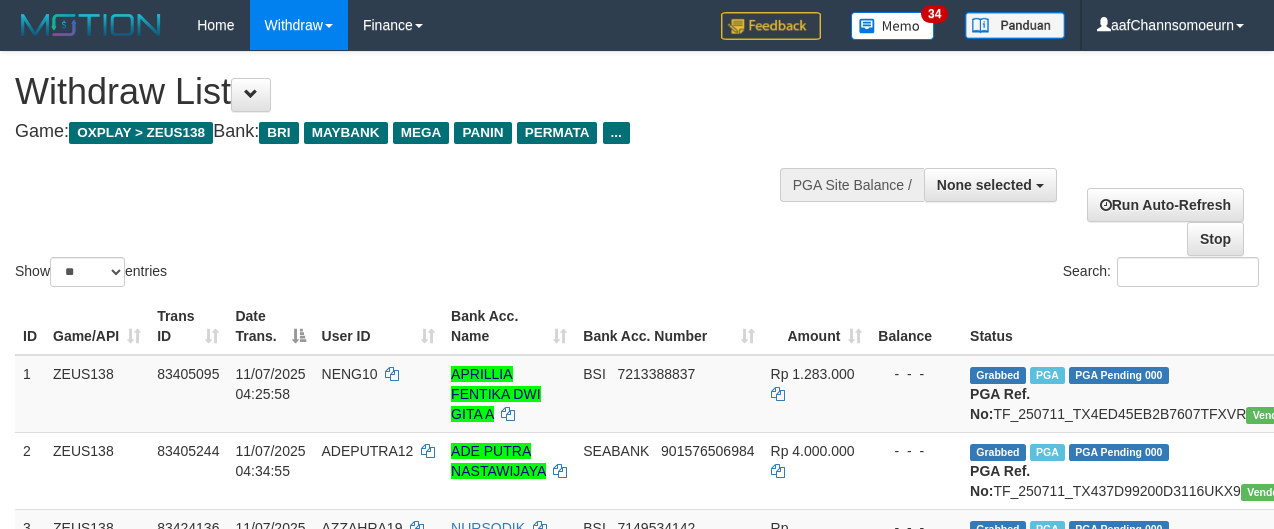 select 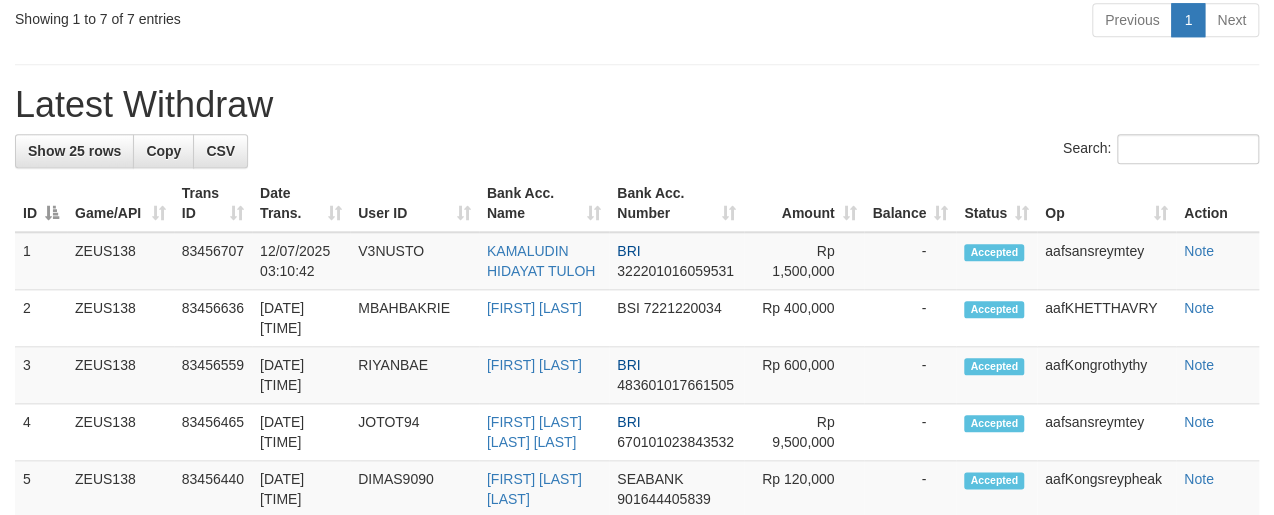 scroll, scrollTop: 804, scrollLeft: 0, axis: vertical 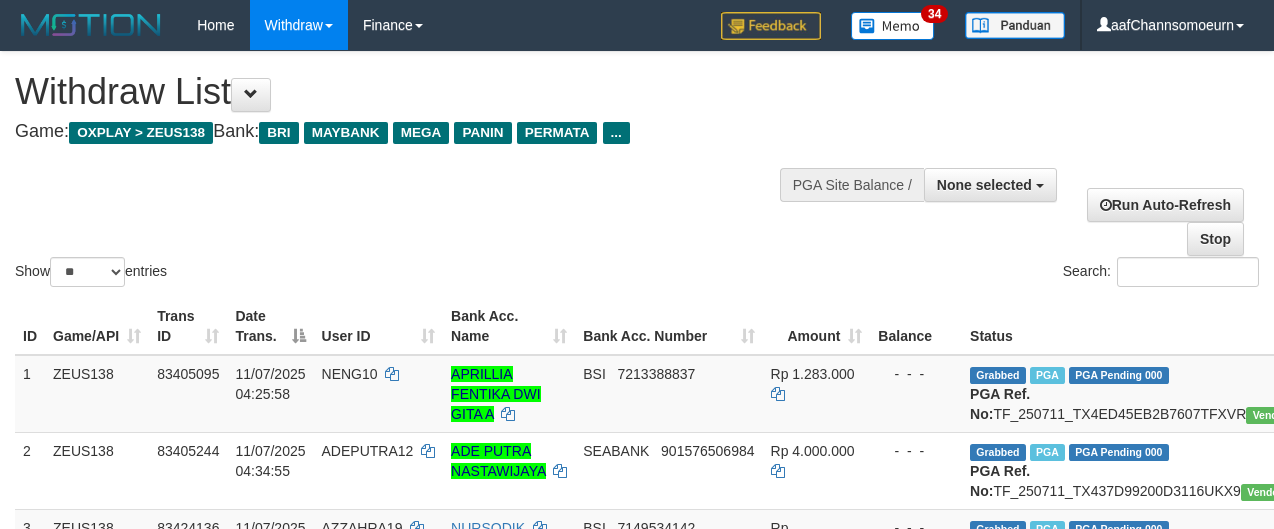 select 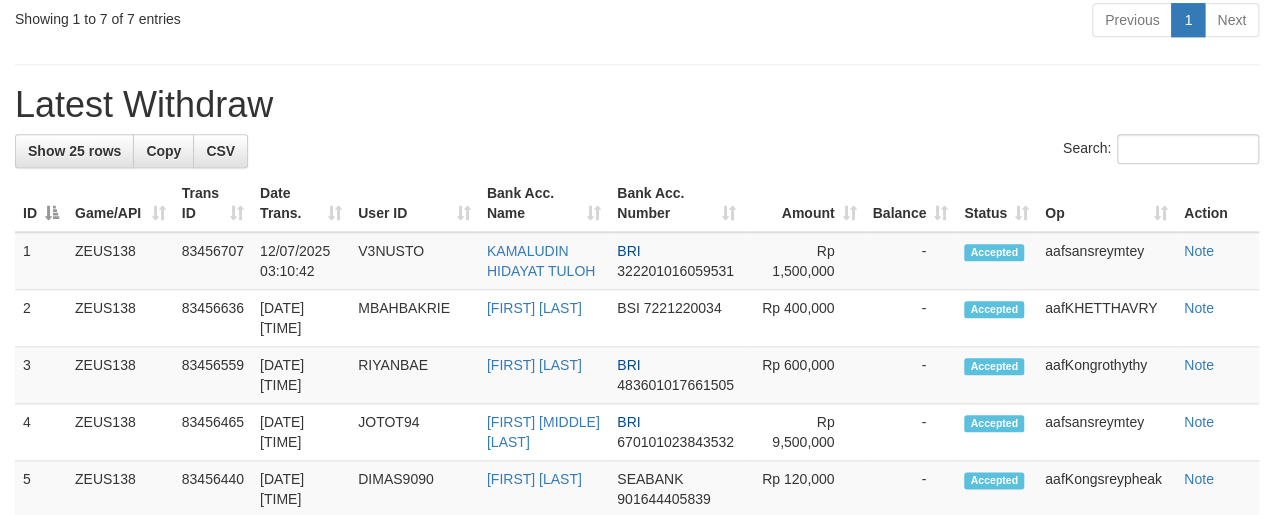 scroll, scrollTop: 804, scrollLeft: 0, axis: vertical 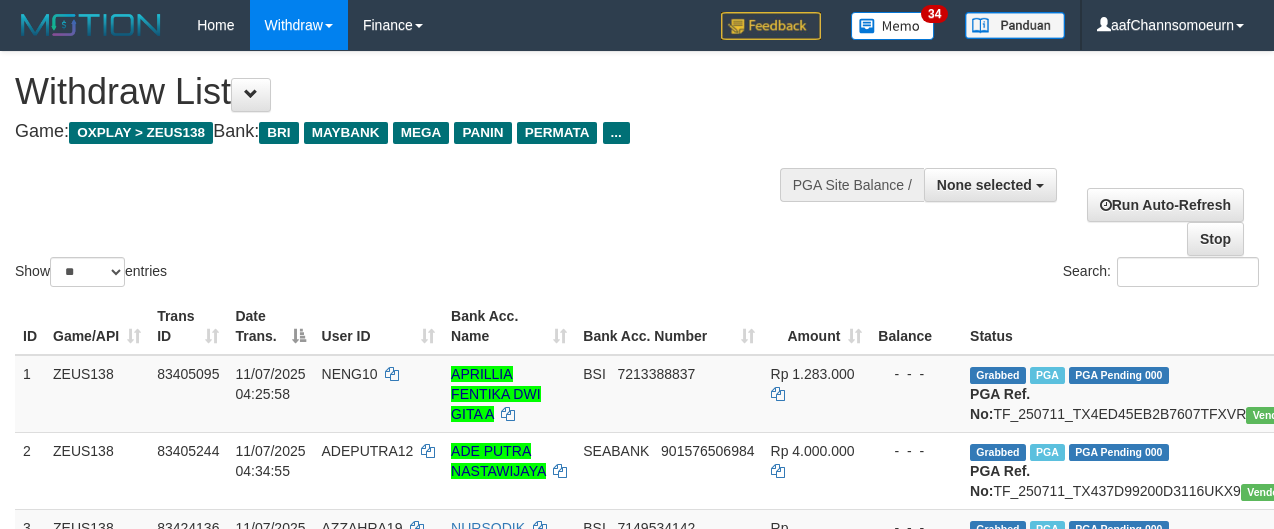 select 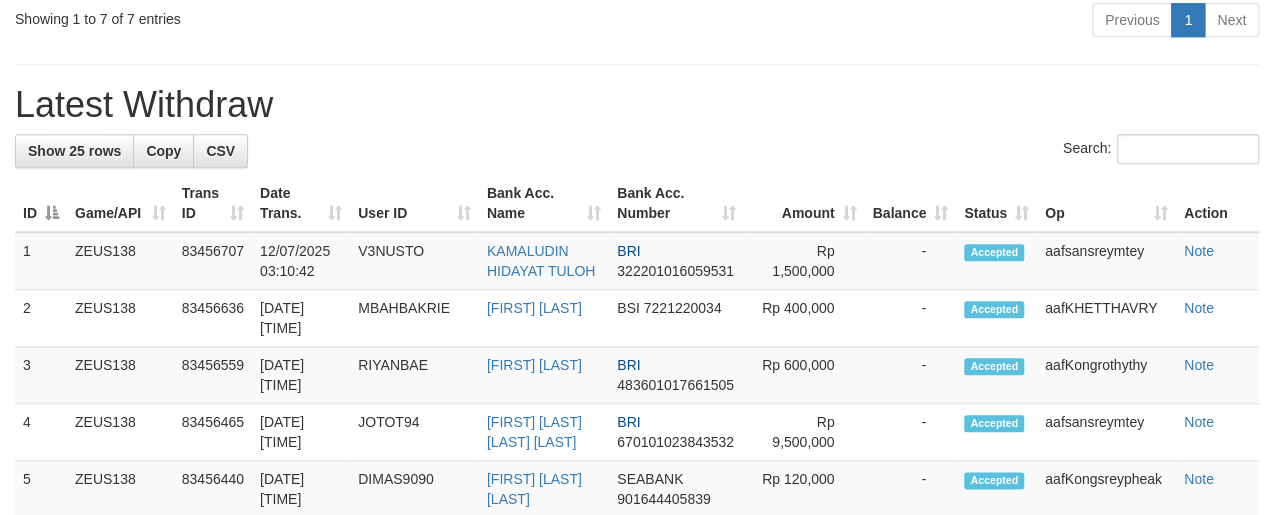 scroll, scrollTop: 804, scrollLeft: 0, axis: vertical 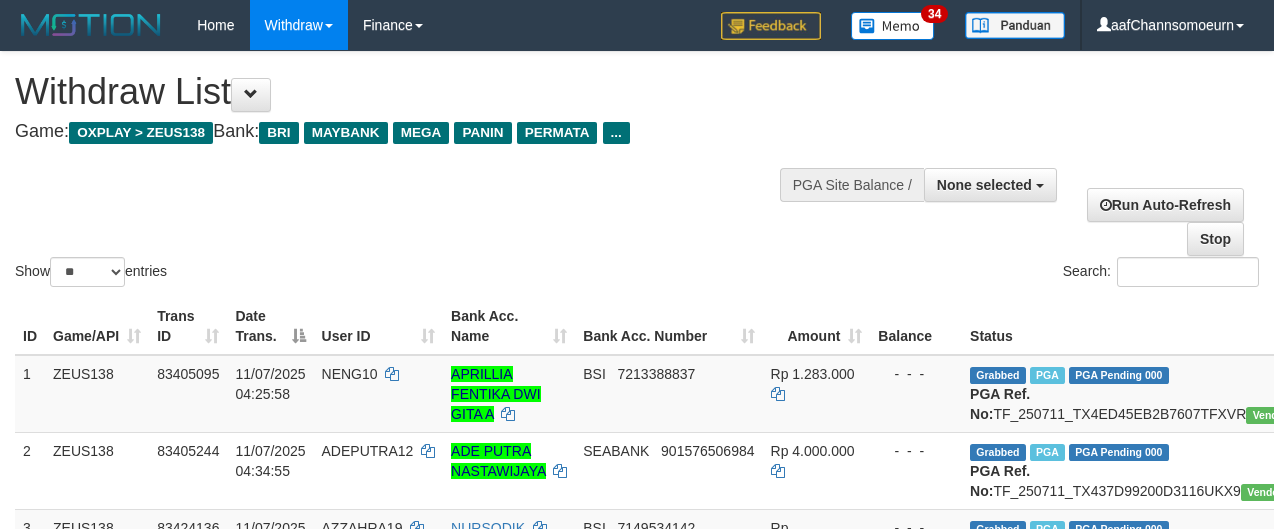 select 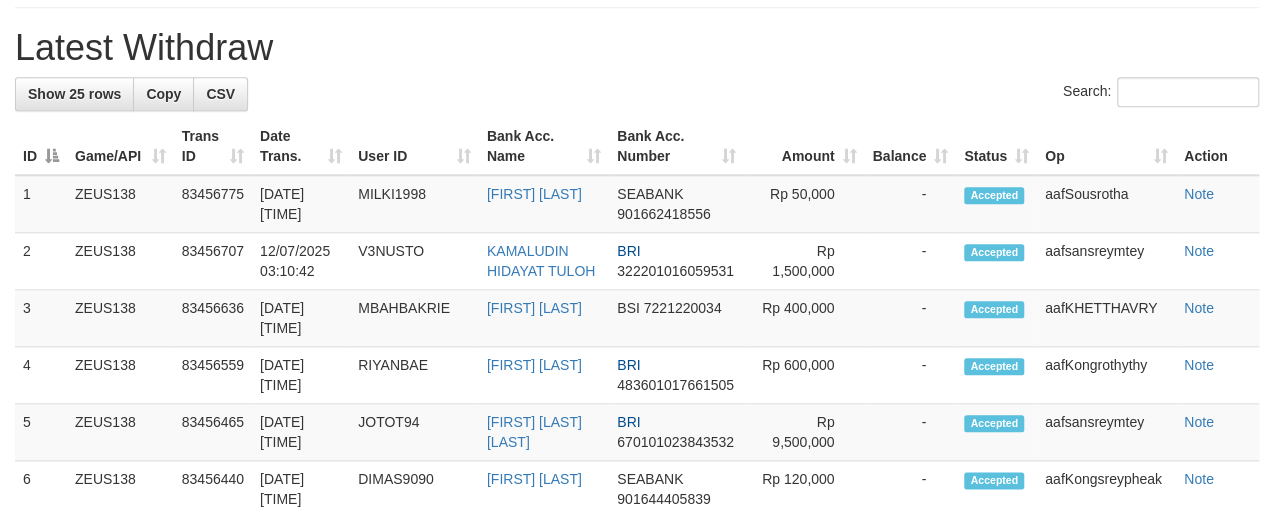 scroll, scrollTop: 804, scrollLeft: 0, axis: vertical 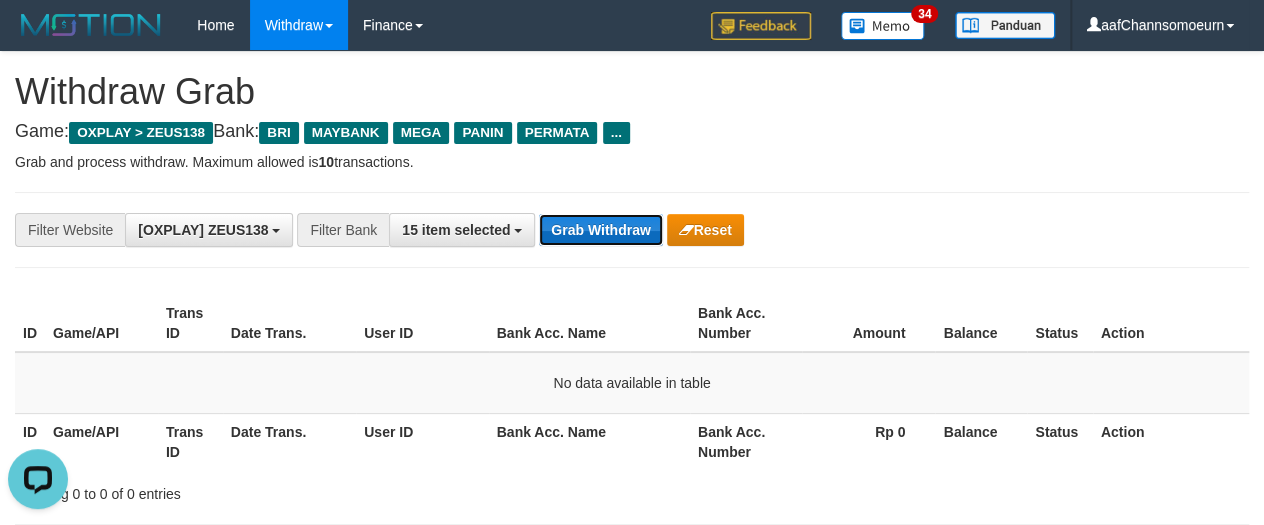 click on "Grab Withdraw" at bounding box center (600, 230) 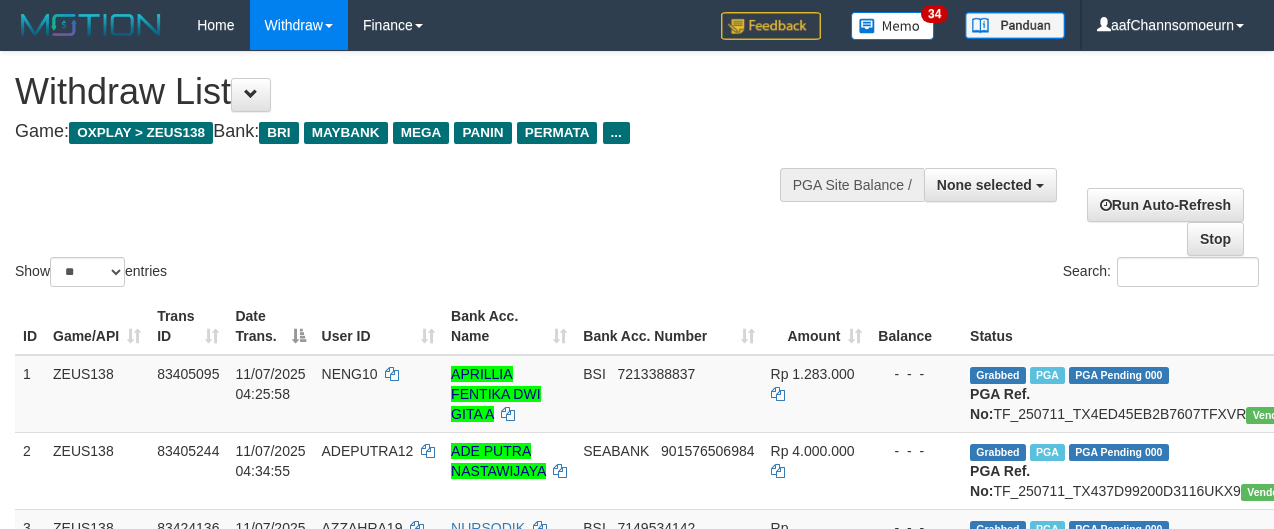 select 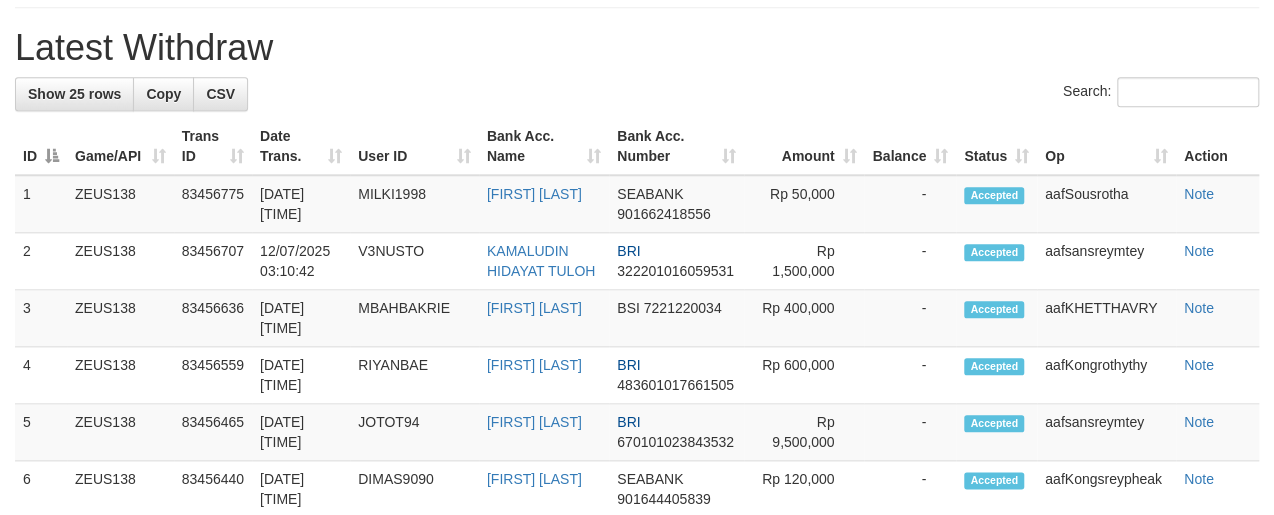 scroll, scrollTop: 804, scrollLeft: 0, axis: vertical 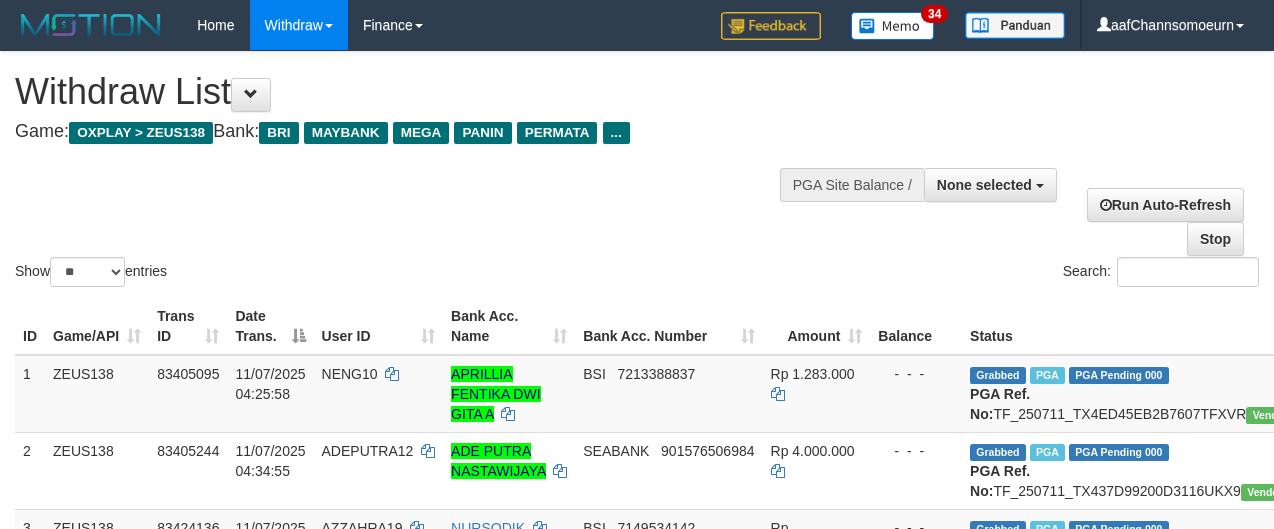 select 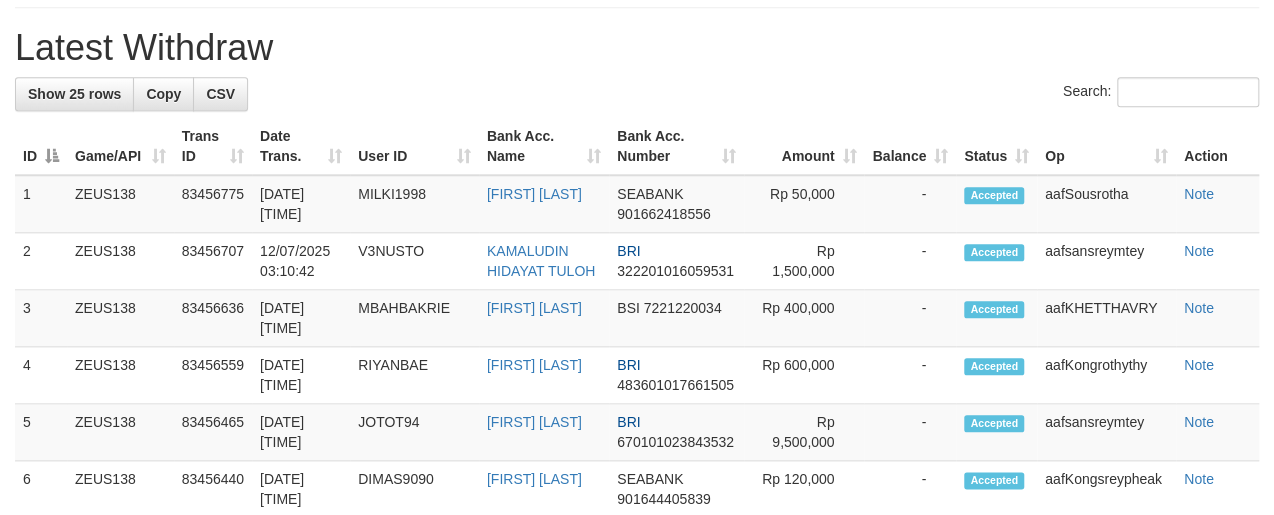 scroll, scrollTop: 804, scrollLeft: 0, axis: vertical 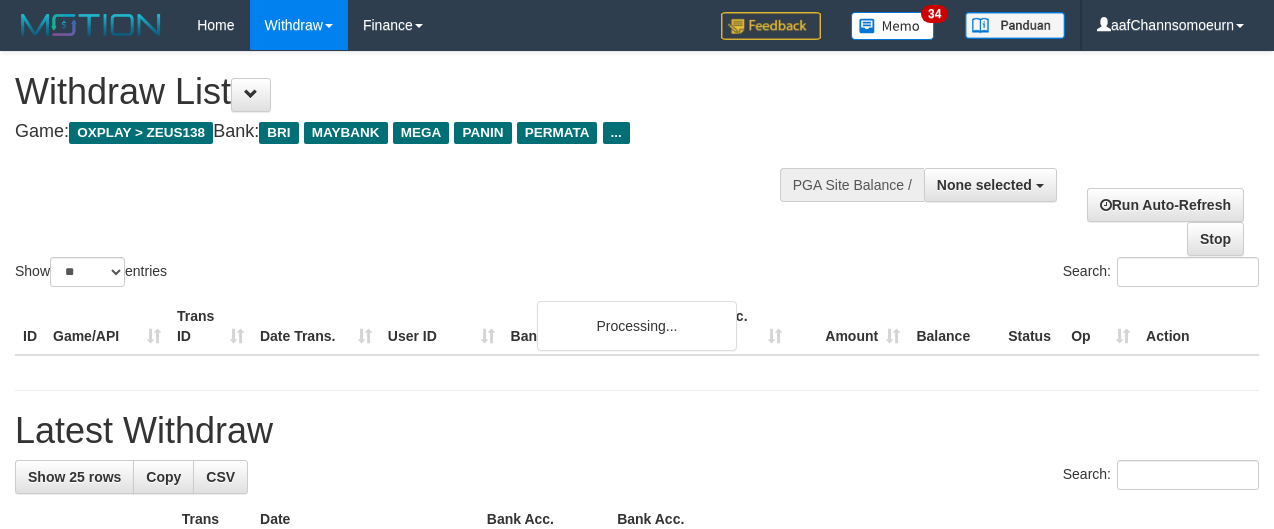 select 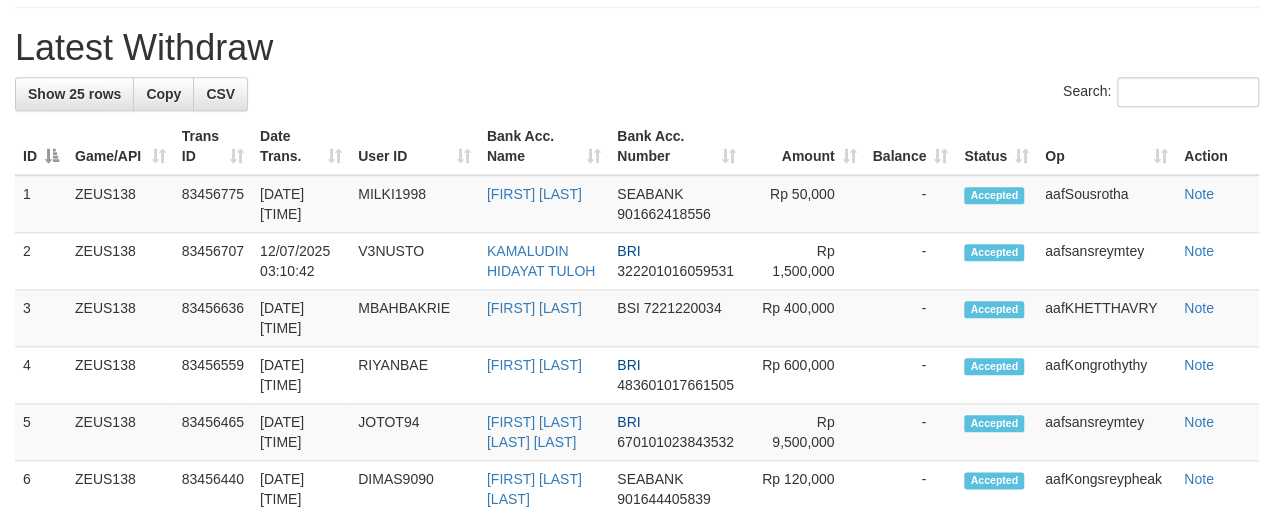 scroll, scrollTop: 804, scrollLeft: 0, axis: vertical 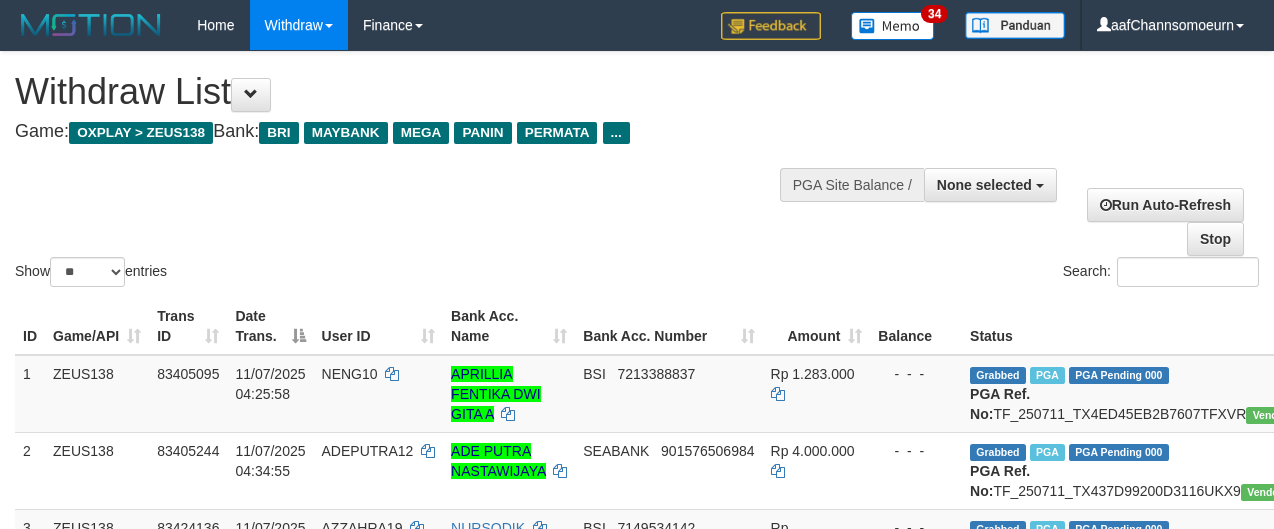 select 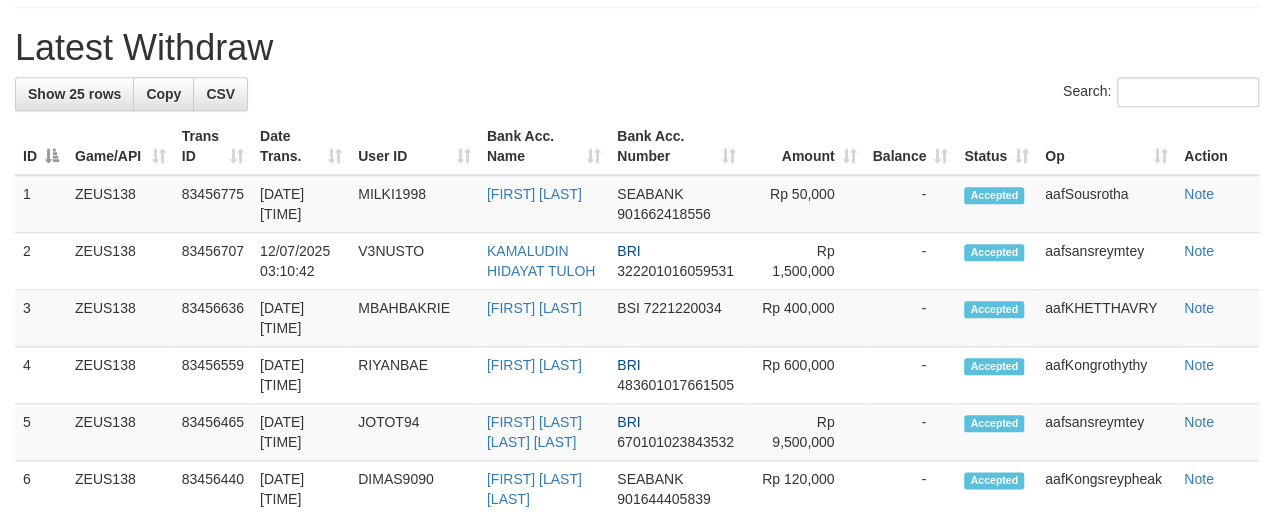 scroll, scrollTop: 804, scrollLeft: 0, axis: vertical 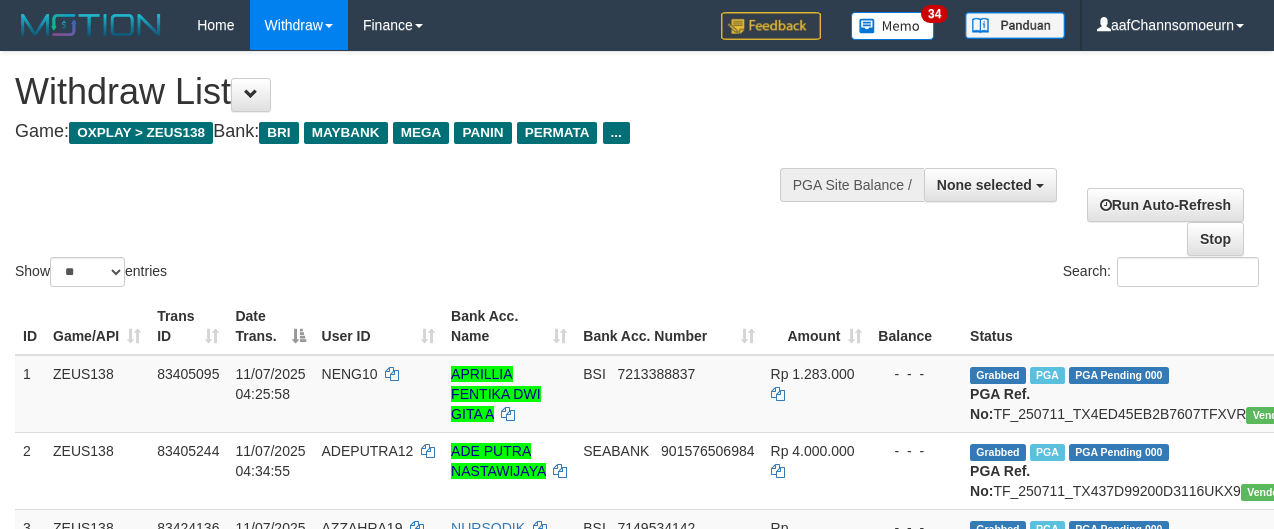 select 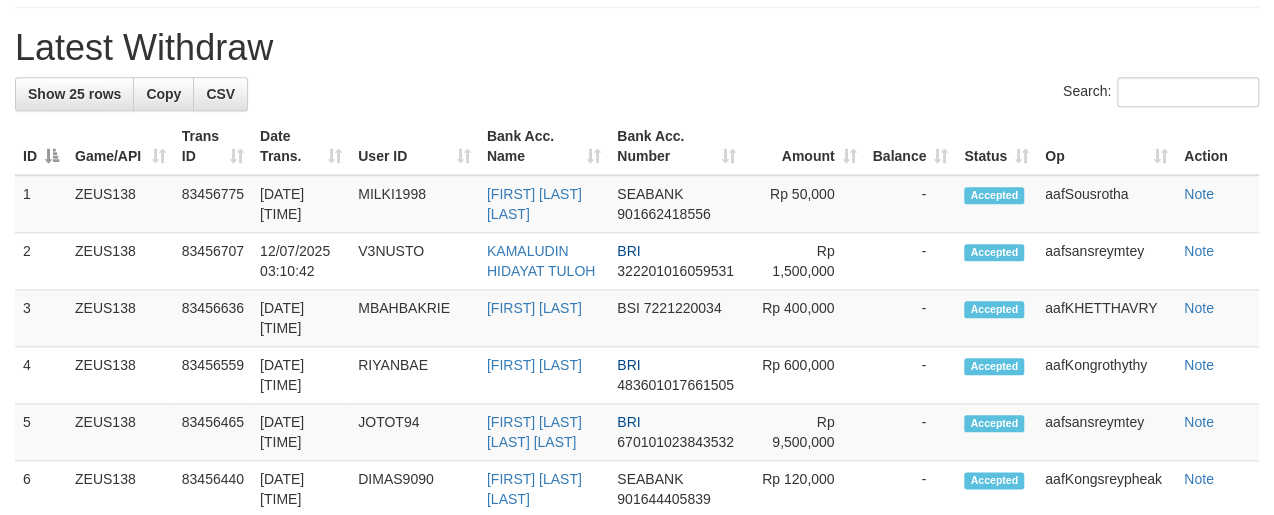 scroll, scrollTop: 804, scrollLeft: 0, axis: vertical 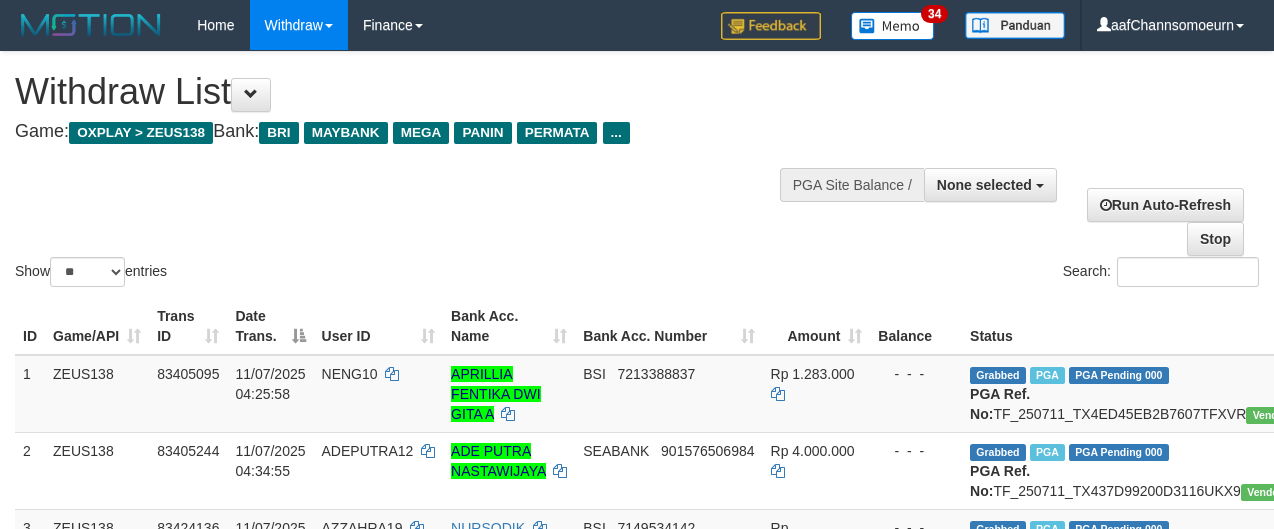 select 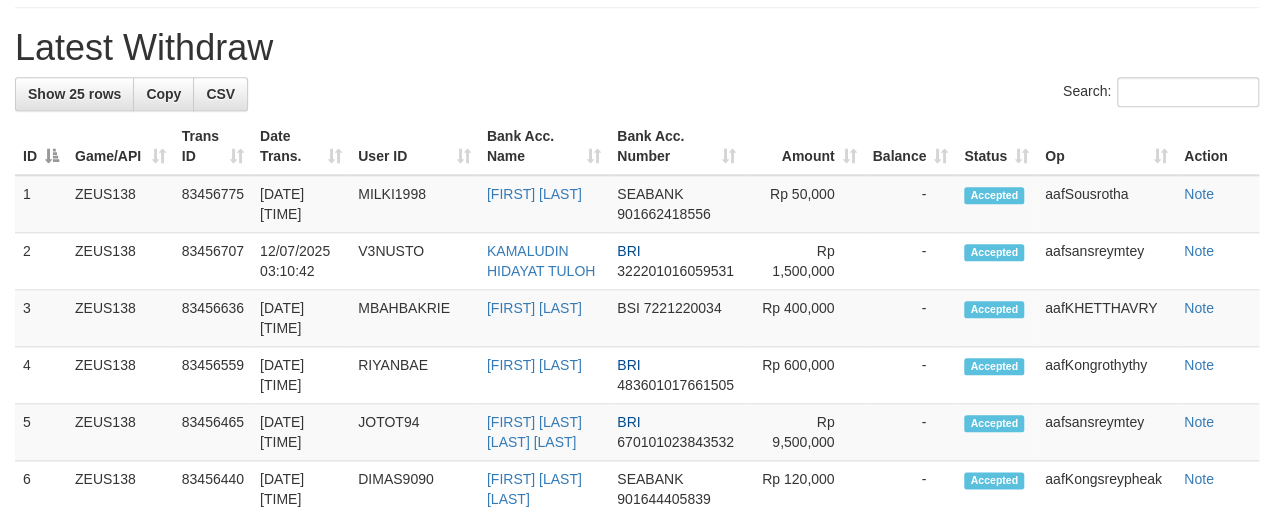 scroll, scrollTop: 804, scrollLeft: 0, axis: vertical 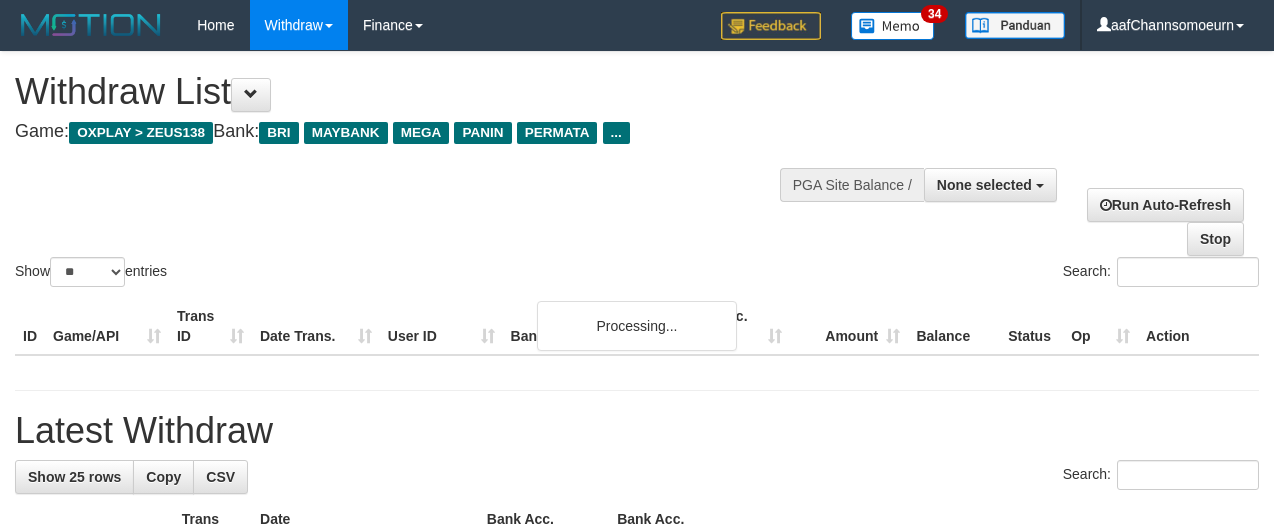 select 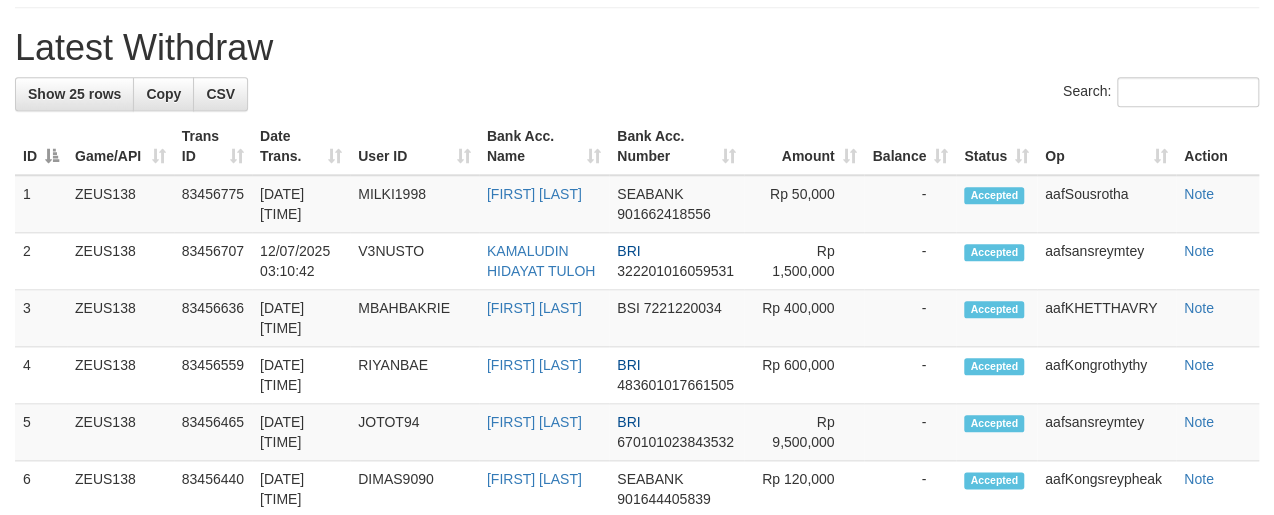 scroll, scrollTop: 804, scrollLeft: 0, axis: vertical 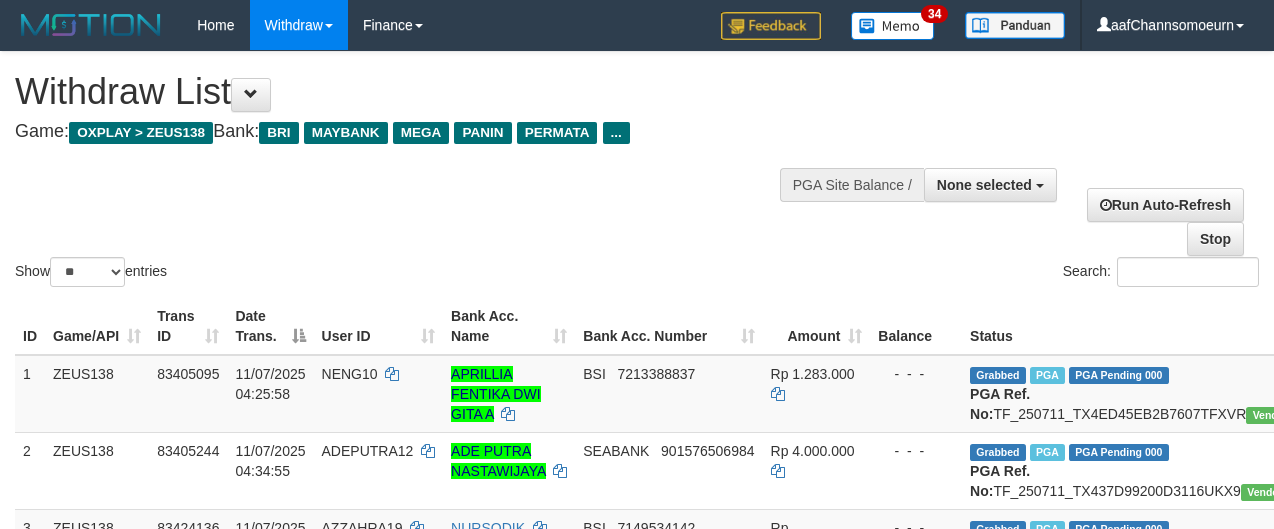select 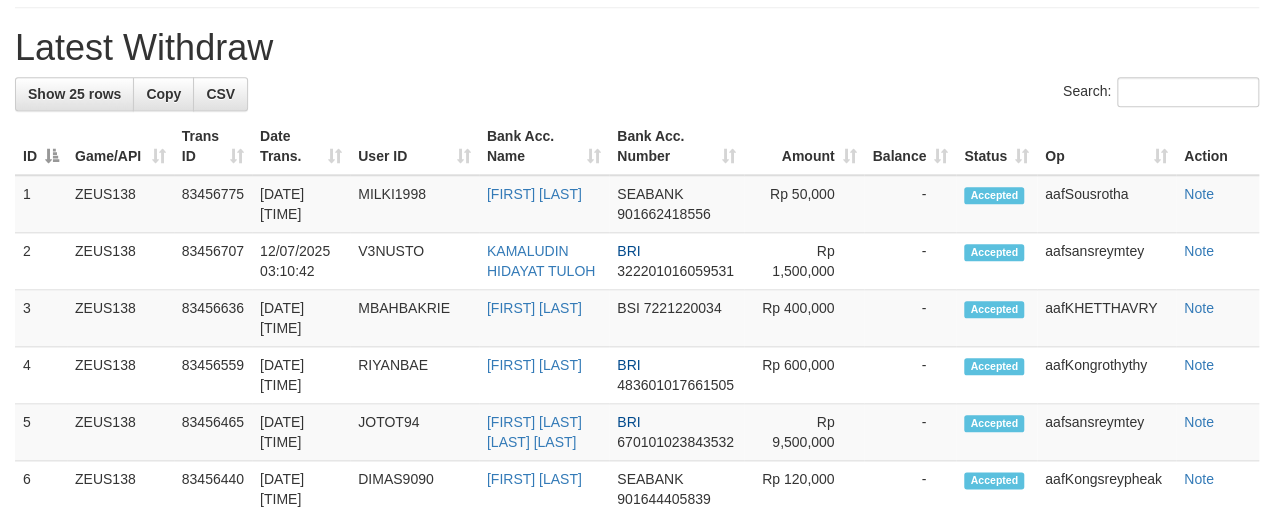 scroll, scrollTop: 804, scrollLeft: 0, axis: vertical 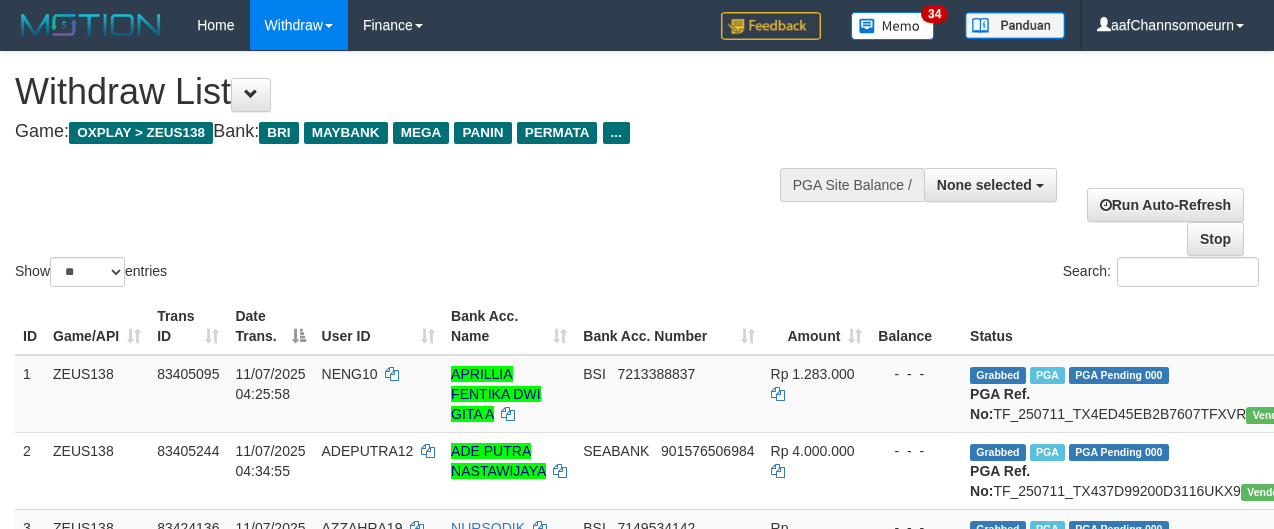 select 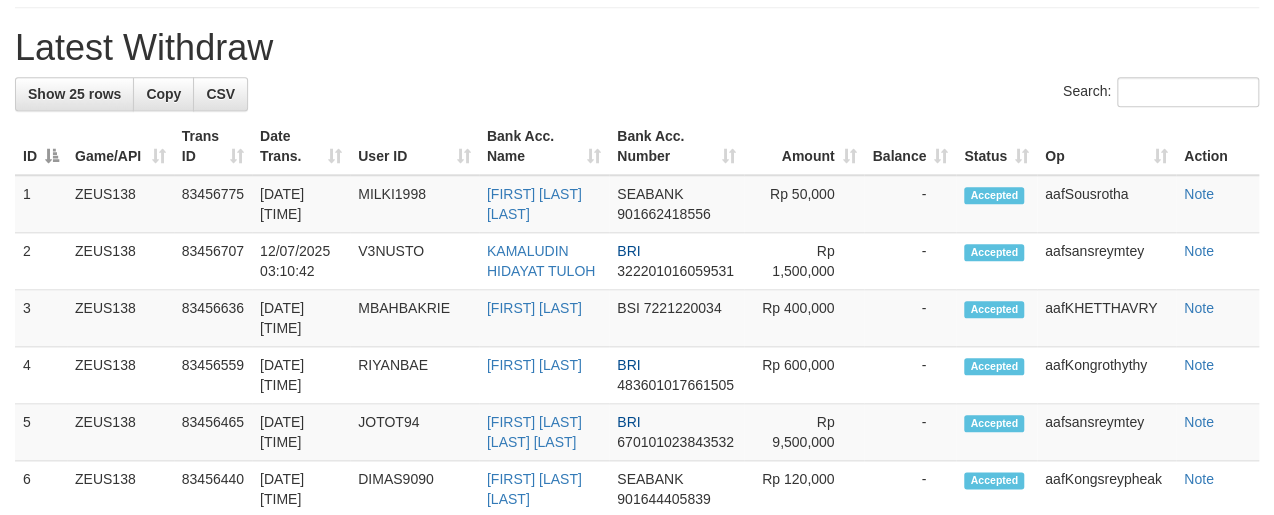scroll, scrollTop: 804, scrollLeft: 0, axis: vertical 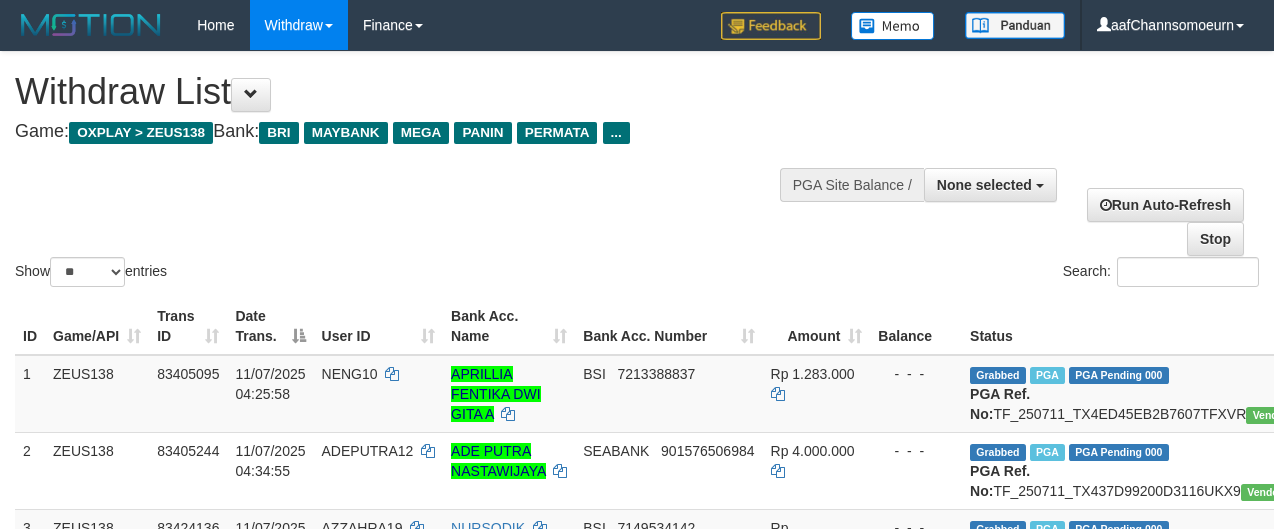 select 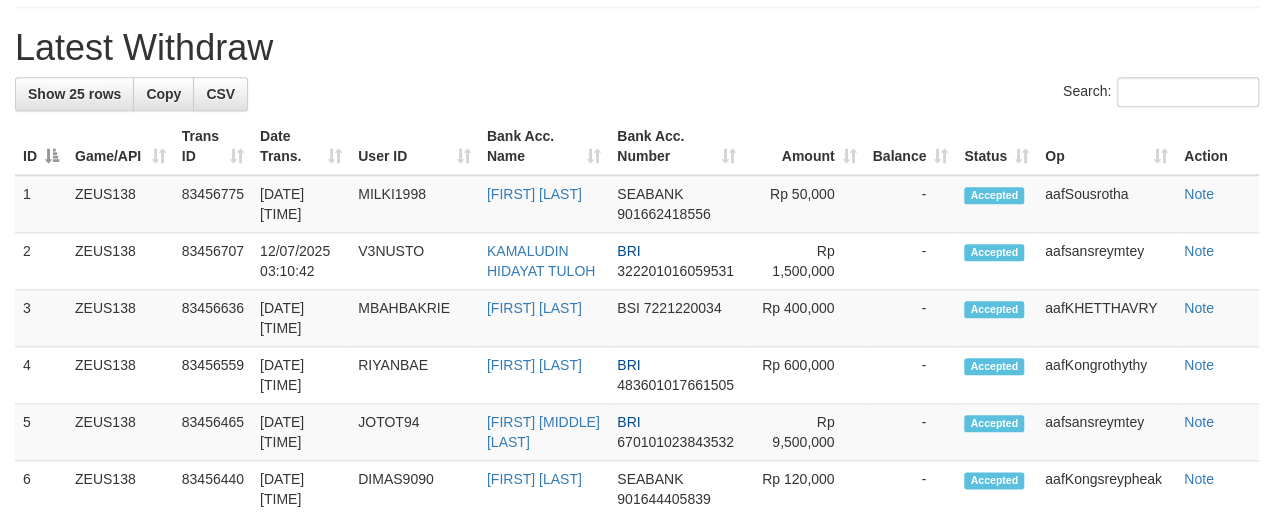 scroll, scrollTop: 804, scrollLeft: 0, axis: vertical 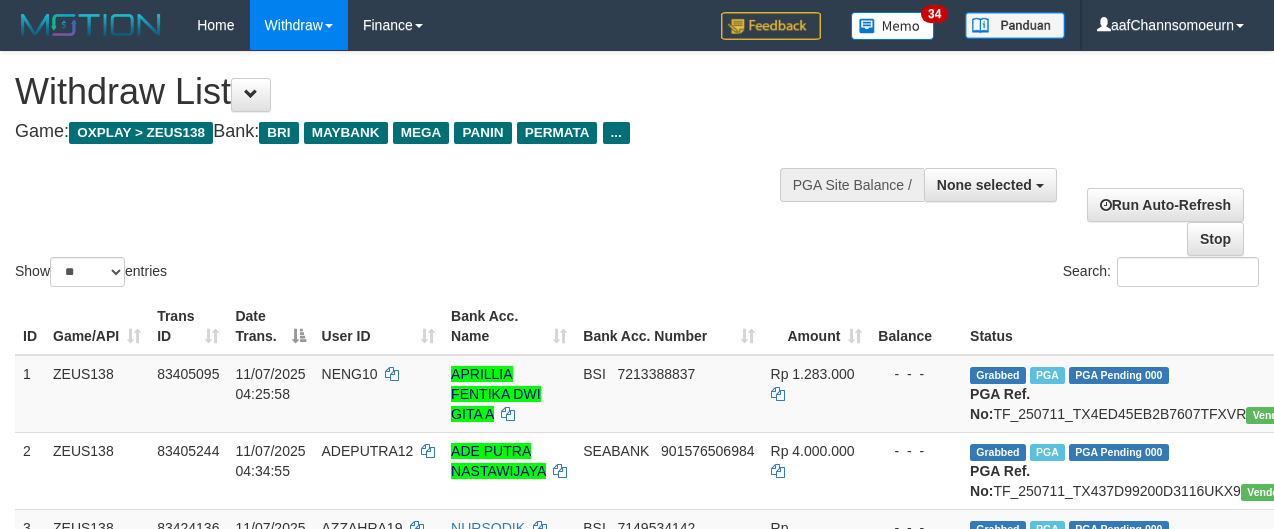 select 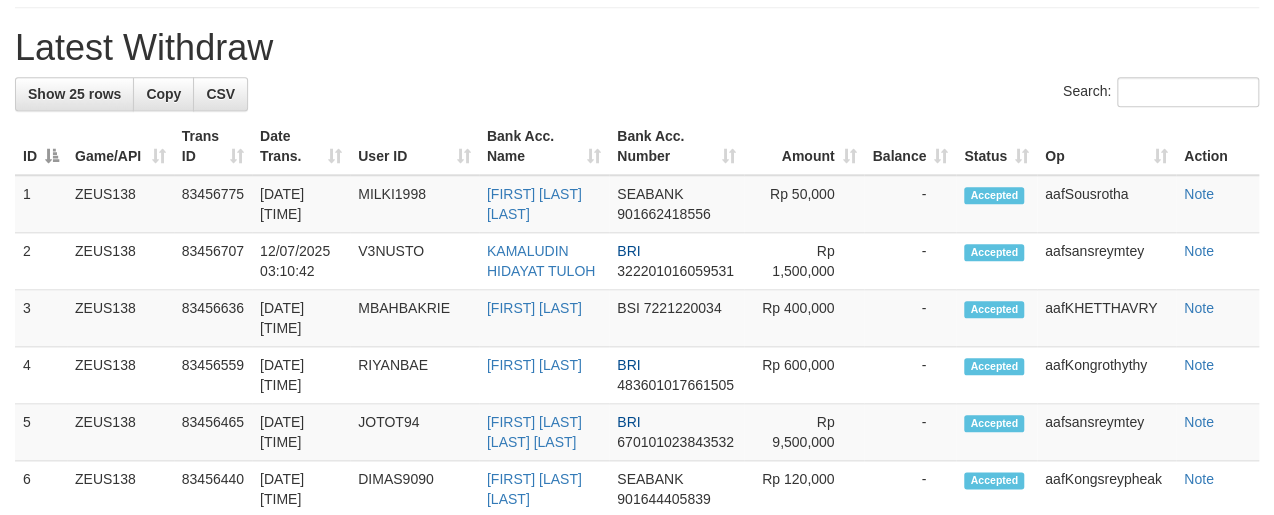 scroll, scrollTop: 804, scrollLeft: 0, axis: vertical 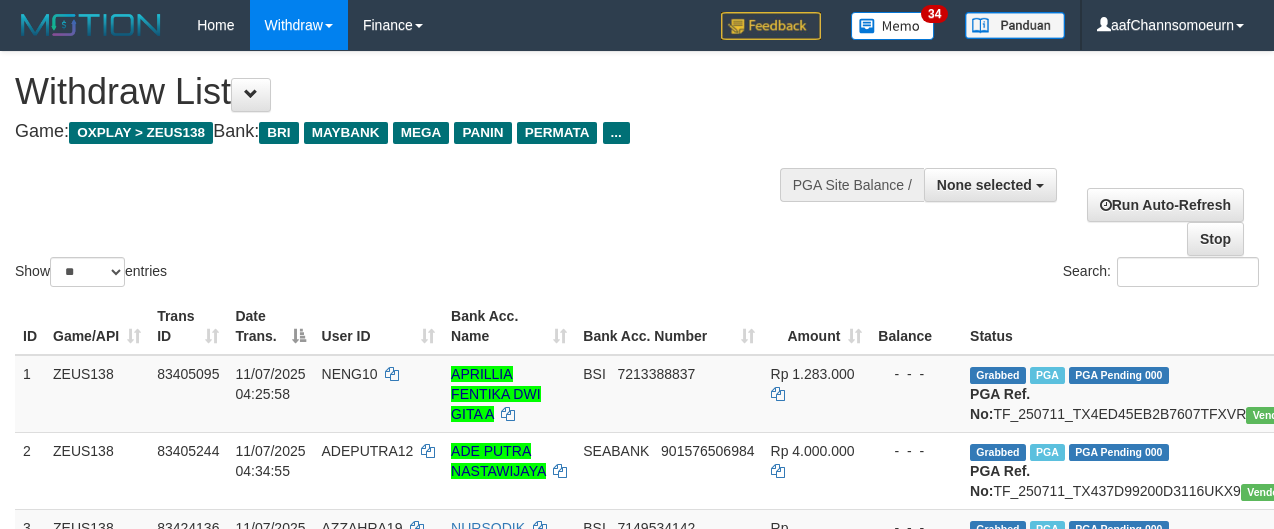 select 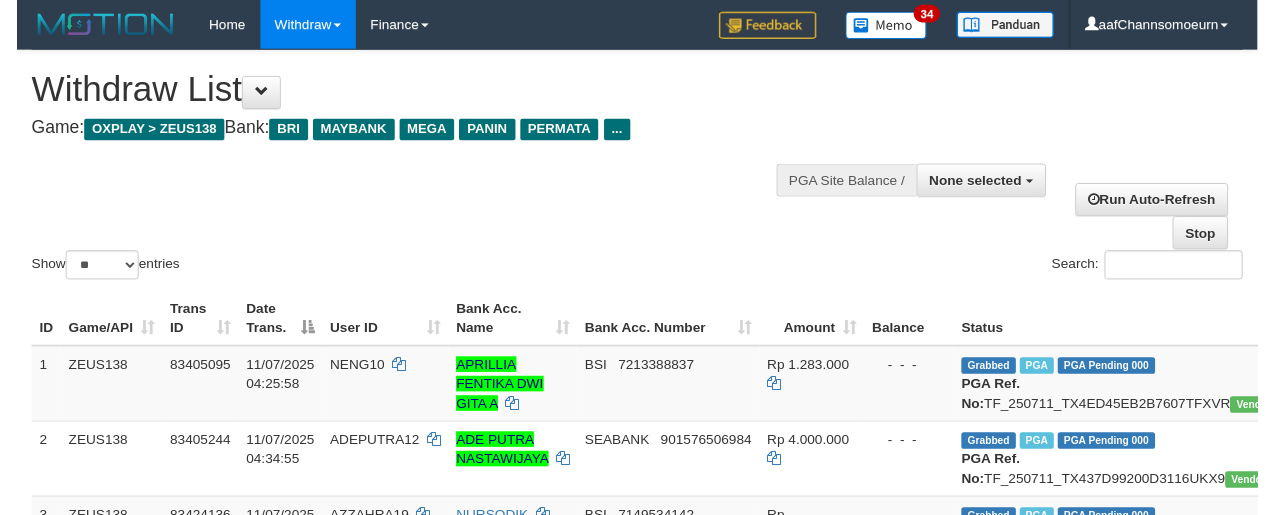 scroll, scrollTop: 859, scrollLeft: 0, axis: vertical 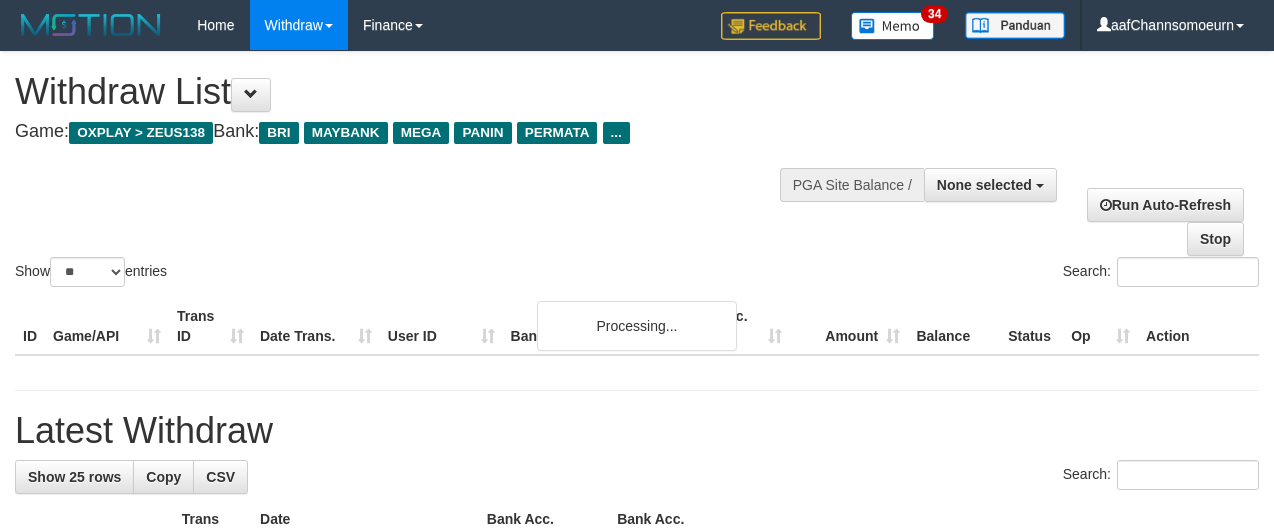 select 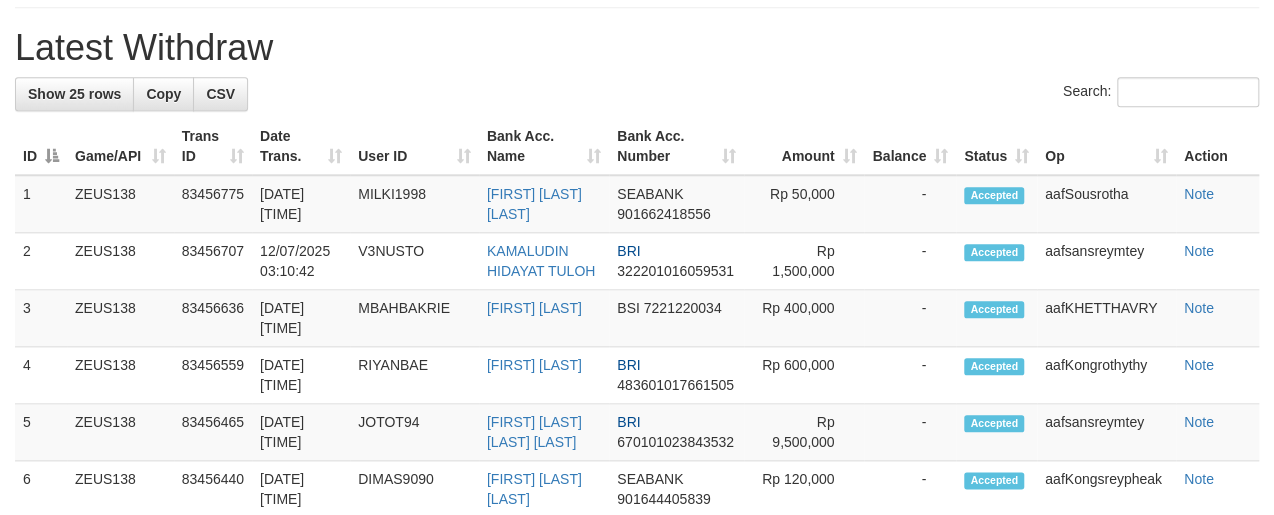 scroll, scrollTop: 804, scrollLeft: 0, axis: vertical 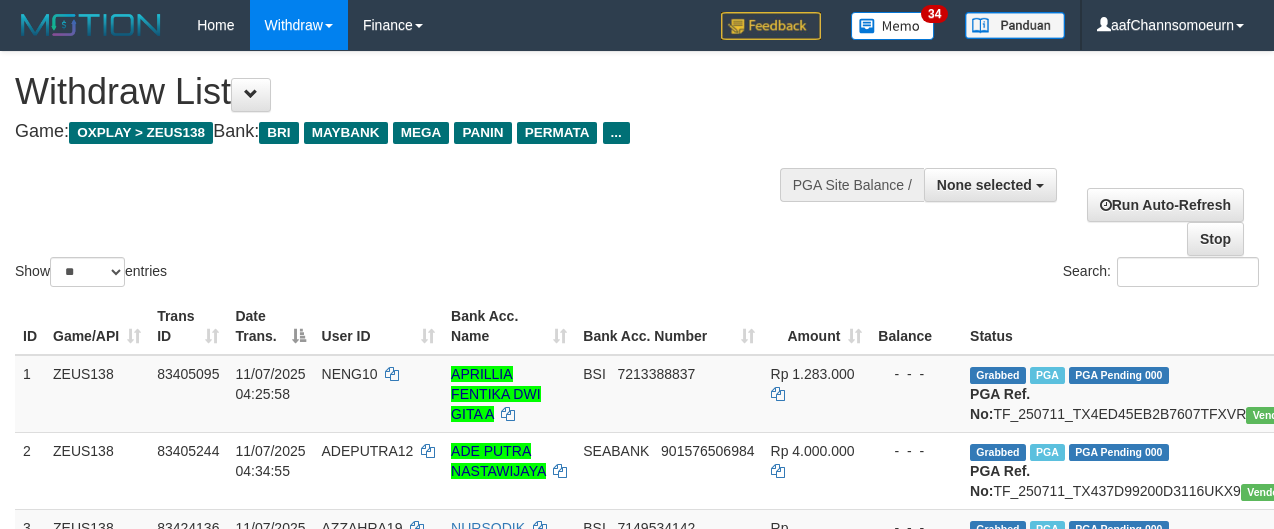 select 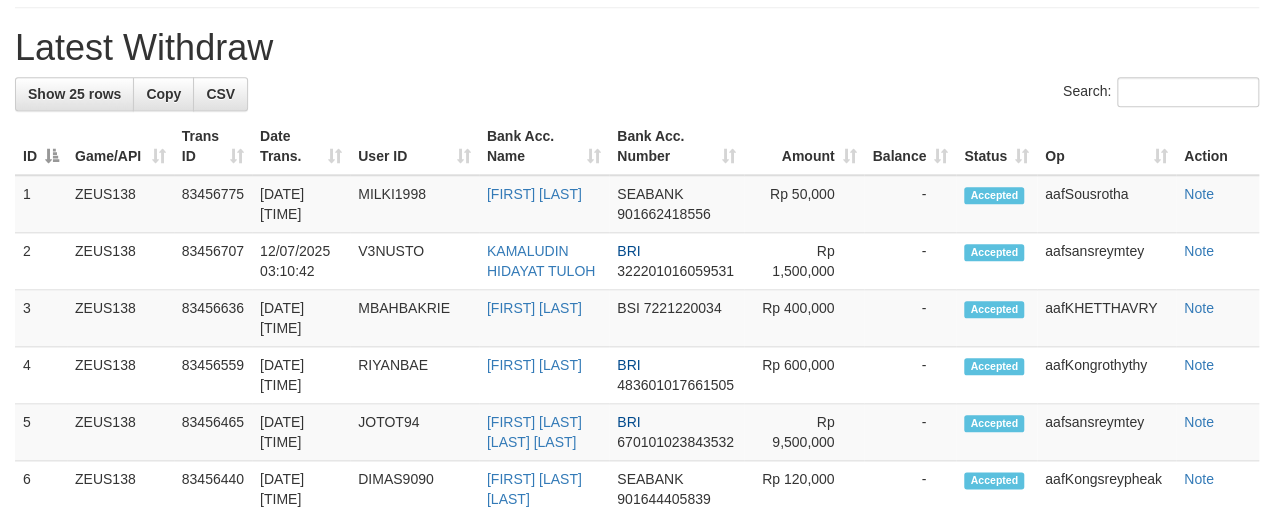 scroll, scrollTop: 804, scrollLeft: 0, axis: vertical 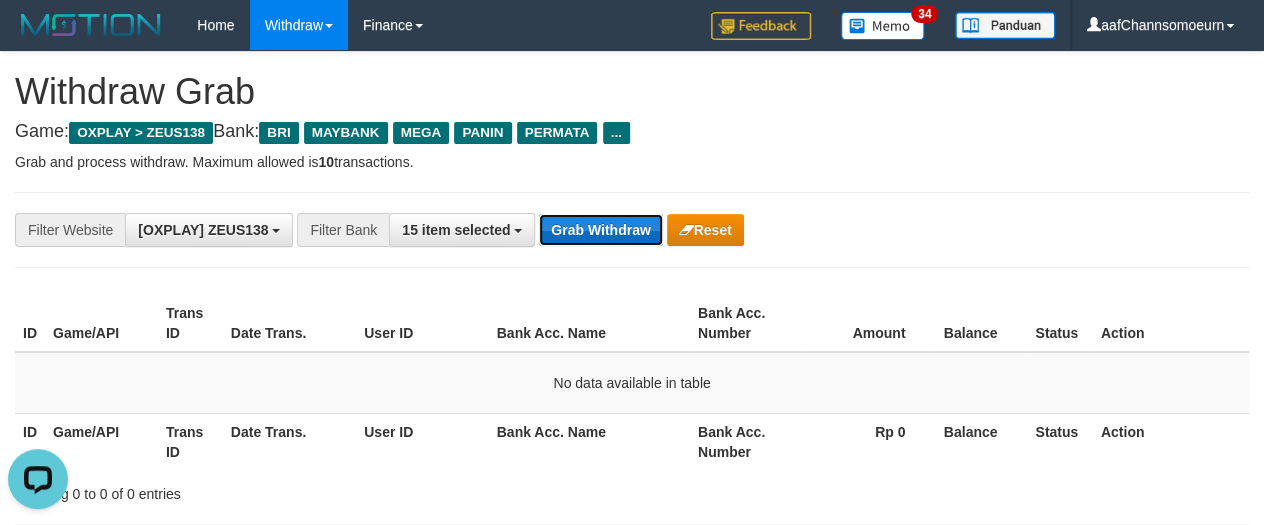 click on "Grab Withdraw" at bounding box center (600, 230) 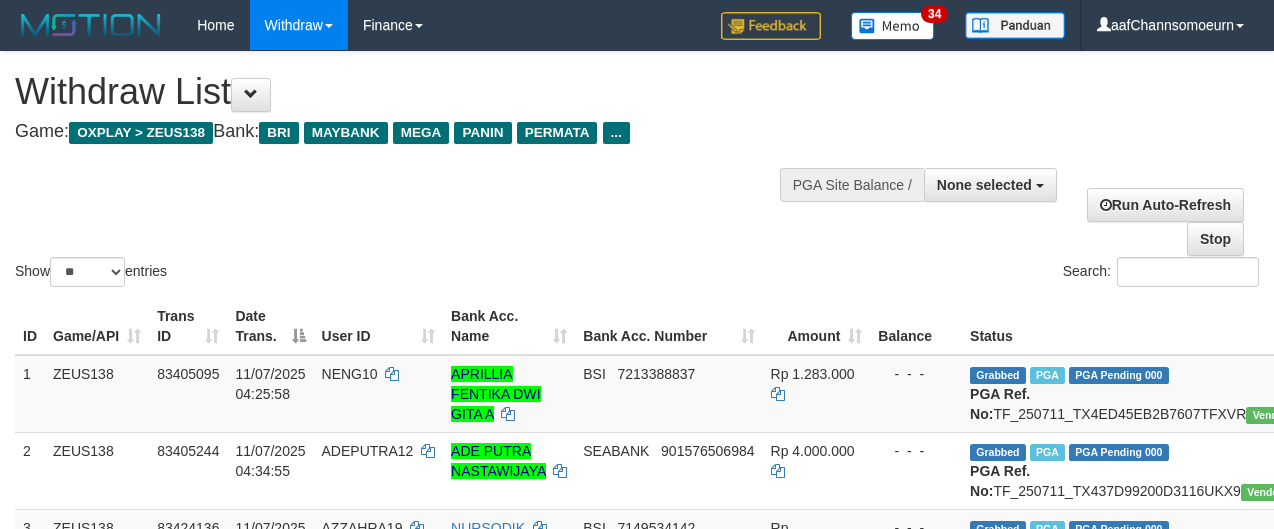 select 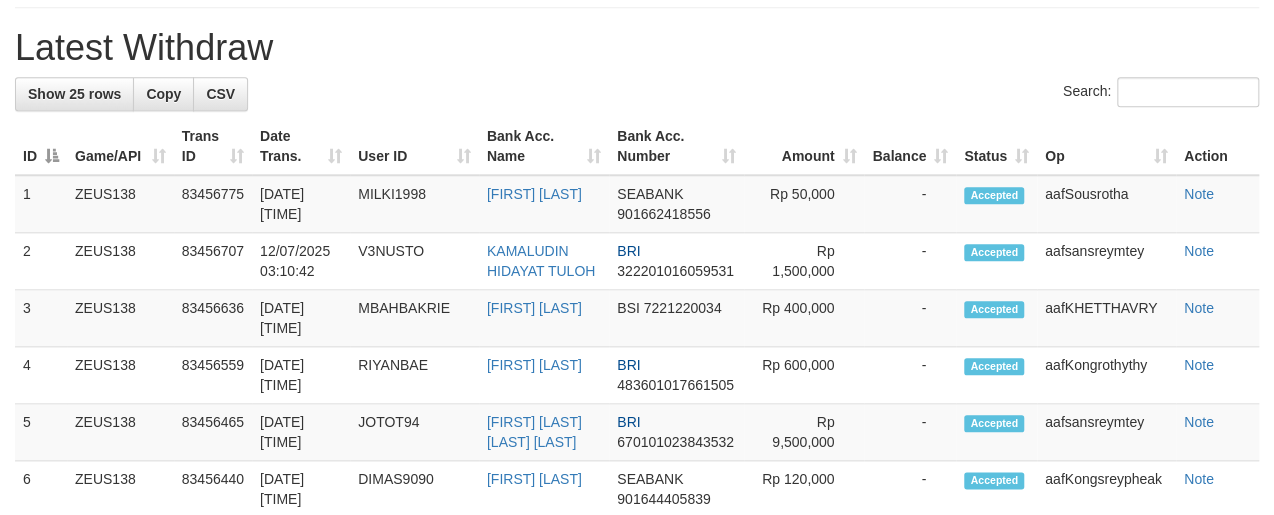 scroll, scrollTop: 804, scrollLeft: 0, axis: vertical 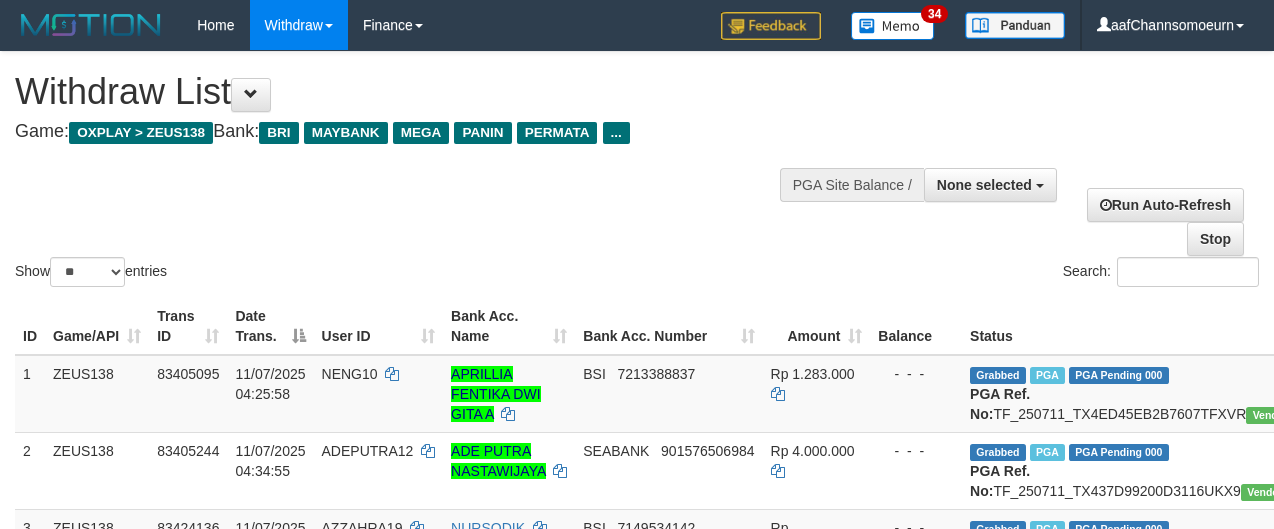 select 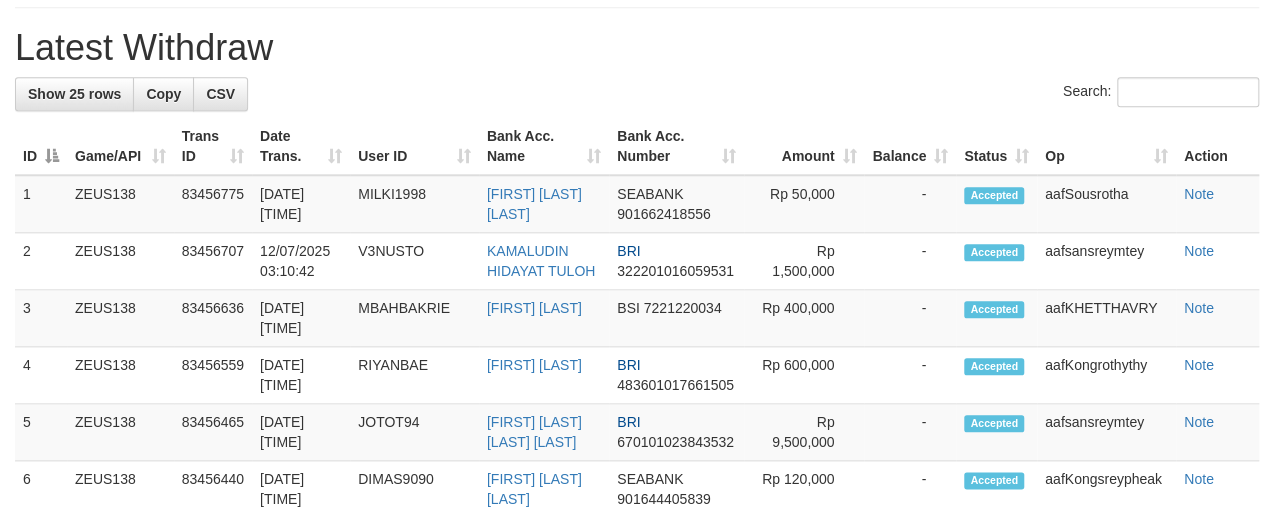 scroll, scrollTop: 804, scrollLeft: 0, axis: vertical 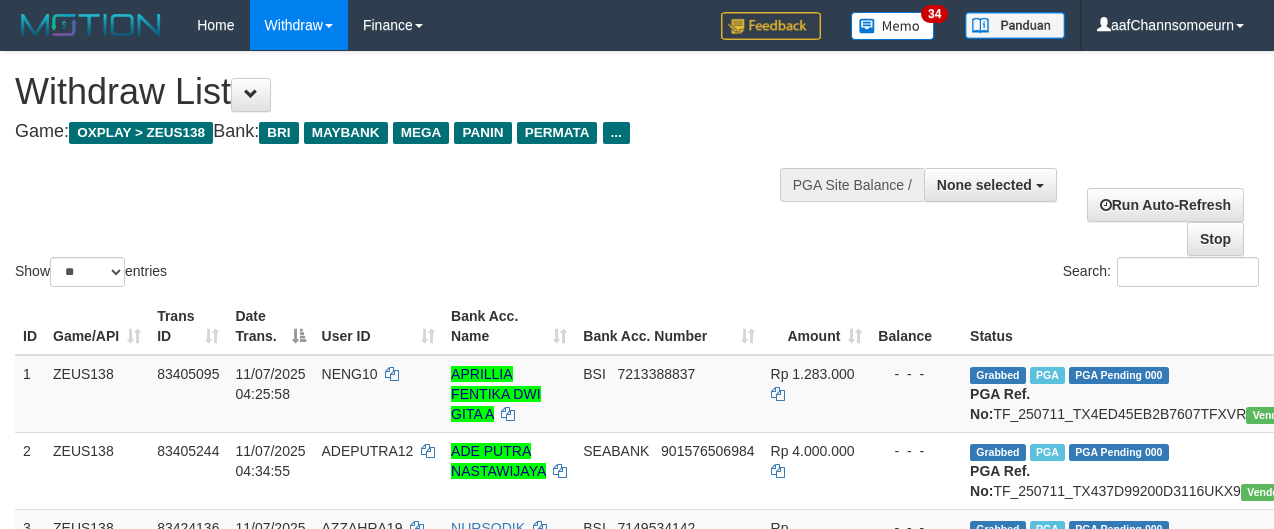 select 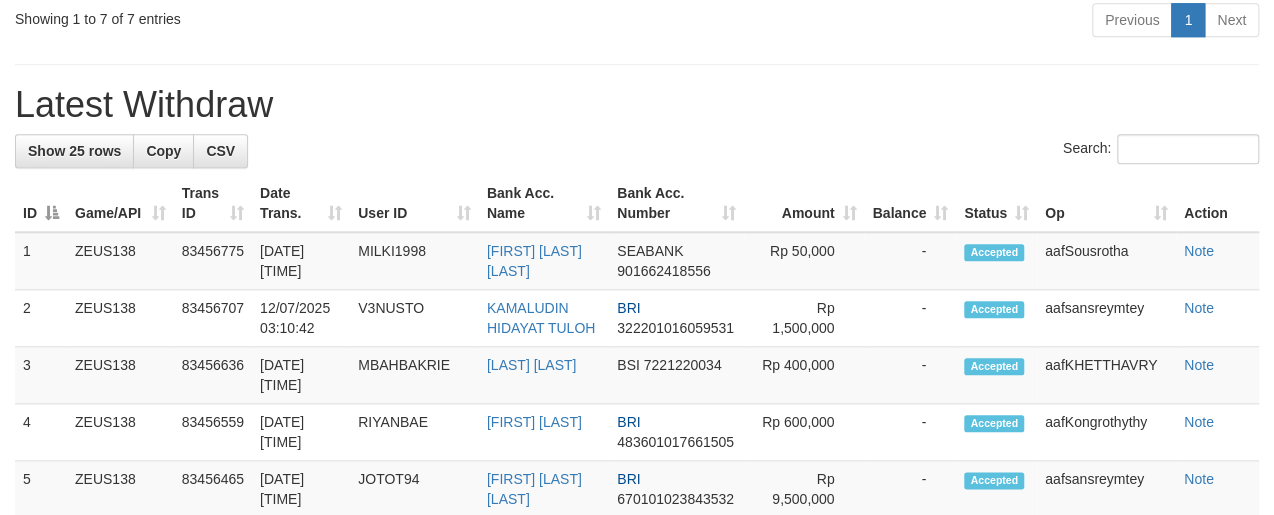 scroll, scrollTop: 804, scrollLeft: 0, axis: vertical 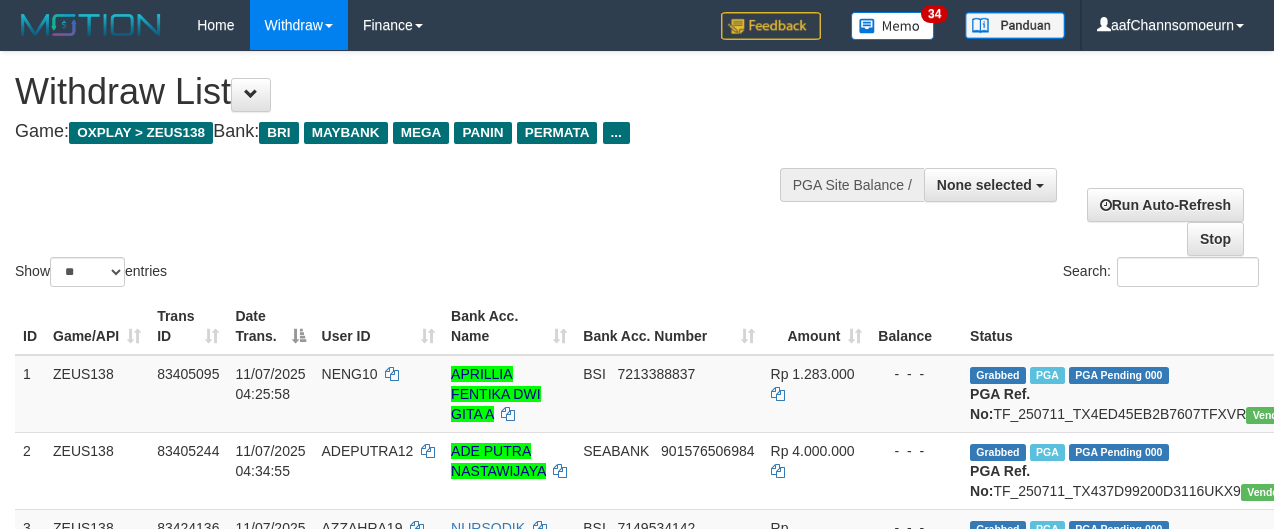 select 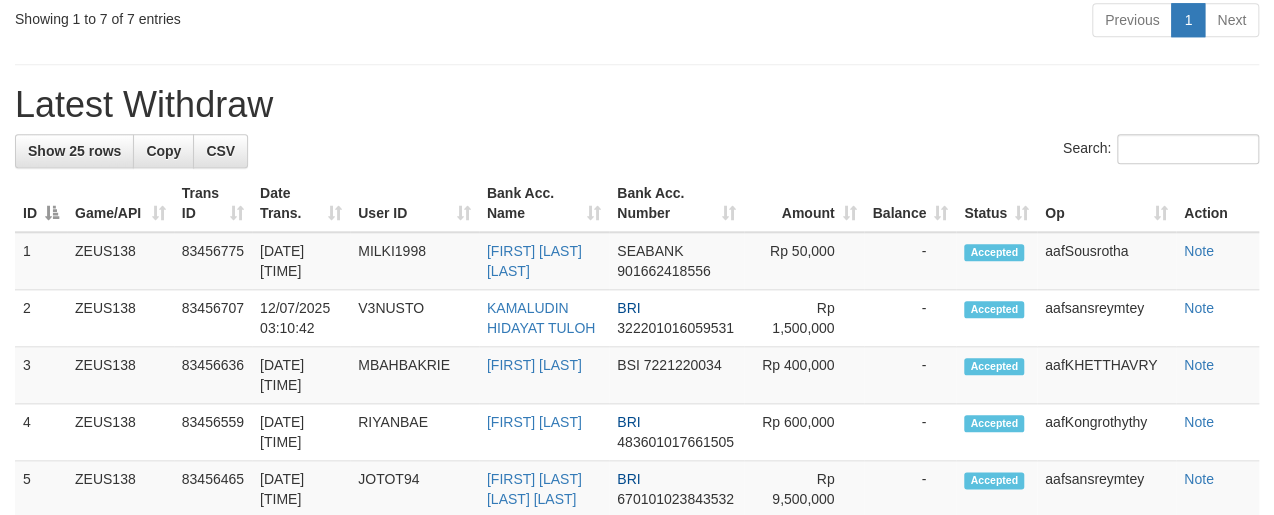 scroll, scrollTop: 804, scrollLeft: 0, axis: vertical 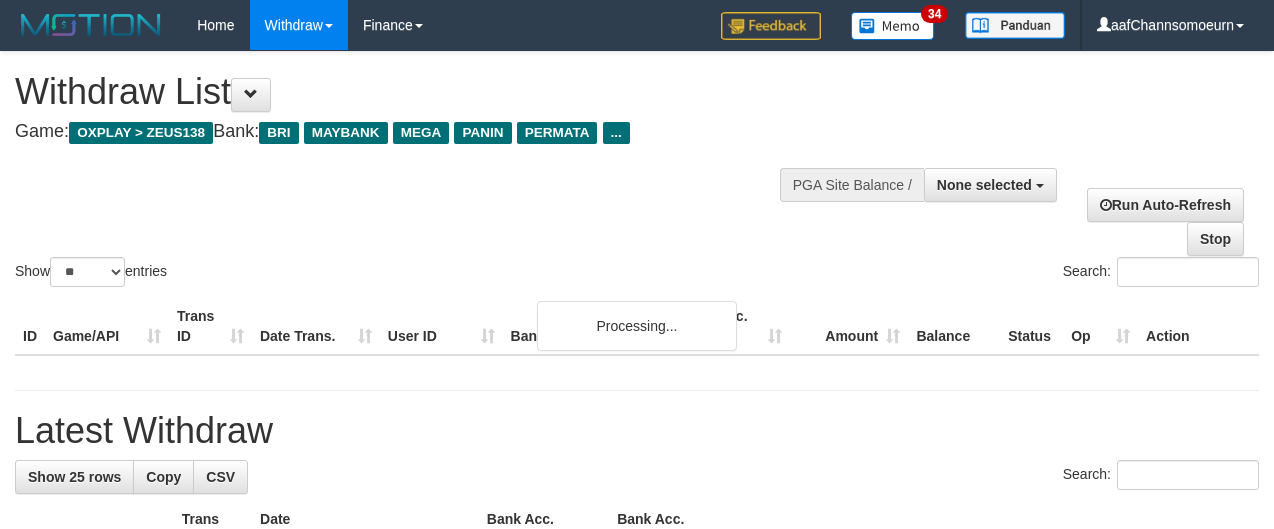 select 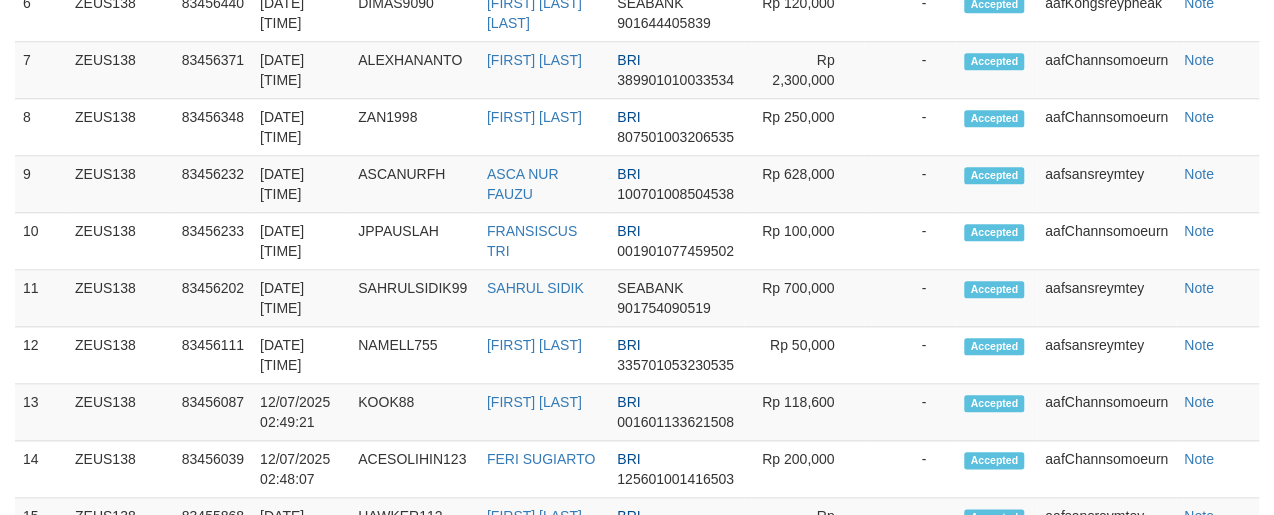 scroll, scrollTop: 804, scrollLeft: 0, axis: vertical 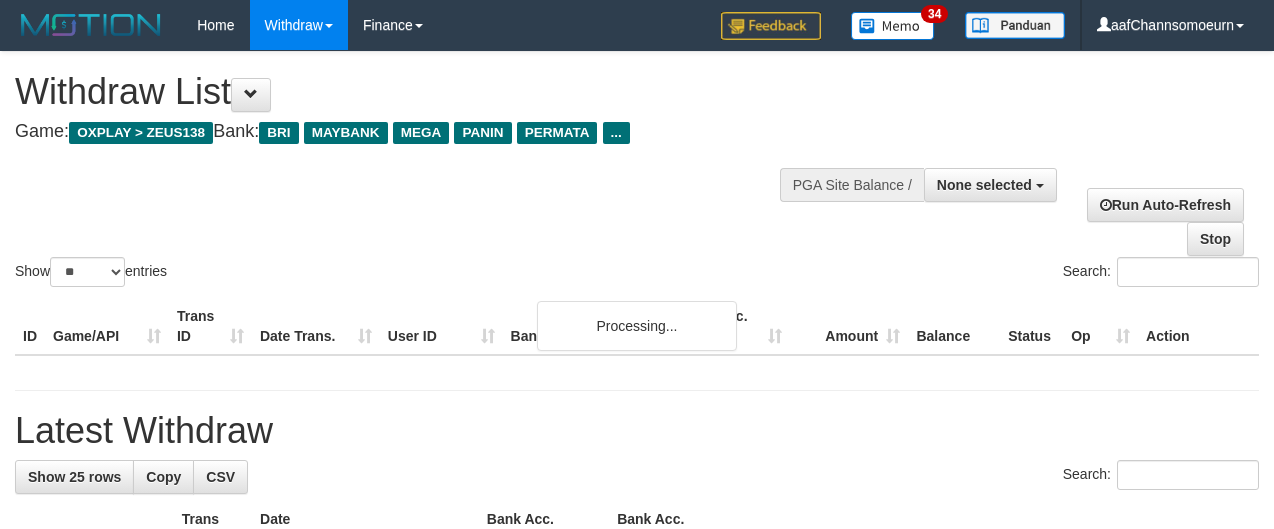 select 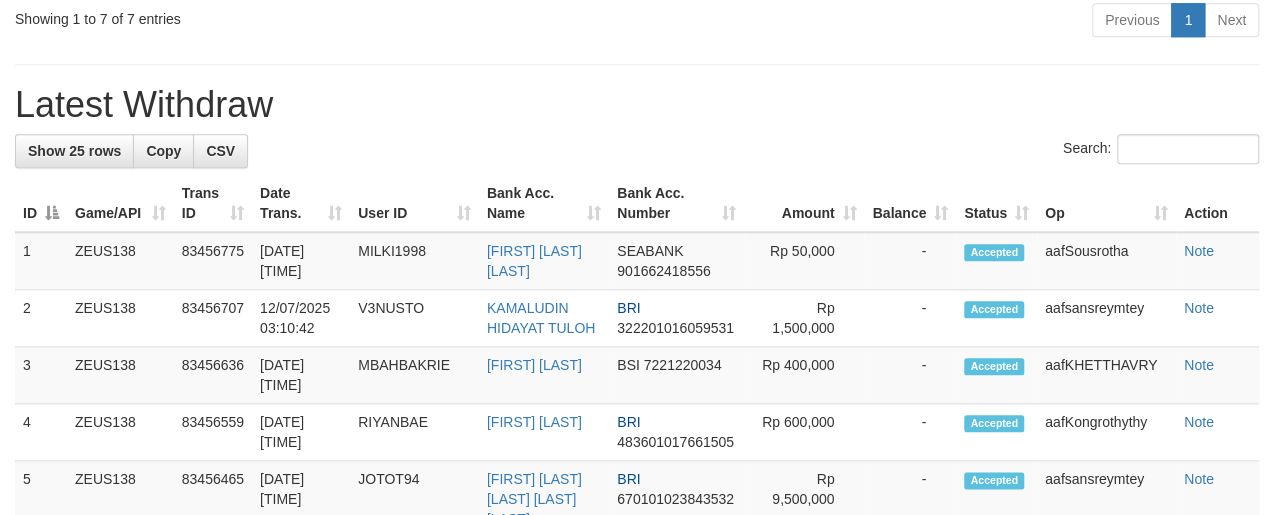 scroll, scrollTop: 804, scrollLeft: 0, axis: vertical 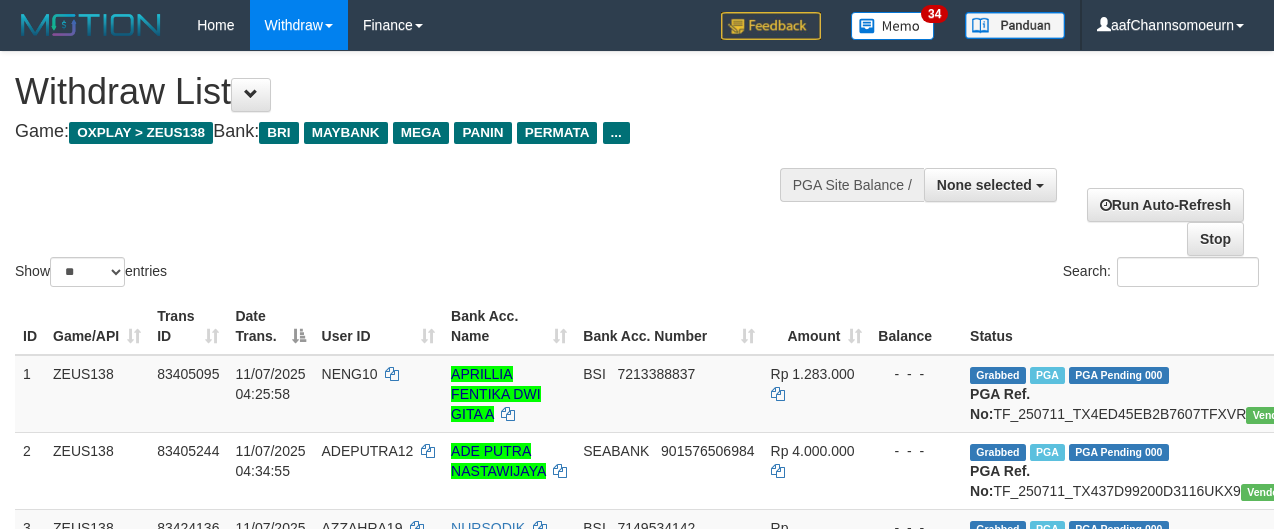 select 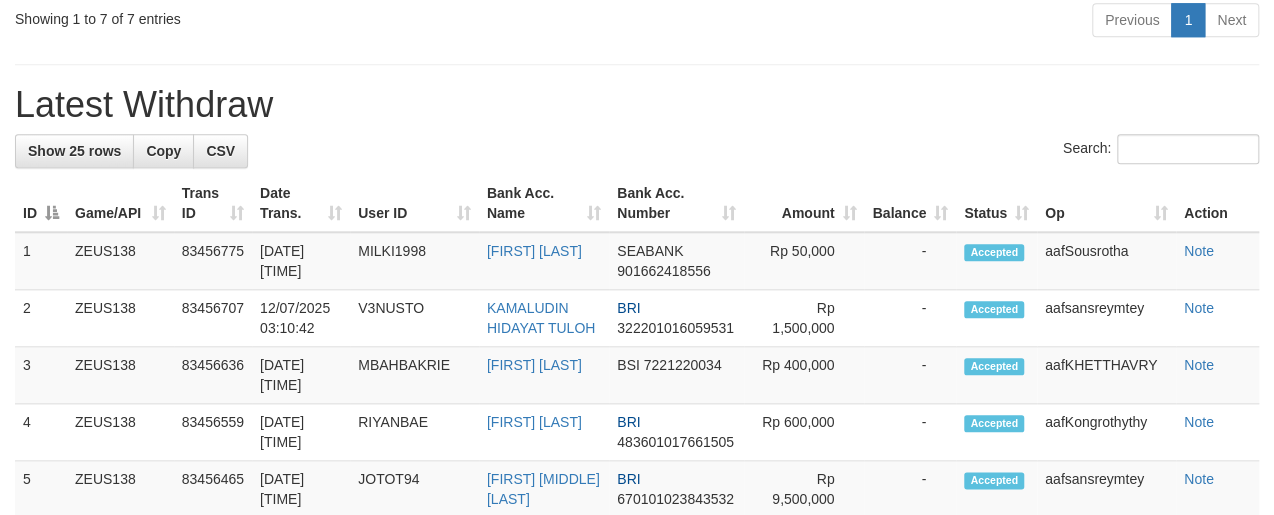 scroll, scrollTop: 804, scrollLeft: 0, axis: vertical 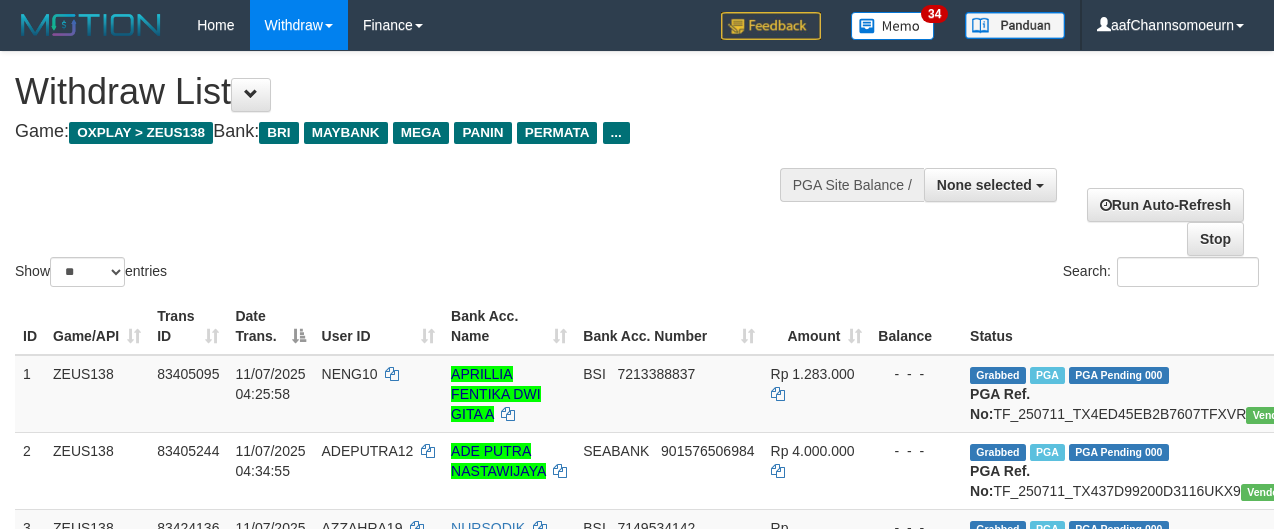 select 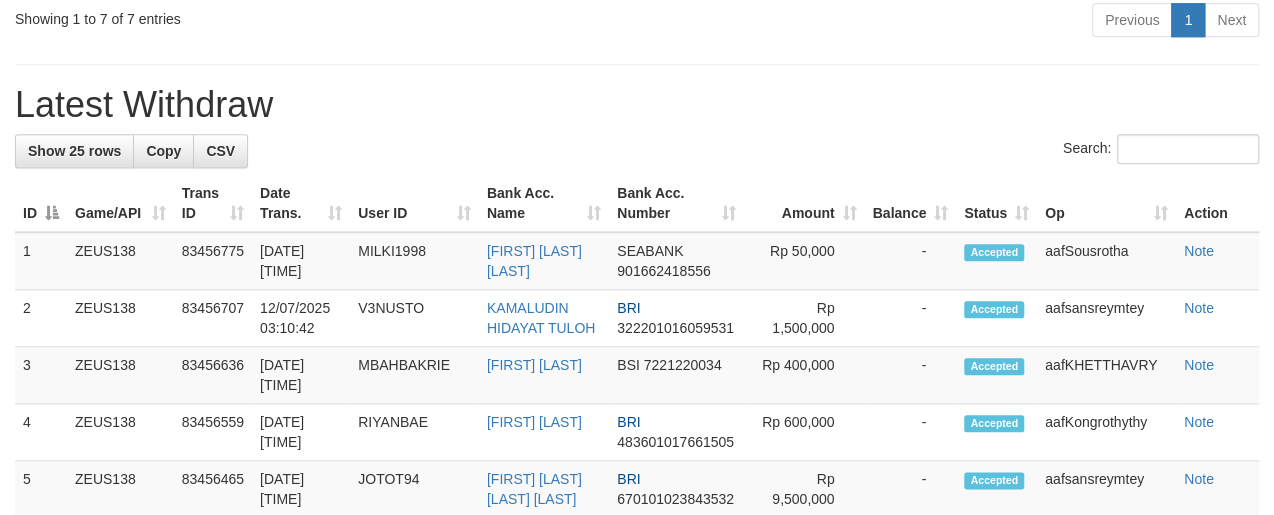 scroll, scrollTop: 804, scrollLeft: 0, axis: vertical 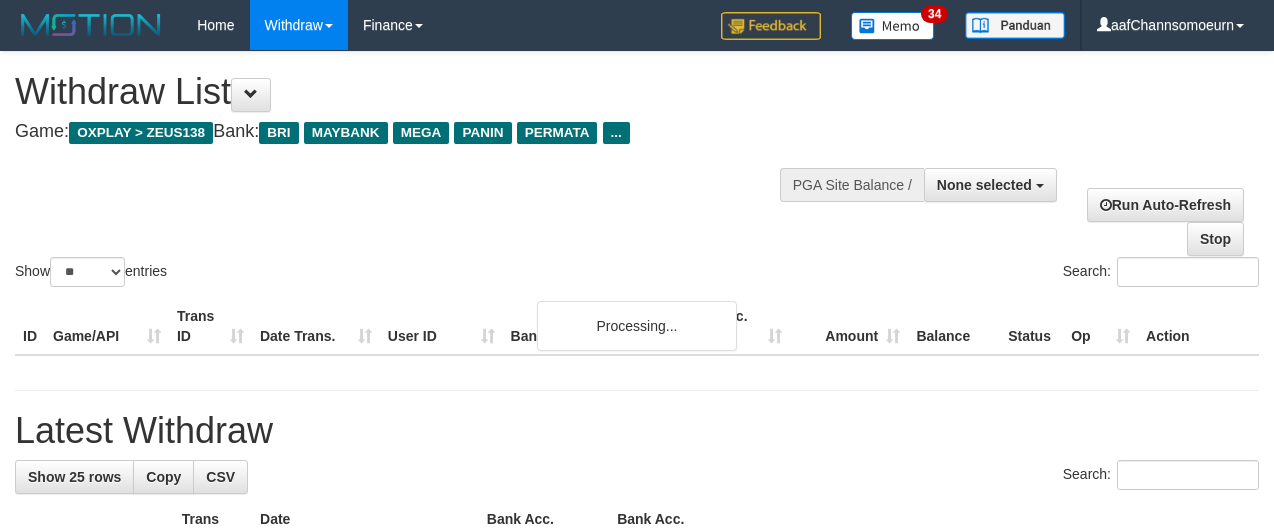 select 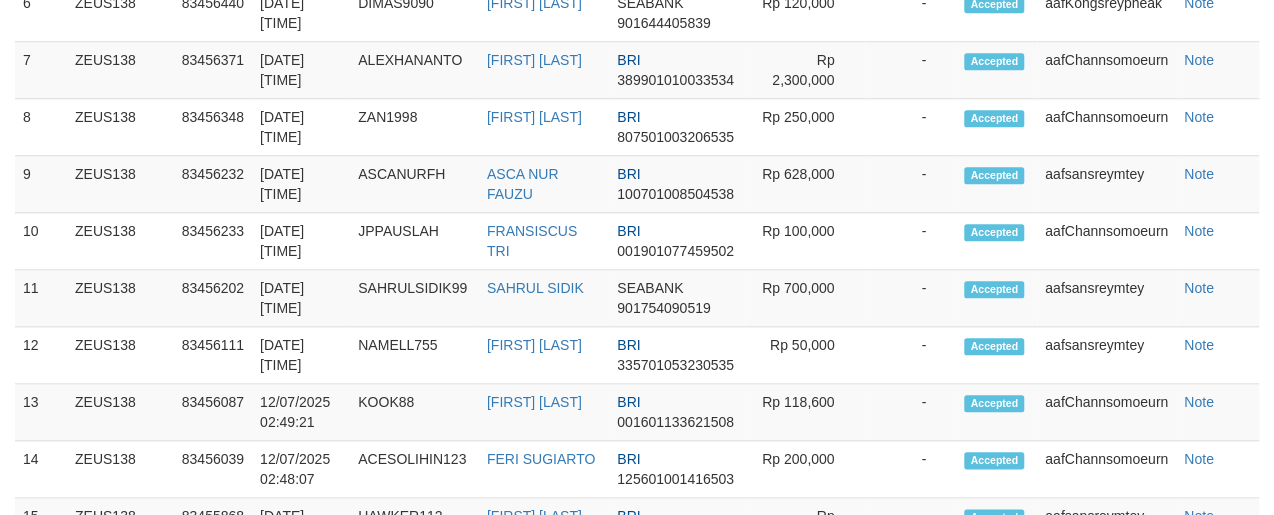 scroll, scrollTop: 804, scrollLeft: 0, axis: vertical 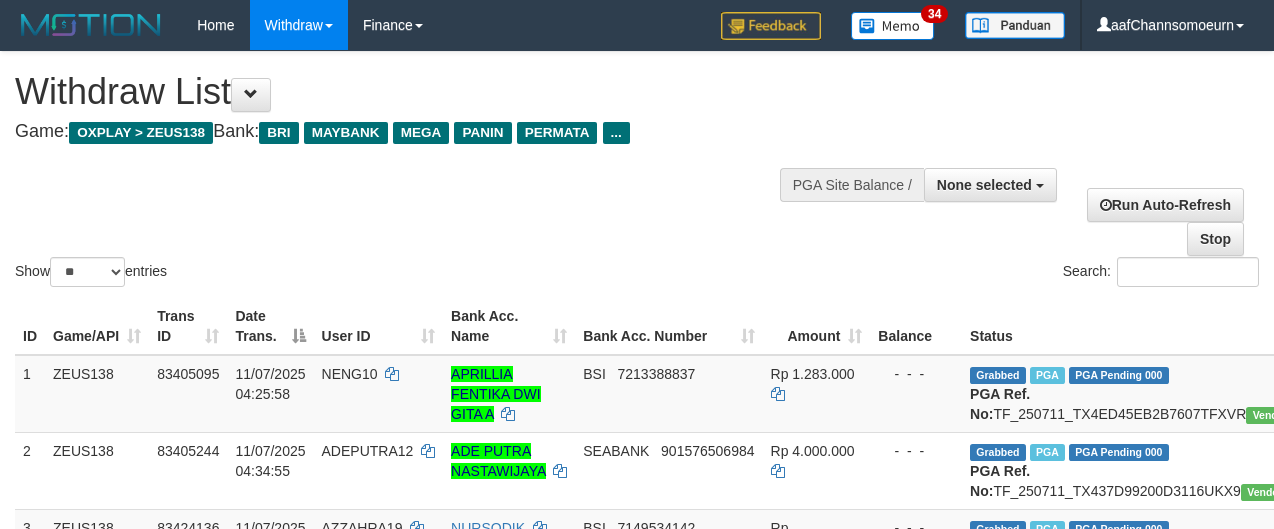 select 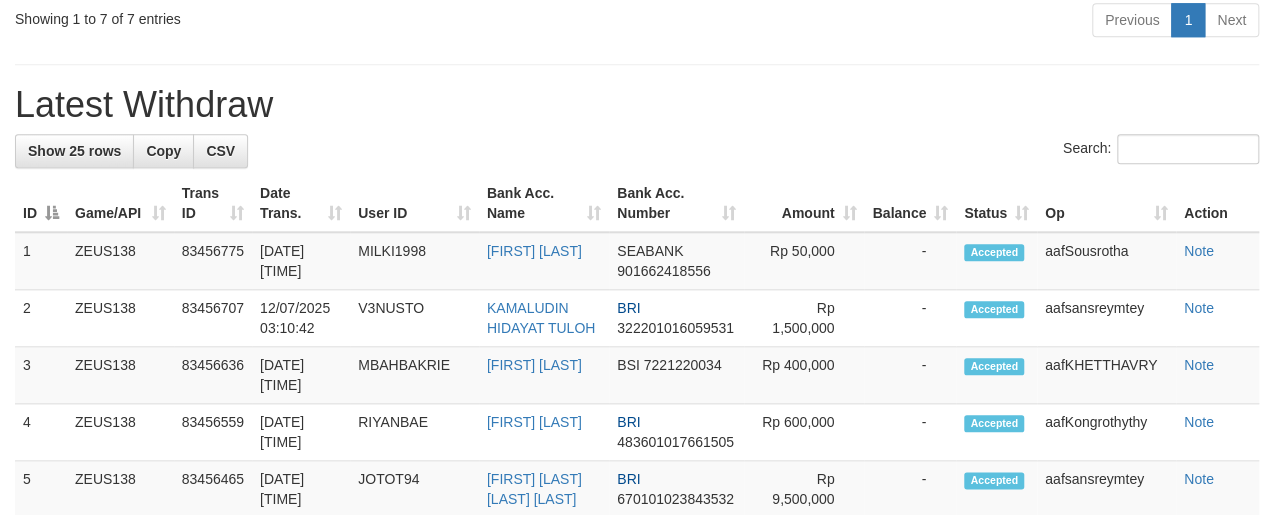 scroll, scrollTop: 804, scrollLeft: 0, axis: vertical 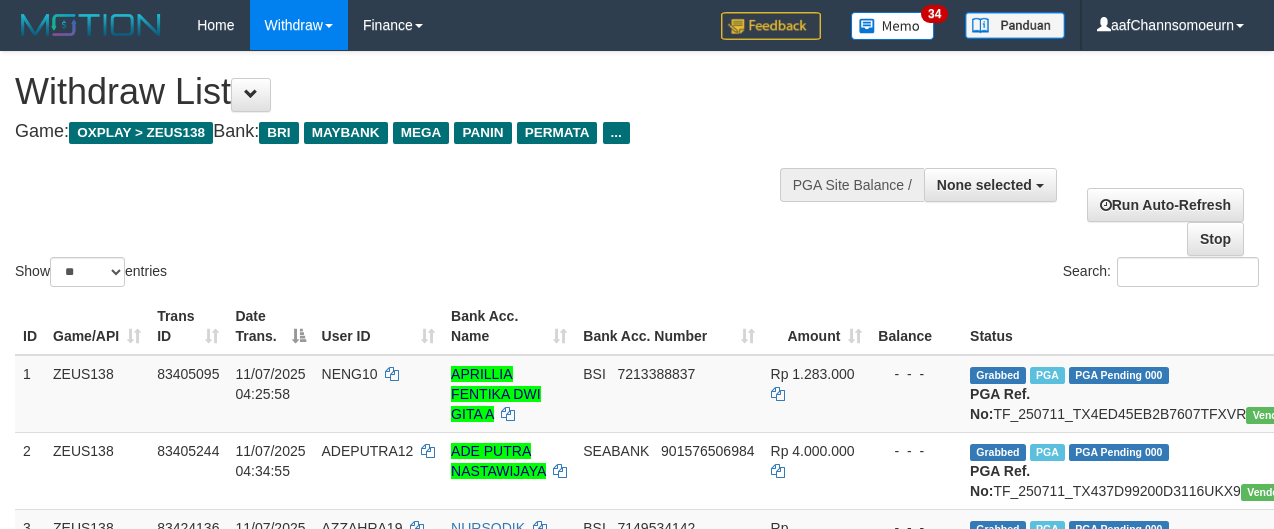 select 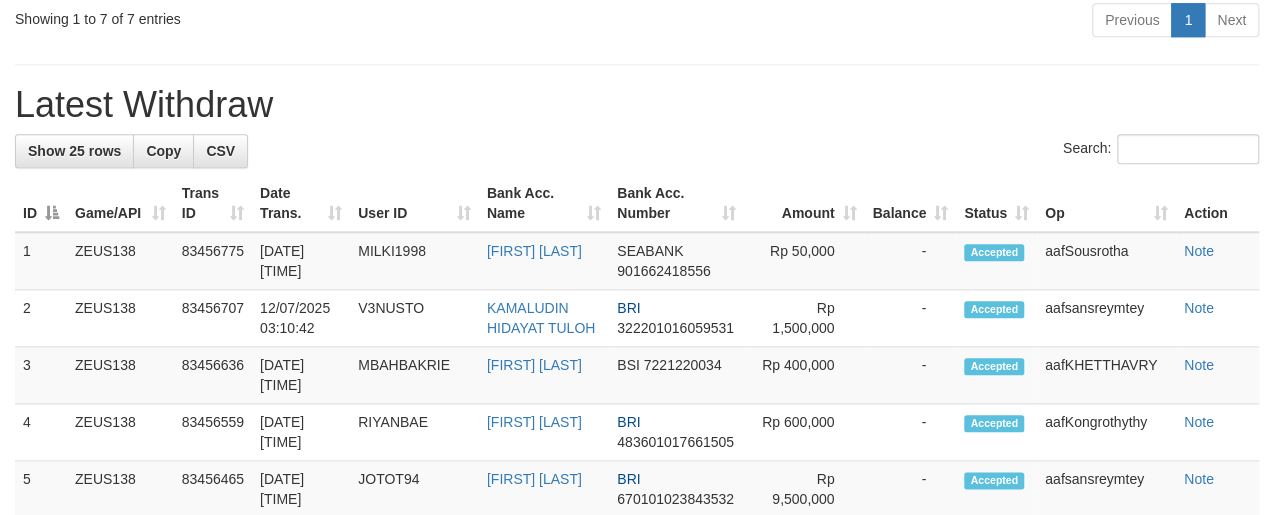 scroll, scrollTop: 804, scrollLeft: 0, axis: vertical 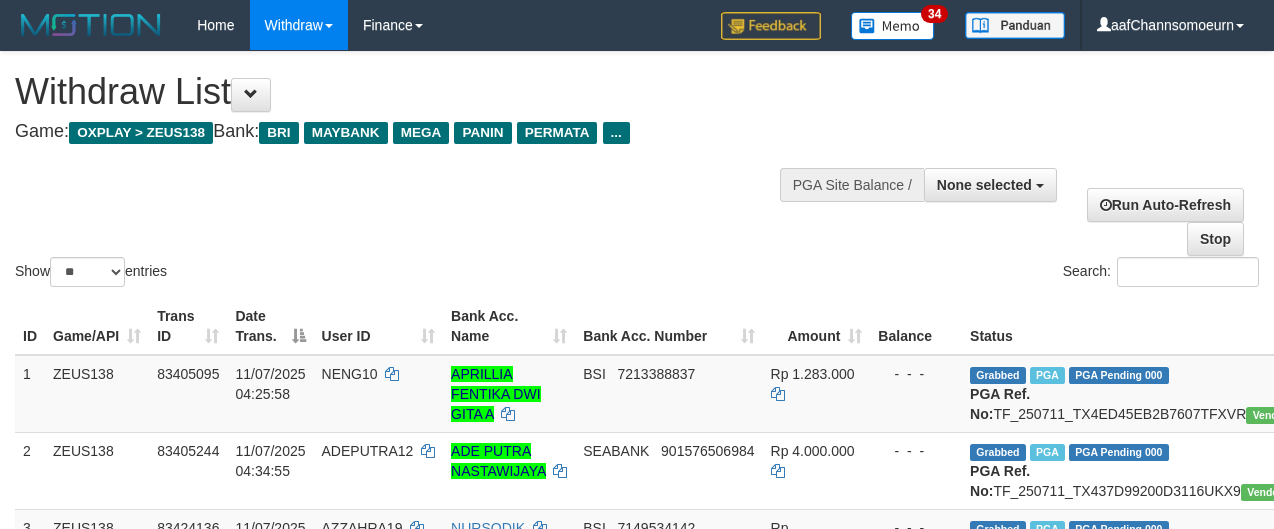 select 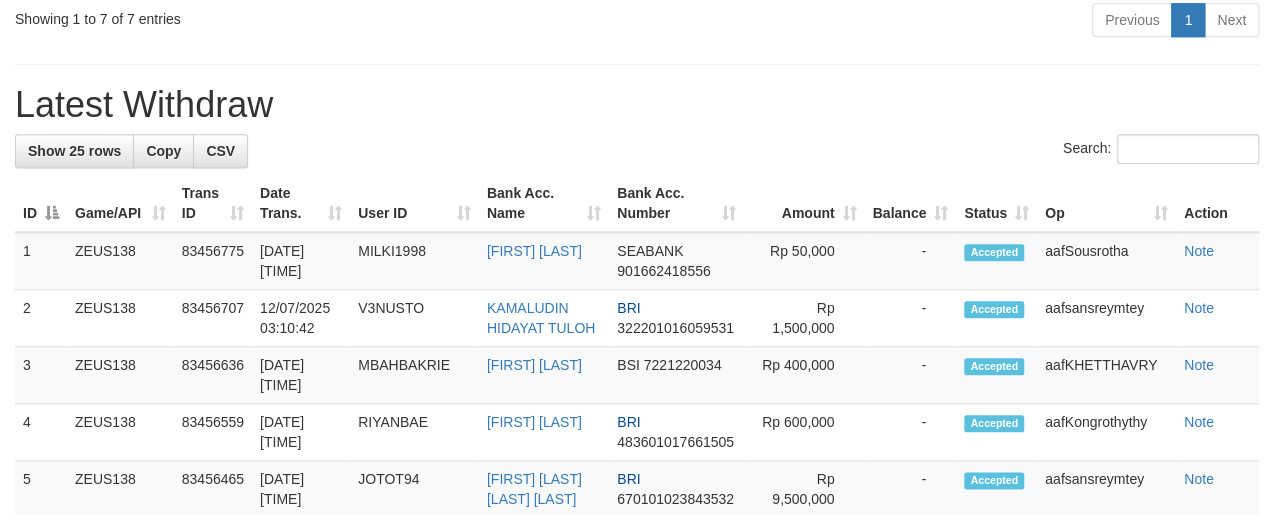 scroll, scrollTop: 804, scrollLeft: 0, axis: vertical 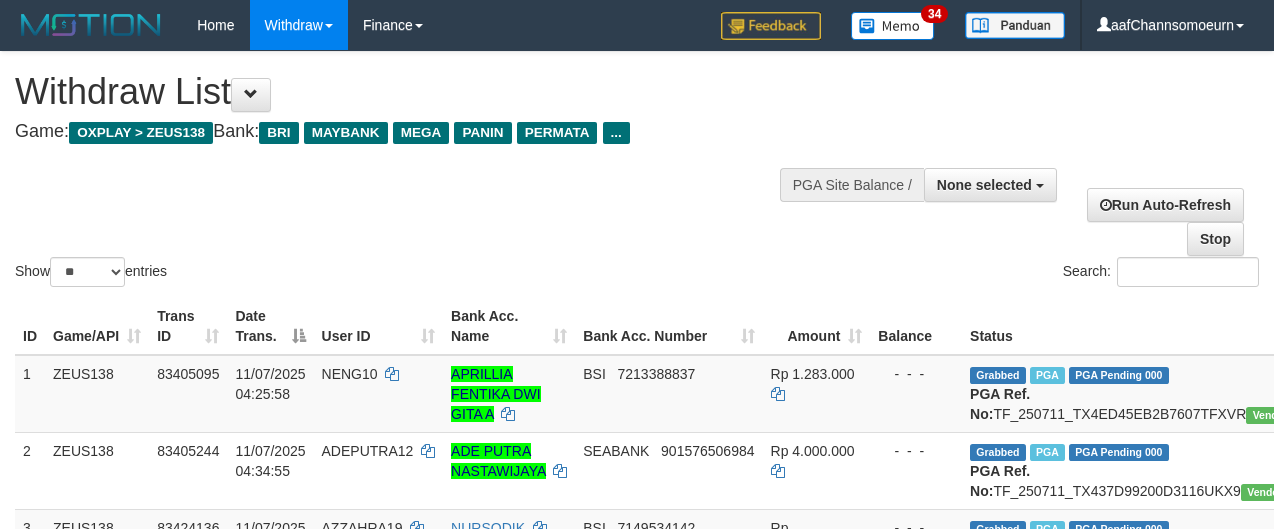 select 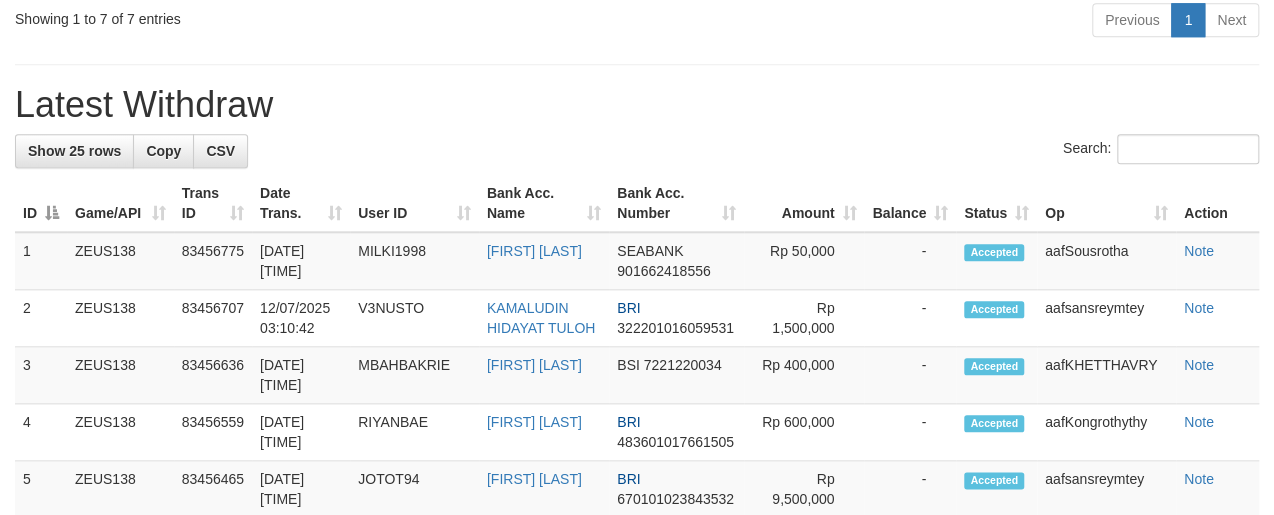 scroll, scrollTop: 804, scrollLeft: 0, axis: vertical 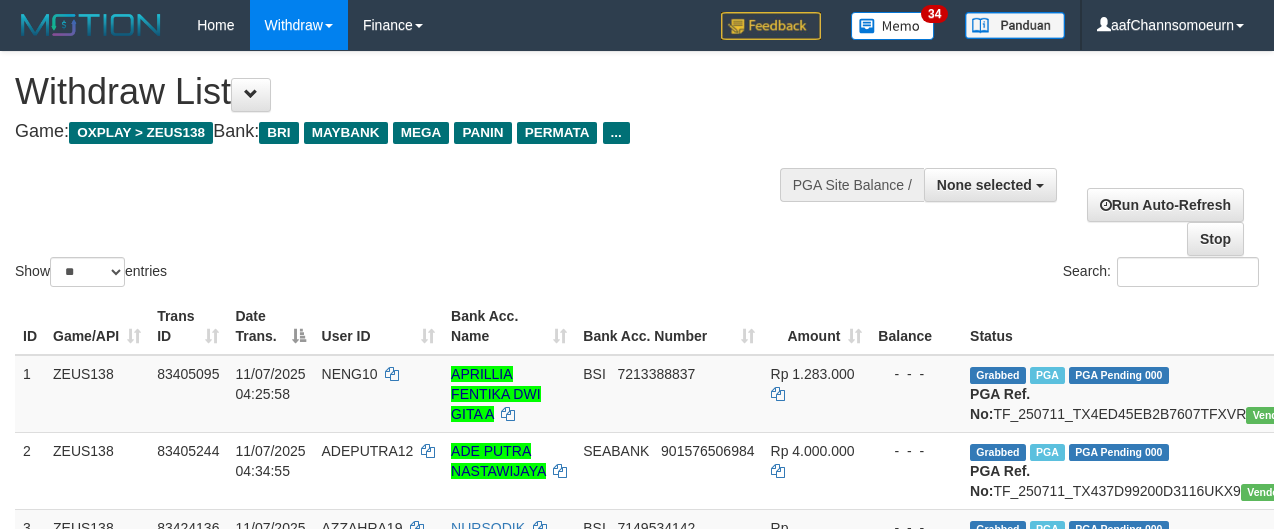 select 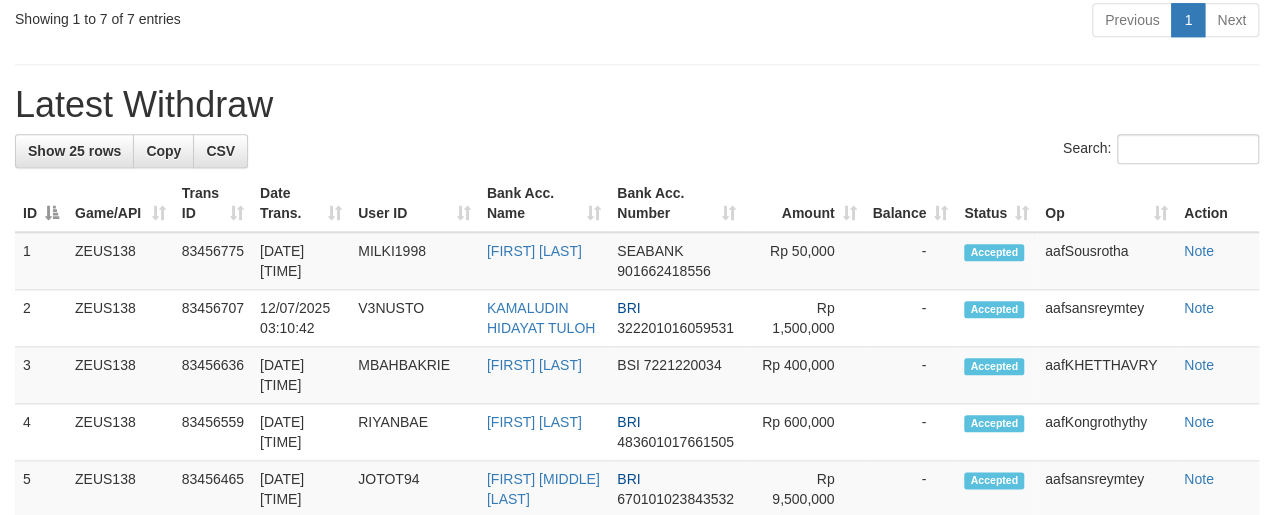 scroll, scrollTop: 804, scrollLeft: 0, axis: vertical 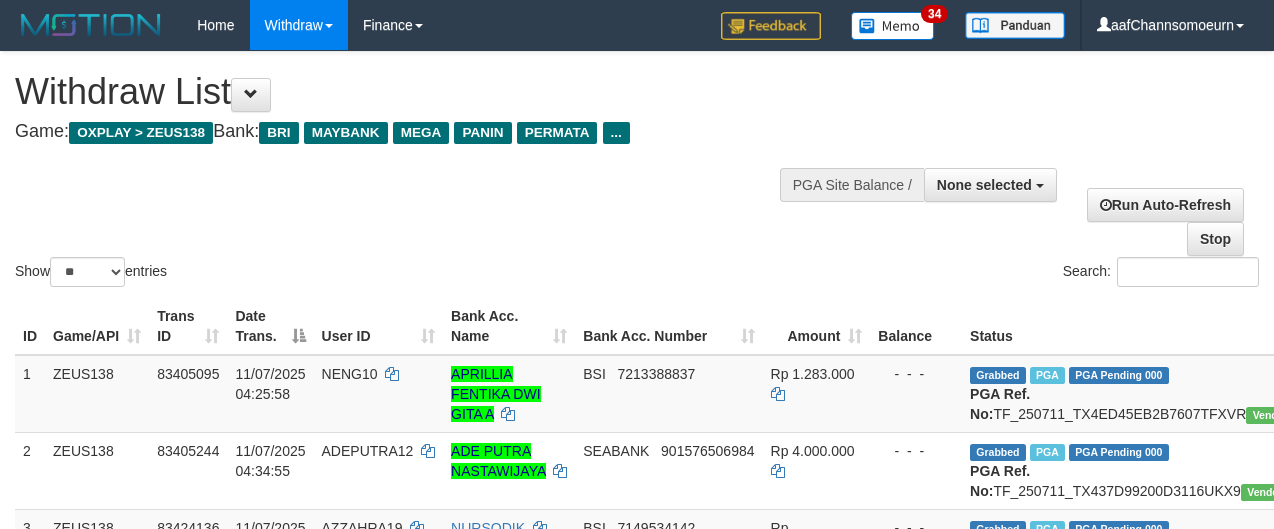 select 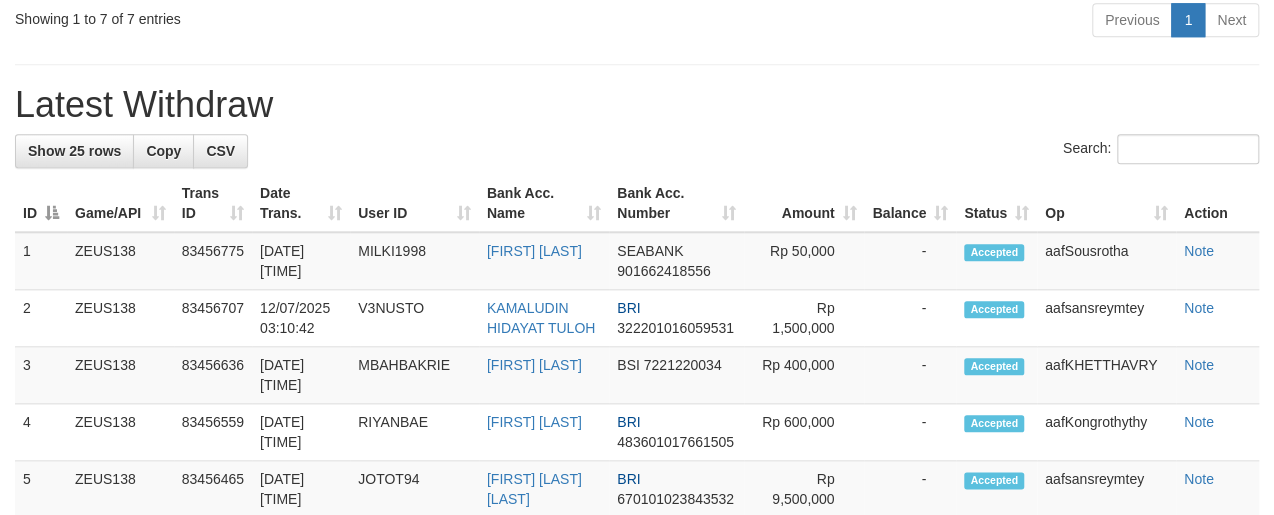 scroll, scrollTop: 804, scrollLeft: 0, axis: vertical 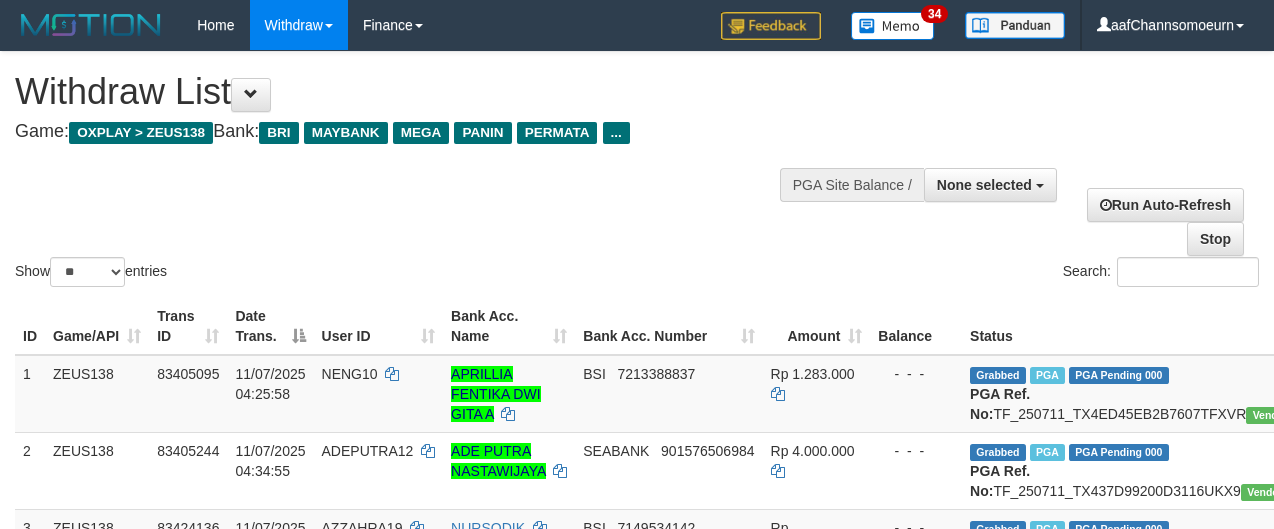 select 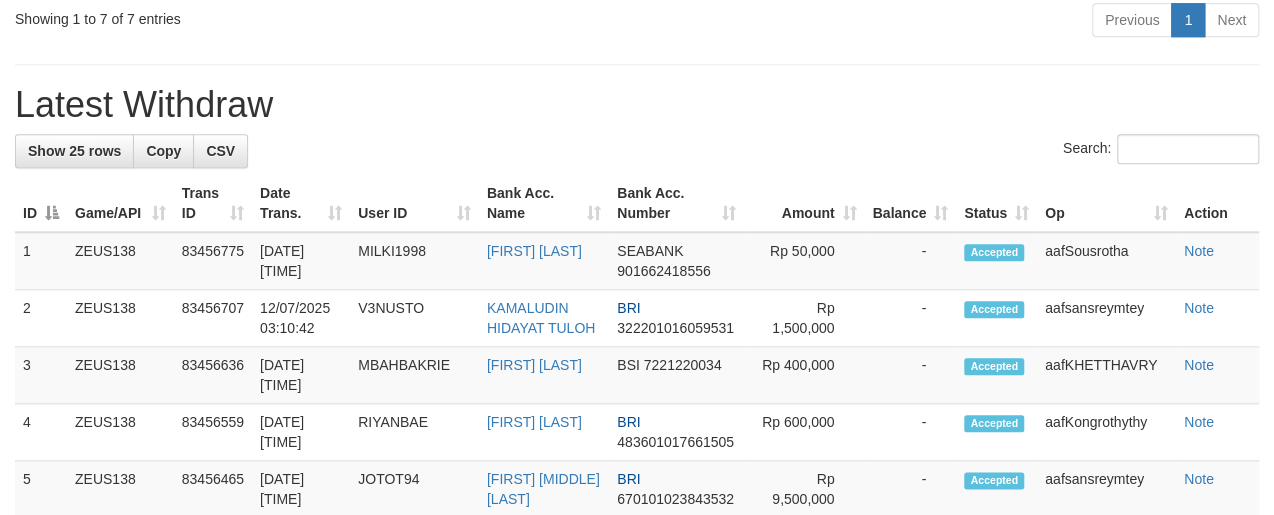 scroll, scrollTop: 804, scrollLeft: 0, axis: vertical 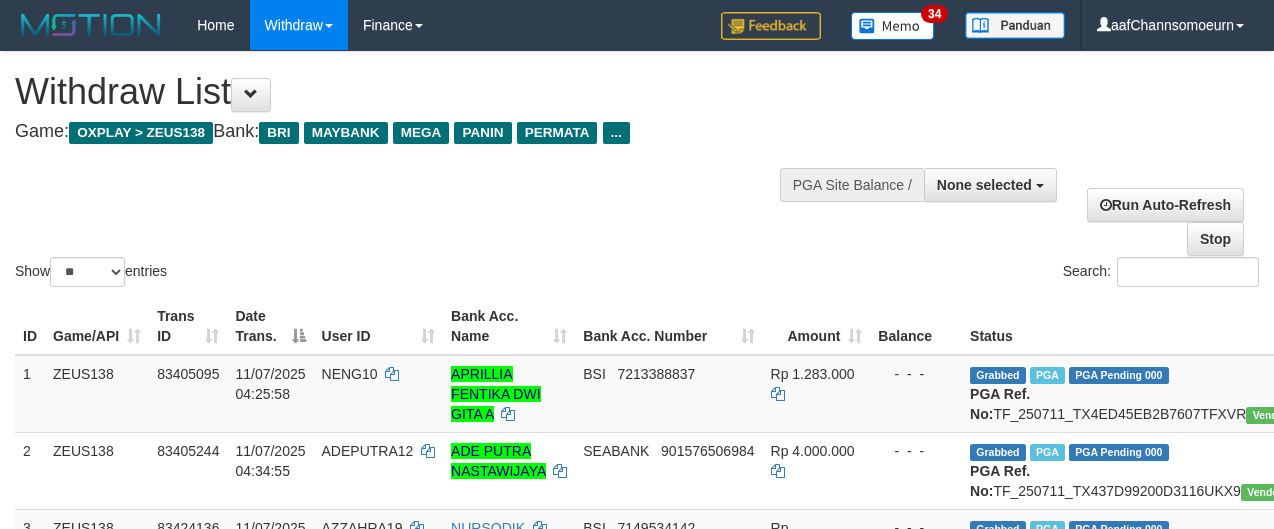 select 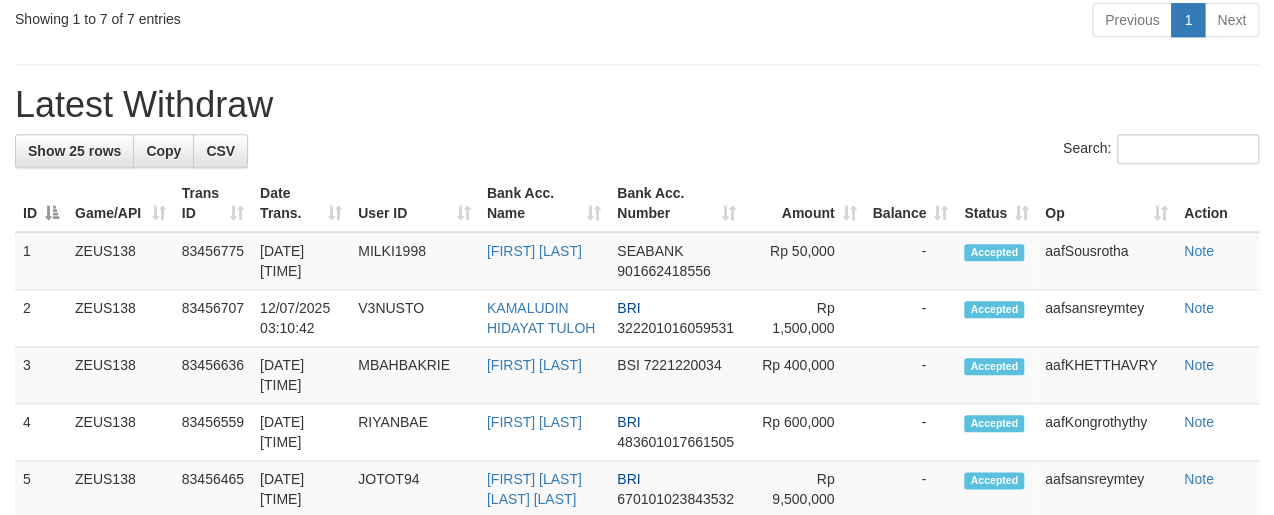 scroll, scrollTop: 804, scrollLeft: 0, axis: vertical 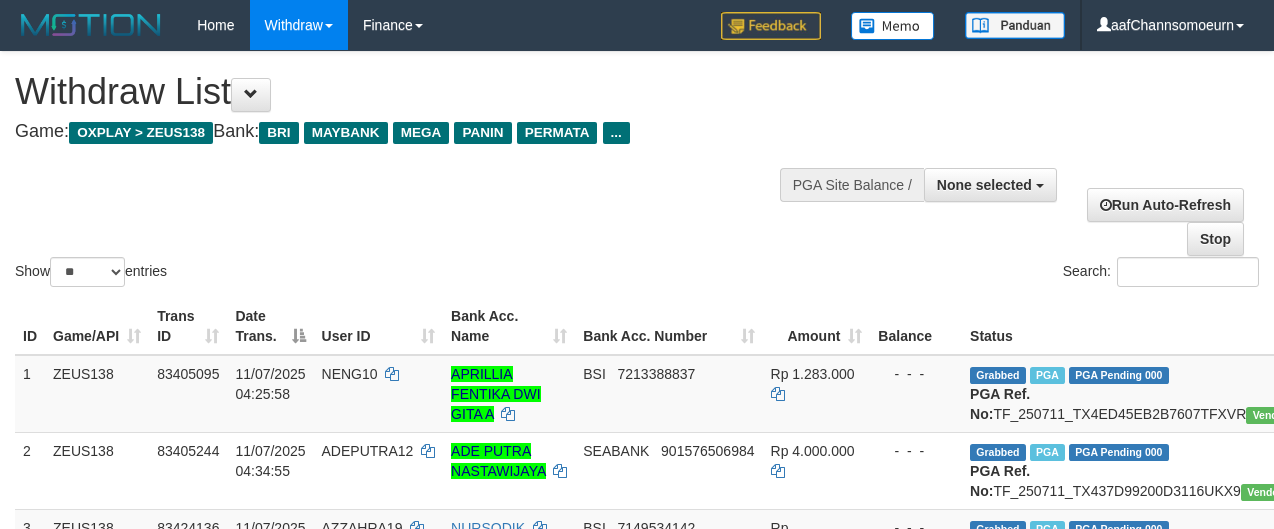 select 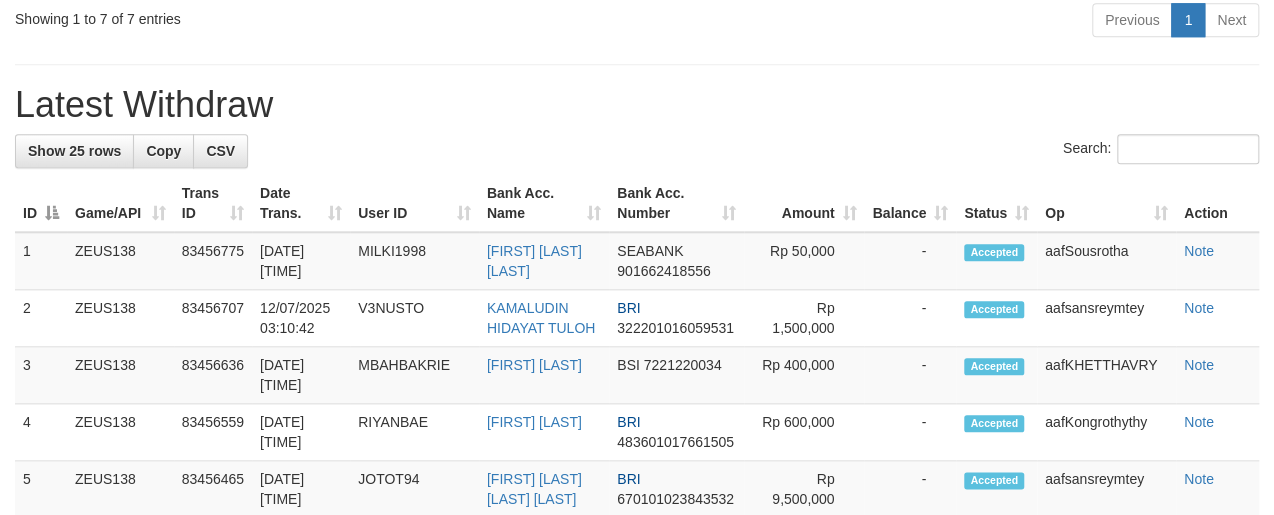 scroll, scrollTop: 804, scrollLeft: 0, axis: vertical 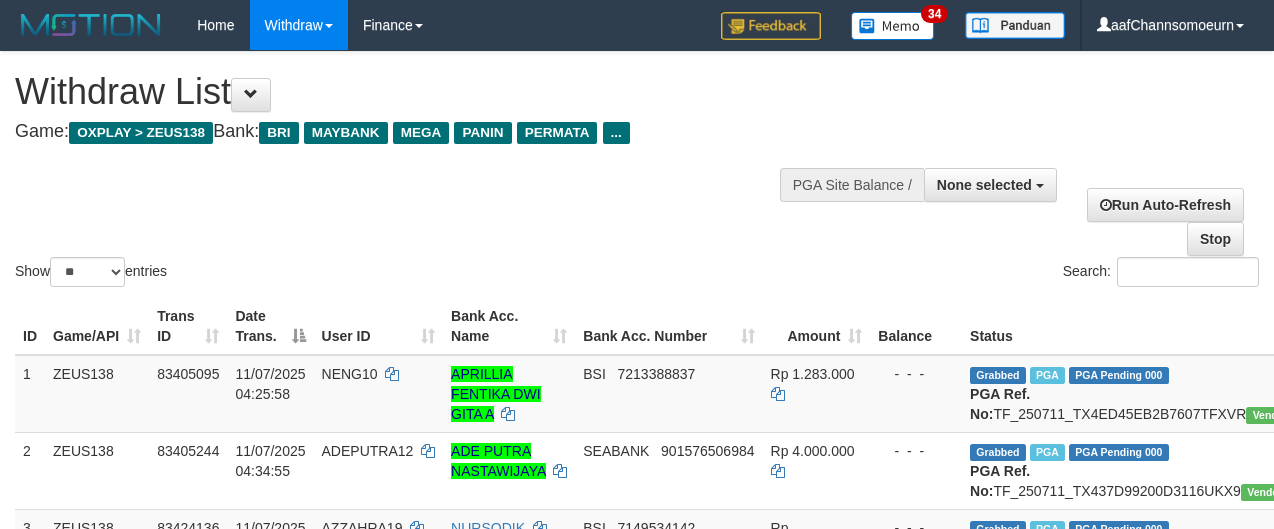 select 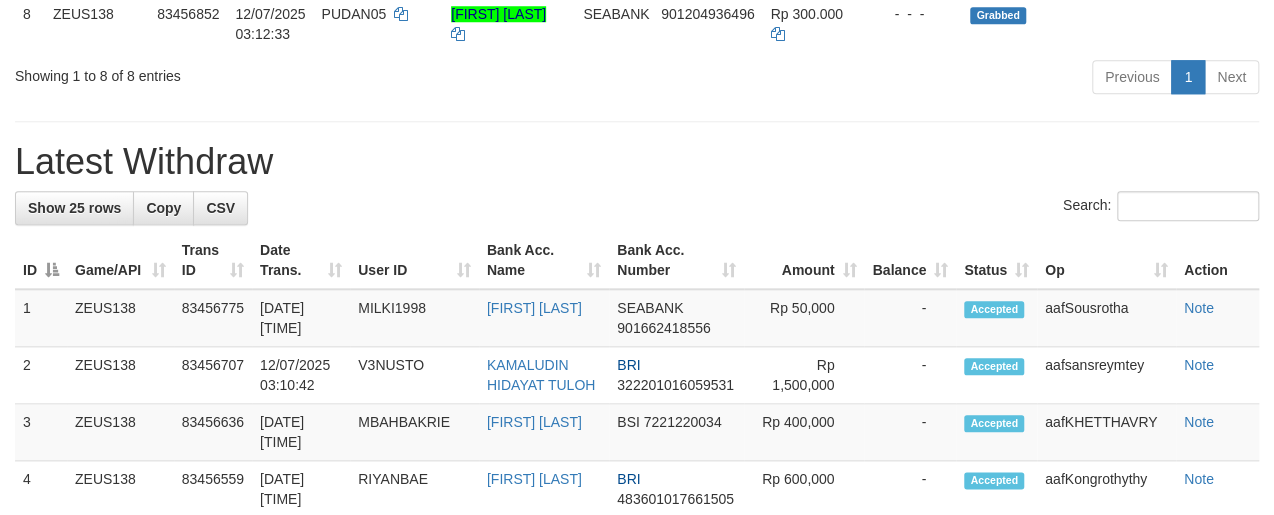 scroll, scrollTop: 804, scrollLeft: 0, axis: vertical 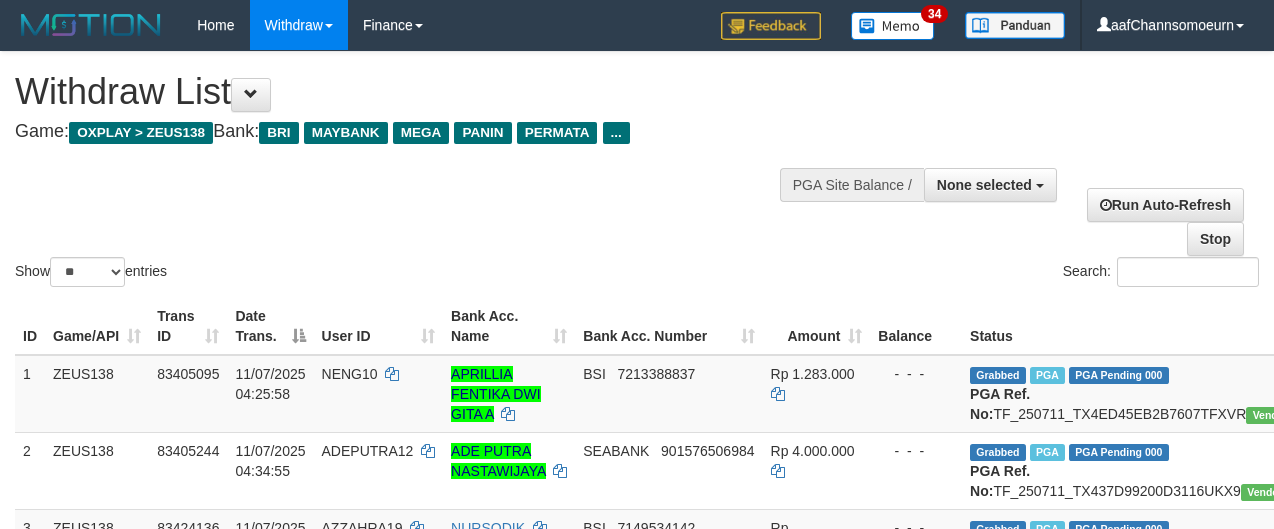 select 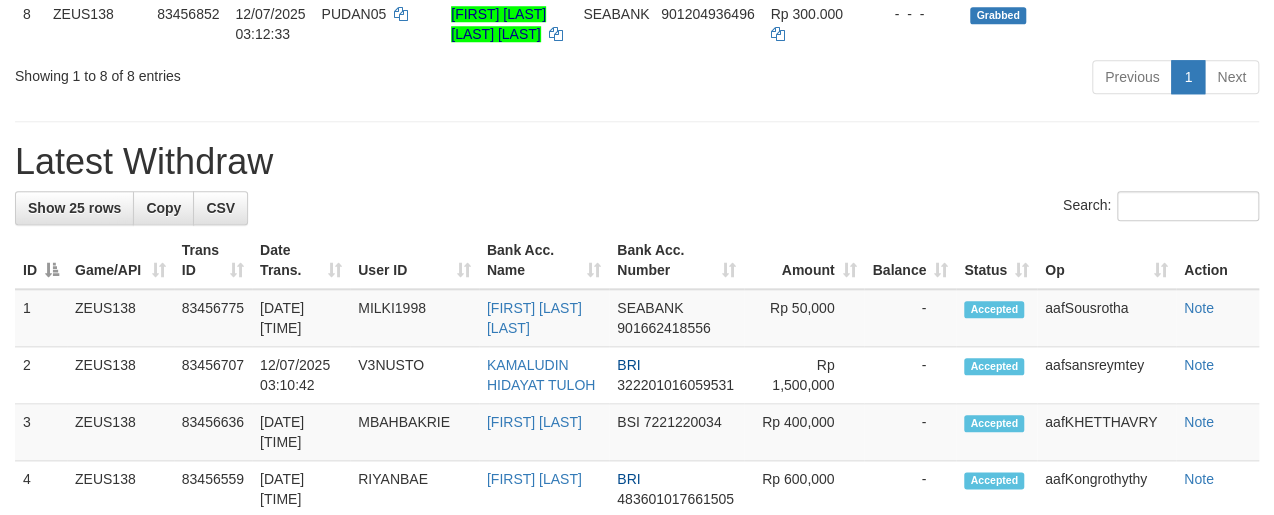 scroll, scrollTop: 804, scrollLeft: 0, axis: vertical 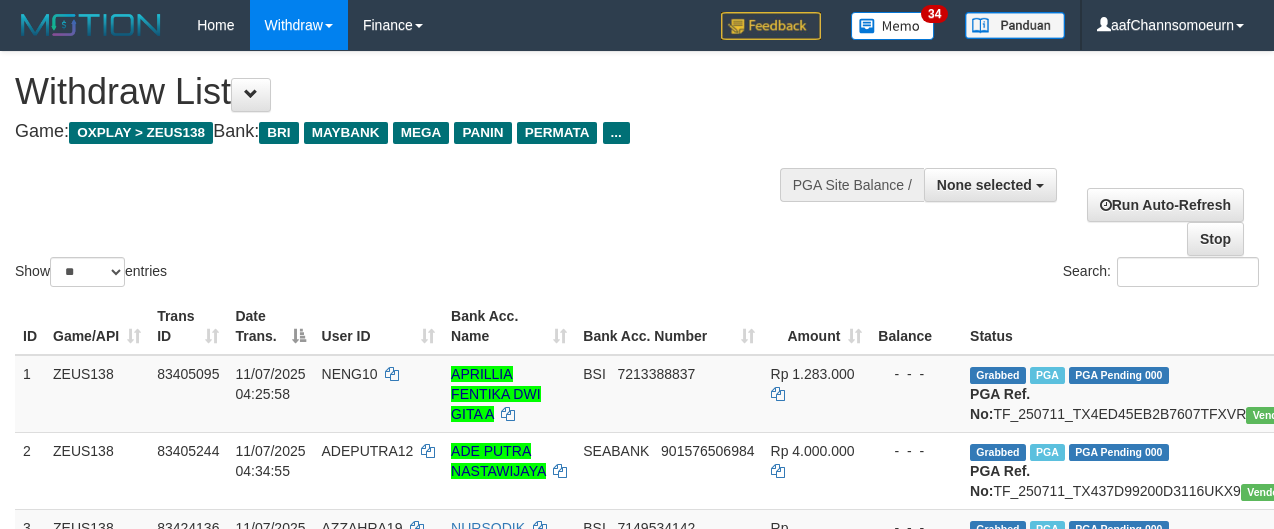 select 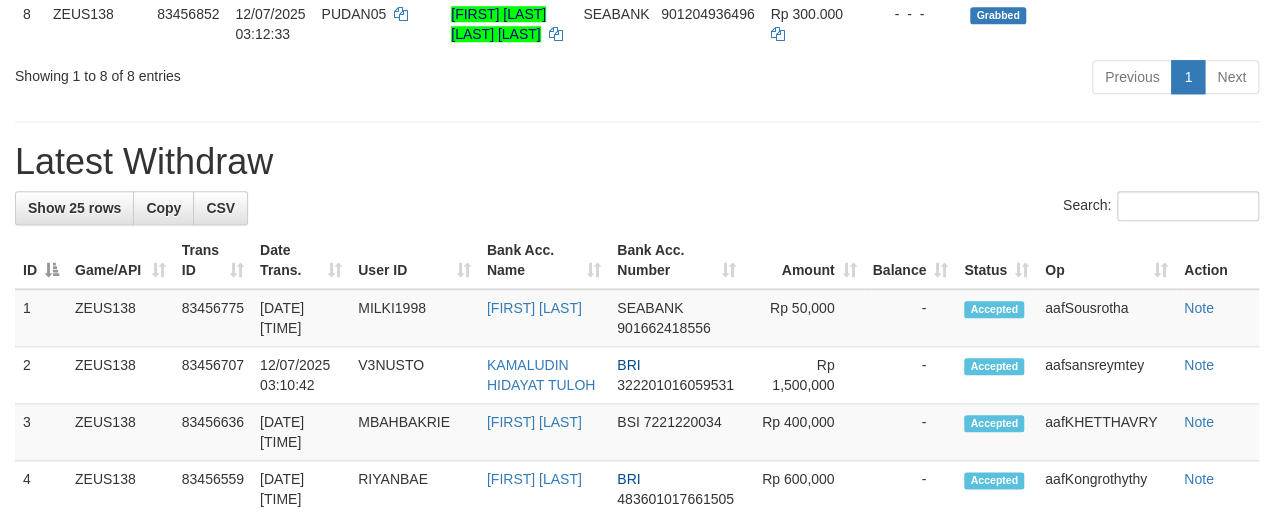 scroll, scrollTop: 804, scrollLeft: 0, axis: vertical 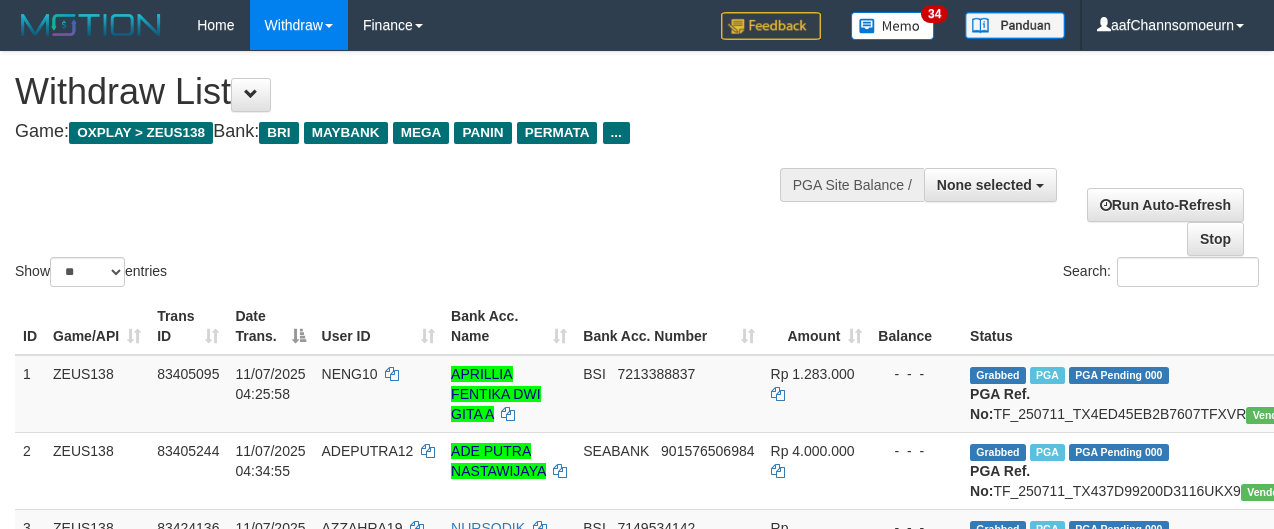 select 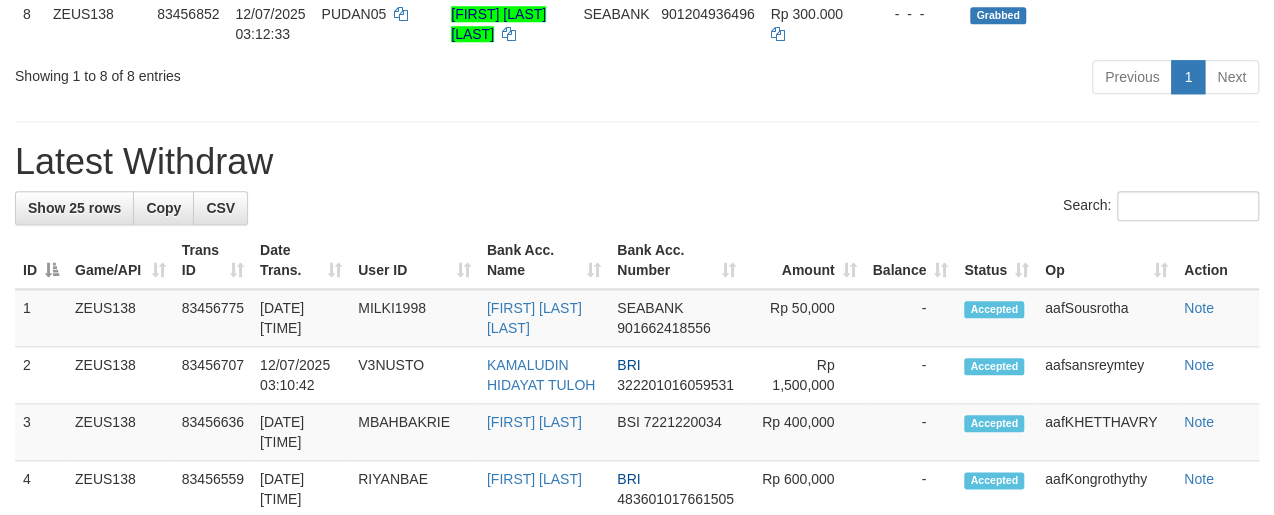 scroll, scrollTop: 804, scrollLeft: 0, axis: vertical 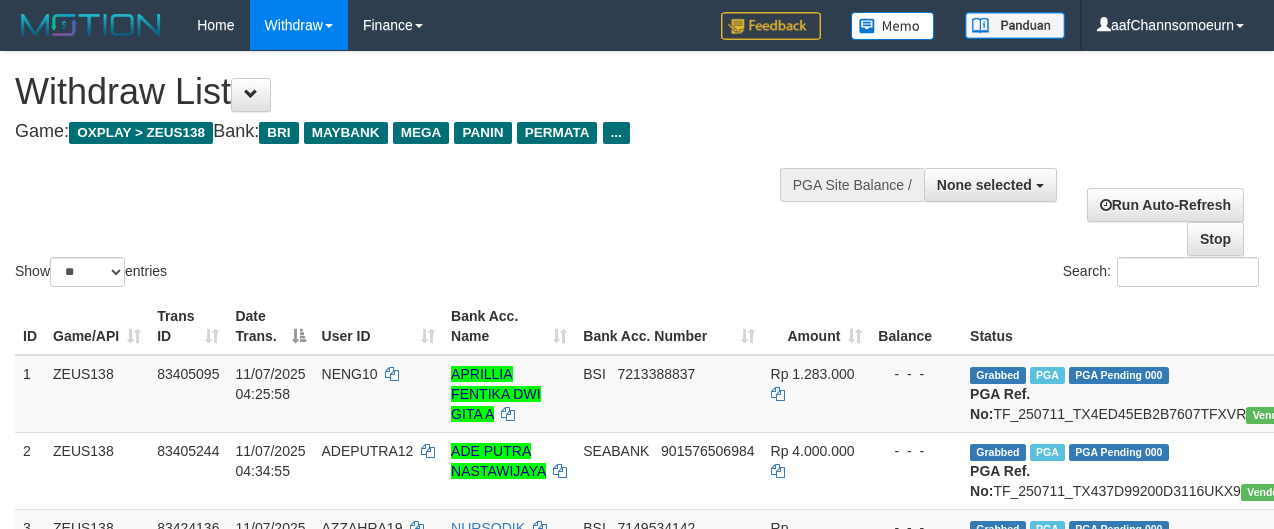select 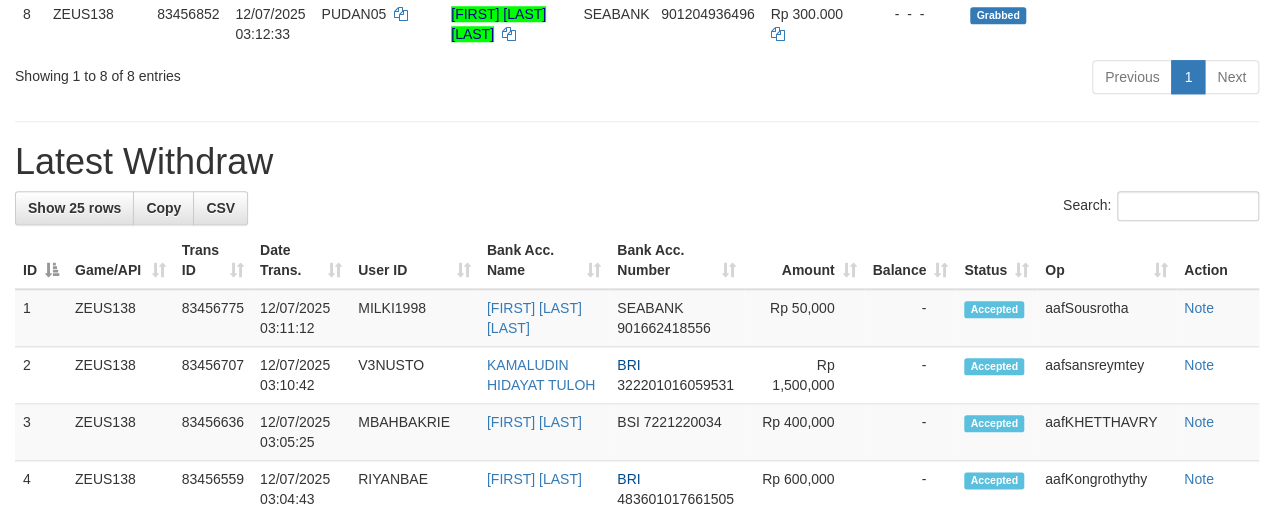scroll, scrollTop: 804, scrollLeft: 0, axis: vertical 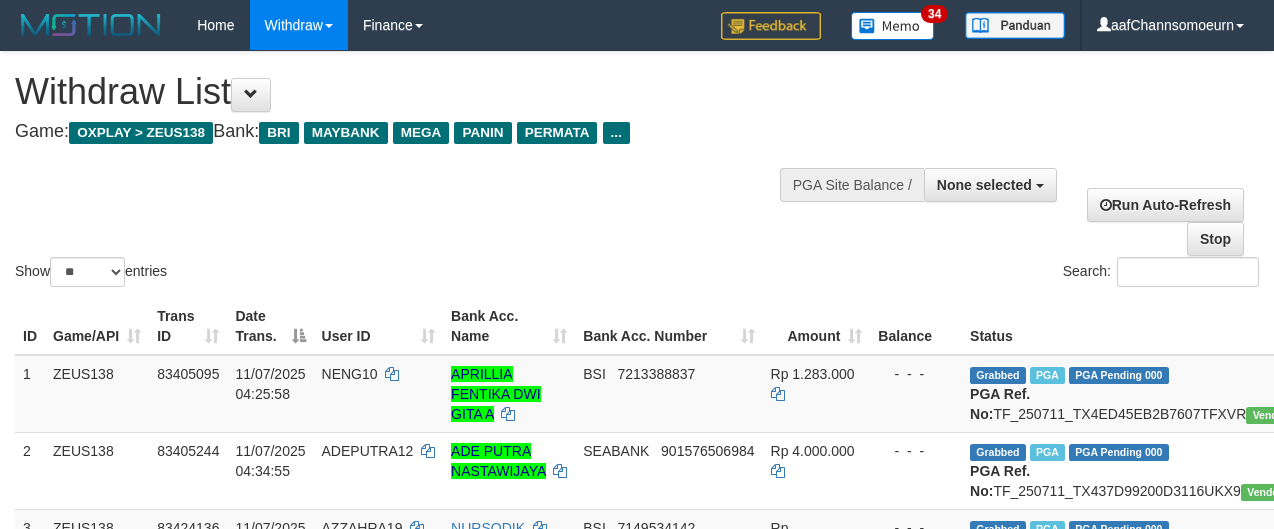 select 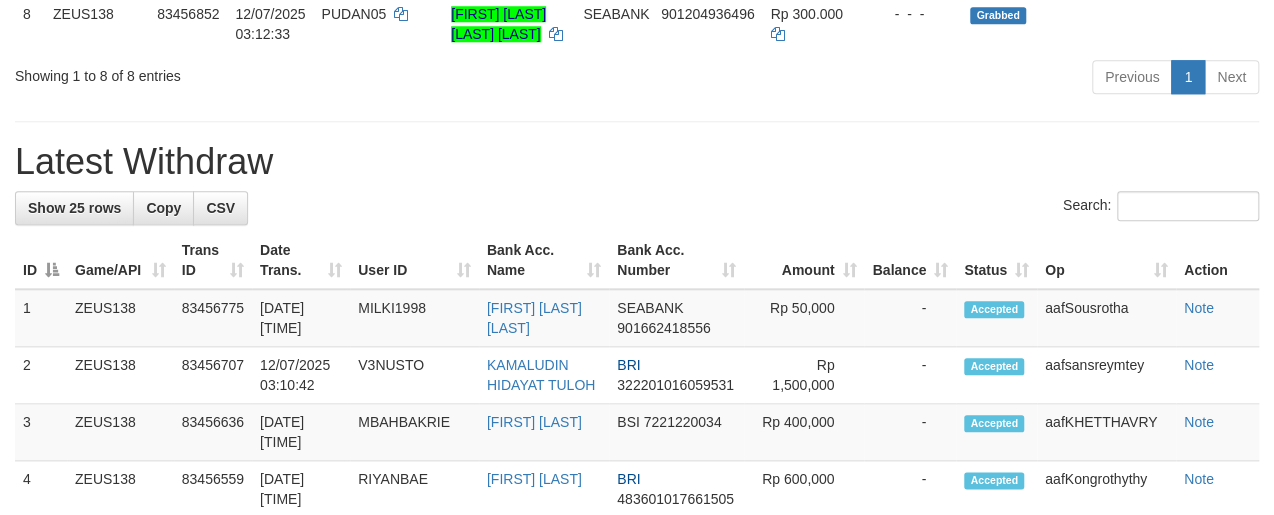 scroll, scrollTop: 804, scrollLeft: 0, axis: vertical 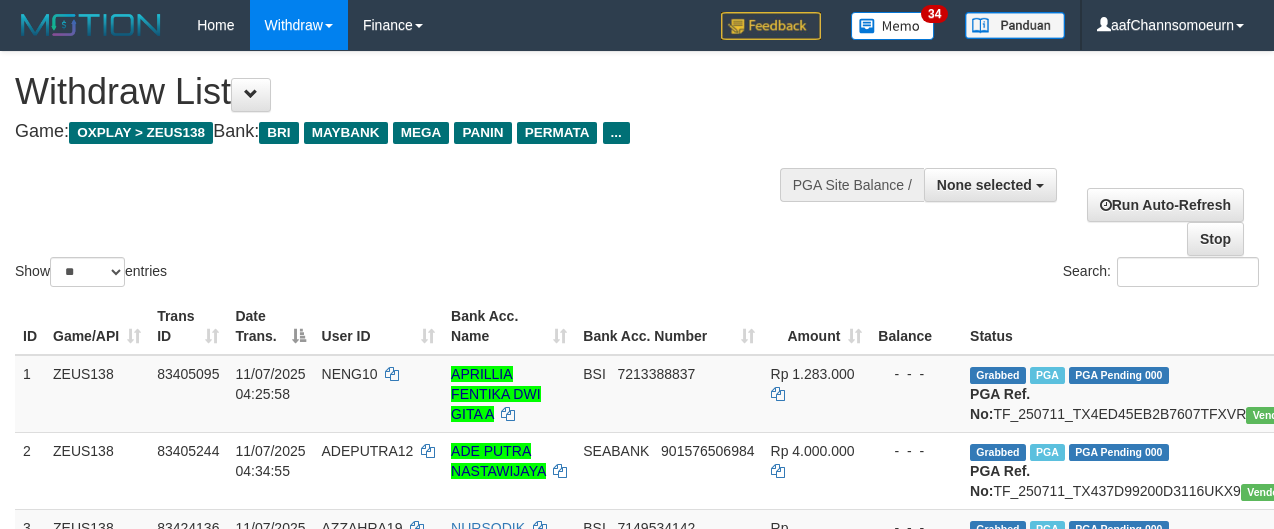 select 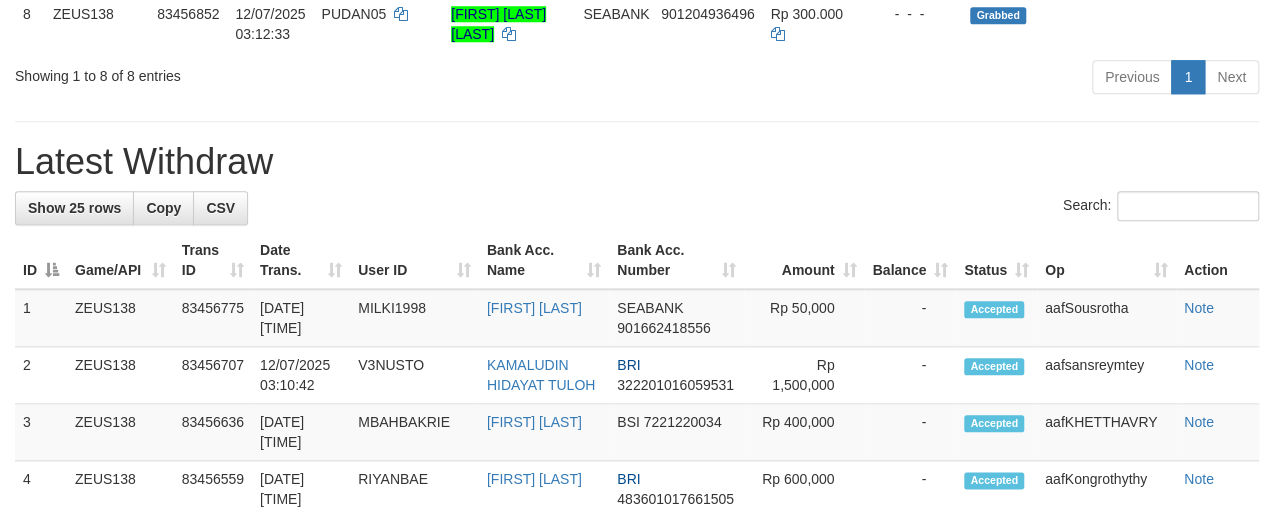scroll, scrollTop: 804, scrollLeft: 0, axis: vertical 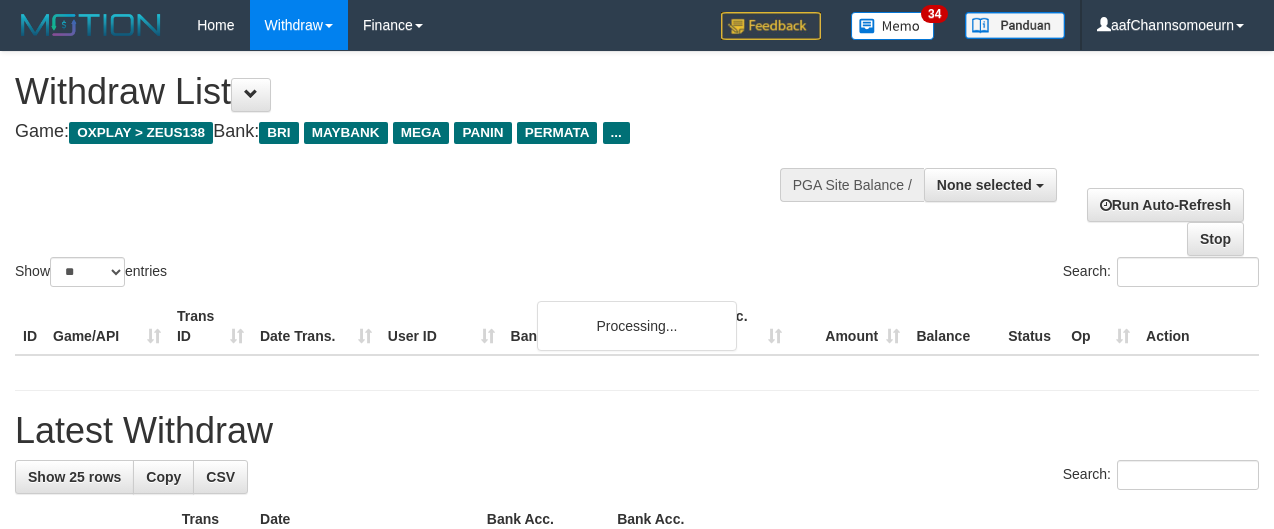 select 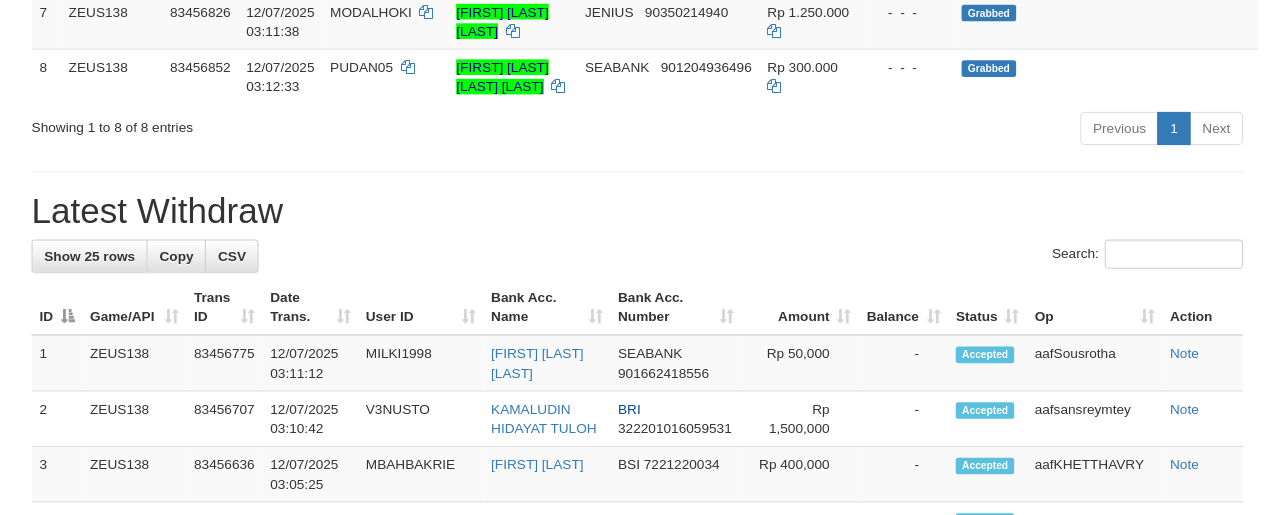 scroll, scrollTop: 1534, scrollLeft: 0, axis: vertical 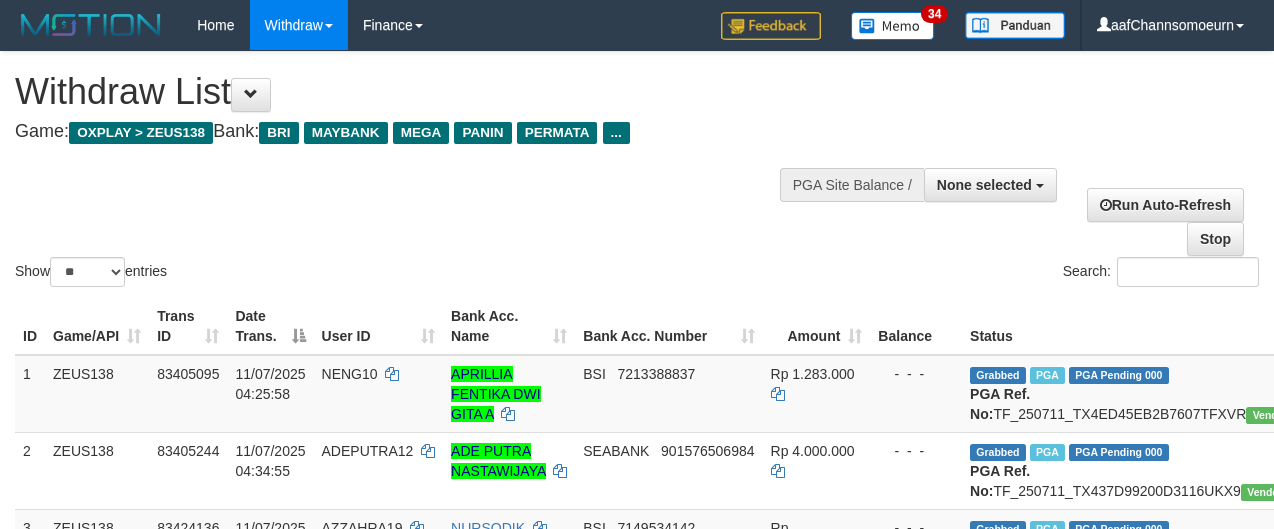 select 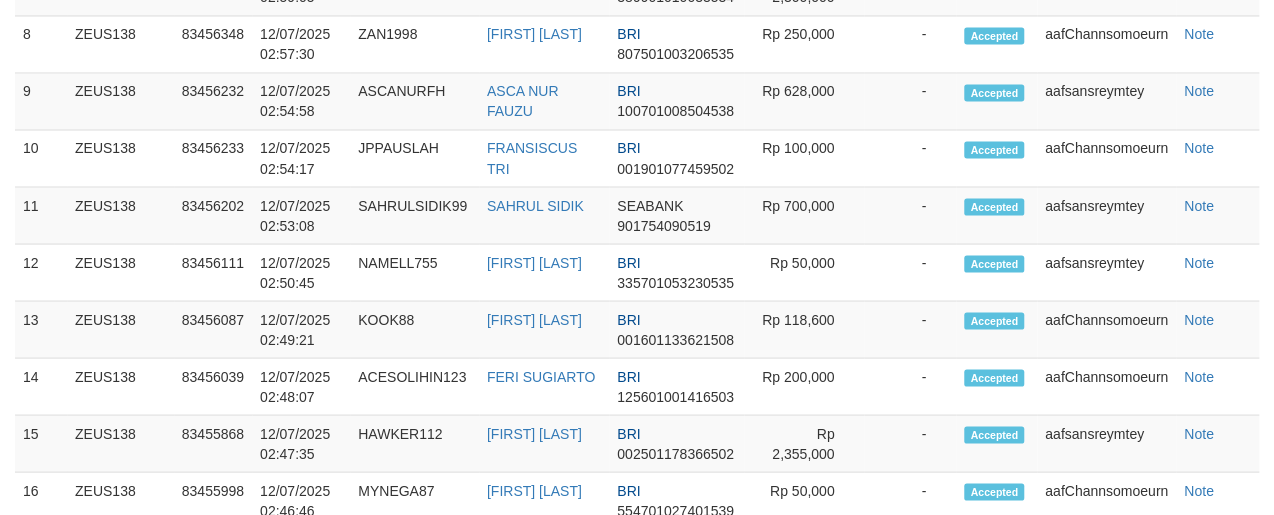 scroll, scrollTop: 1534, scrollLeft: 0, axis: vertical 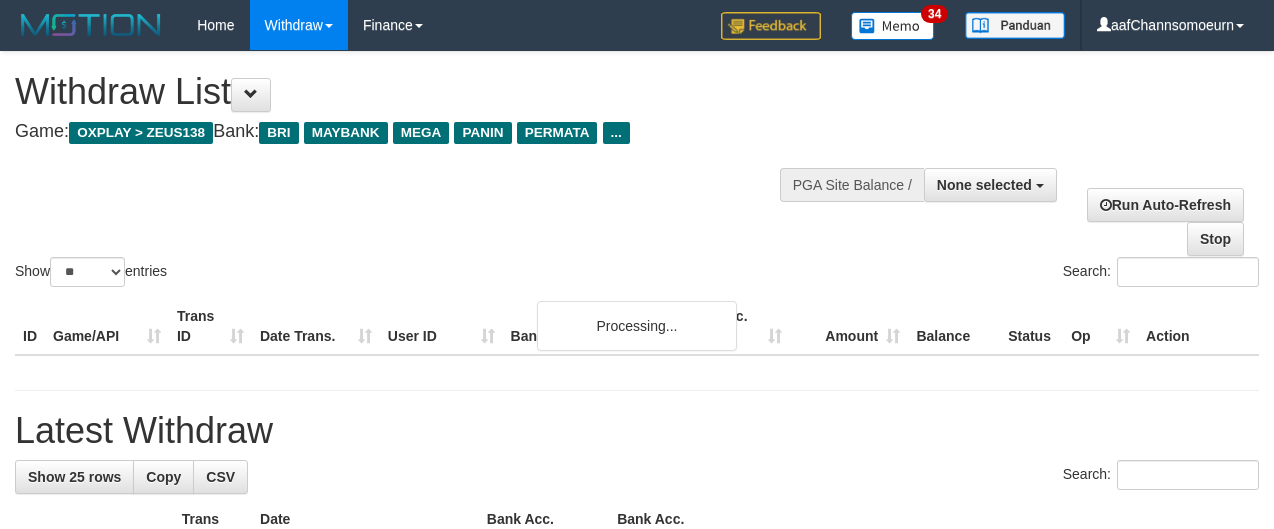 select 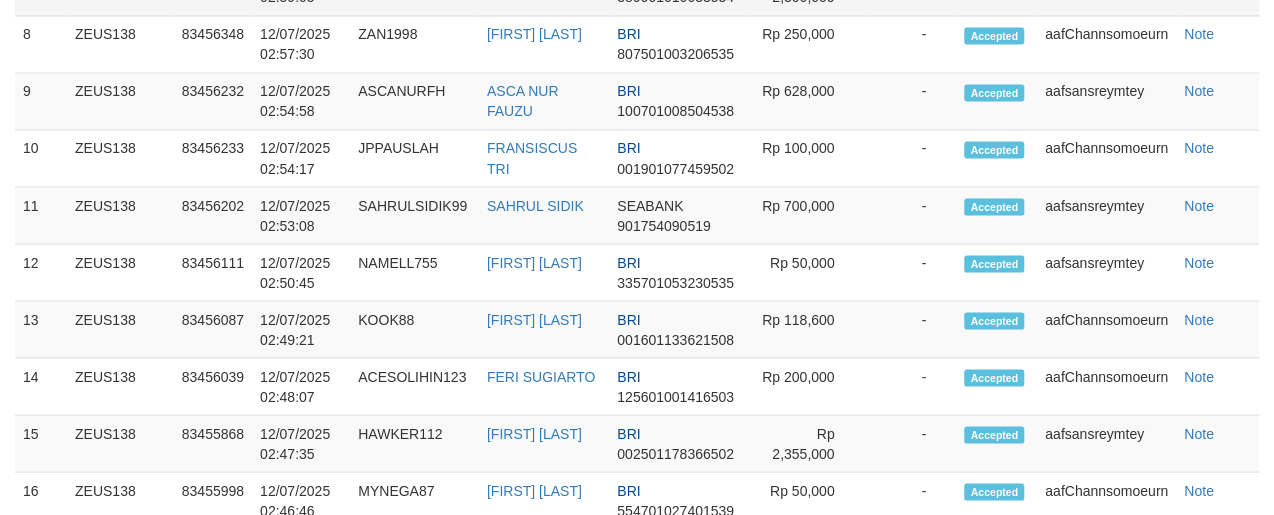 scroll, scrollTop: 1534, scrollLeft: 0, axis: vertical 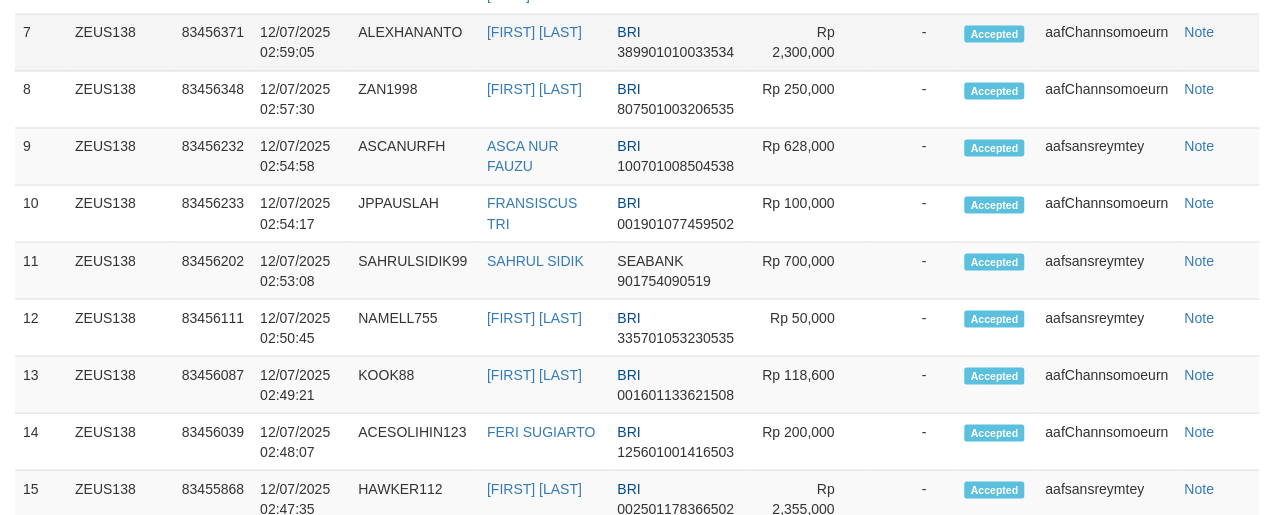 drag, startPoint x: 1222, startPoint y: 189, endPoint x: 1246, endPoint y: 205, distance: 28.84441 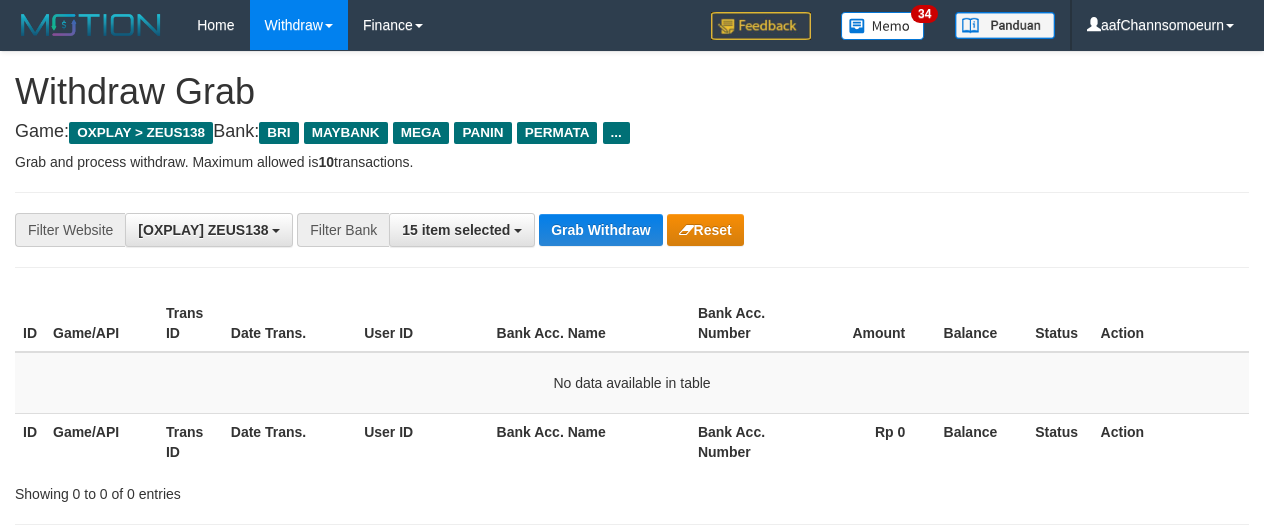 scroll, scrollTop: 0, scrollLeft: 0, axis: both 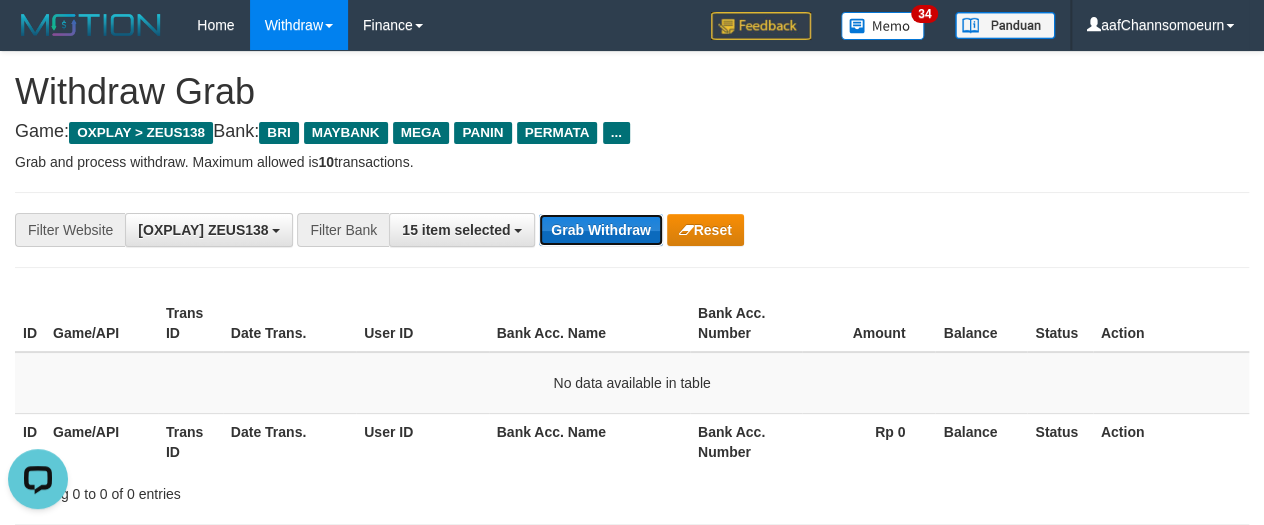 click on "Grab Withdraw" at bounding box center (600, 230) 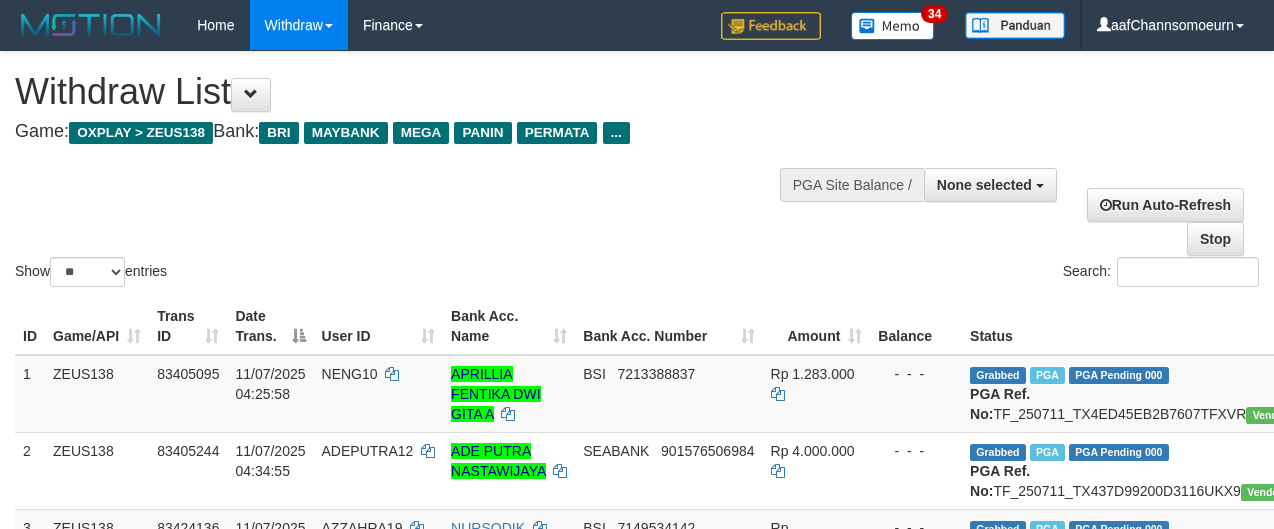 select 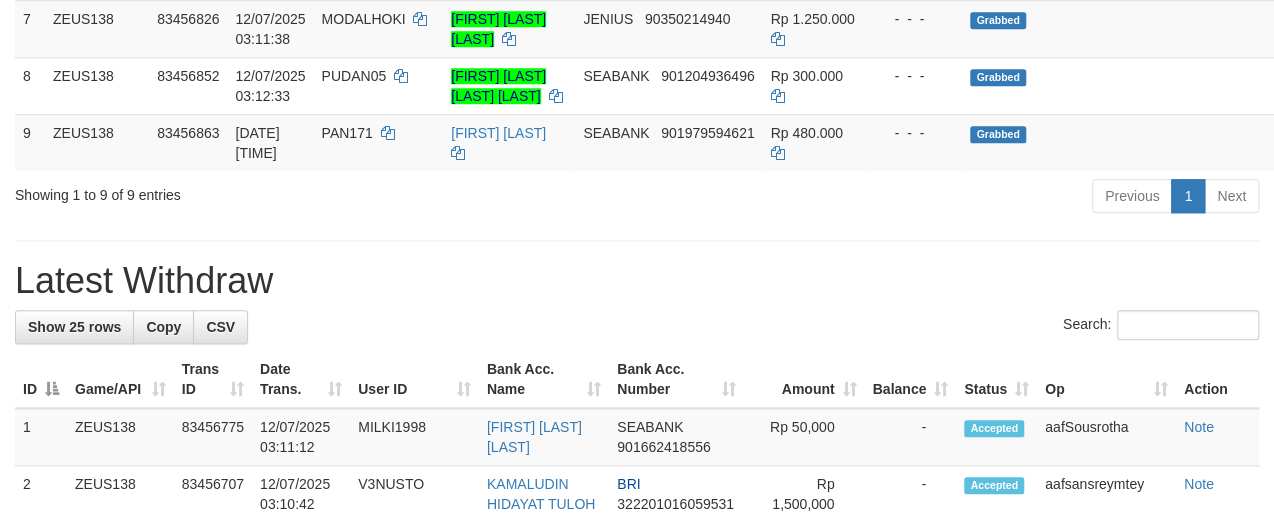 scroll, scrollTop: 705, scrollLeft: 0, axis: vertical 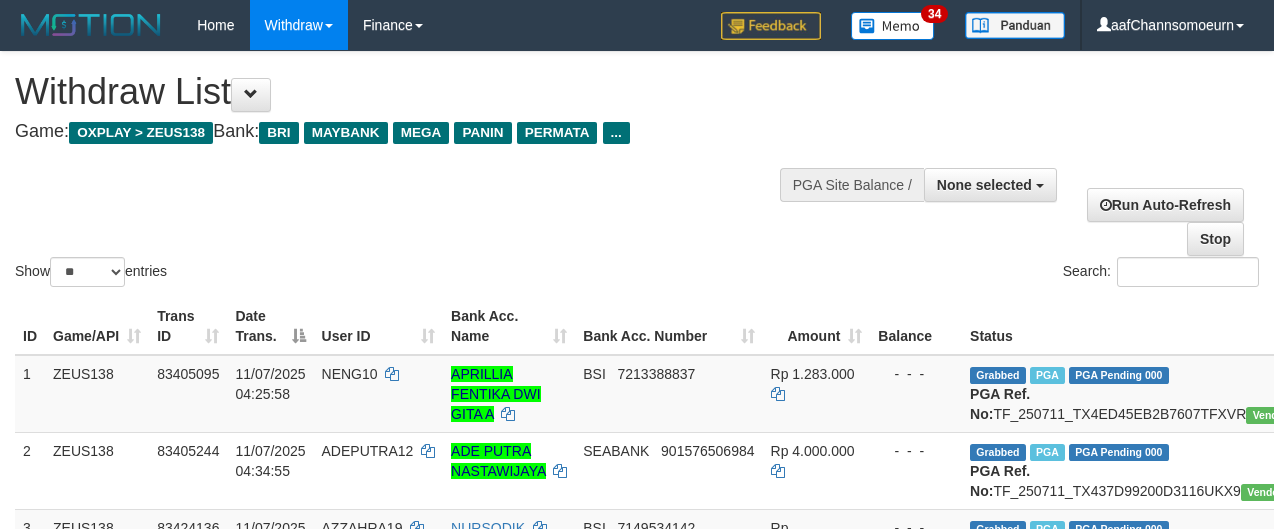 select 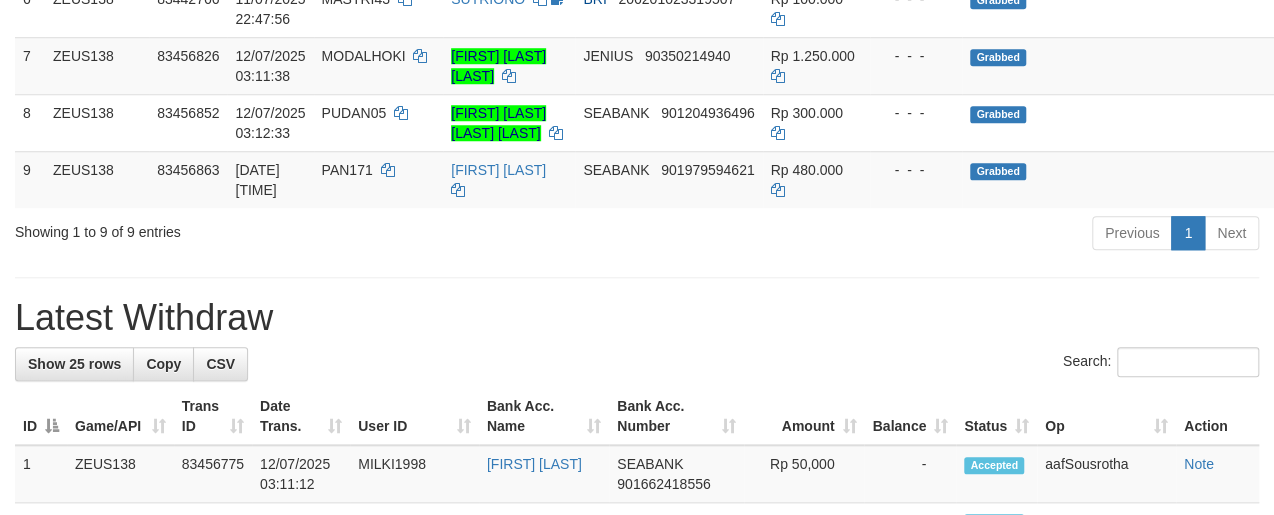 scroll, scrollTop: 705, scrollLeft: 0, axis: vertical 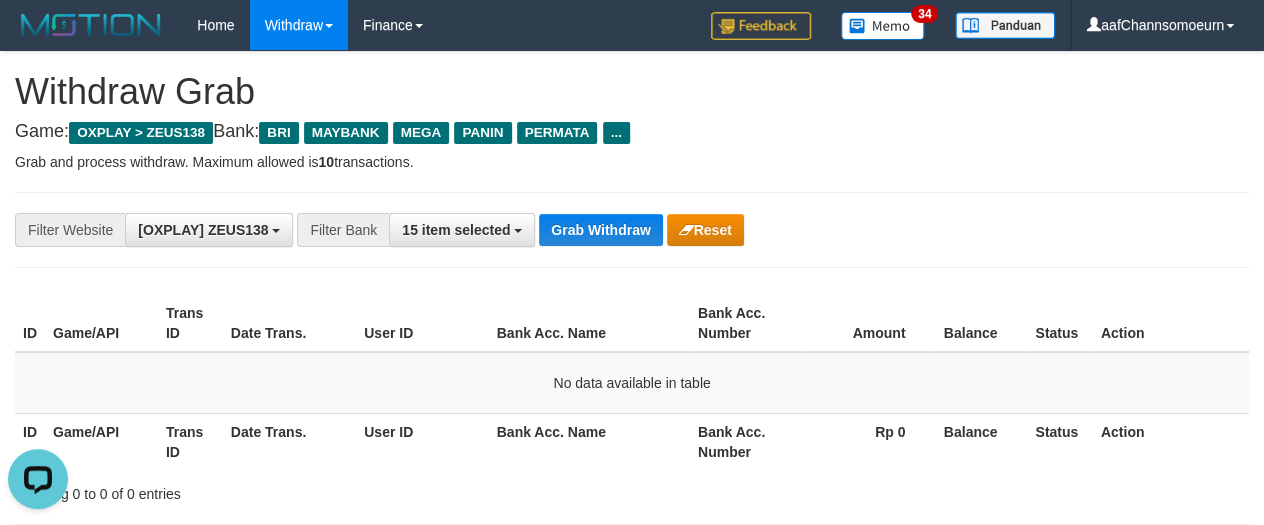 click on "**********" at bounding box center [632, 230] 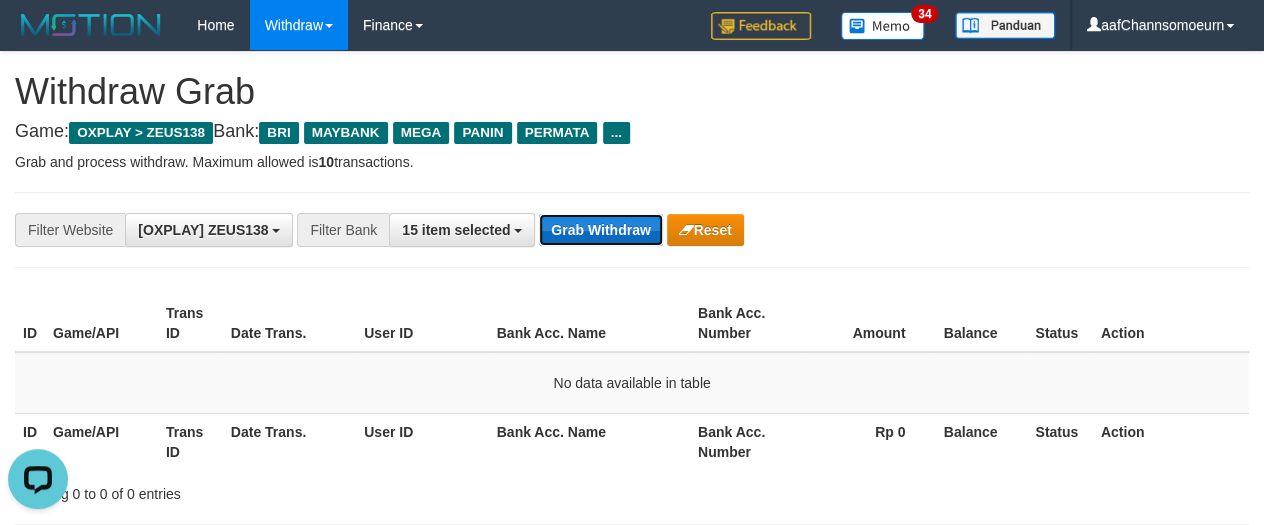 click on "Grab Withdraw" at bounding box center (600, 230) 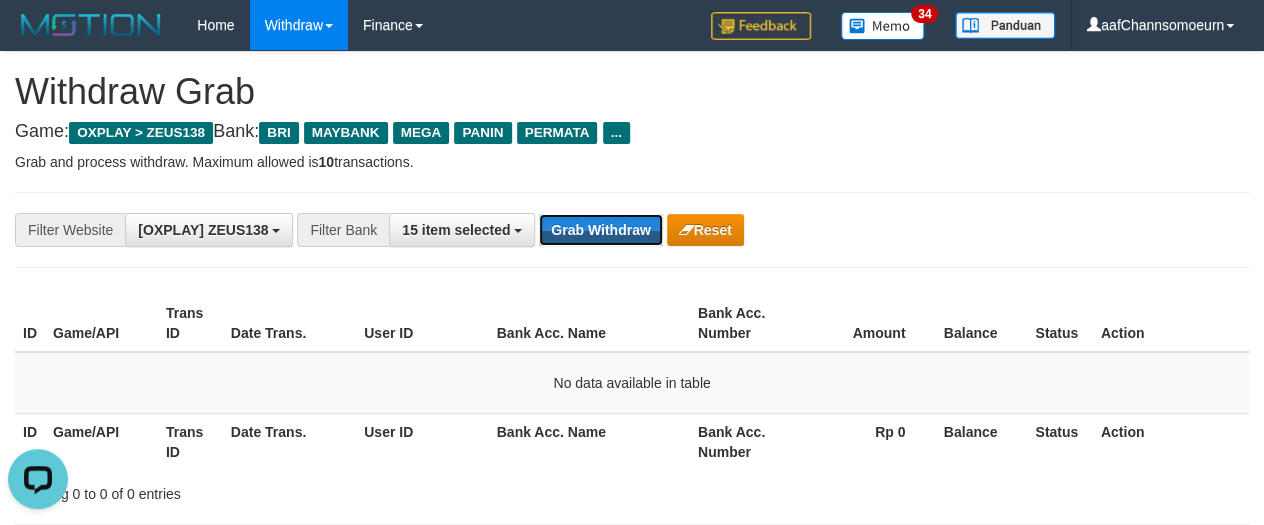 drag, startPoint x: 619, startPoint y: 233, endPoint x: 1274, endPoint y: 324, distance: 661.29114 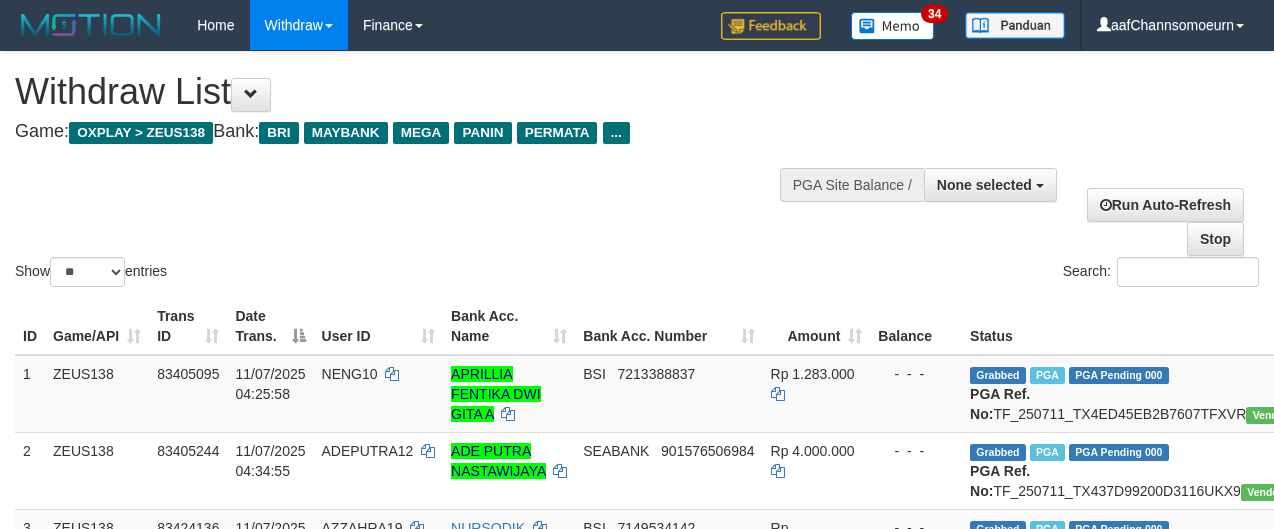 select 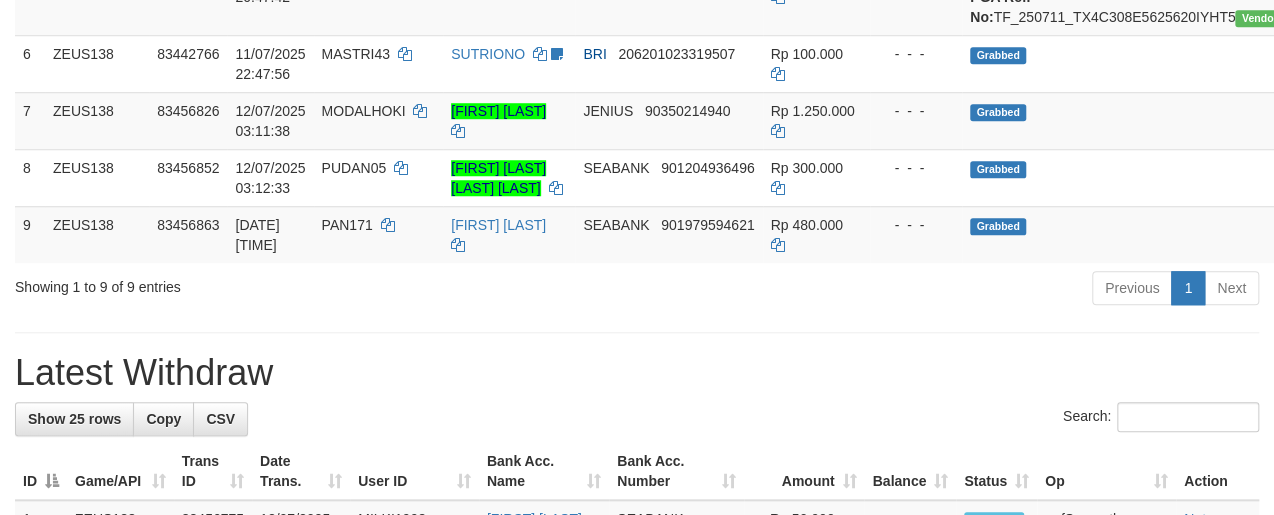 scroll, scrollTop: 826, scrollLeft: 0, axis: vertical 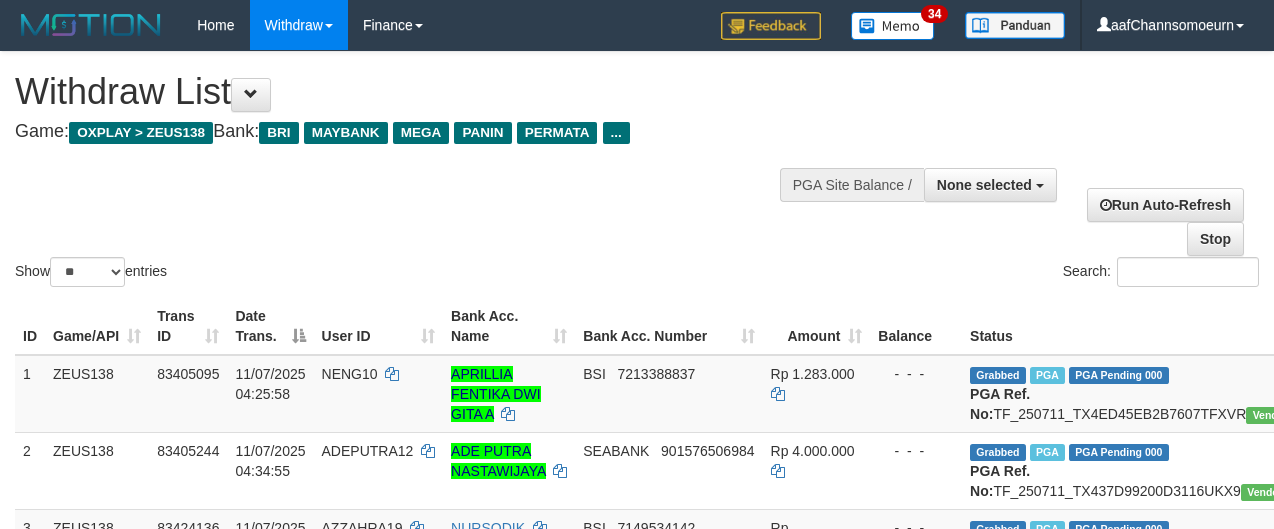 select 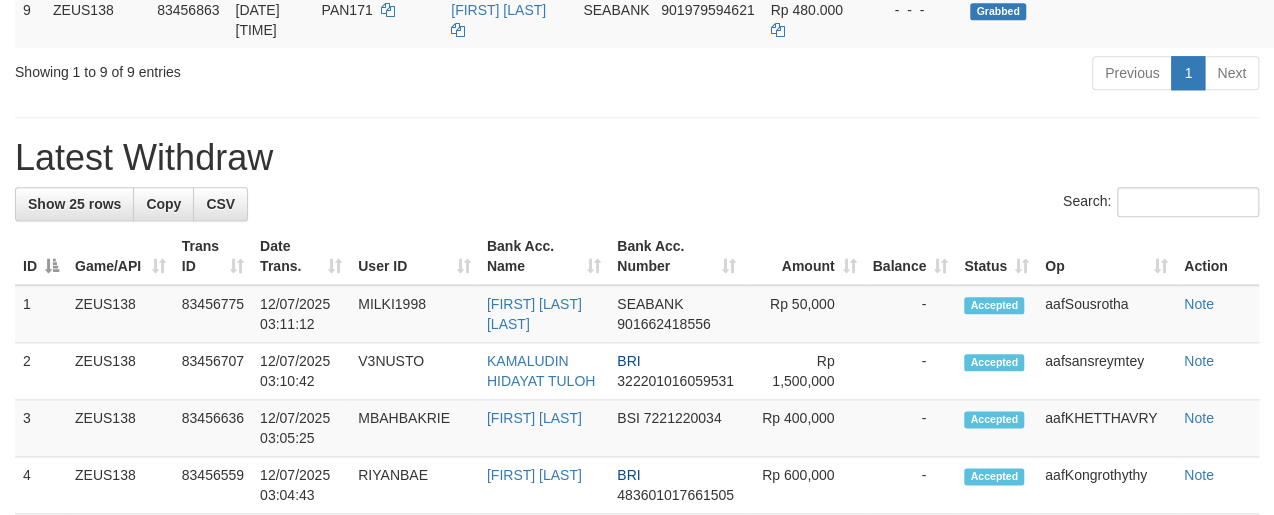 scroll, scrollTop: 866, scrollLeft: 0, axis: vertical 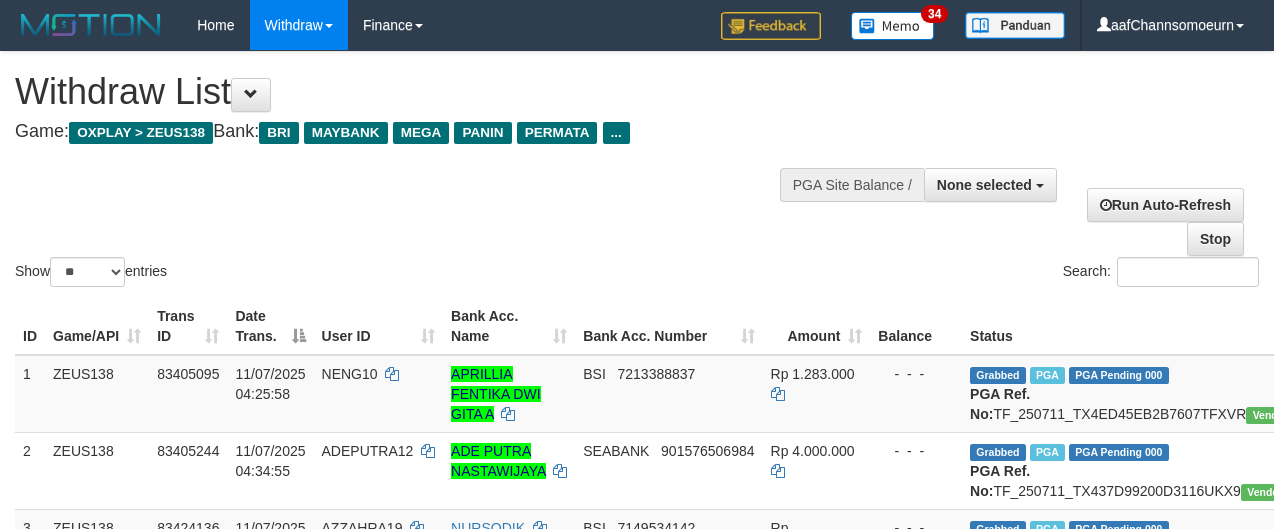 select 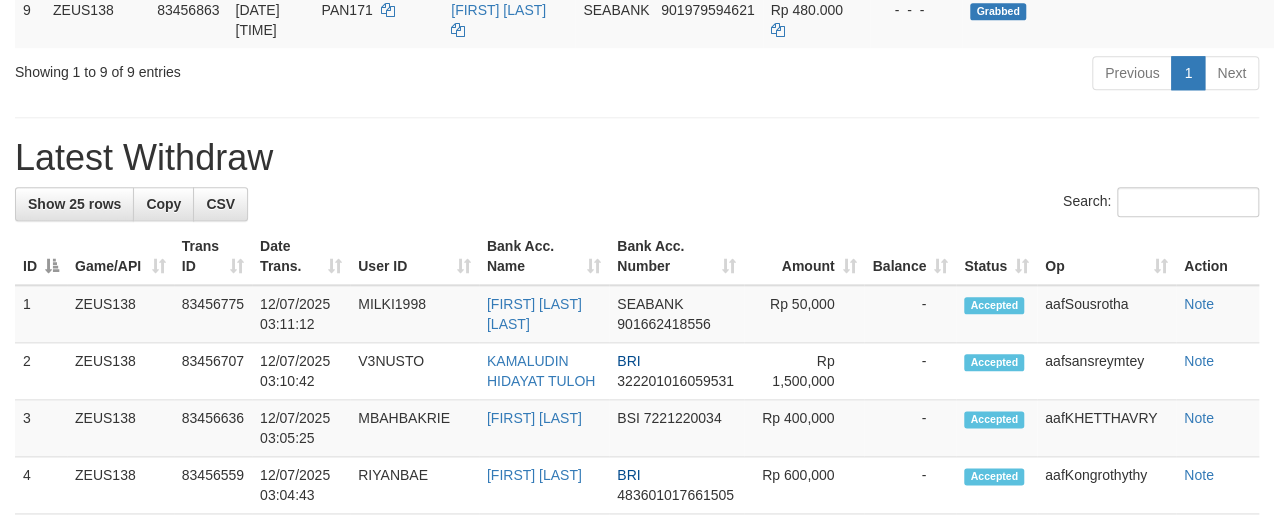 scroll, scrollTop: 866, scrollLeft: 0, axis: vertical 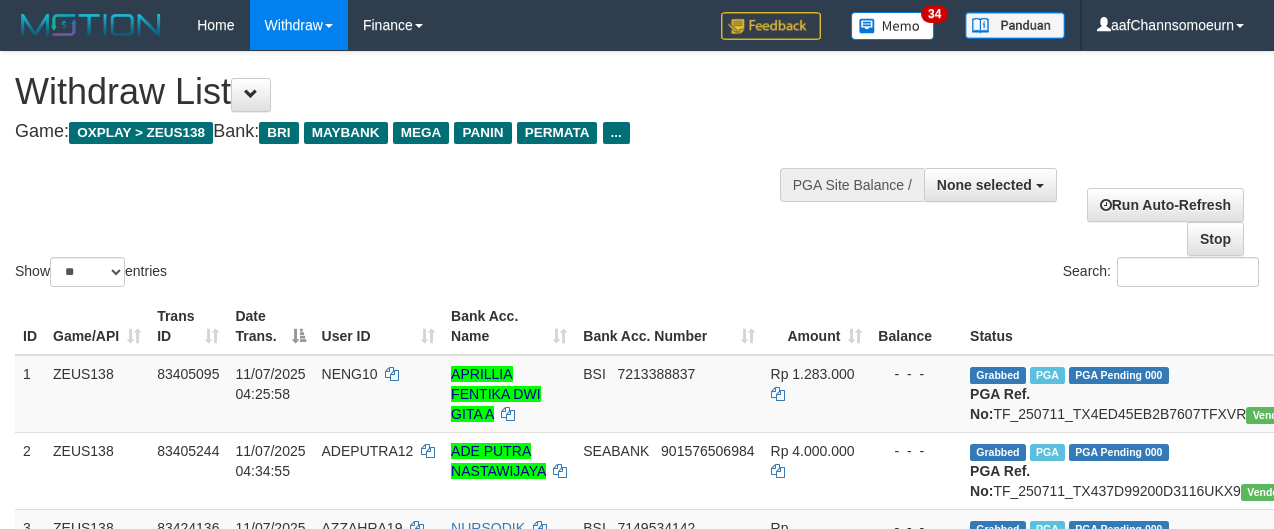 select 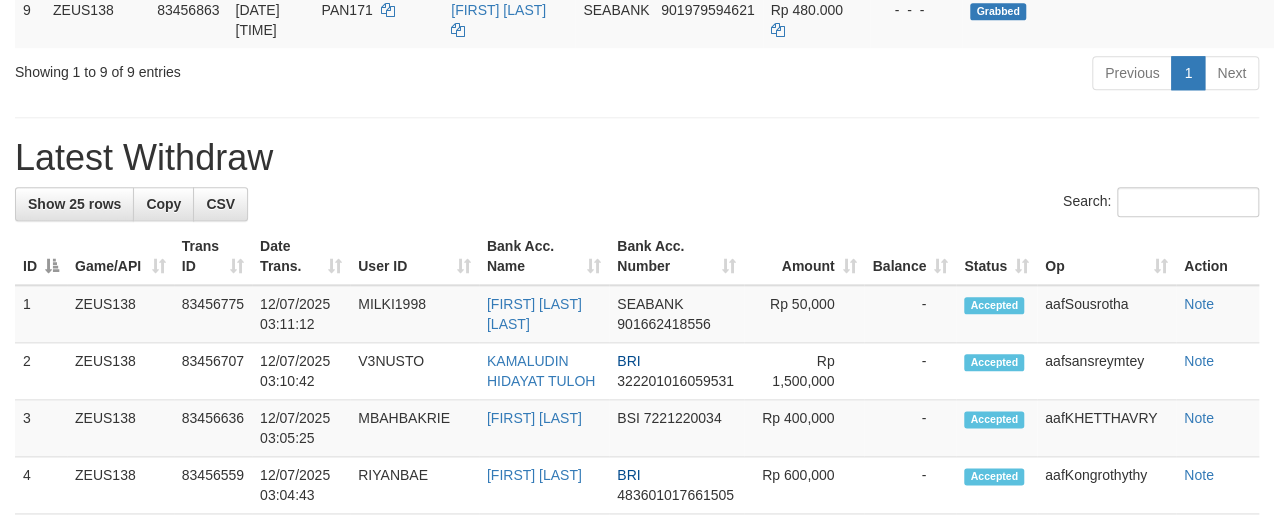 scroll, scrollTop: 866, scrollLeft: 0, axis: vertical 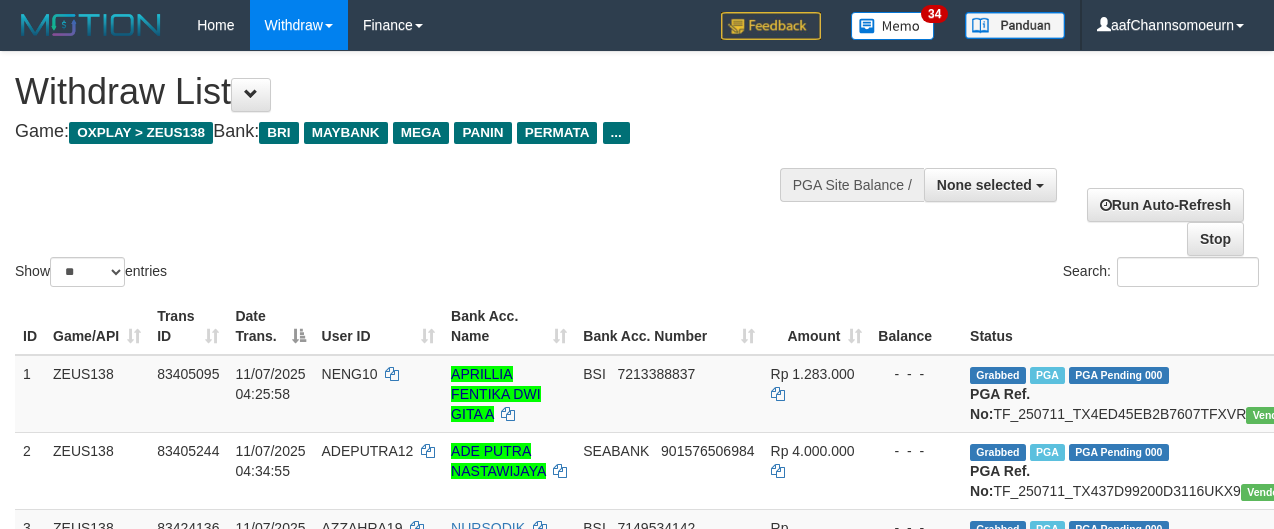 select 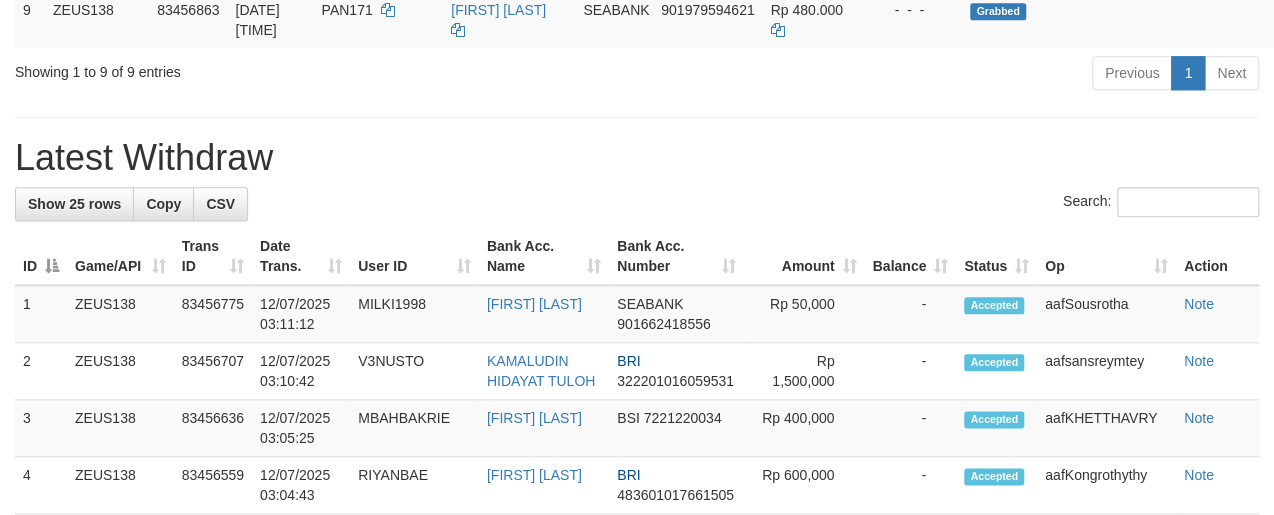 scroll, scrollTop: 866, scrollLeft: 0, axis: vertical 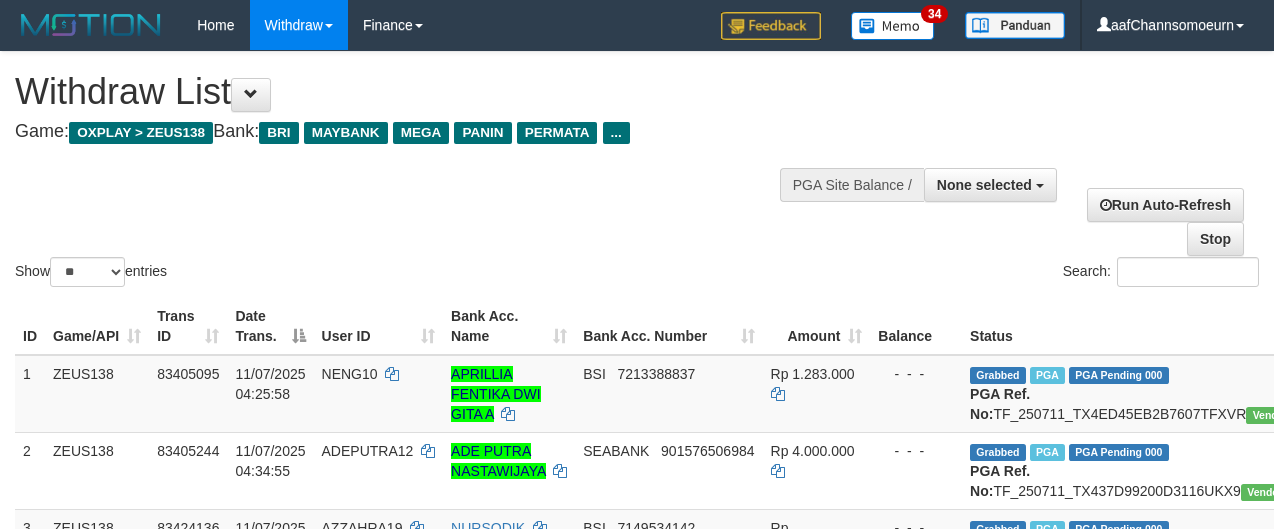 select 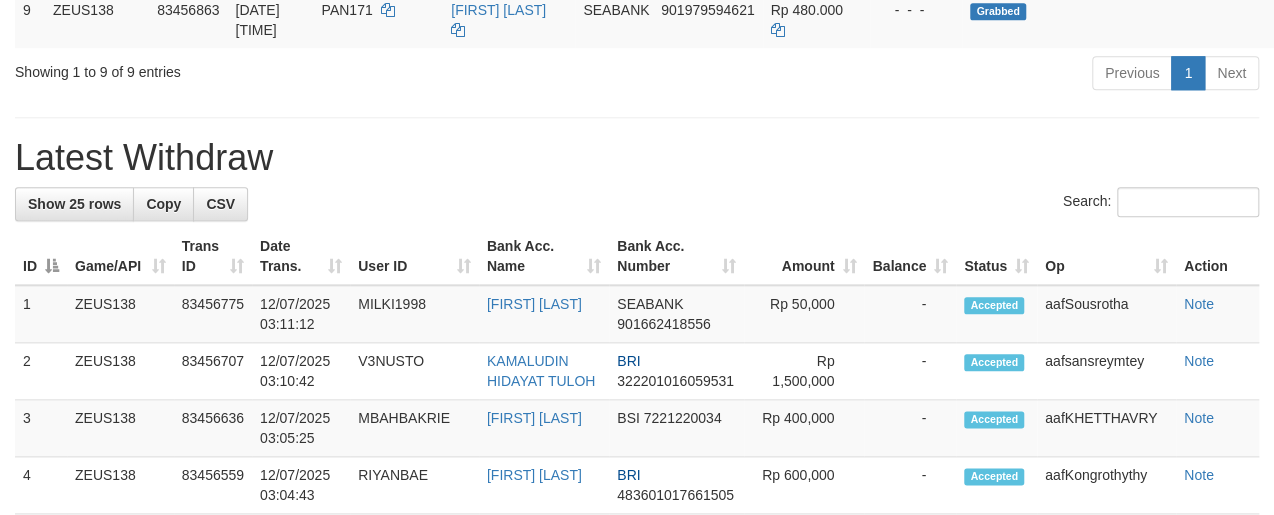 scroll, scrollTop: 866, scrollLeft: 0, axis: vertical 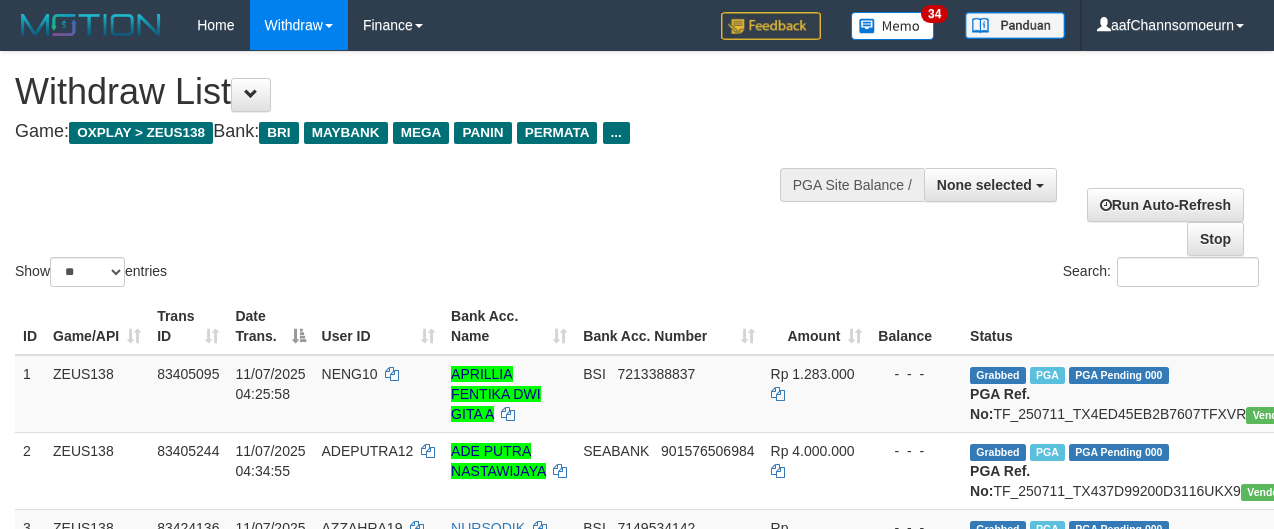 select 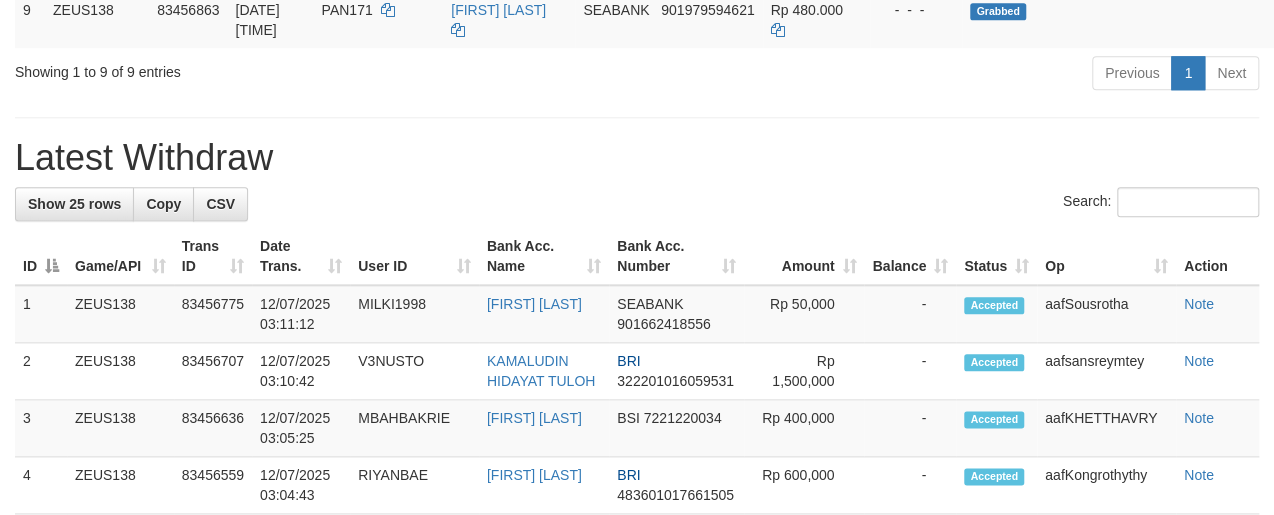 scroll, scrollTop: 866, scrollLeft: 0, axis: vertical 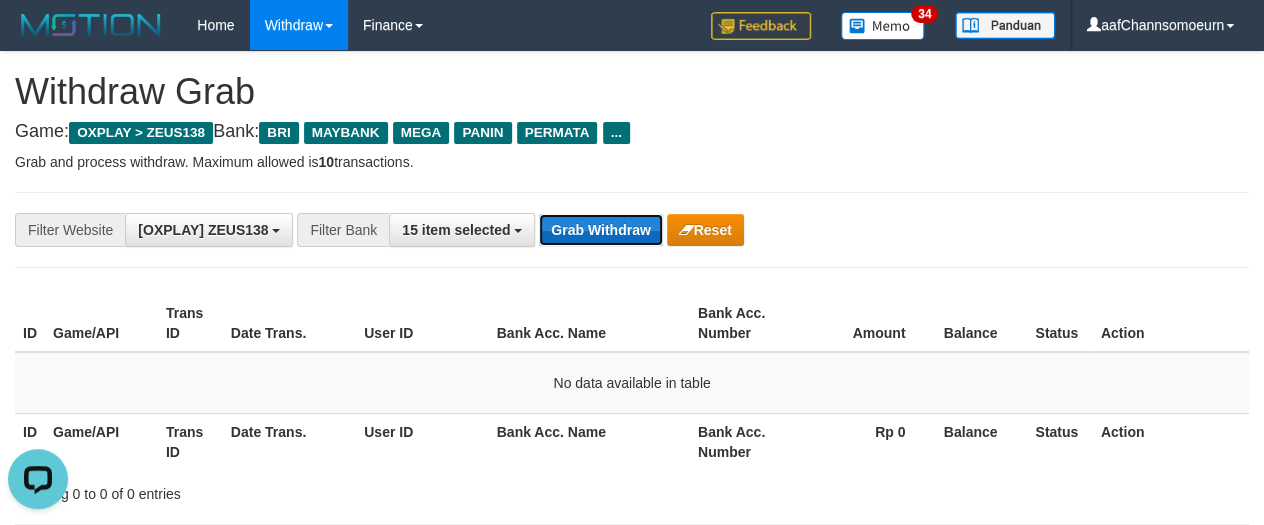 click on "Grab Withdraw" at bounding box center (600, 230) 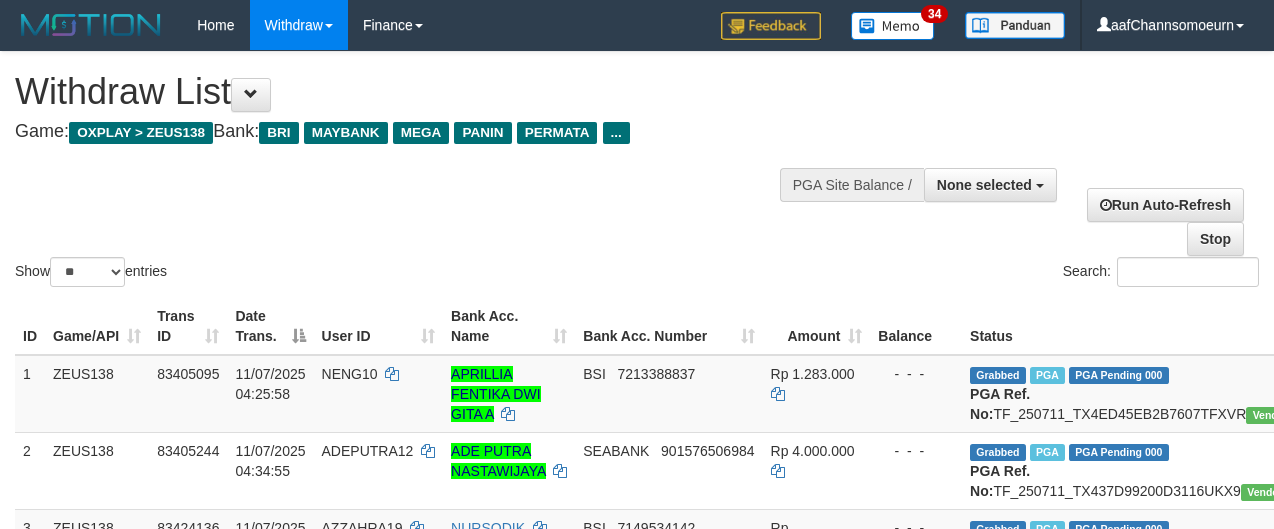 select 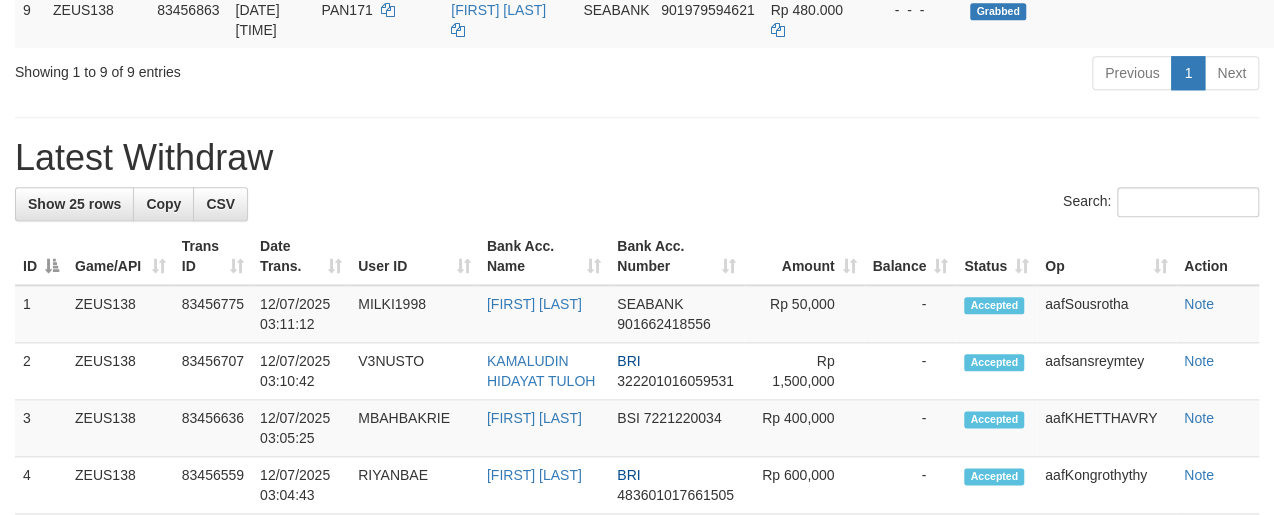 scroll, scrollTop: 866, scrollLeft: 0, axis: vertical 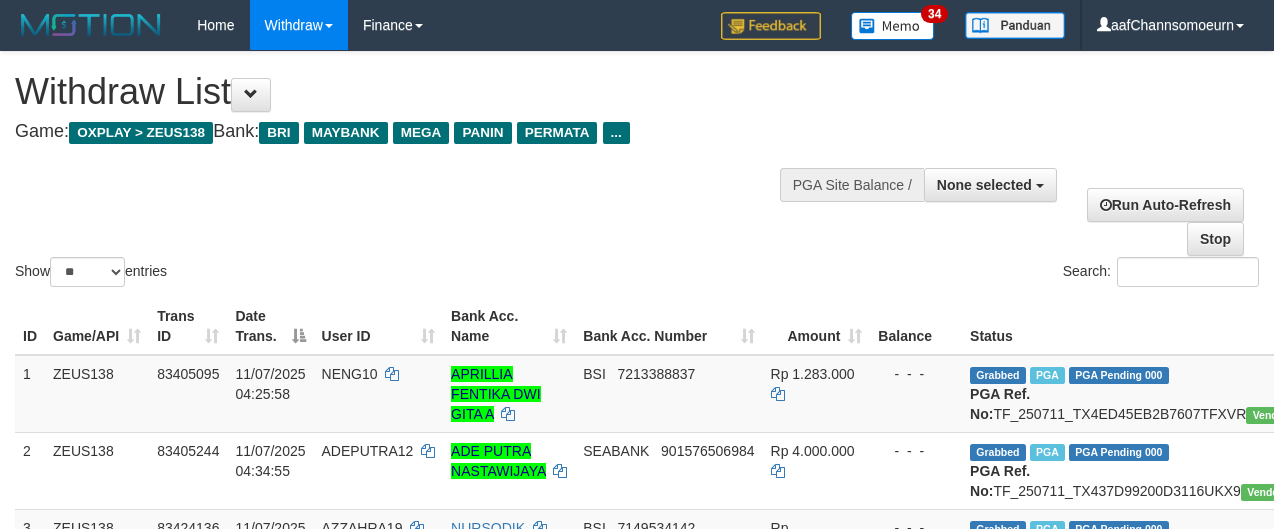 select 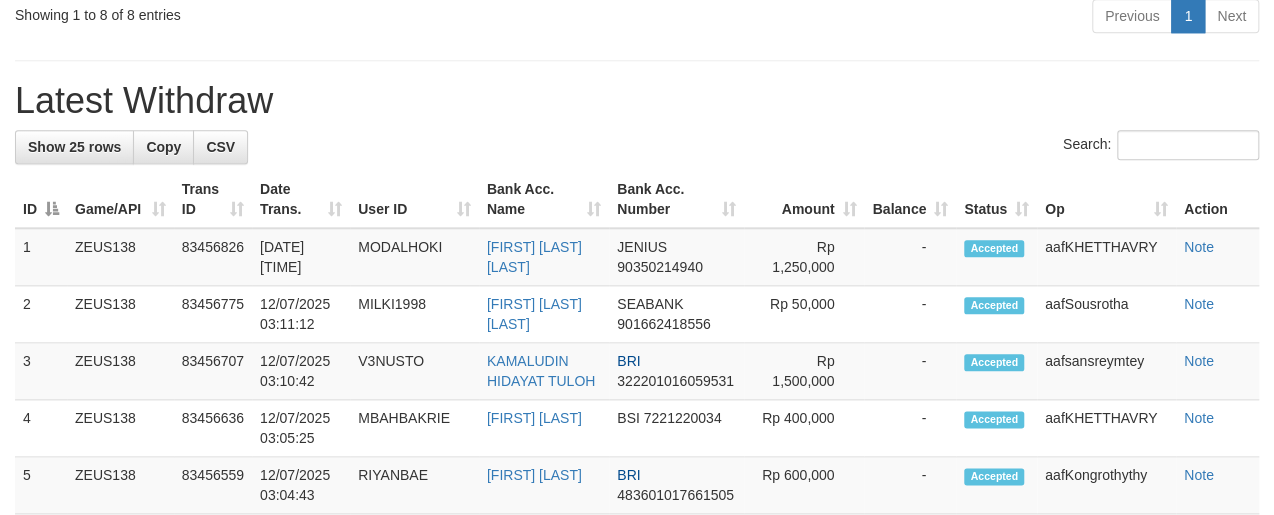 scroll, scrollTop: 866, scrollLeft: 0, axis: vertical 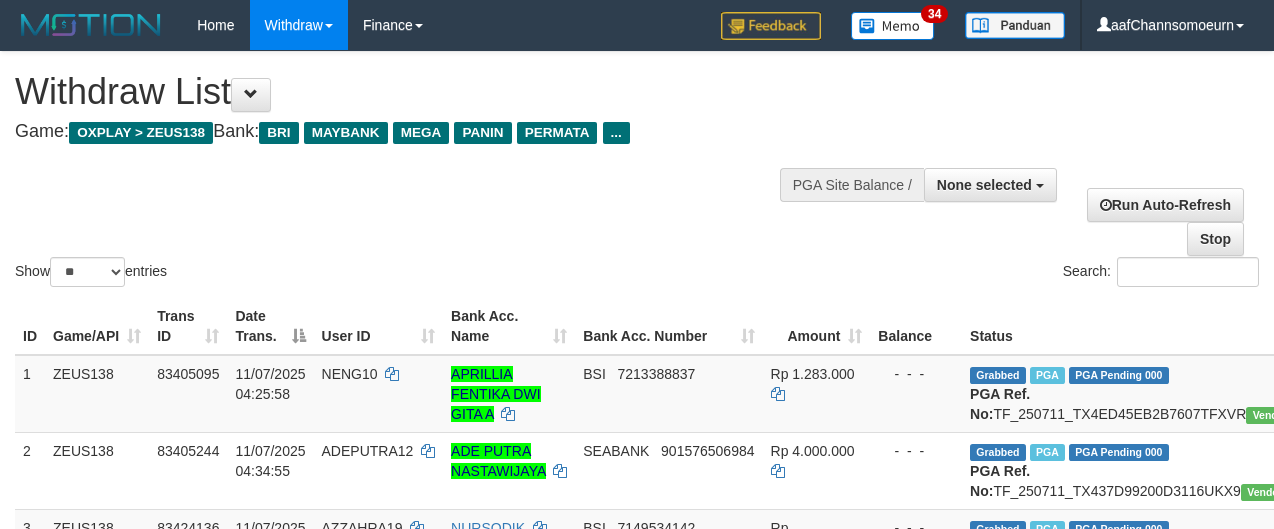 select 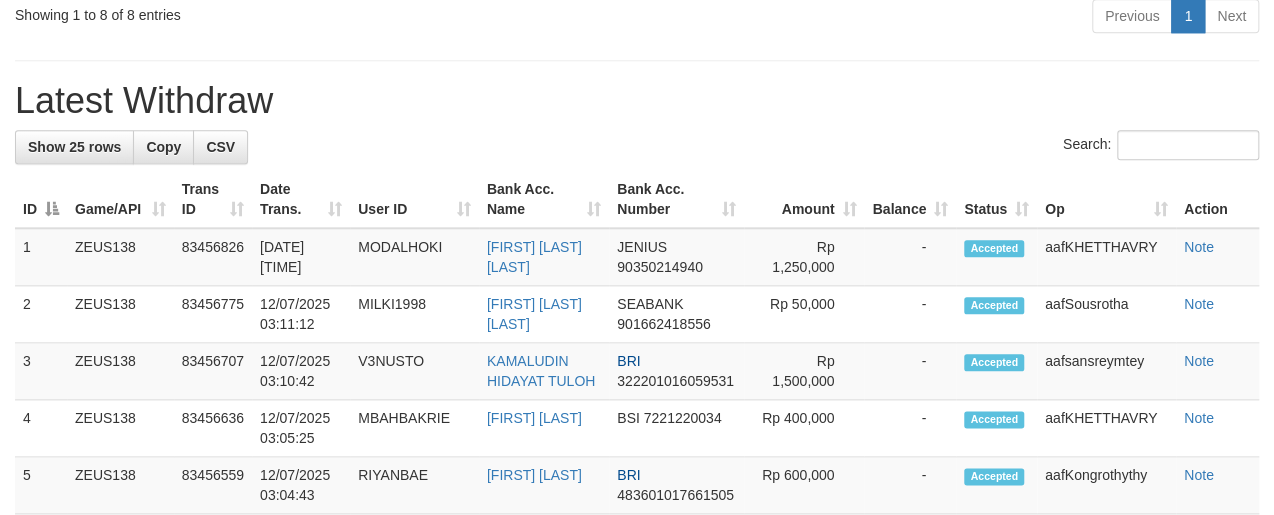 scroll, scrollTop: 866, scrollLeft: 0, axis: vertical 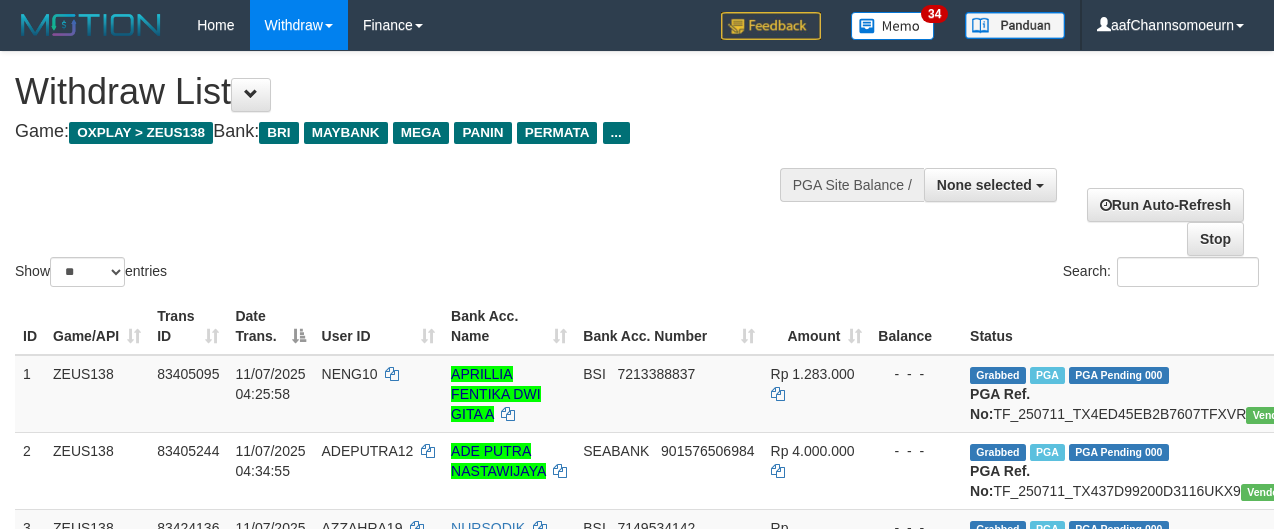 select 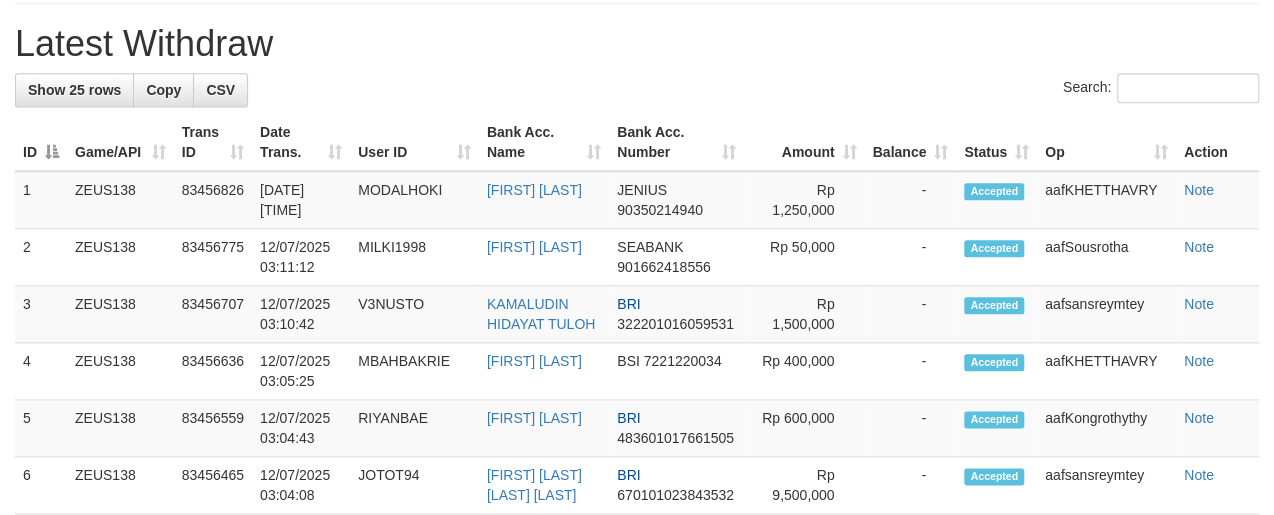 scroll, scrollTop: 866, scrollLeft: 0, axis: vertical 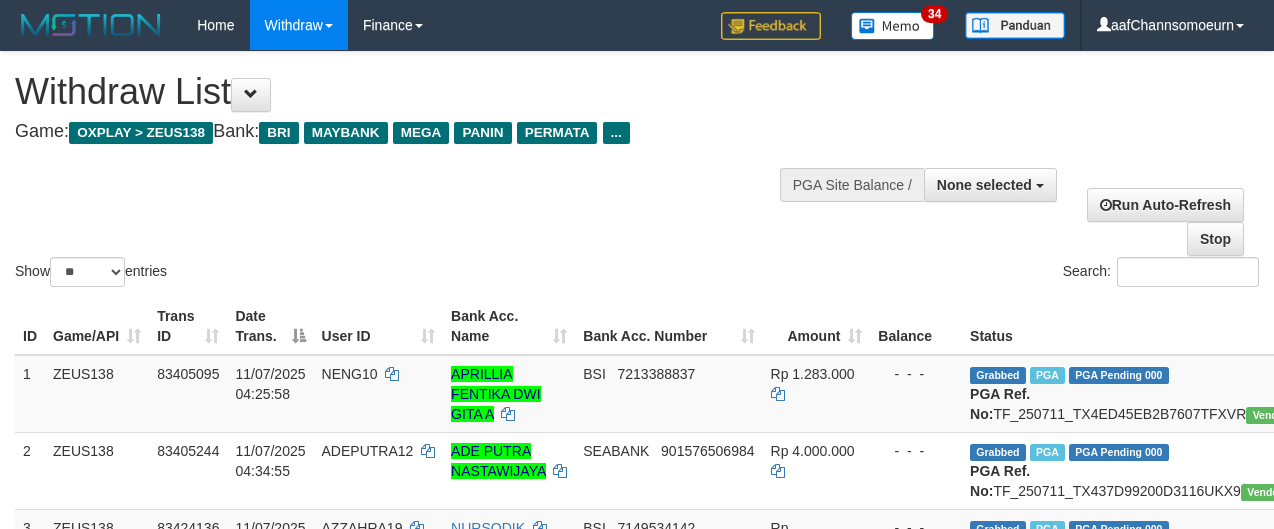 select 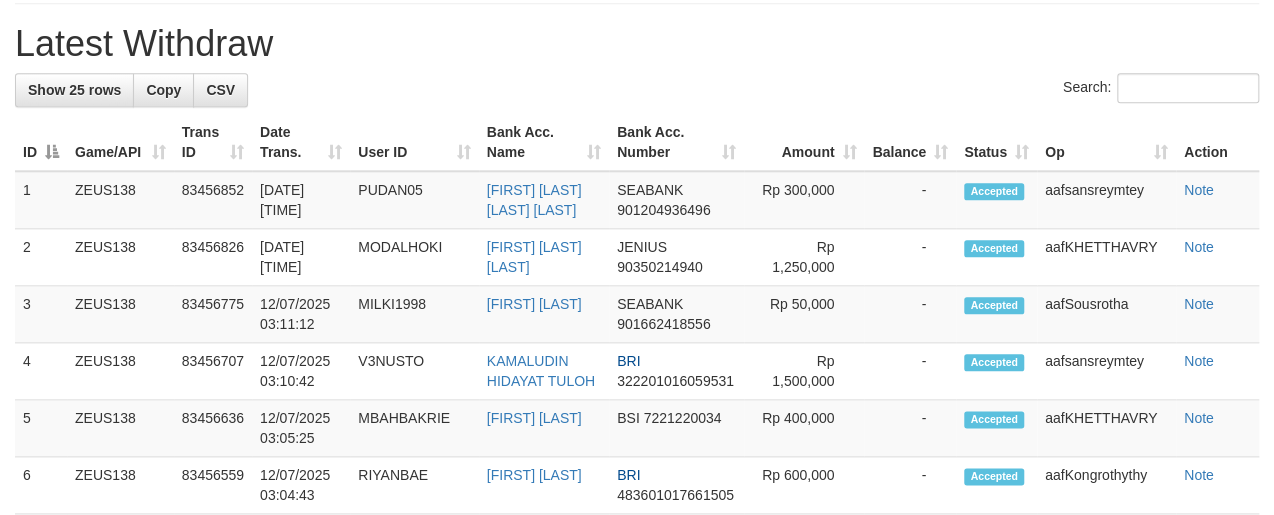 scroll, scrollTop: 866, scrollLeft: 0, axis: vertical 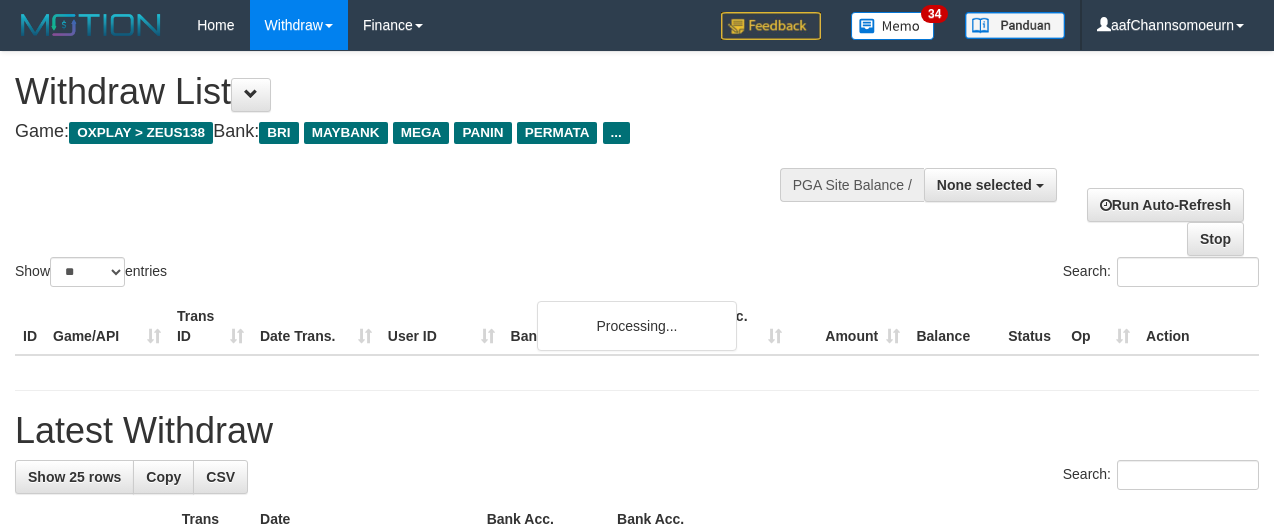 select 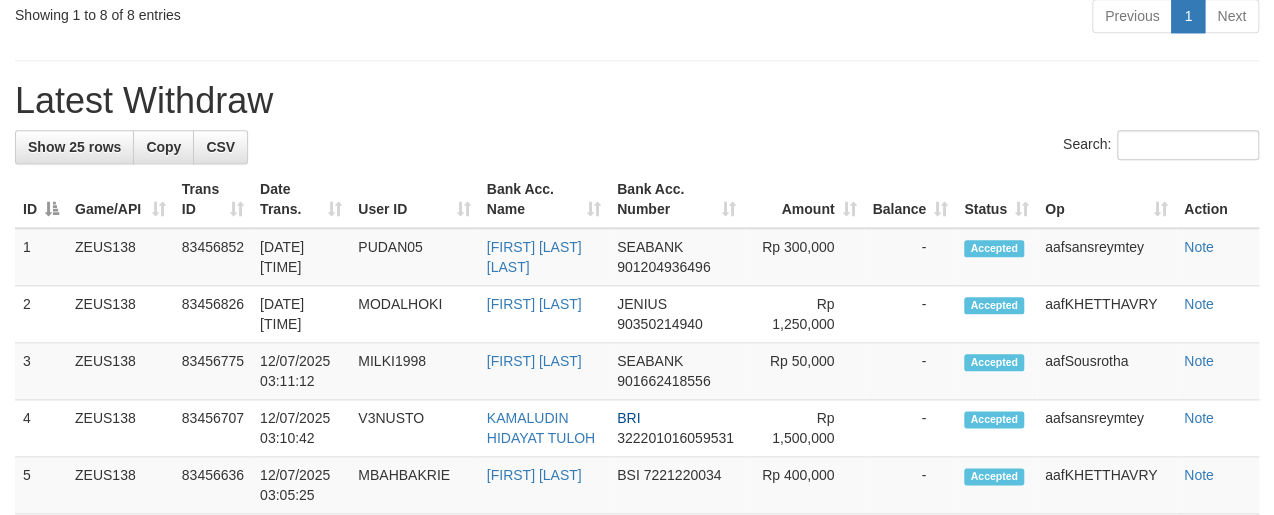 scroll, scrollTop: 866, scrollLeft: 0, axis: vertical 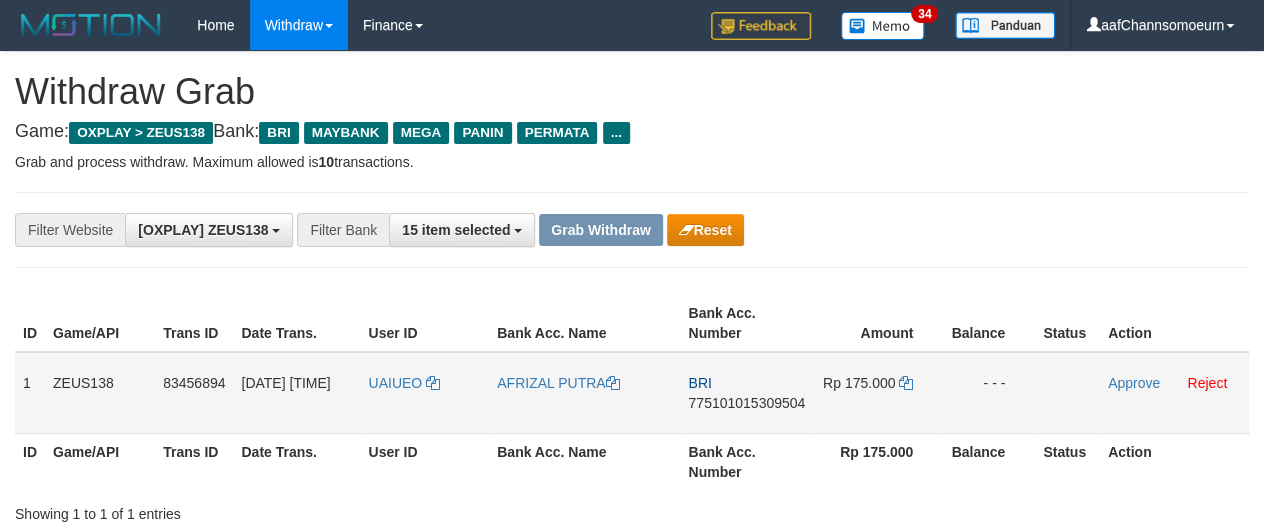 click on "UAIUEO" at bounding box center [424, 393] 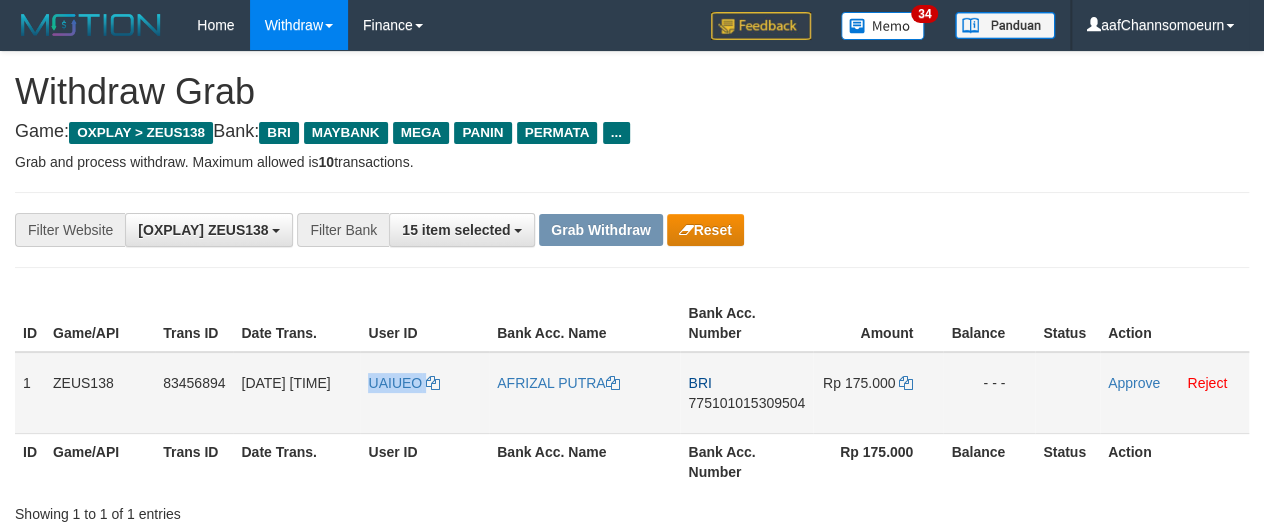 click on "UAIUEO" at bounding box center (424, 393) 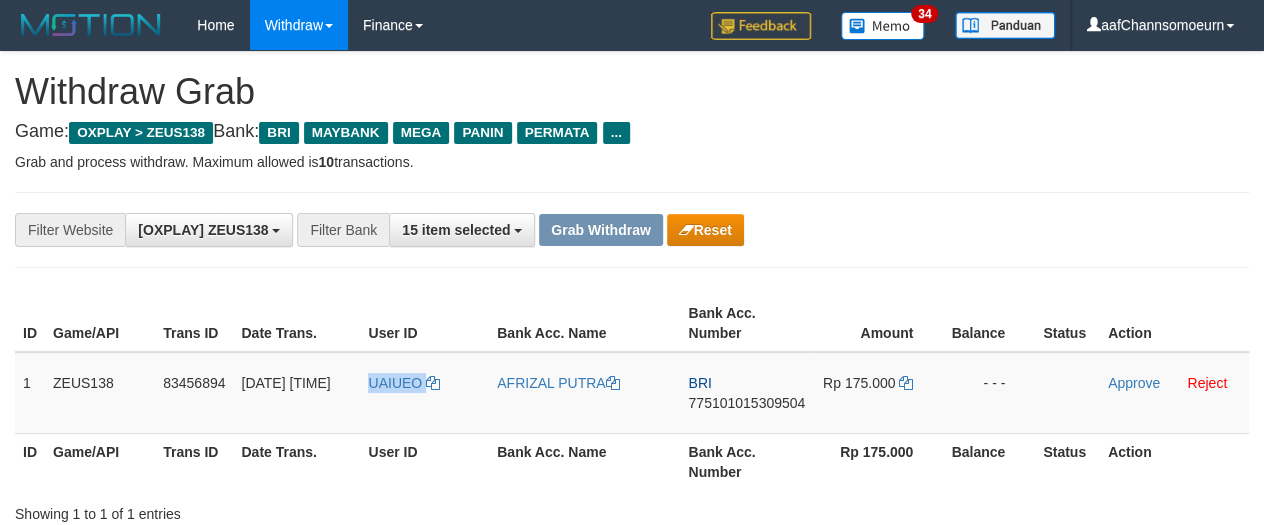 copy on "UAIUEO" 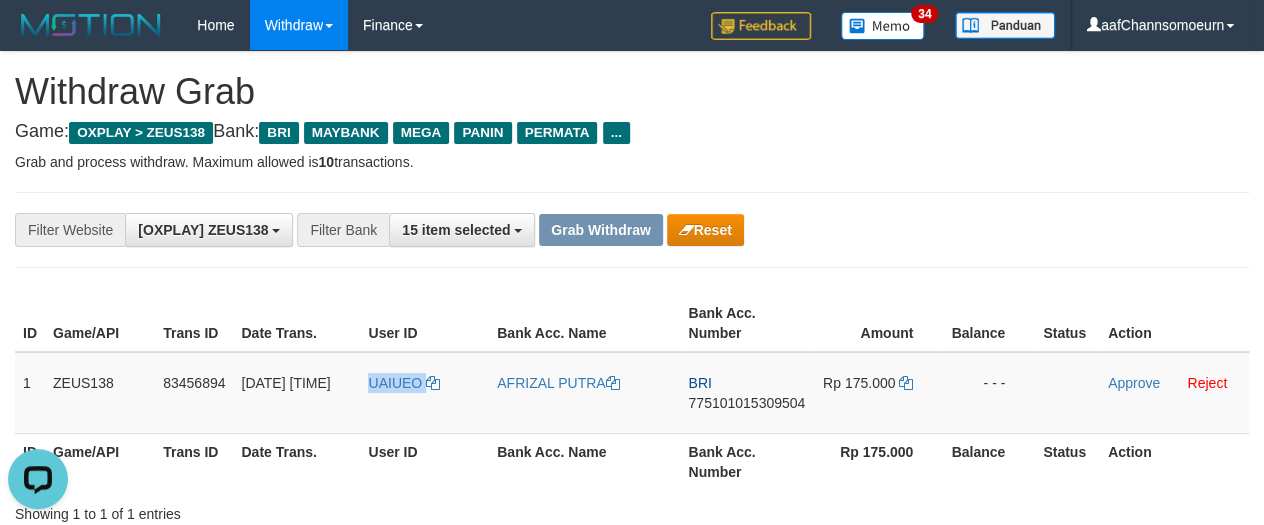 scroll, scrollTop: 0, scrollLeft: 0, axis: both 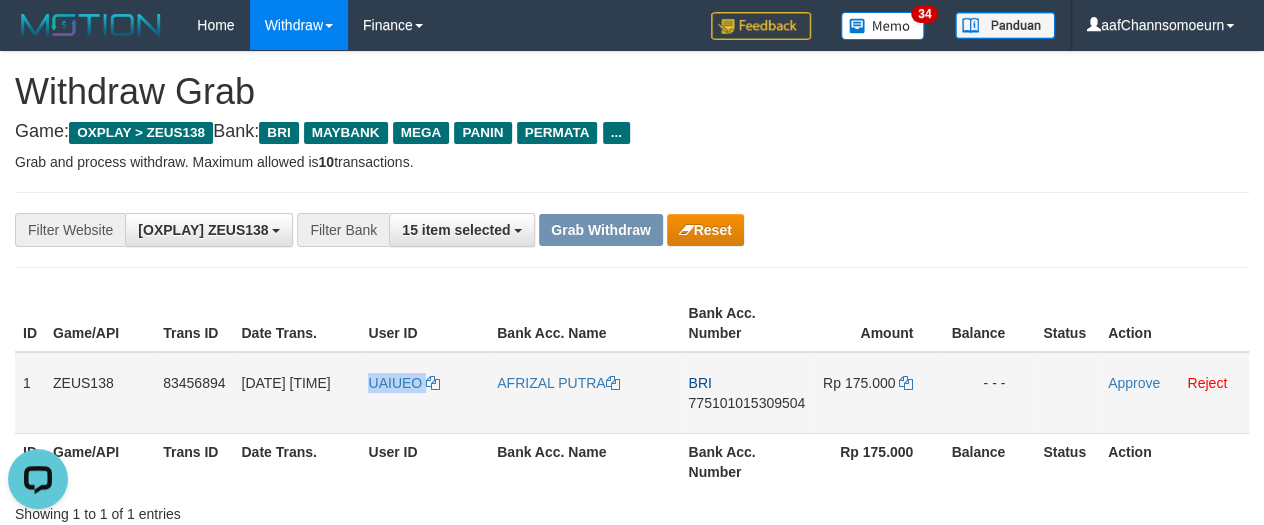 click on "UAIUEO" at bounding box center [424, 393] 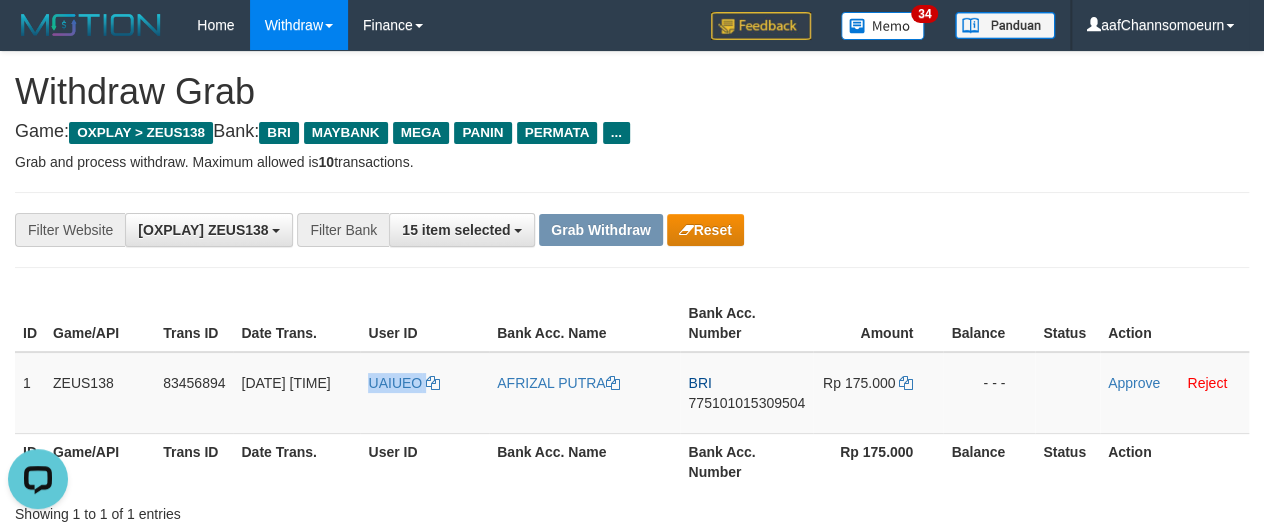 copy on "UAIUEO" 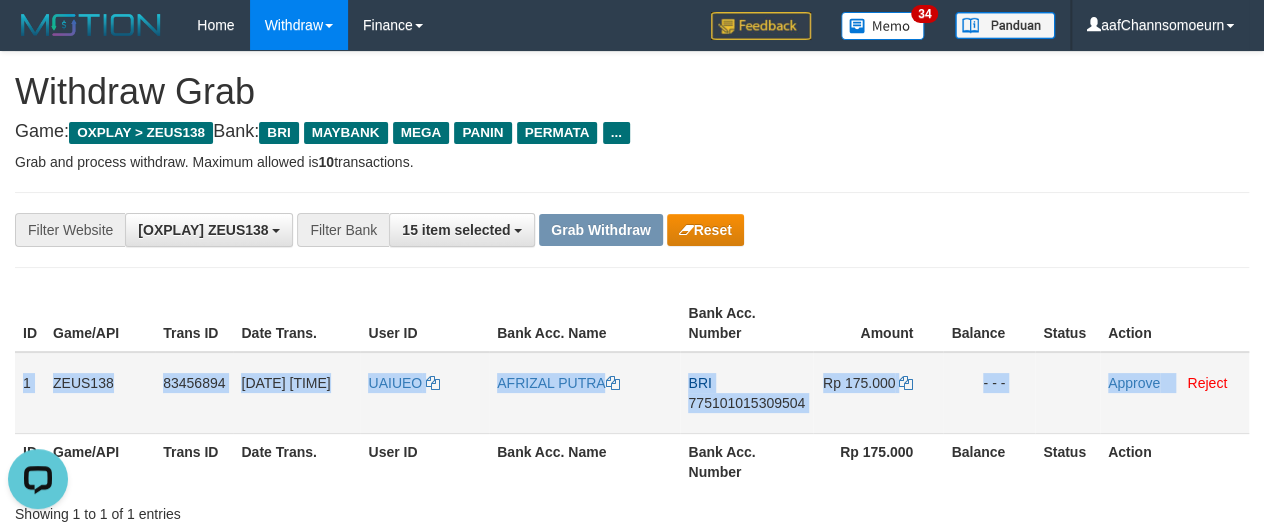drag, startPoint x: 23, startPoint y: 363, endPoint x: 1174, endPoint y: 395, distance: 1151.4447 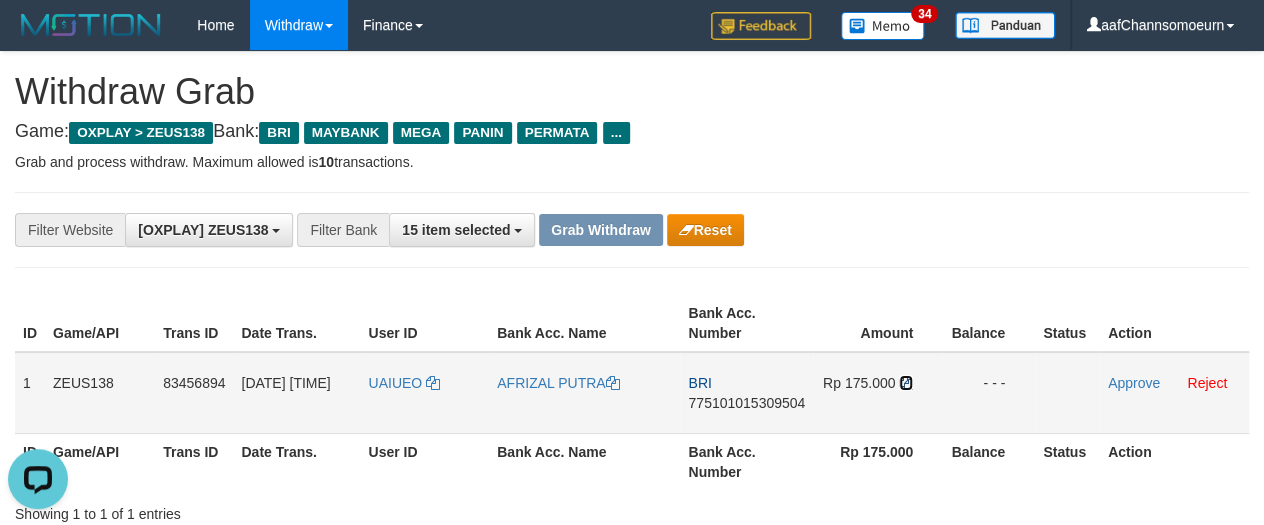click at bounding box center [906, 383] 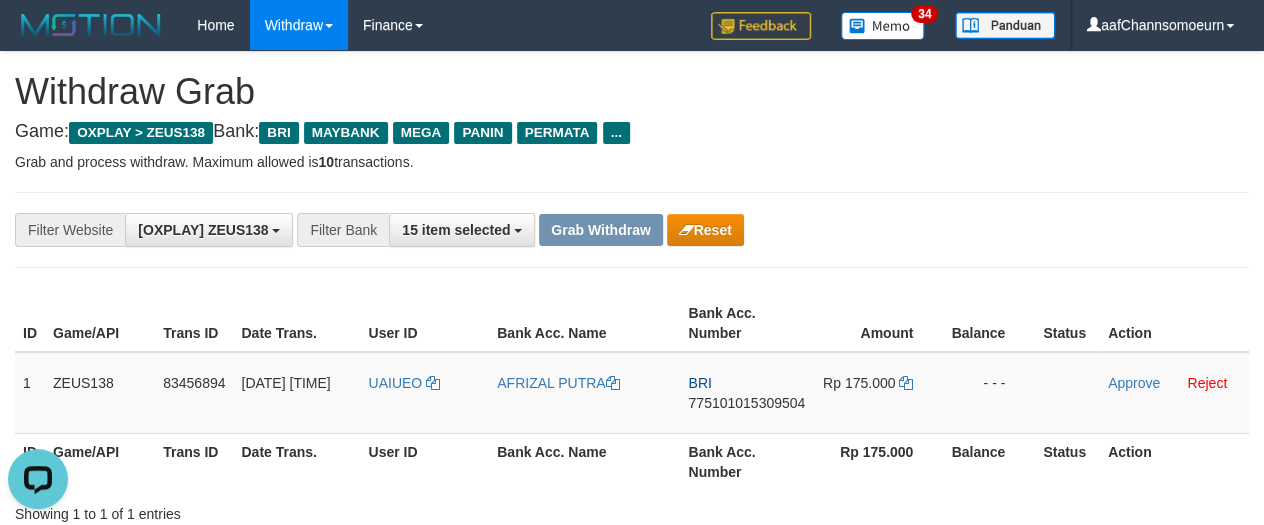 click on "**********" at bounding box center (632, 230) 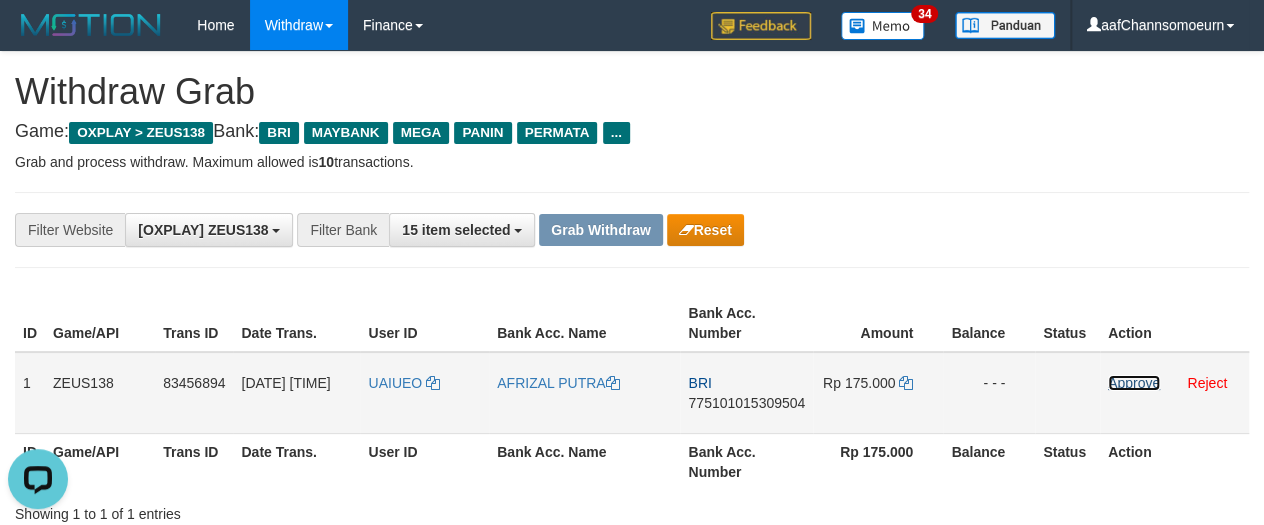 click on "Approve" at bounding box center [1134, 383] 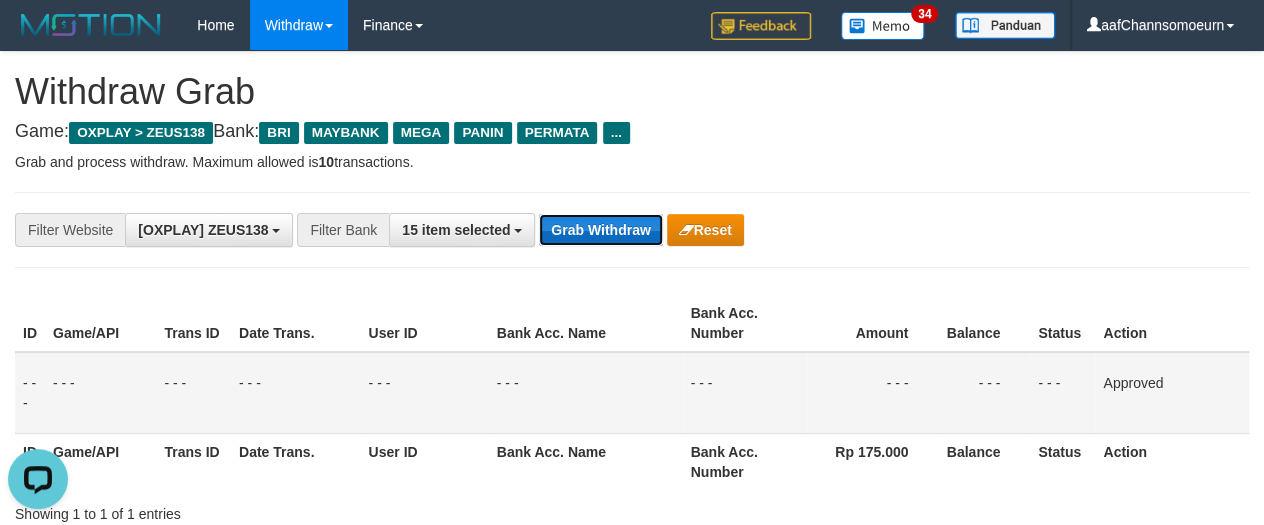 click on "Grab Withdraw" at bounding box center [600, 230] 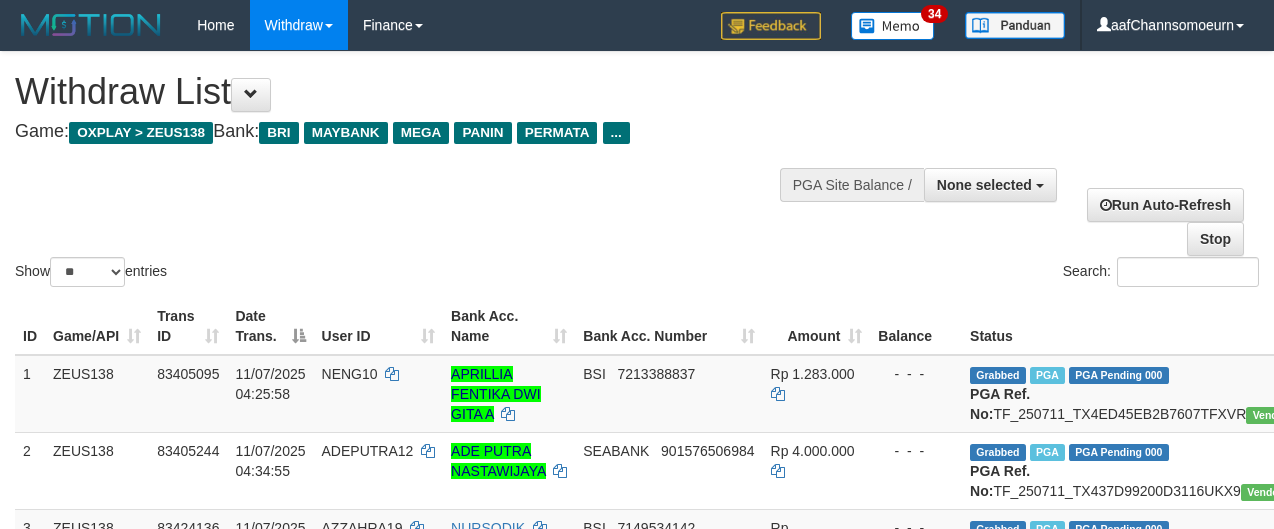 select 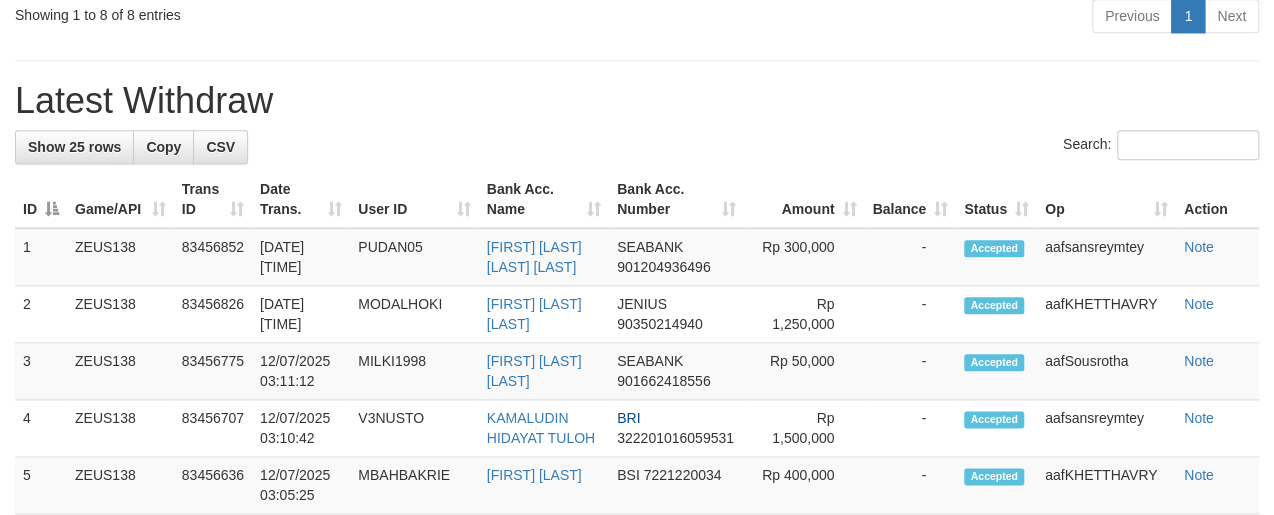 scroll, scrollTop: 866, scrollLeft: 0, axis: vertical 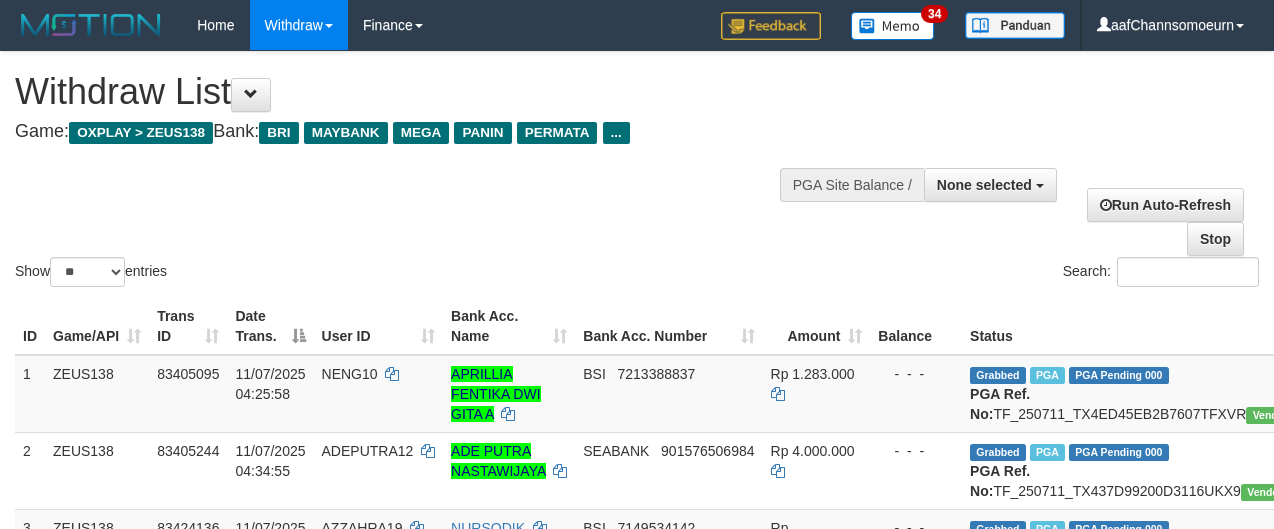 select 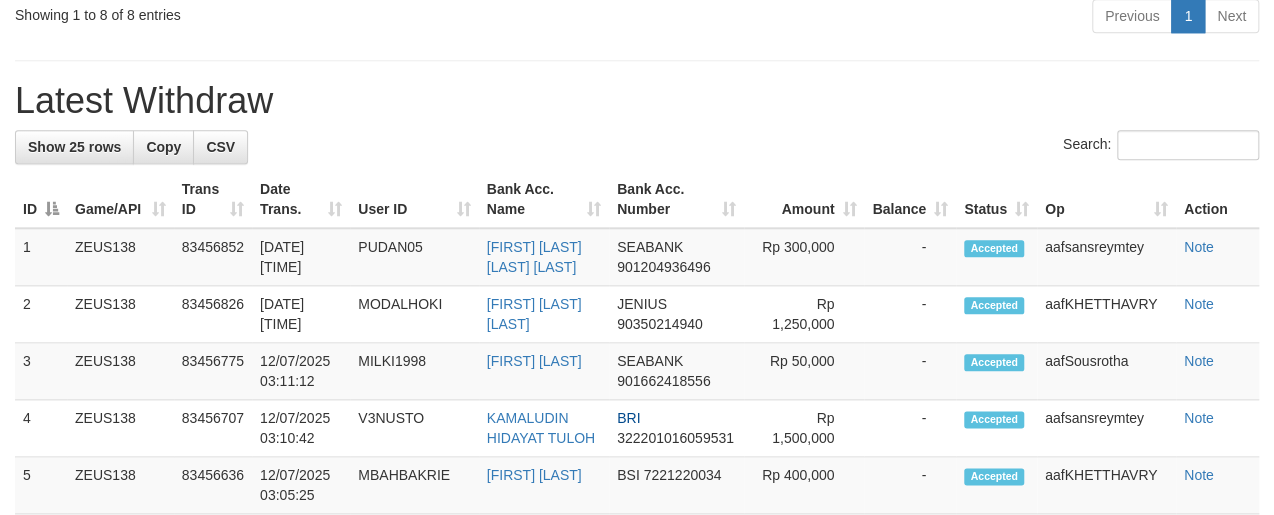 scroll, scrollTop: 866, scrollLeft: 0, axis: vertical 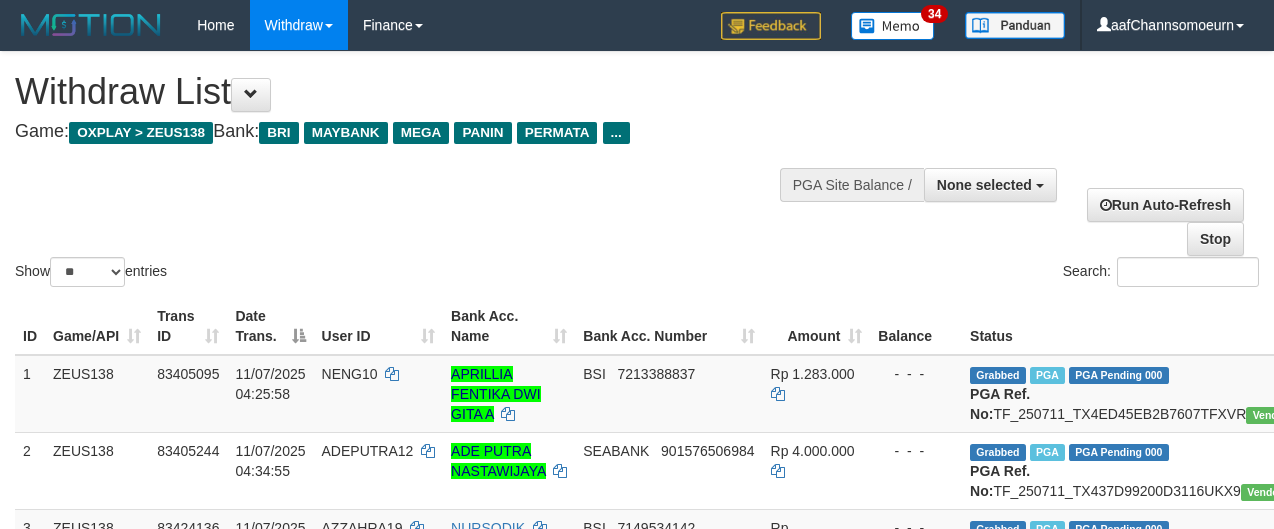 select 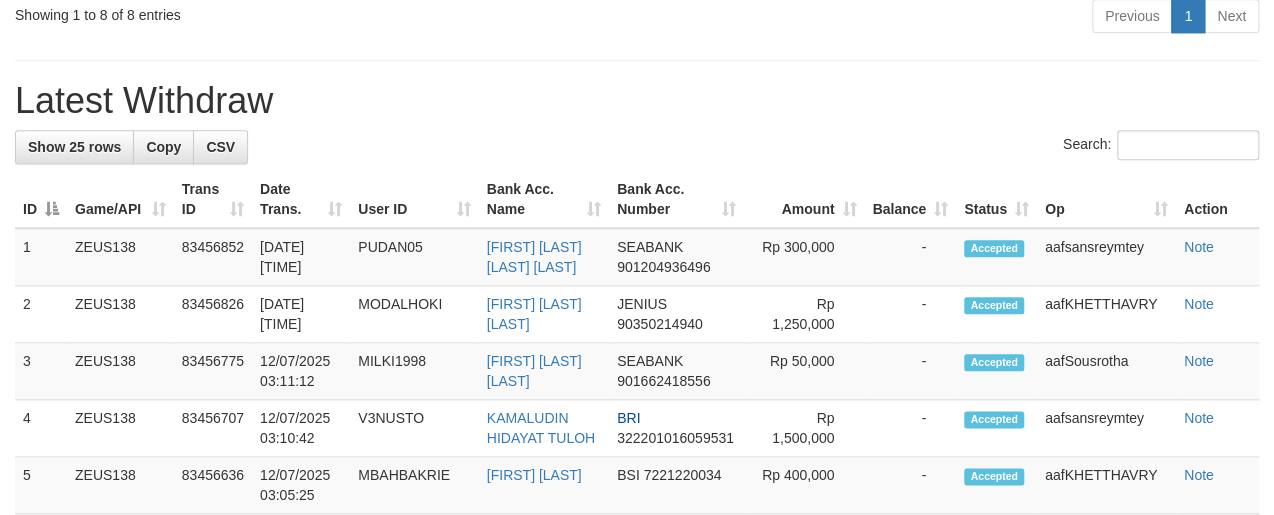 scroll, scrollTop: 866, scrollLeft: 0, axis: vertical 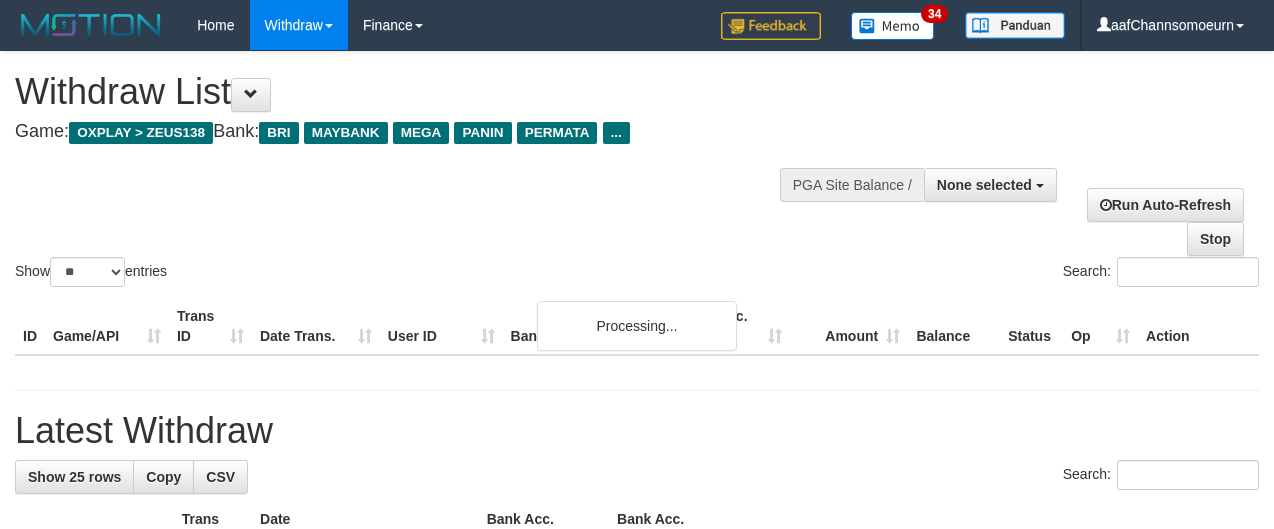 select 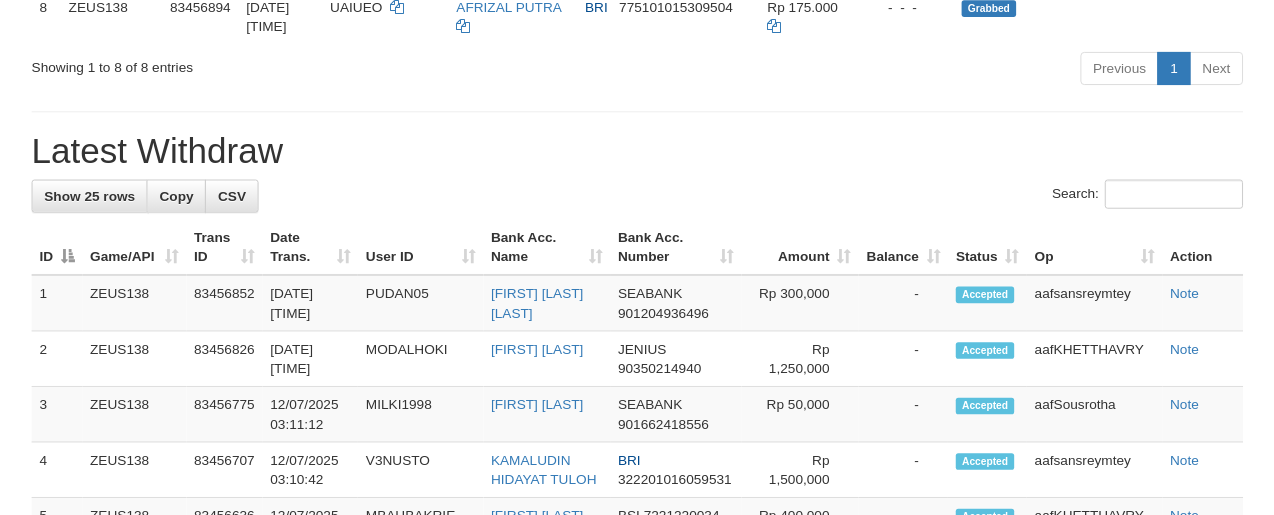 scroll, scrollTop: 1555, scrollLeft: 0, axis: vertical 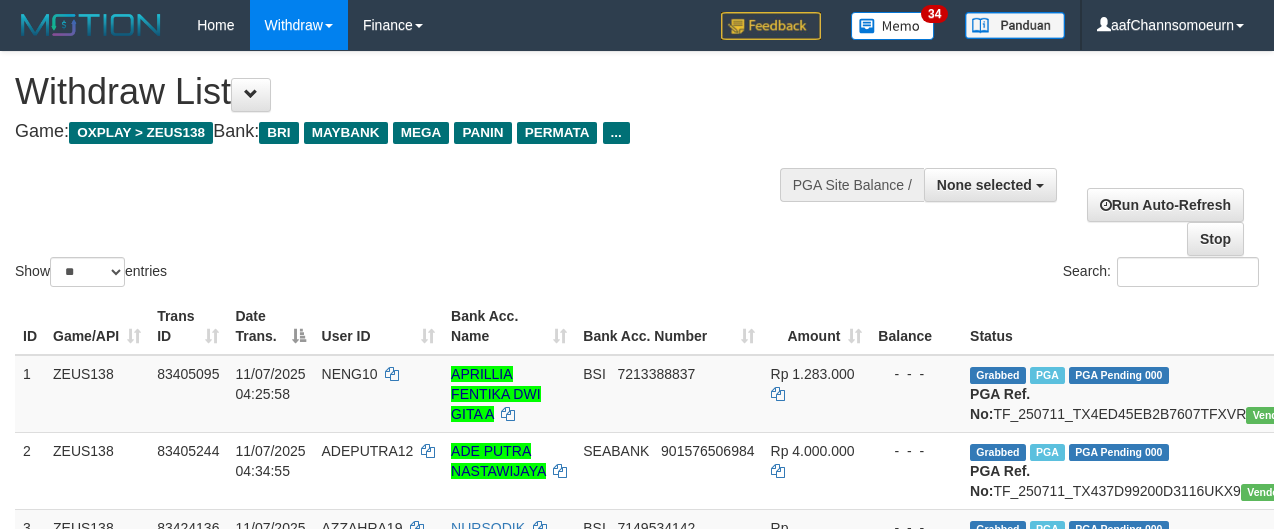 select 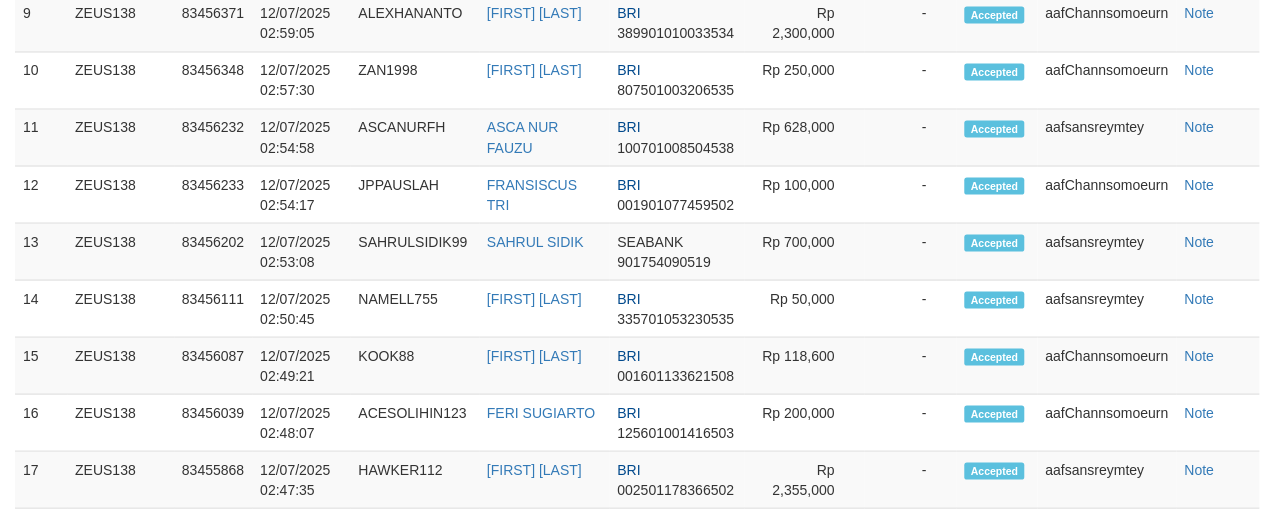 scroll, scrollTop: 1555, scrollLeft: 0, axis: vertical 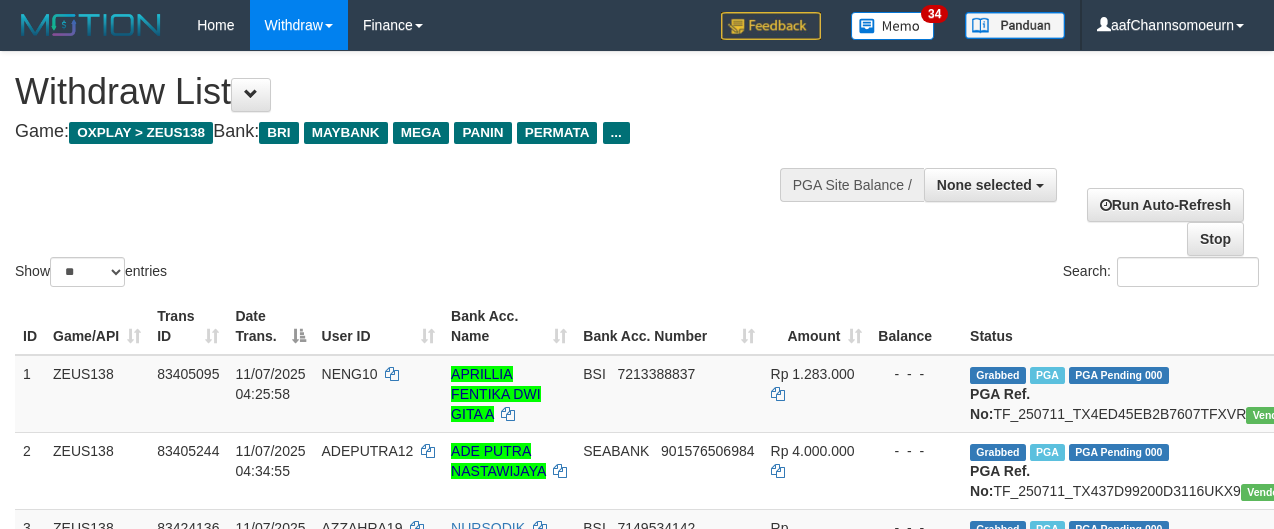 select 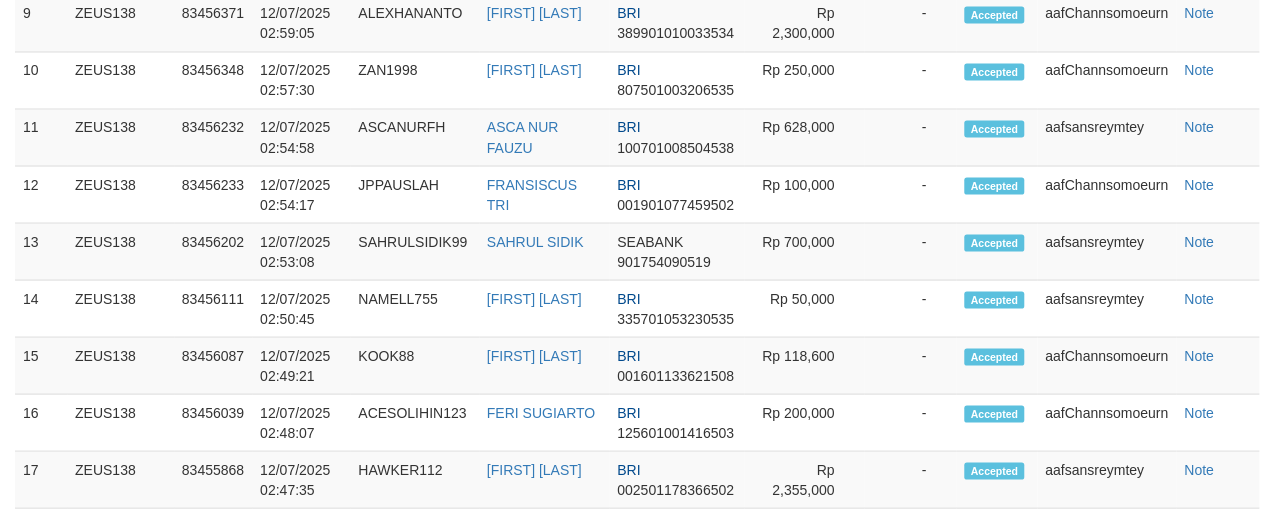 scroll, scrollTop: 1555, scrollLeft: 0, axis: vertical 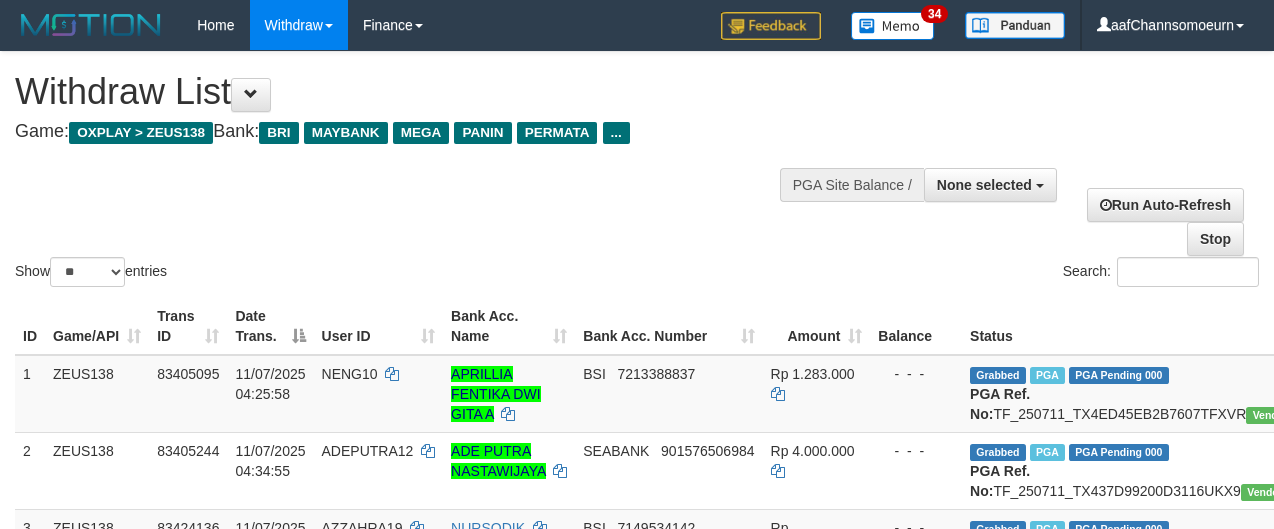 select 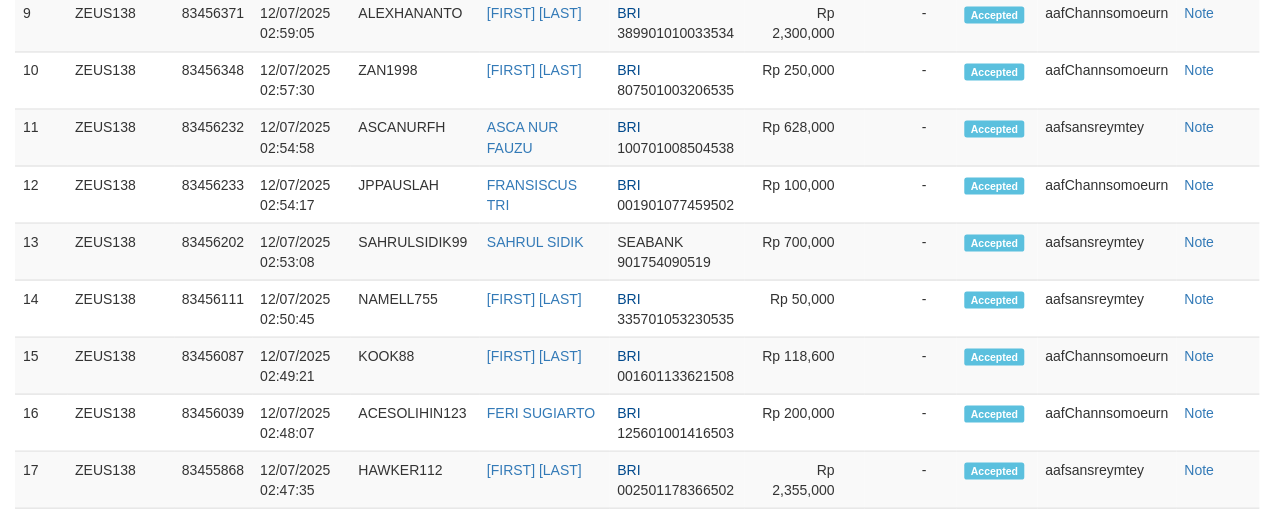 scroll, scrollTop: 1555, scrollLeft: 0, axis: vertical 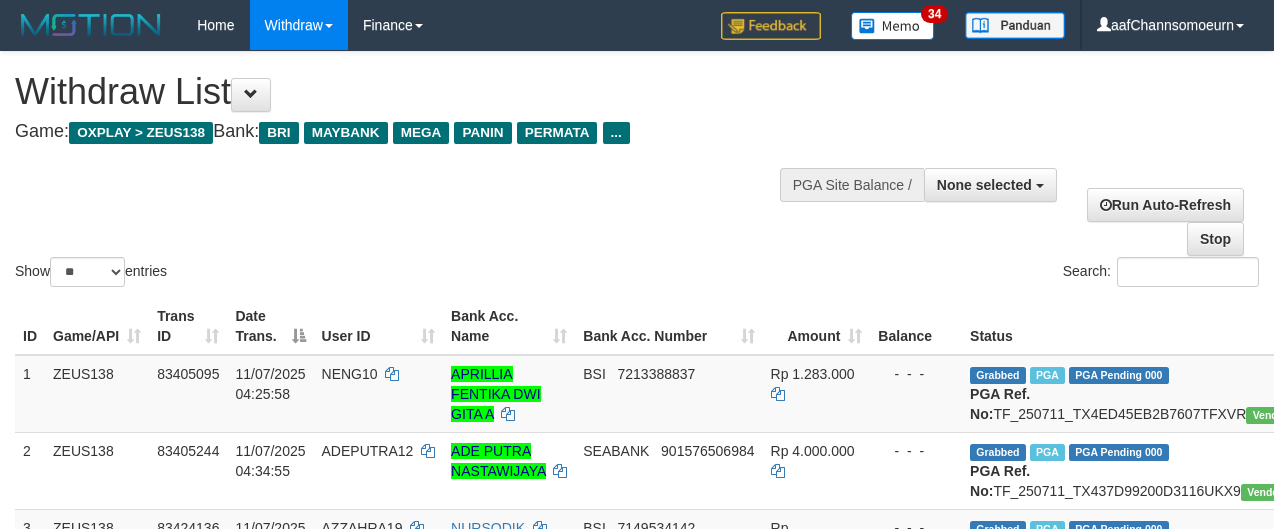 select 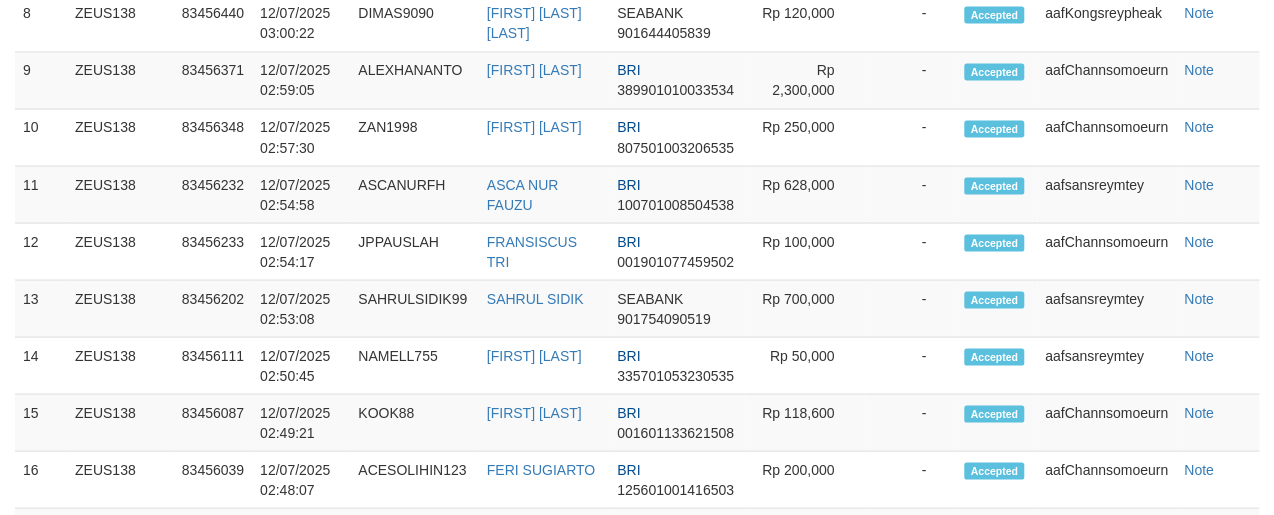 scroll, scrollTop: 1555, scrollLeft: 0, axis: vertical 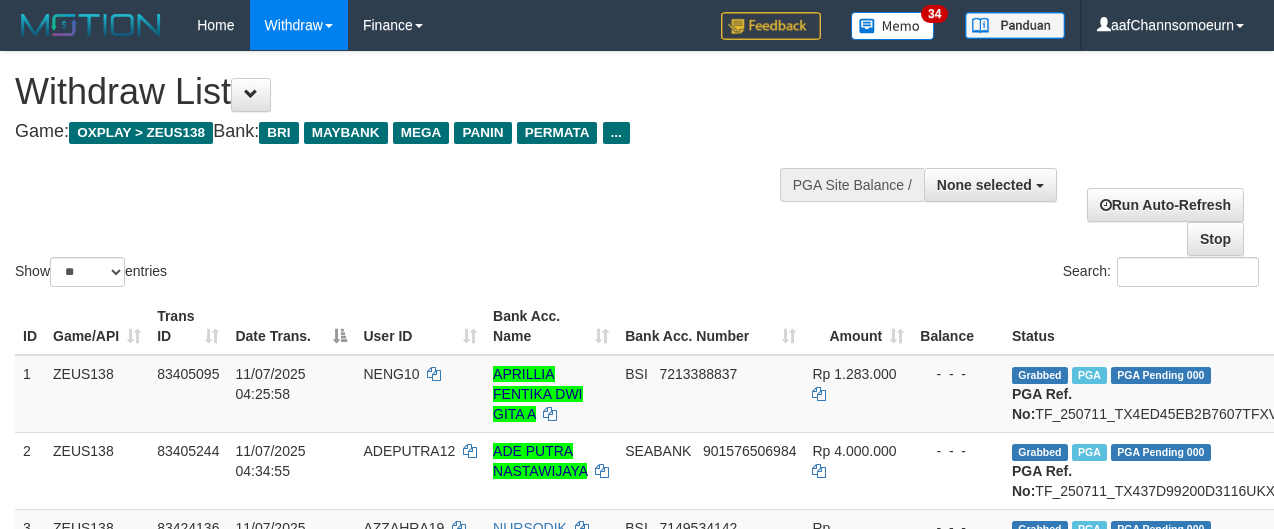 select 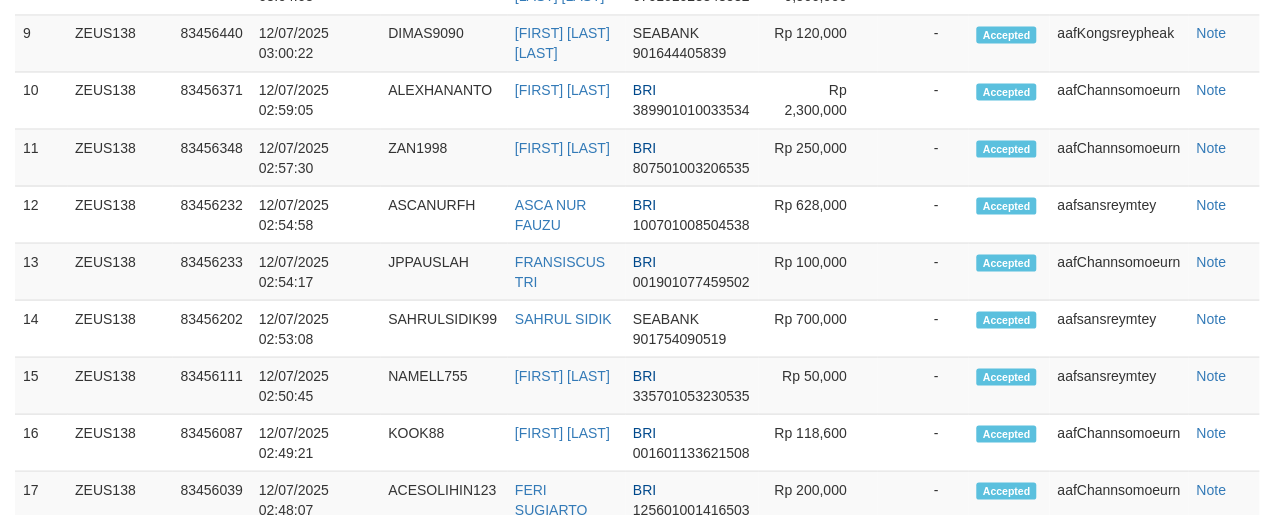 scroll, scrollTop: 1555, scrollLeft: 0, axis: vertical 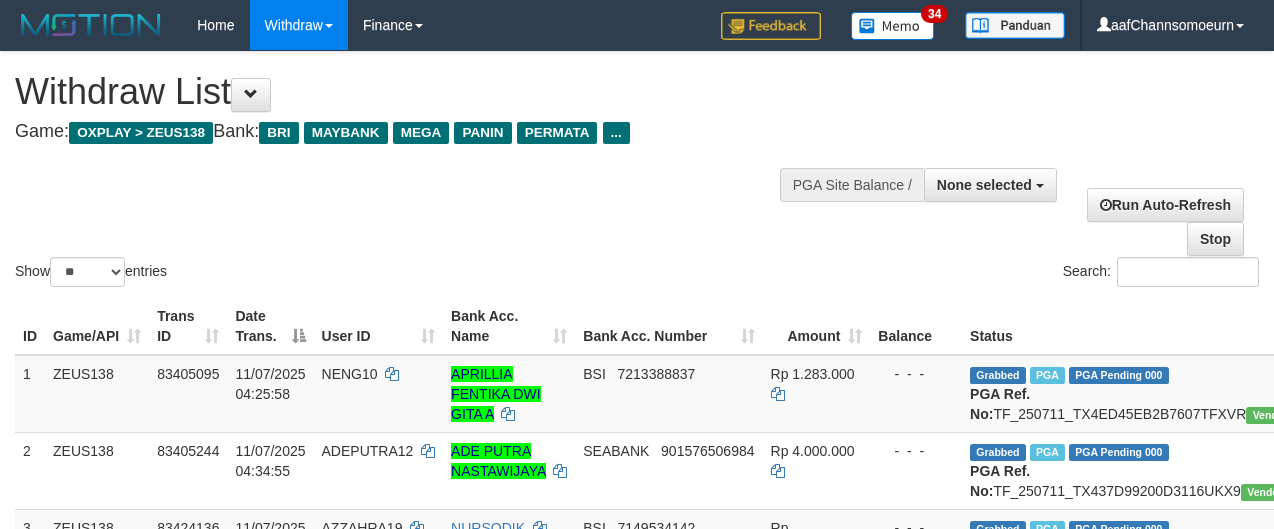 select 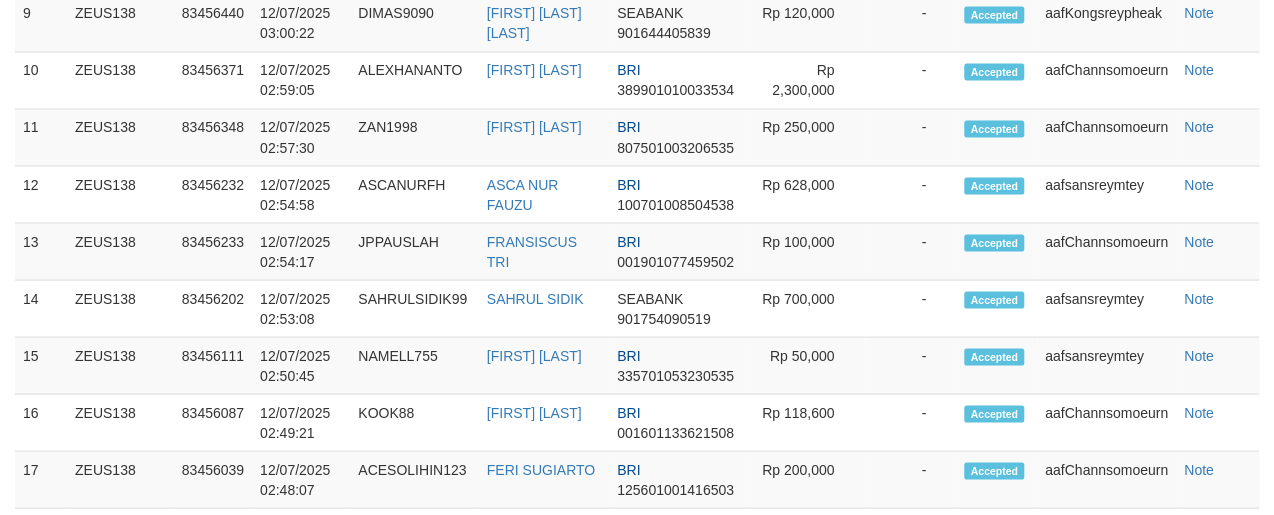 scroll, scrollTop: 1555, scrollLeft: 0, axis: vertical 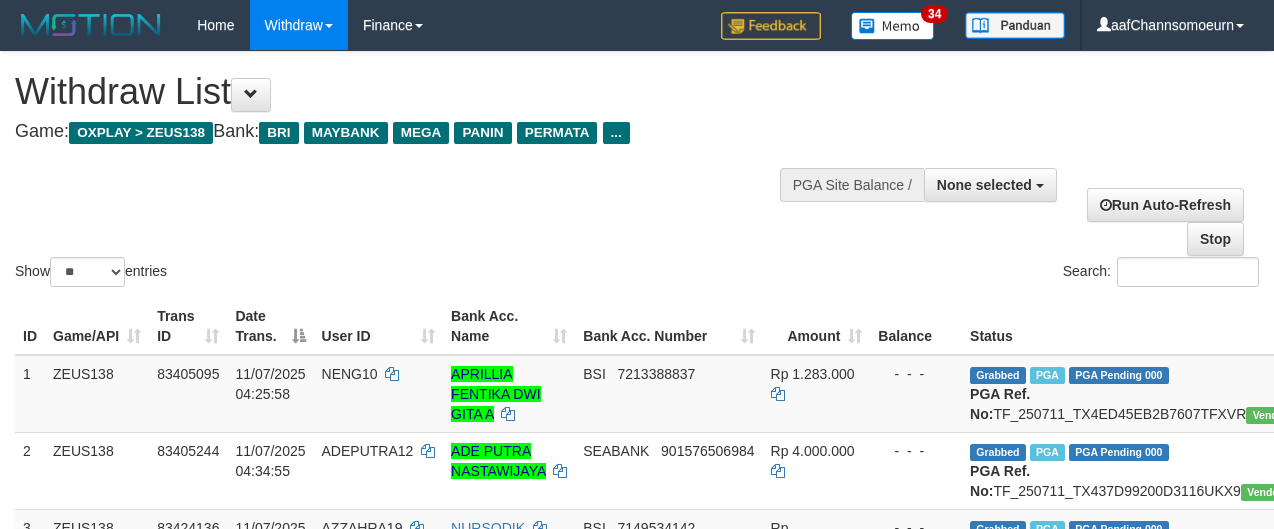select 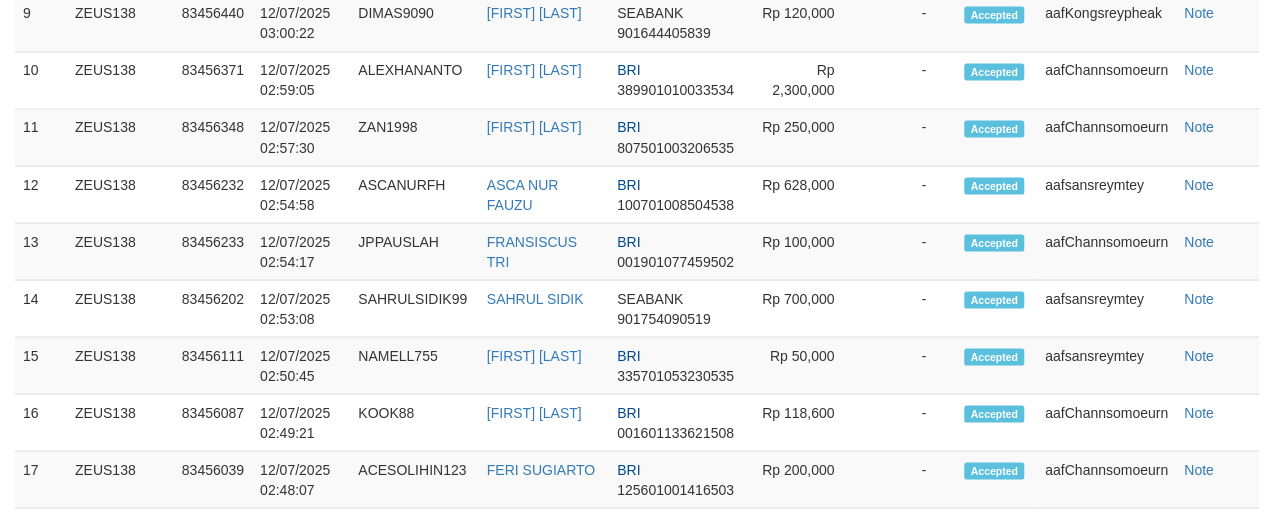 scroll, scrollTop: 1555, scrollLeft: 0, axis: vertical 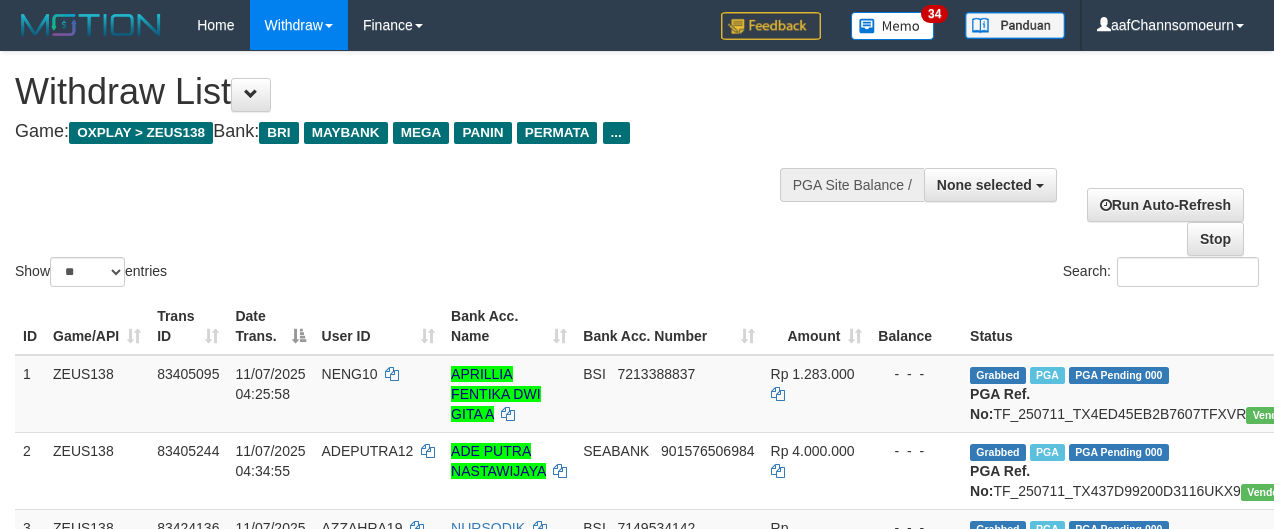 select 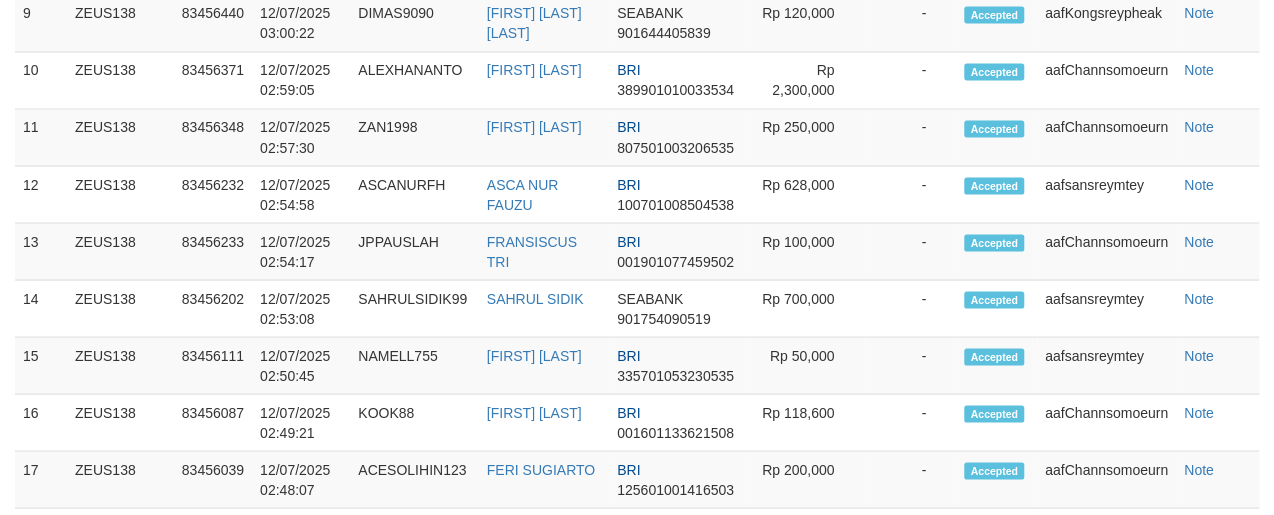 scroll, scrollTop: 1555, scrollLeft: 0, axis: vertical 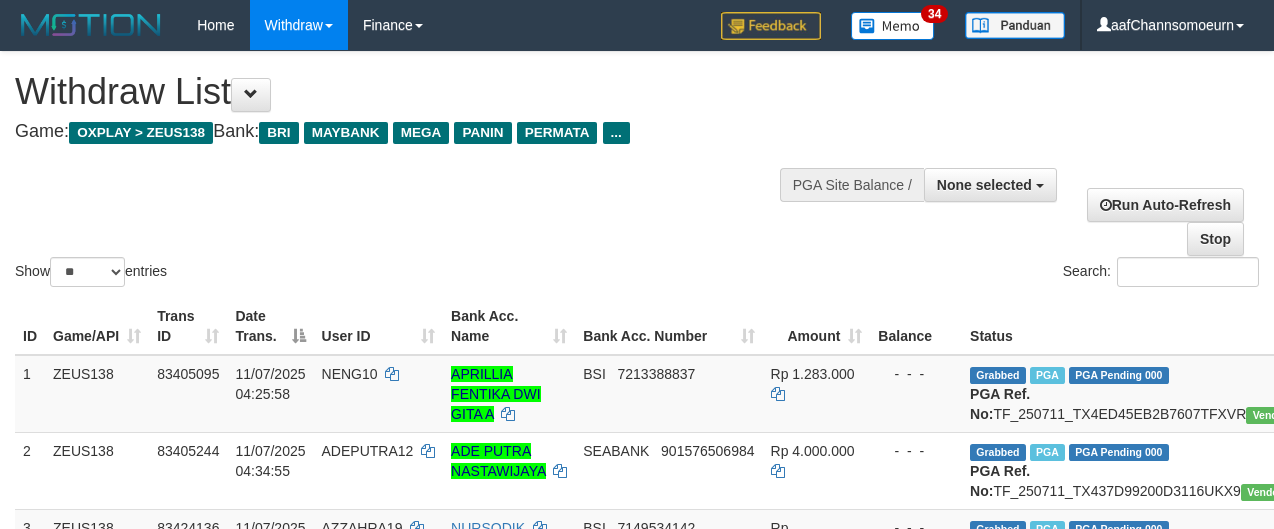 select 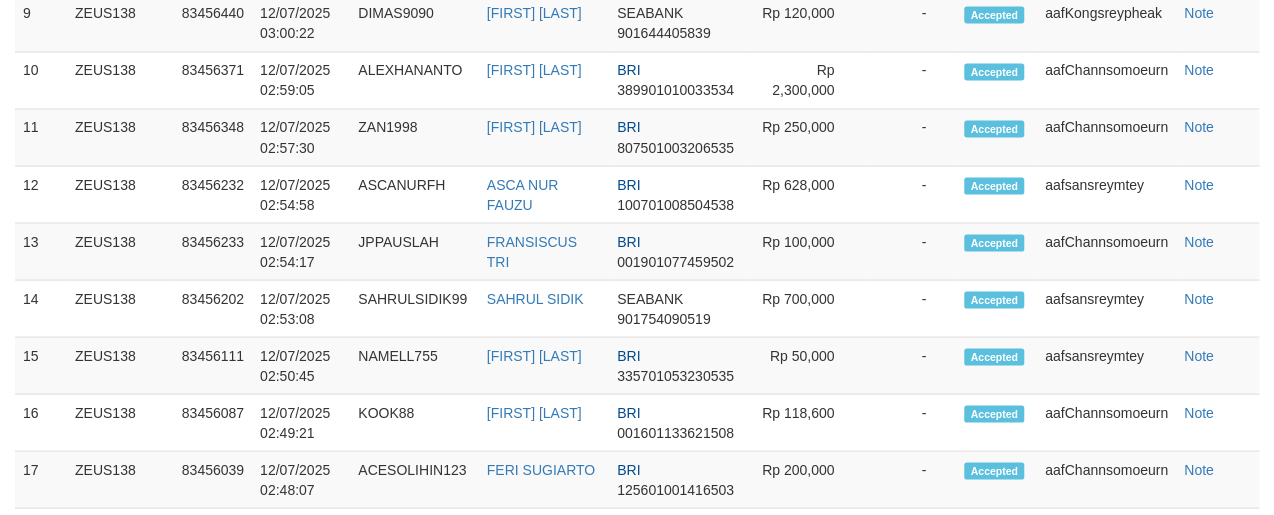 scroll, scrollTop: 1555, scrollLeft: 0, axis: vertical 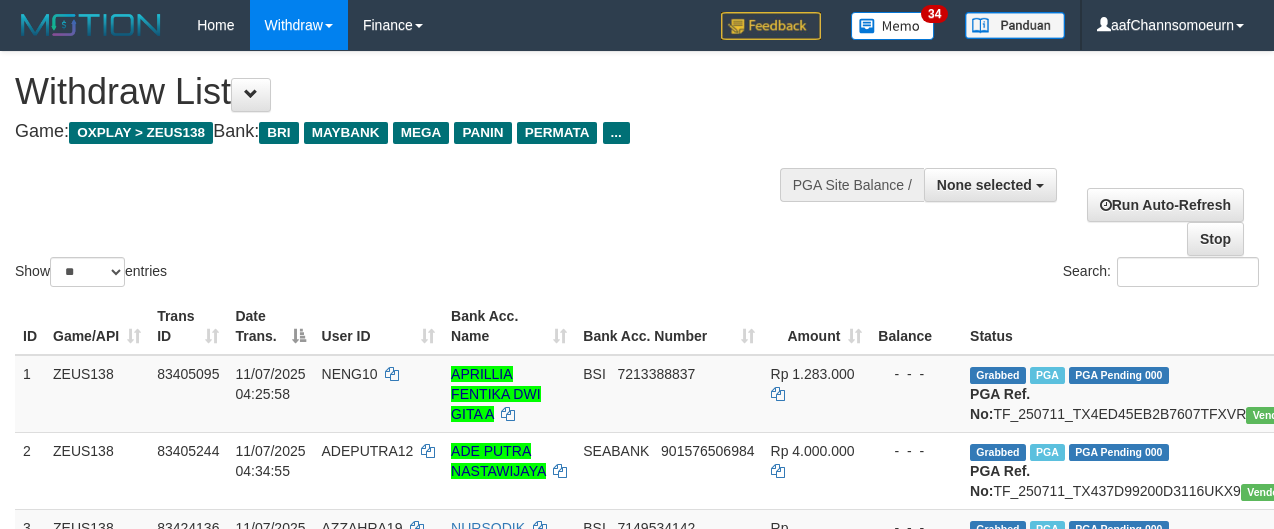 select 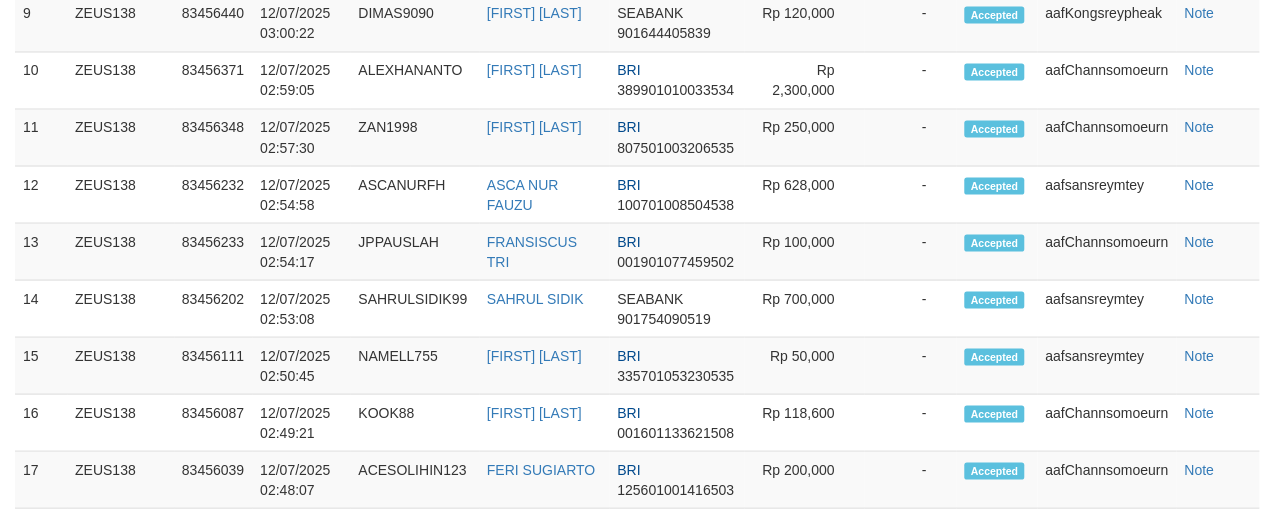 scroll, scrollTop: 1555, scrollLeft: 0, axis: vertical 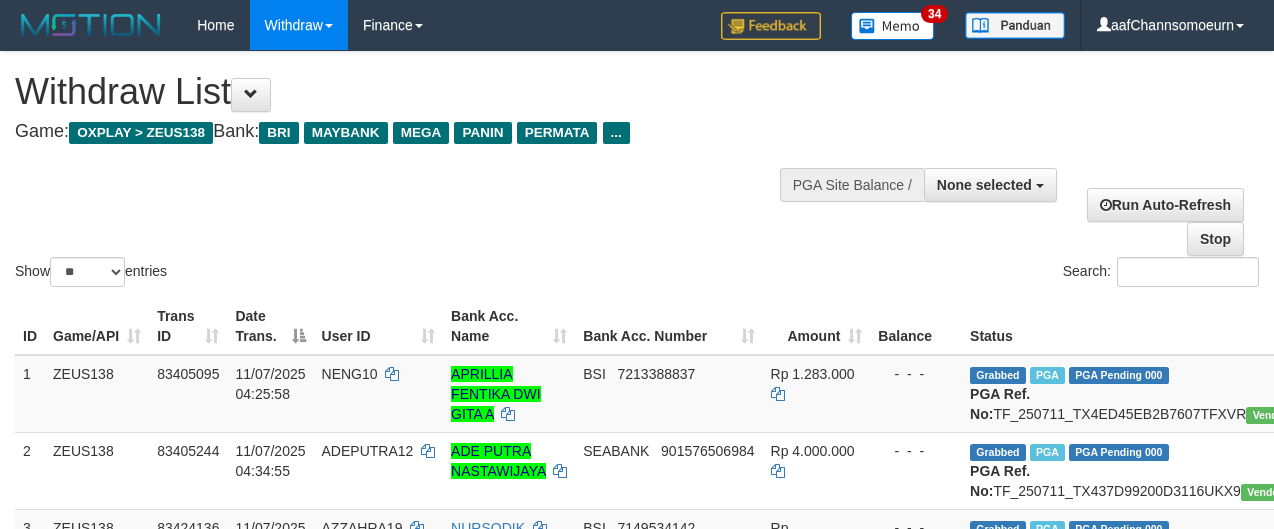 select 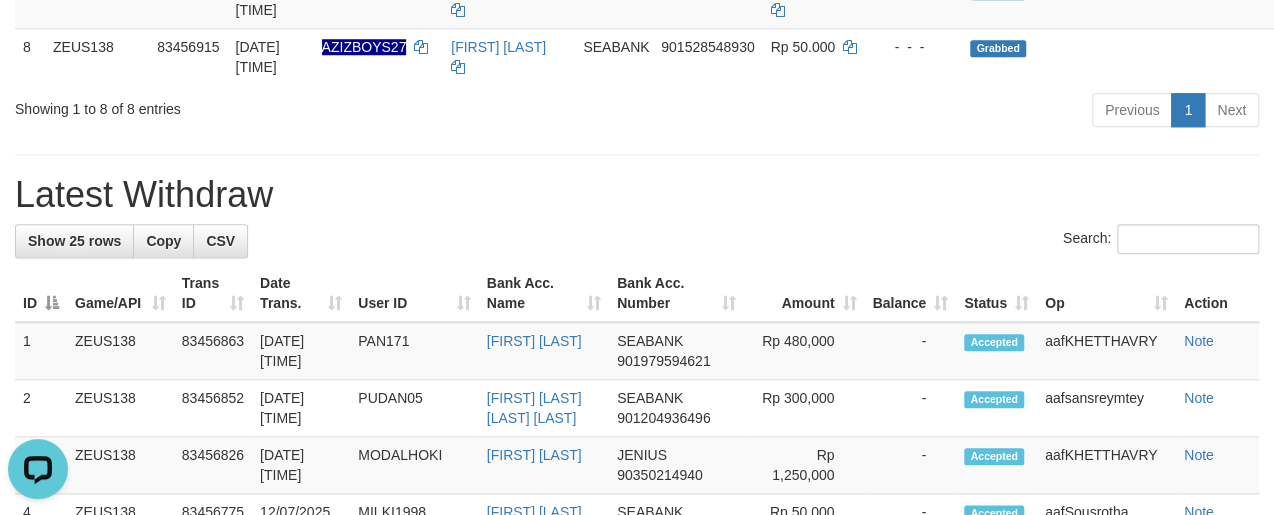 scroll, scrollTop: 814, scrollLeft: 0, axis: vertical 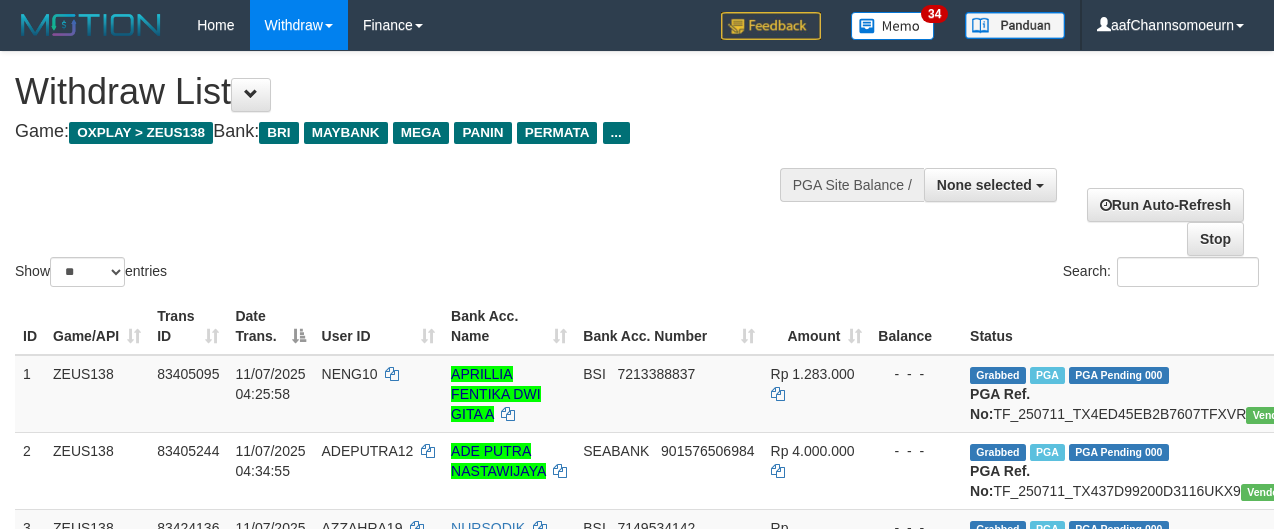 select 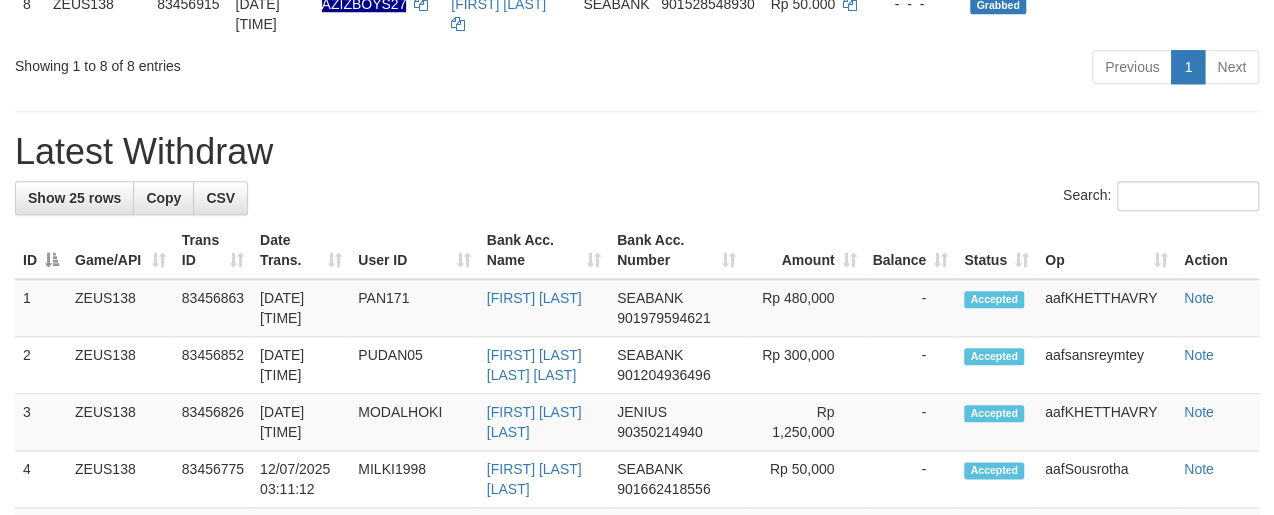 scroll, scrollTop: 814, scrollLeft: 0, axis: vertical 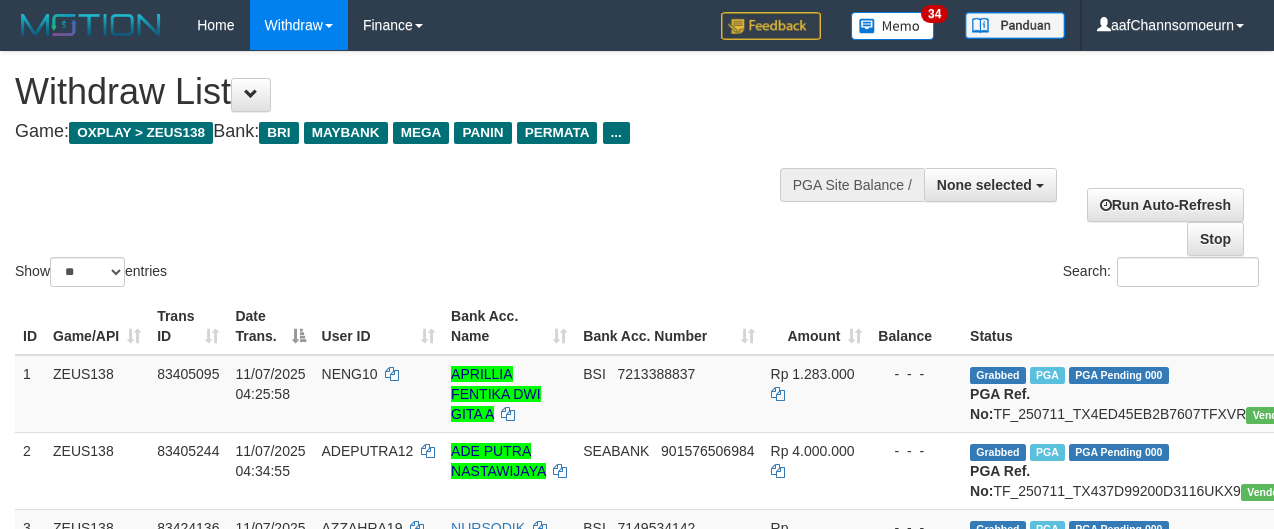 select 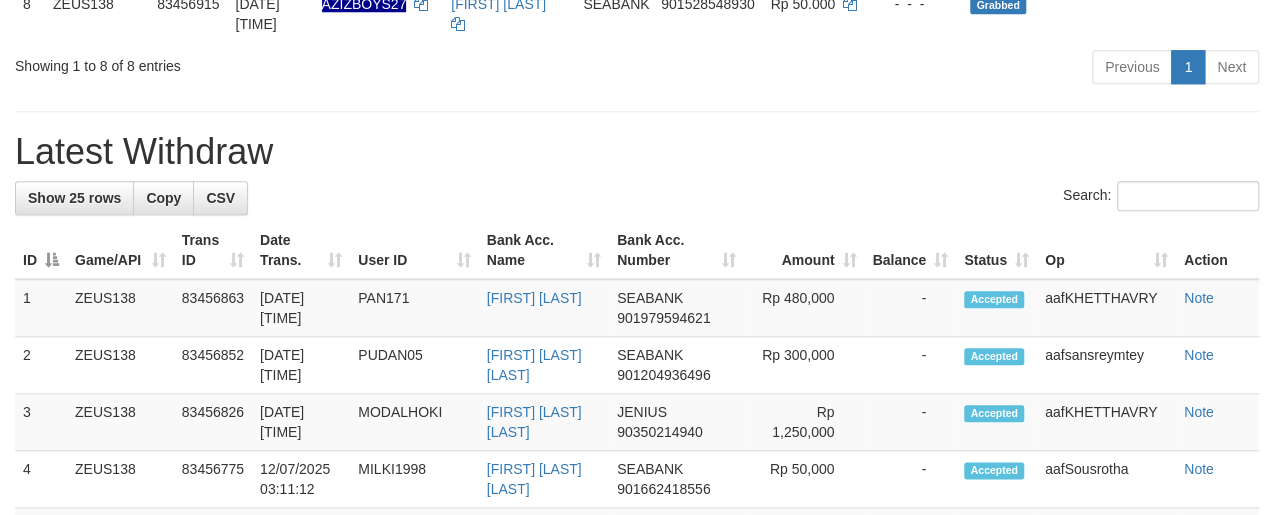 scroll, scrollTop: 814, scrollLeft: 0, axis: vertical 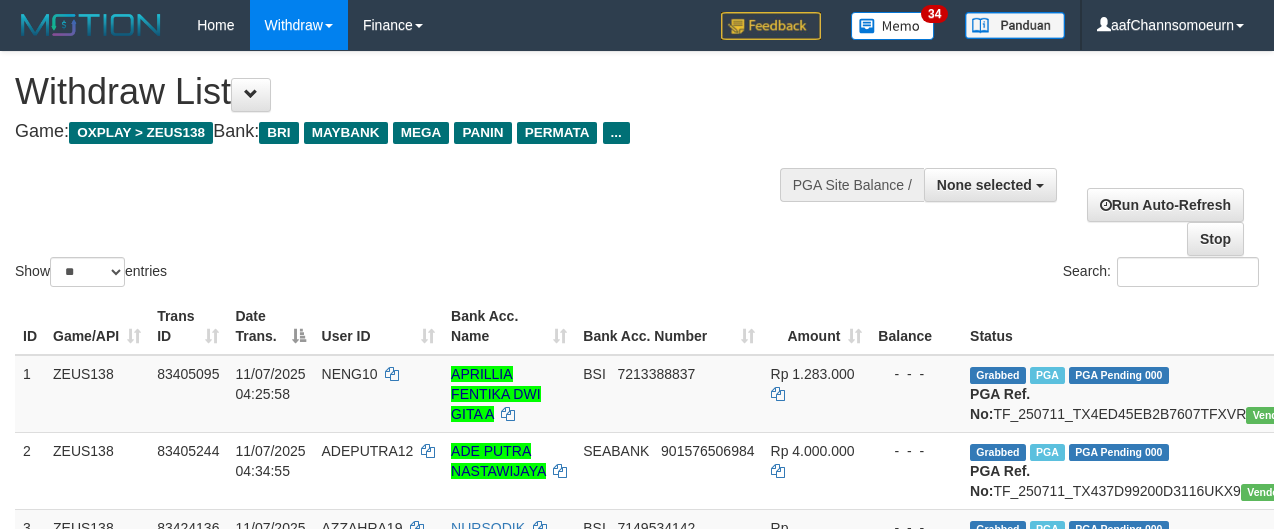 select 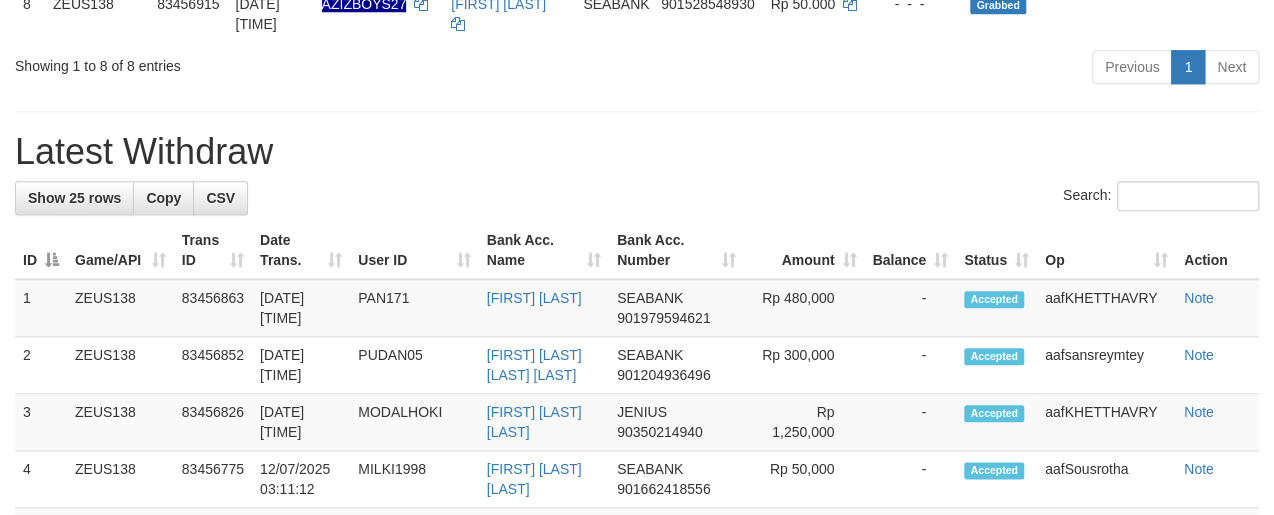scroll, scrollTop: 814, scrollLeft: 0, axis: vertical 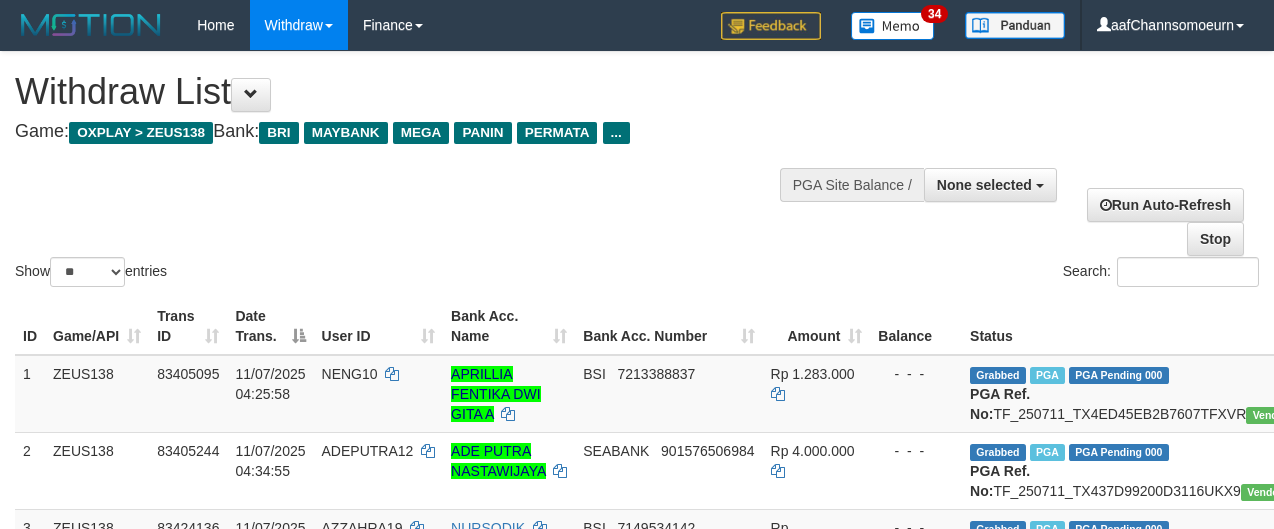 select 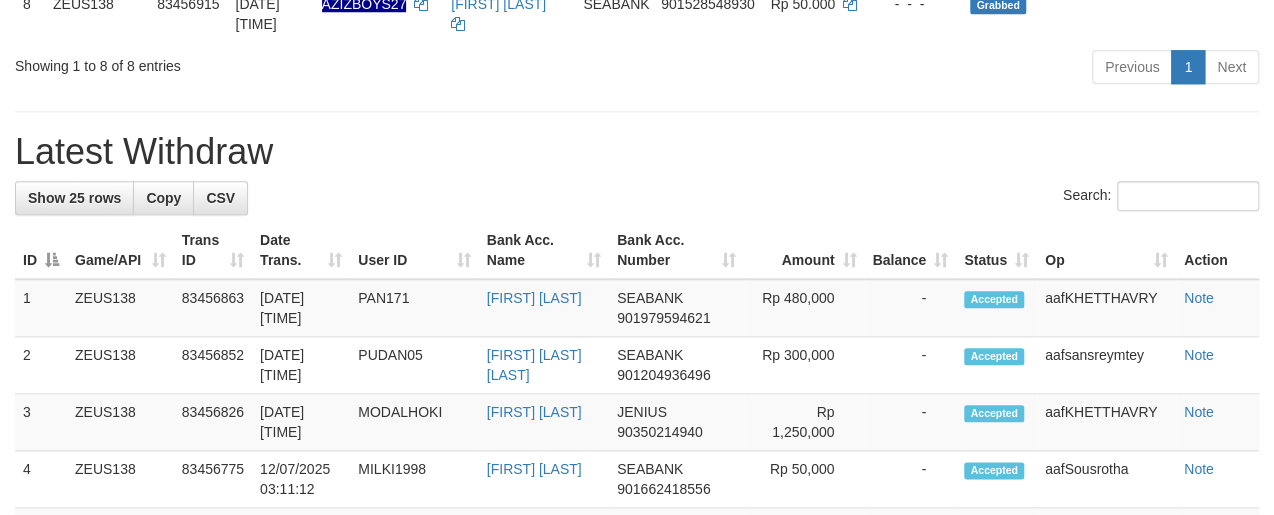 scroll, scrollTop: 814, scrollLeft: 0, axis: vertical 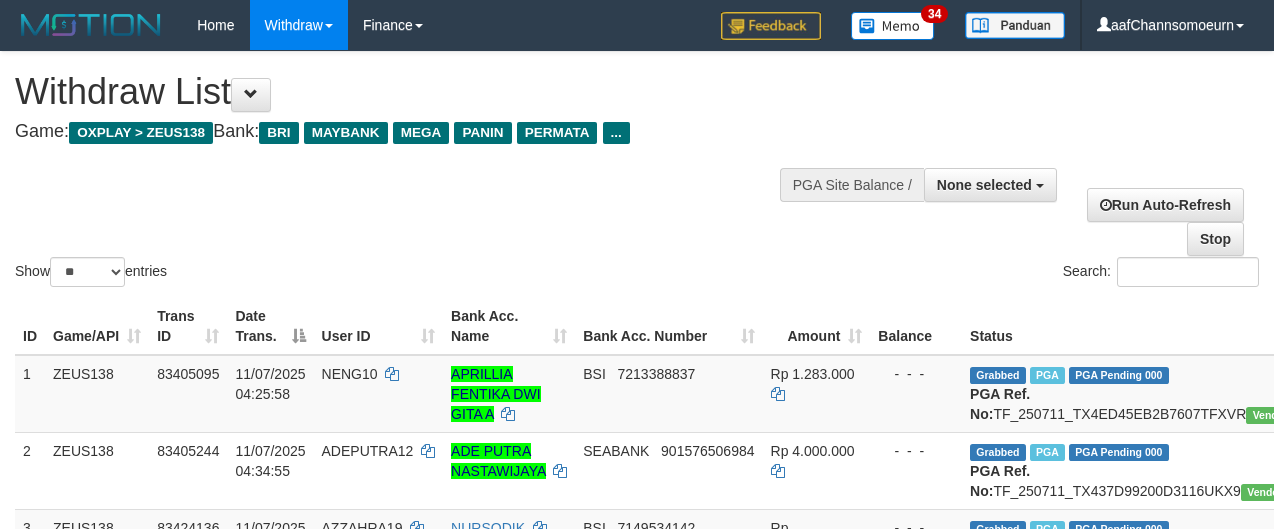 select 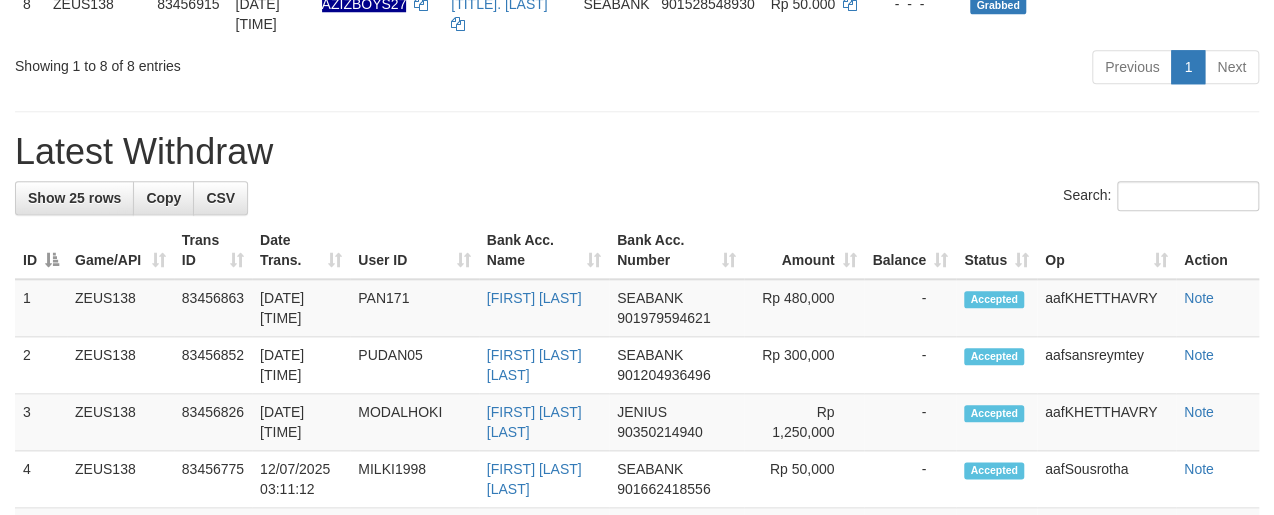 scroll, scrollTop: 814, scrollLeft: 0, axis: vertical 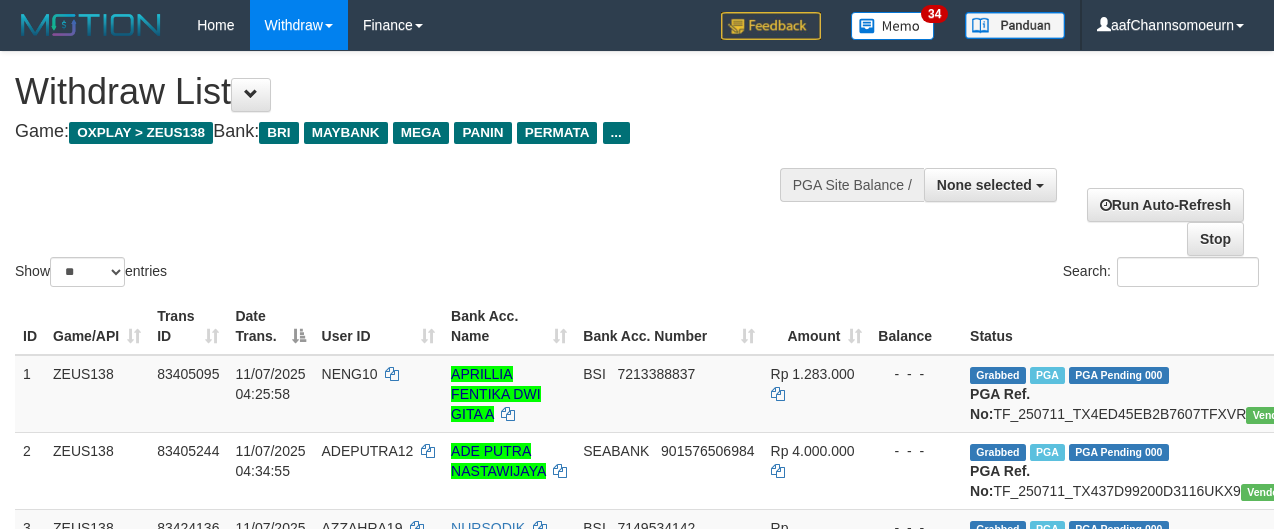 select 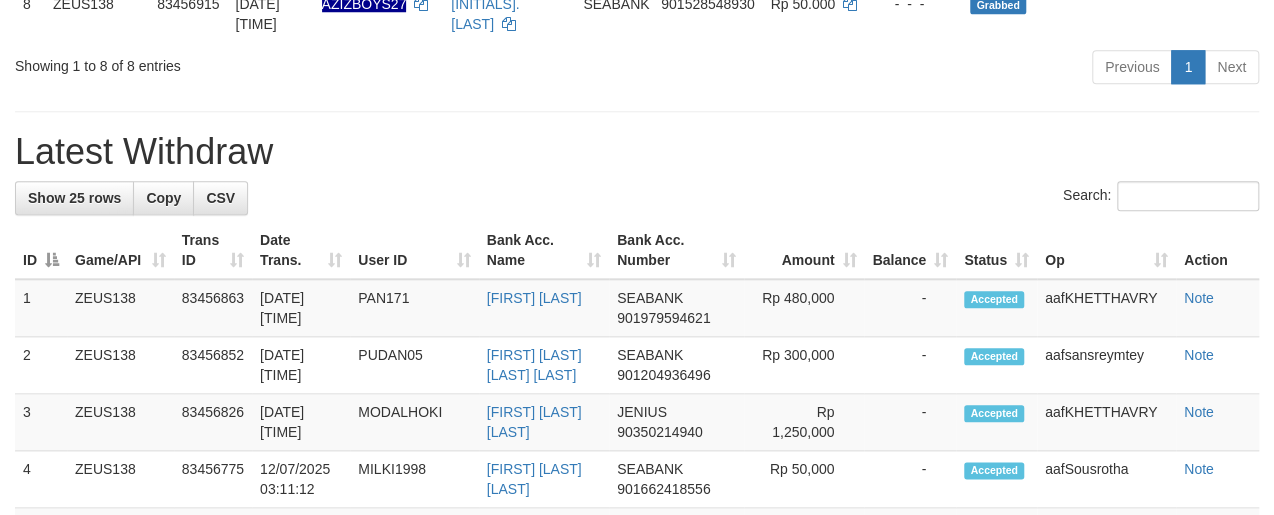 scroll, scrollTop: 814, scrollLeft: 0, axis: vertical 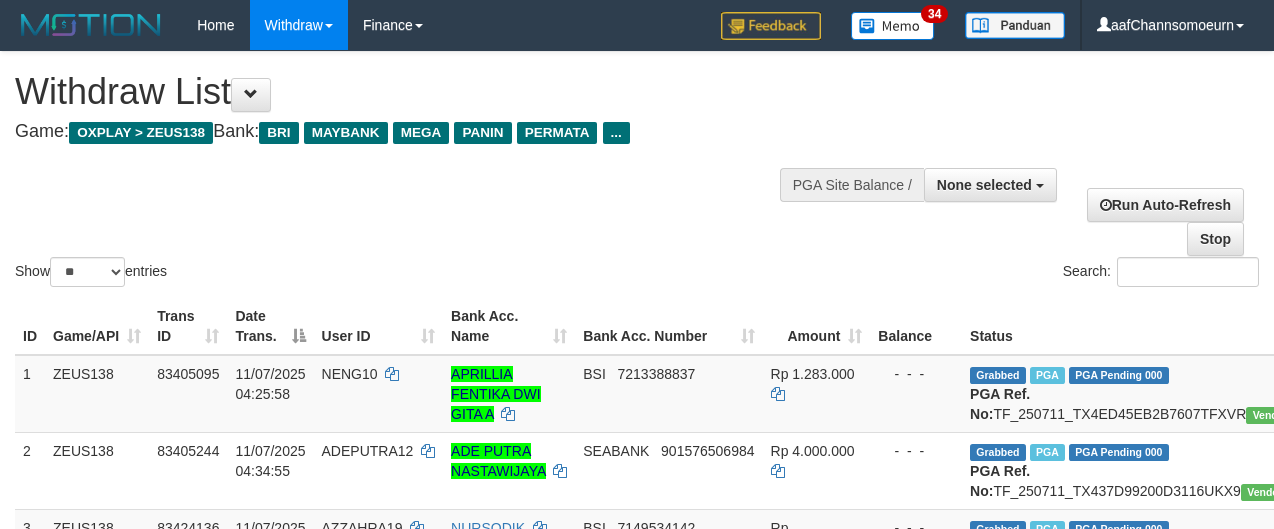 select 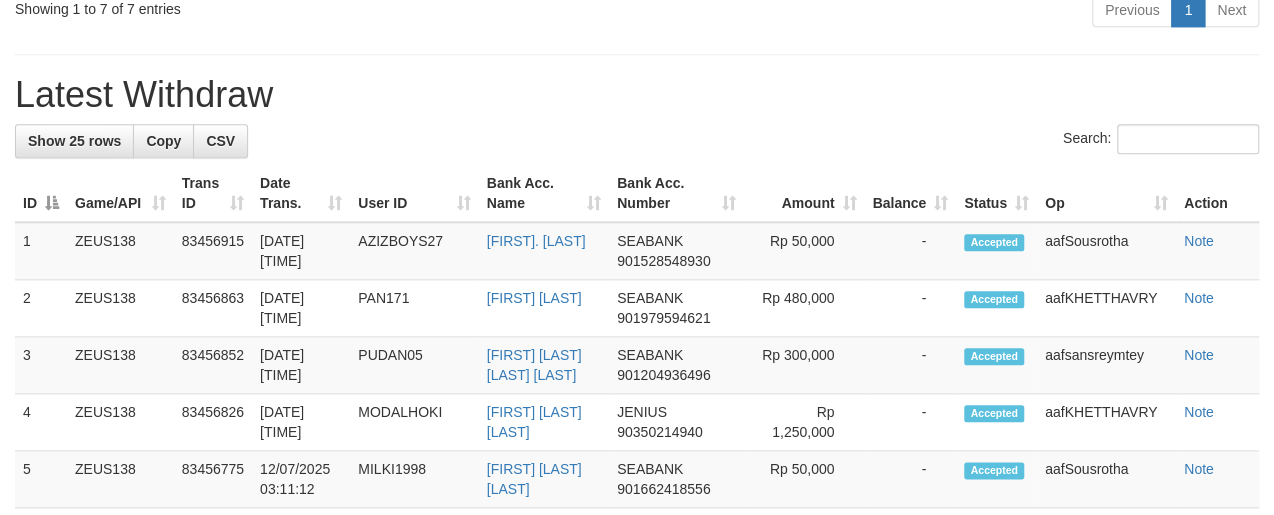 scroll, scrollTop: 814, scrollLeft: 0, axis: vertical 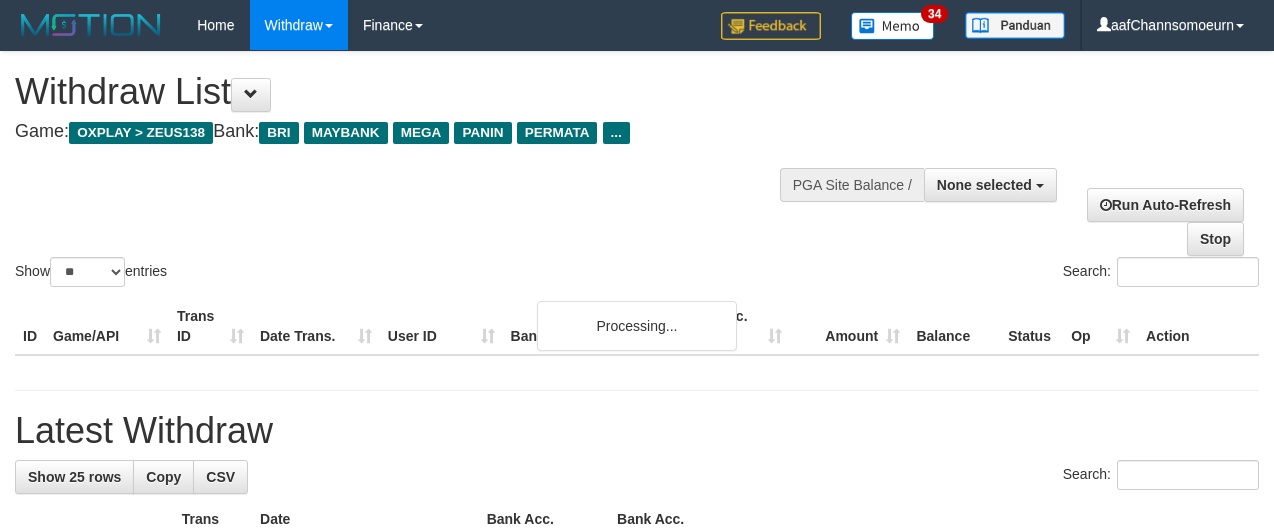 select 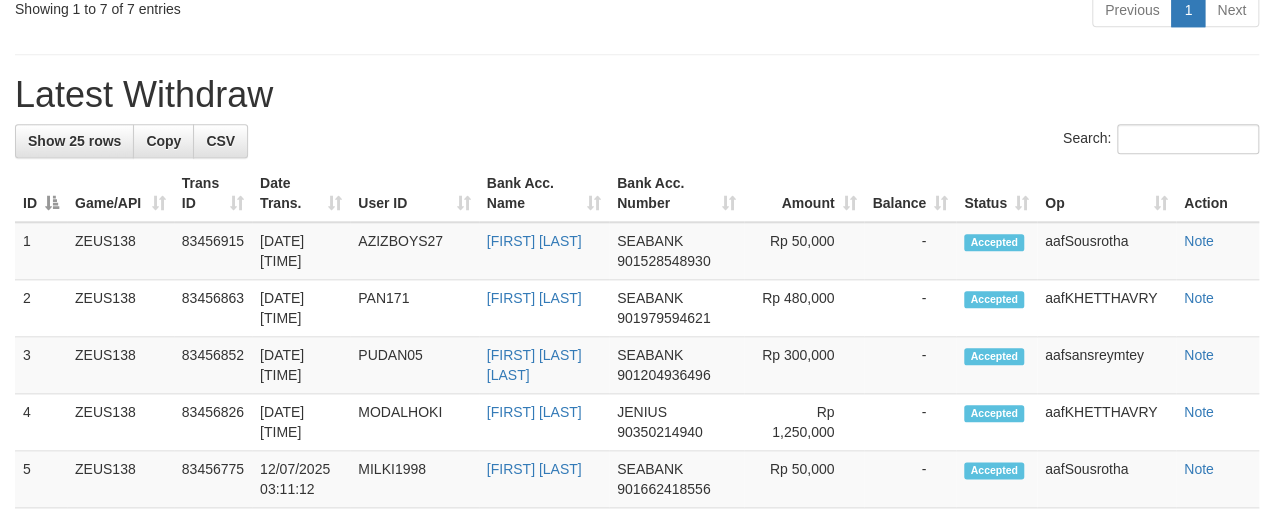 scroll, scrollTop: 814, scrollLeft: 0, axis: vertical 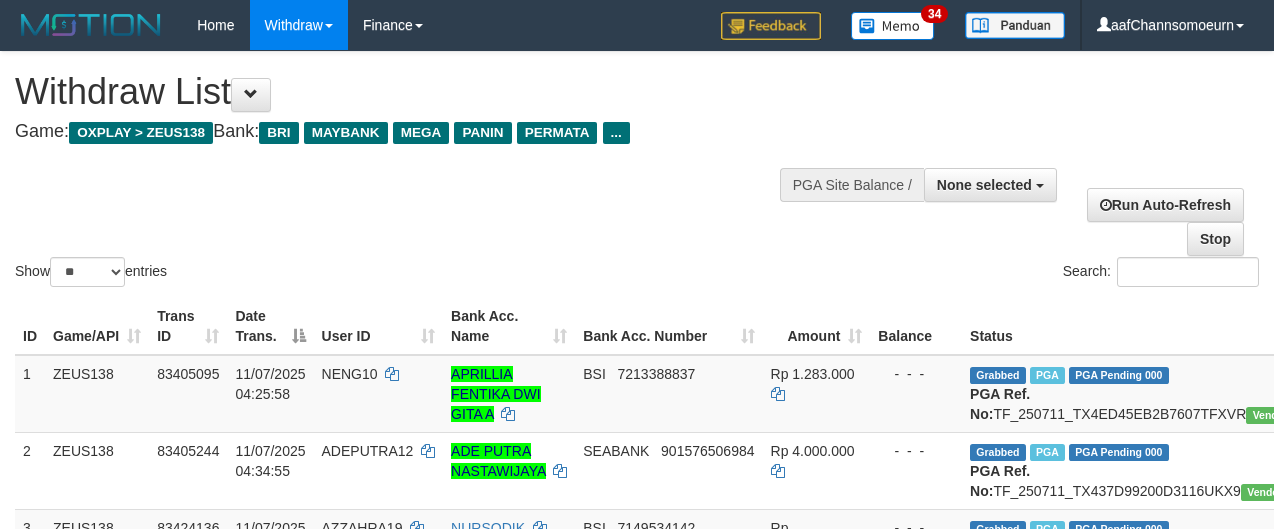 select 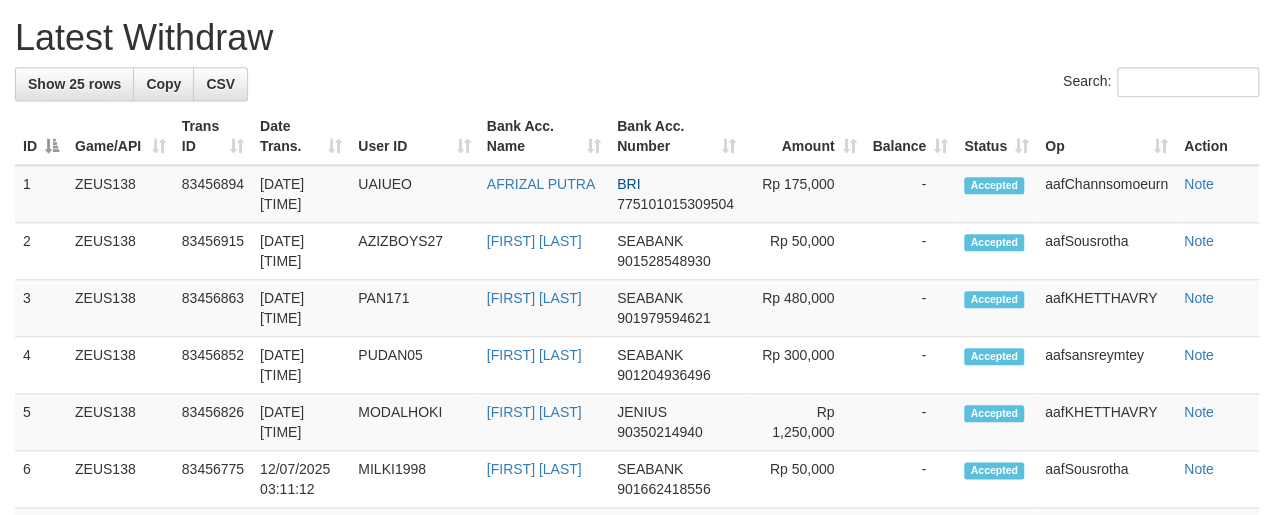 scroll, scrollTop: 814, scrollLeft: 0, axis: vertical 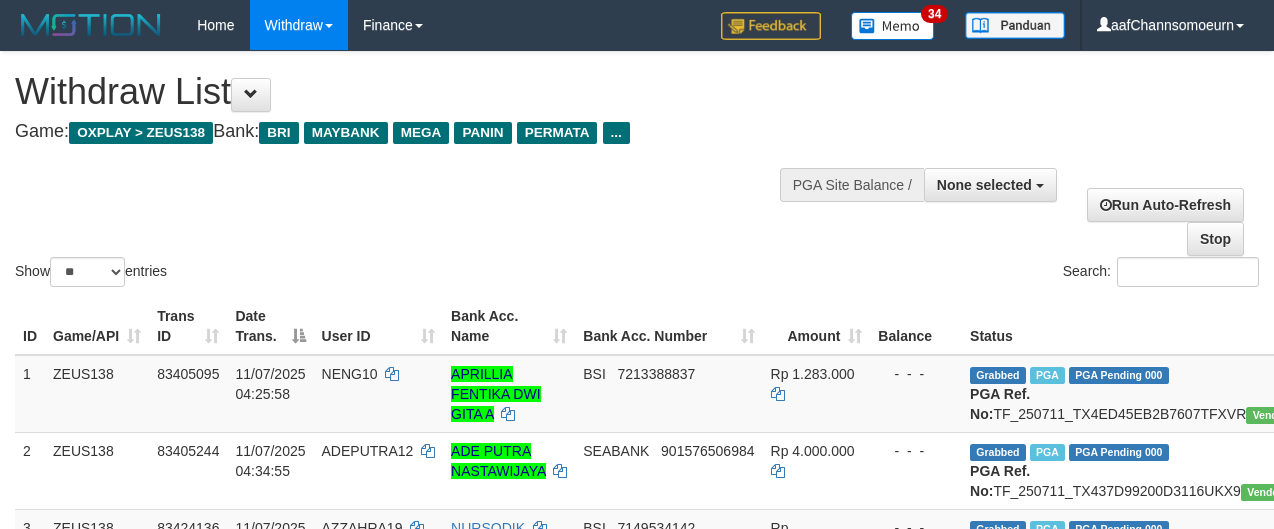 select 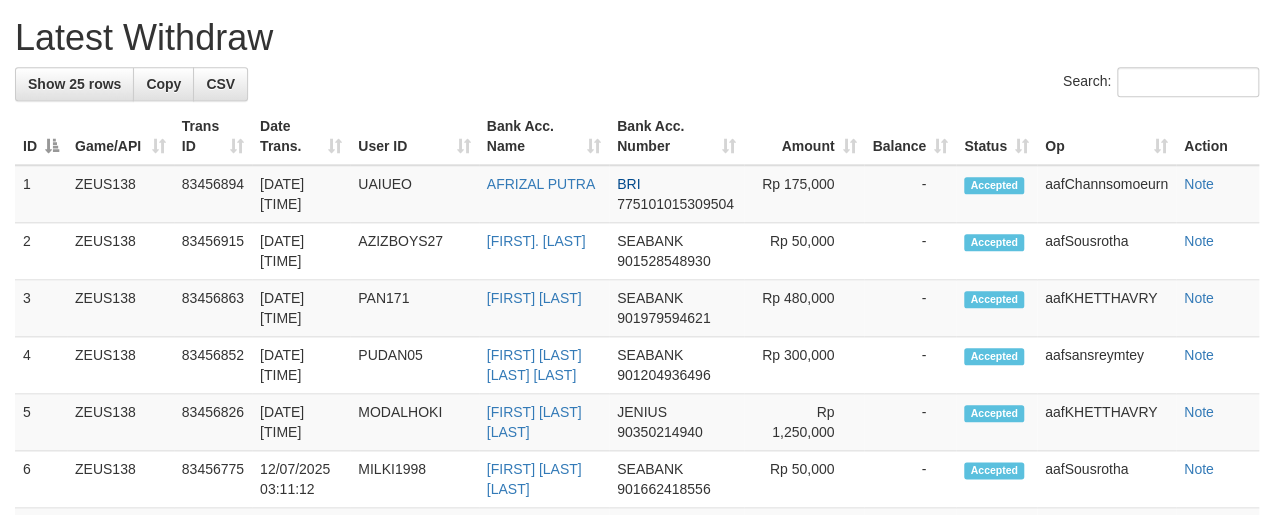 scroll, scrollTop: 814, scrollLeft: 0, axis: vertical 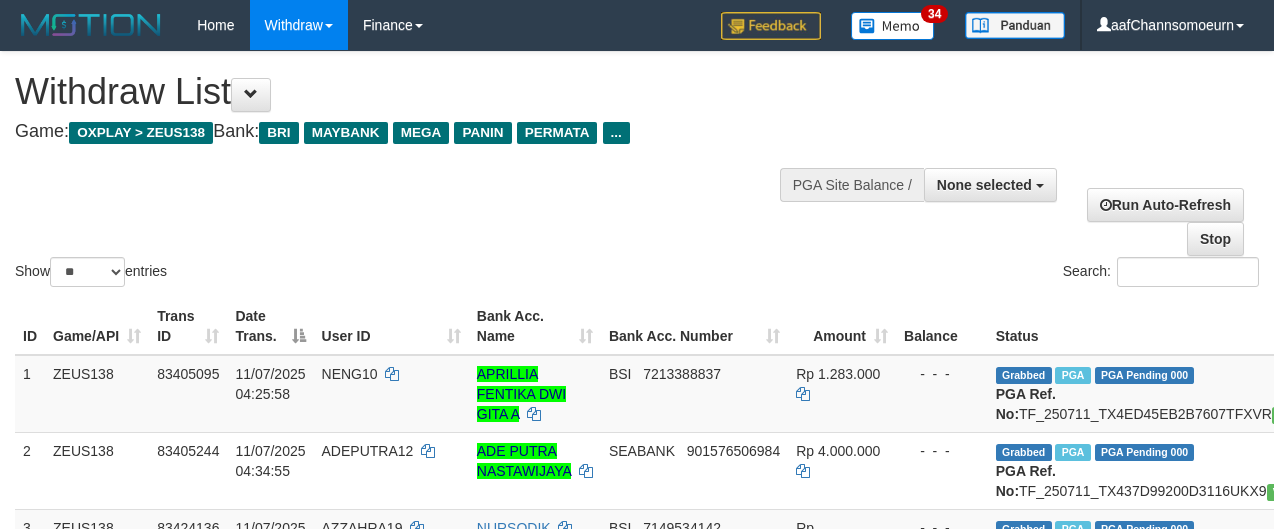 select 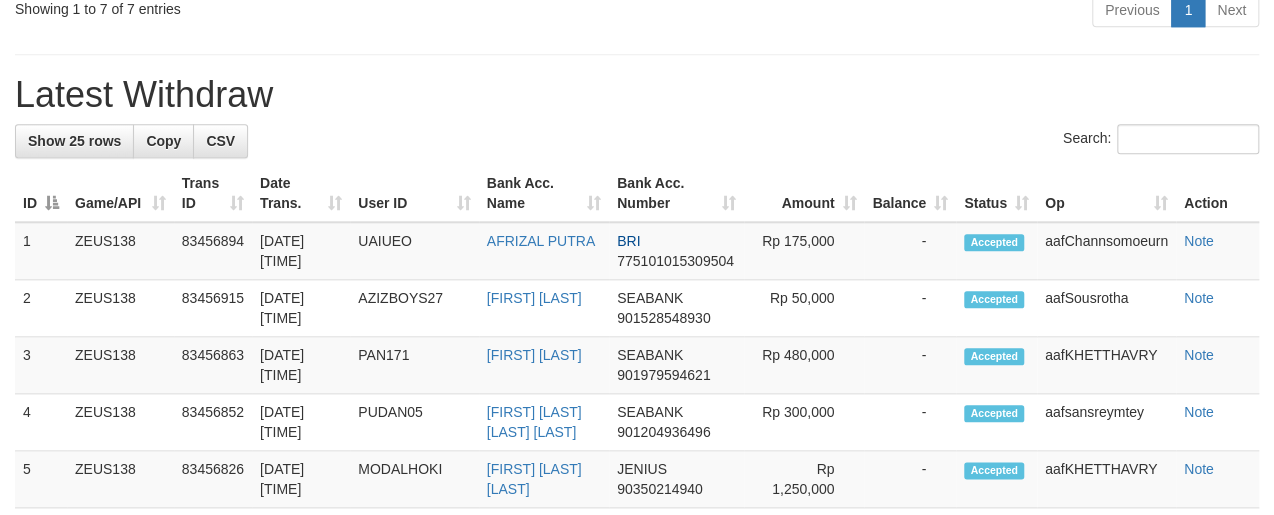 scroll, scrollTop: 814, scrollLeft: 0, axis: vertical 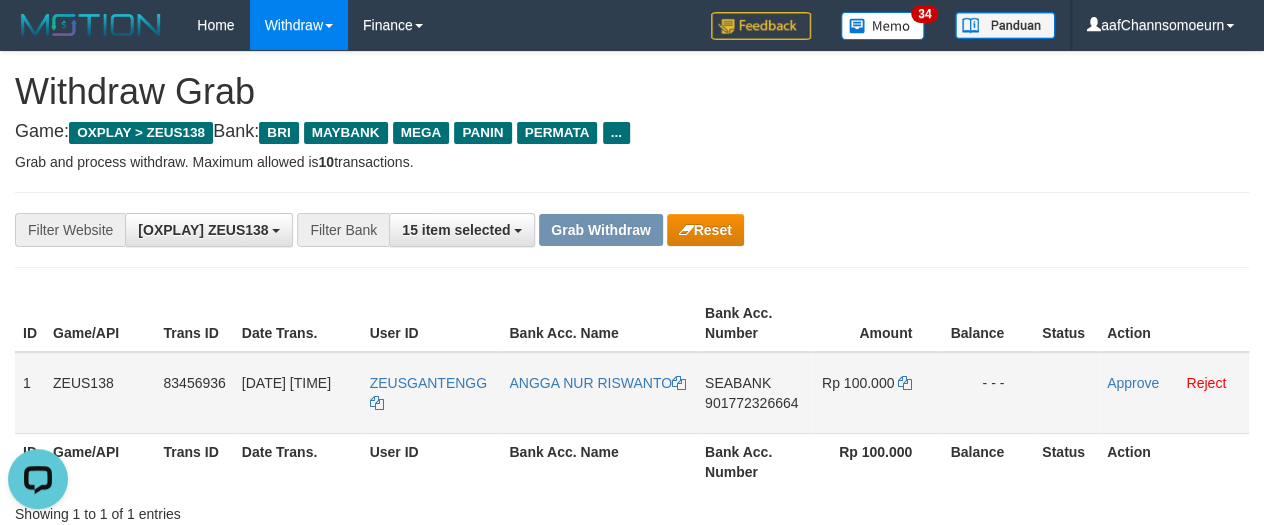 click on "ZEUSGANTENGG" at bounding box center [432, 393] 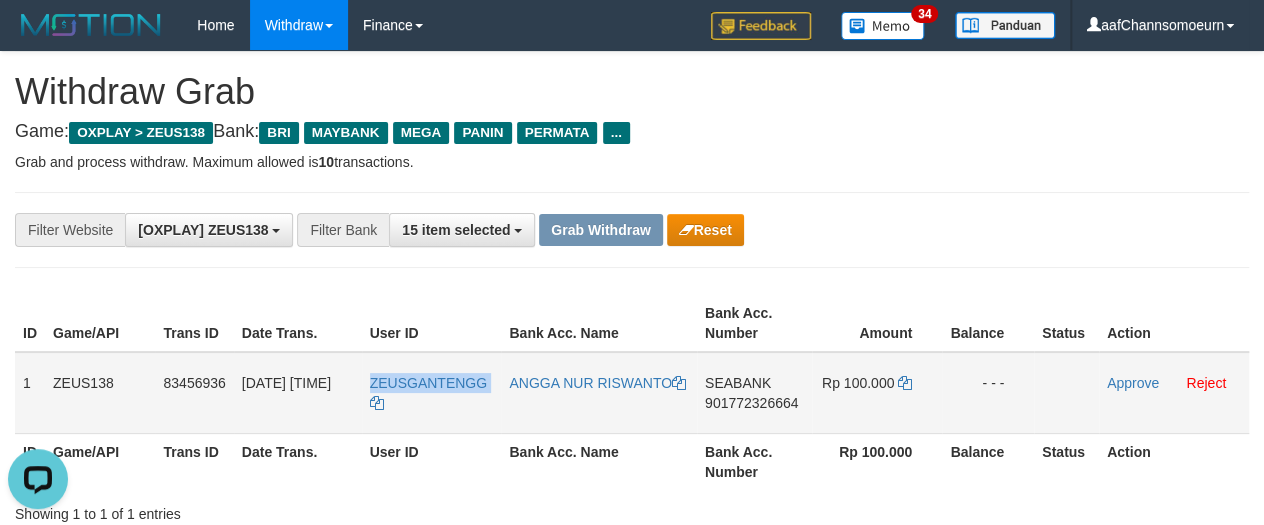 click on "ZEUSGANTENGG" at bounding box center [432, 393] 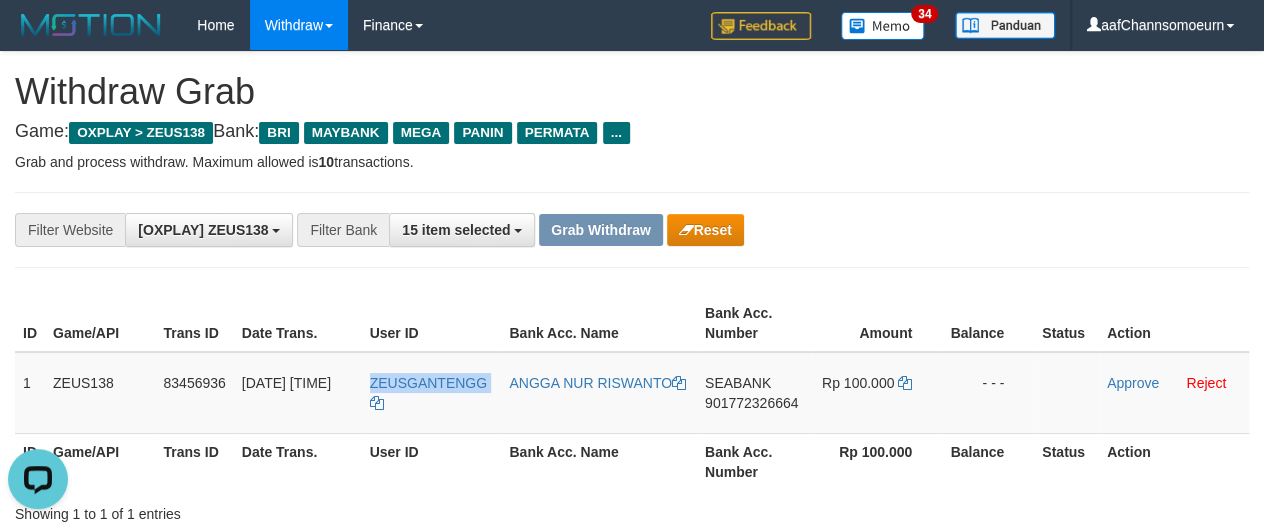 copy on "ZEUSGANTENGG" 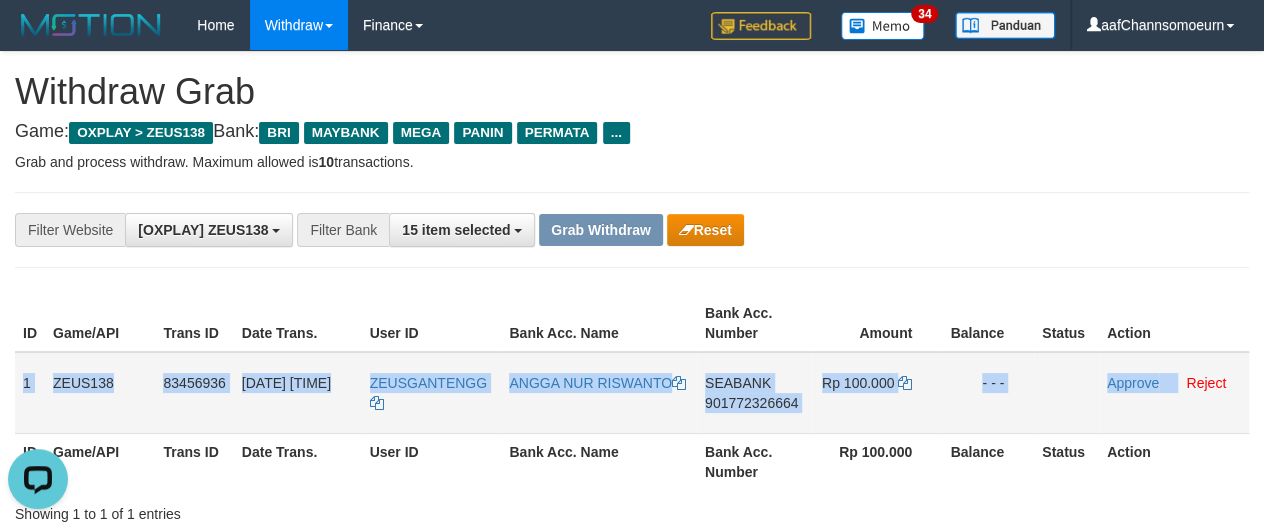 drag, startPoint x: 18, startPoint y: 367, endPoint x: 1180, endPoint y: 392, distance: 1162.2689 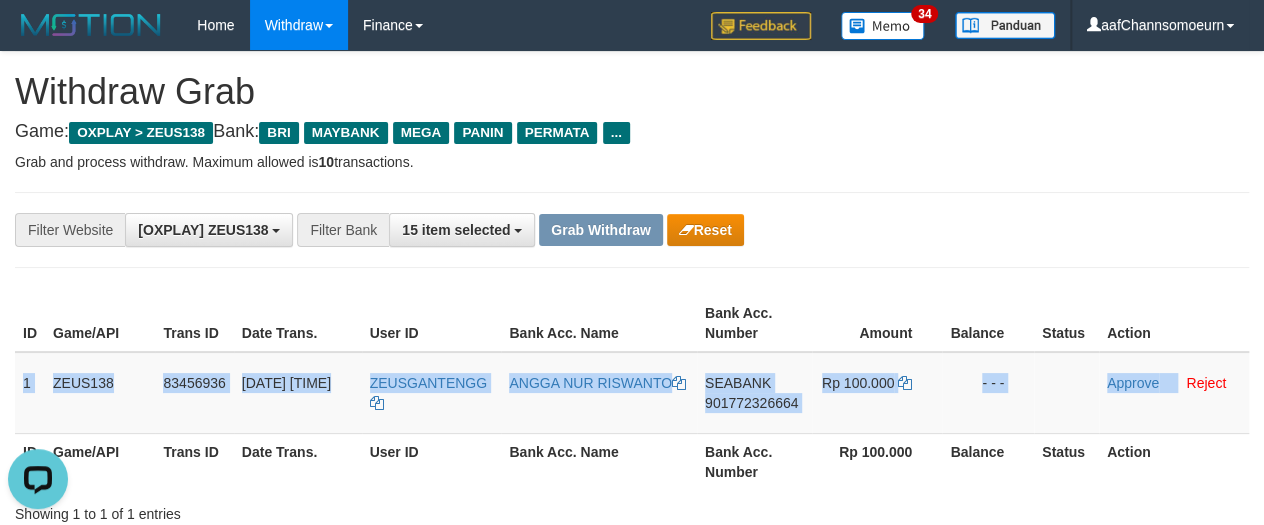 copy on "1
ZEUS138
83456936
12/07/2025 03:15:06
ZEUSGANTENGG
ANGGA NUR RISWANTO
SEABANK
901772326664
Rp 100.000
- - -
Approve" 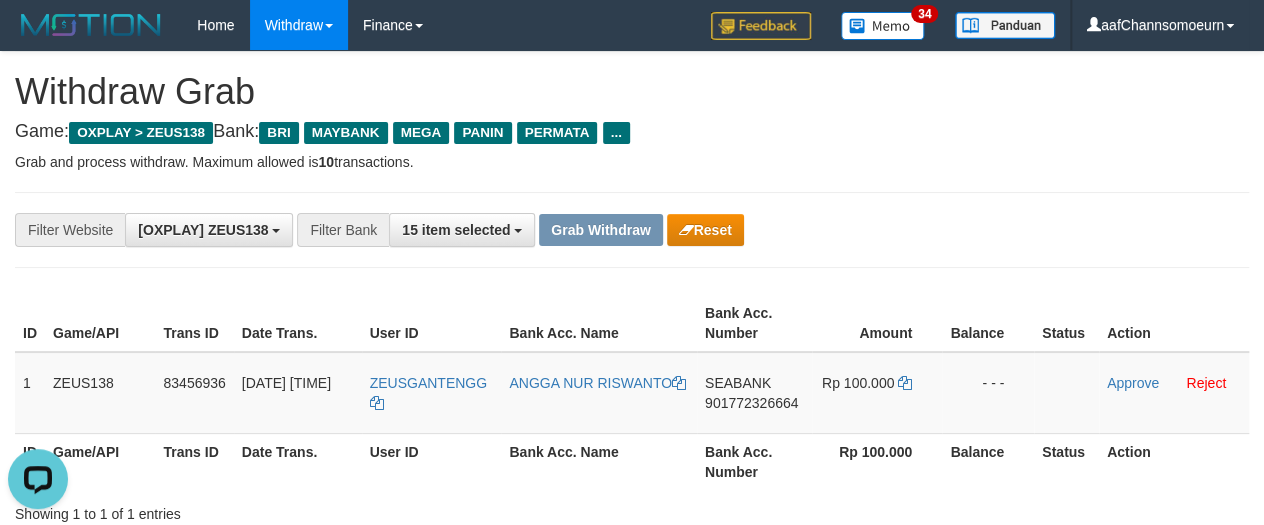 drag, startPoint x: 979, startPoint y: 230, endPoint x: 834, endPoint y: 359, distance: 194.0773 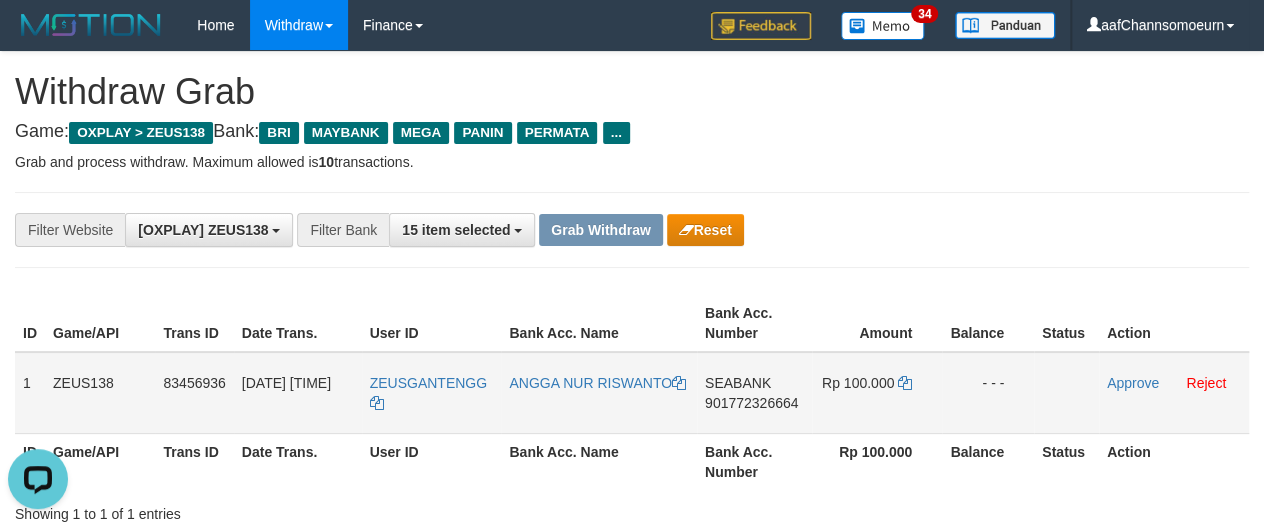 click on "SEABANK" at bounding box center (738, 383) 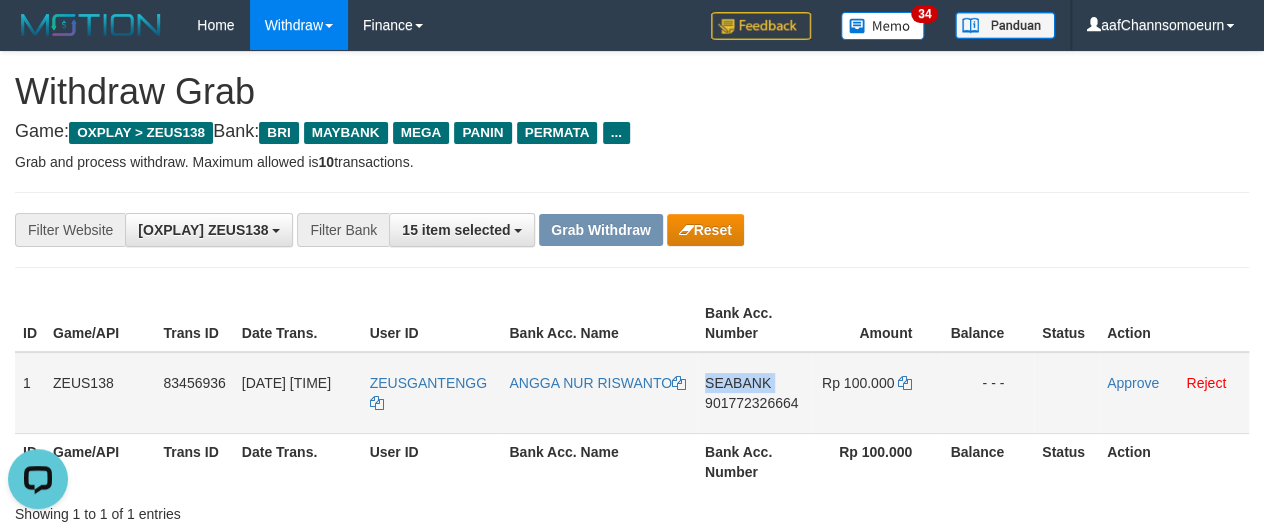 click on "SEABANK" at bounding box center [738, 383] 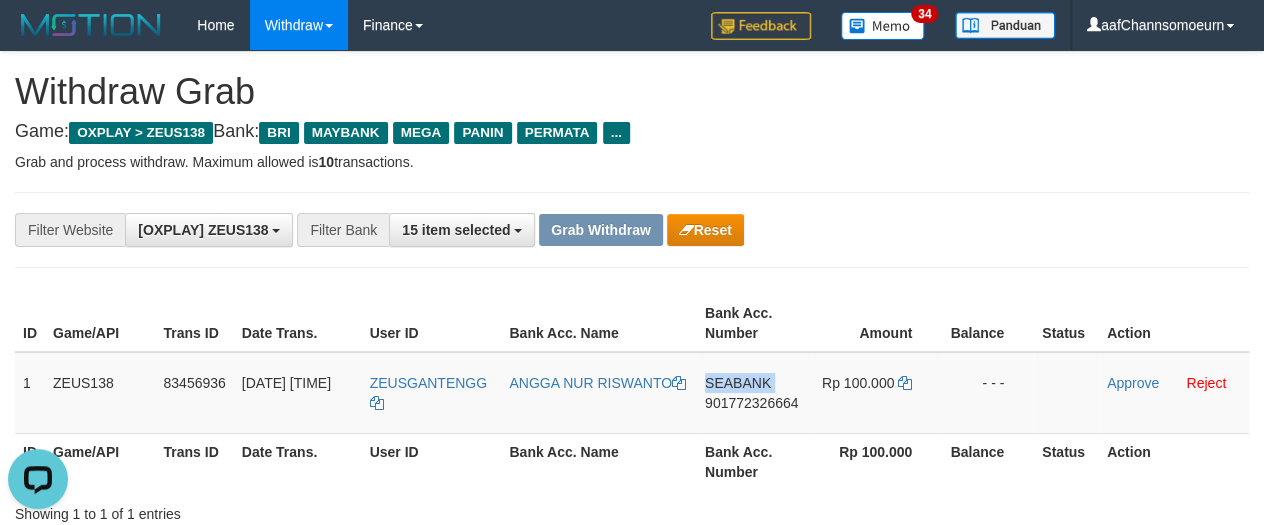 copy on "SEABANK" 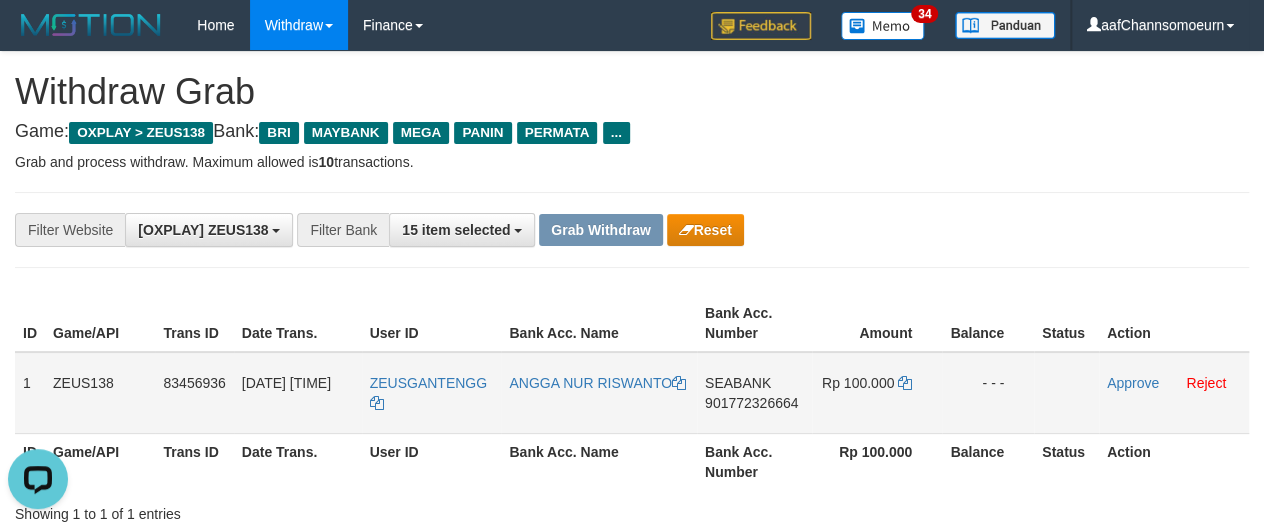 click on "901772326664" at bounding box center [751, 403] 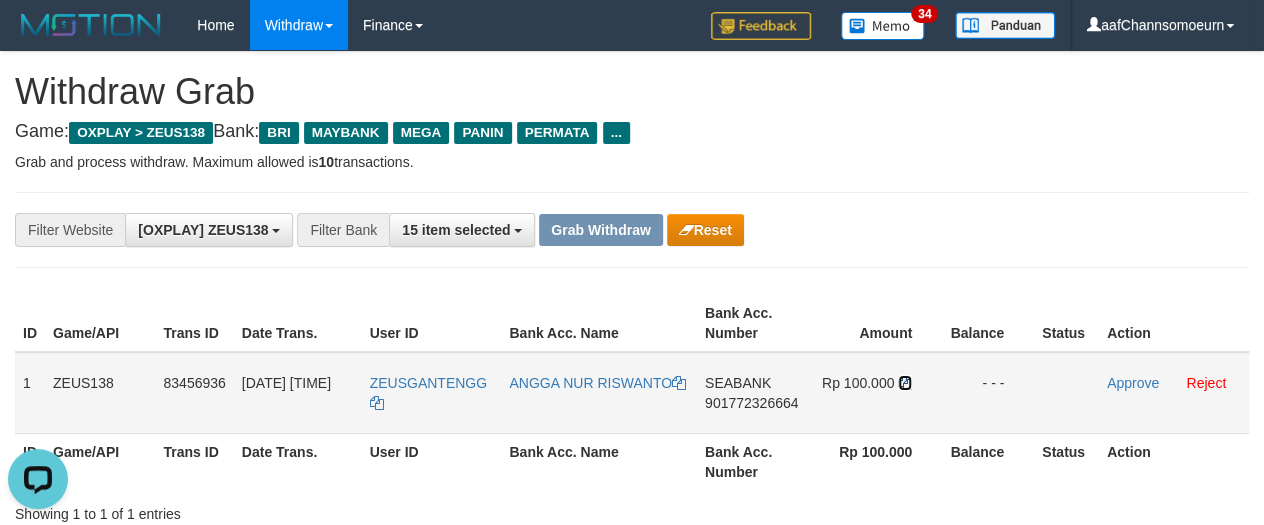 click at bounding box center (905, 383) 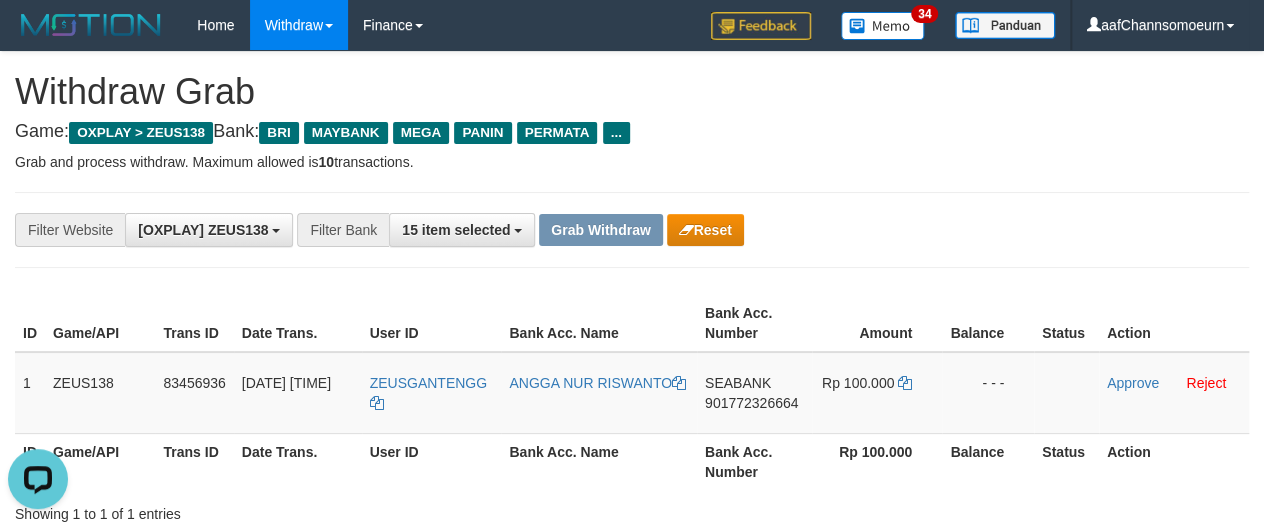 click on "**********" at bounding box center (632, 1123) 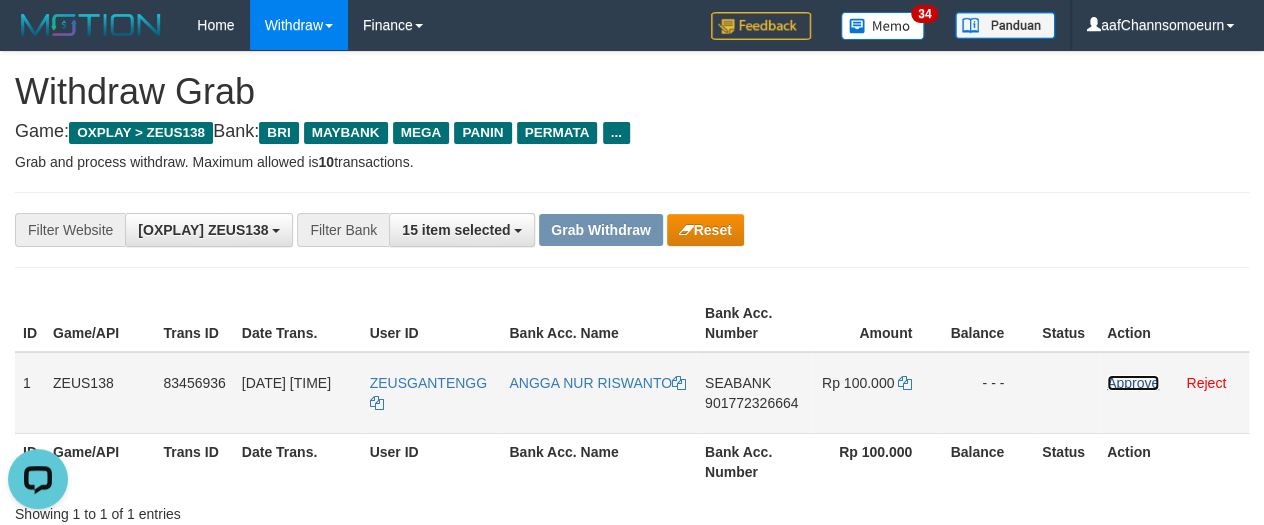click on "Approve" at bounding box center (1133, 383) 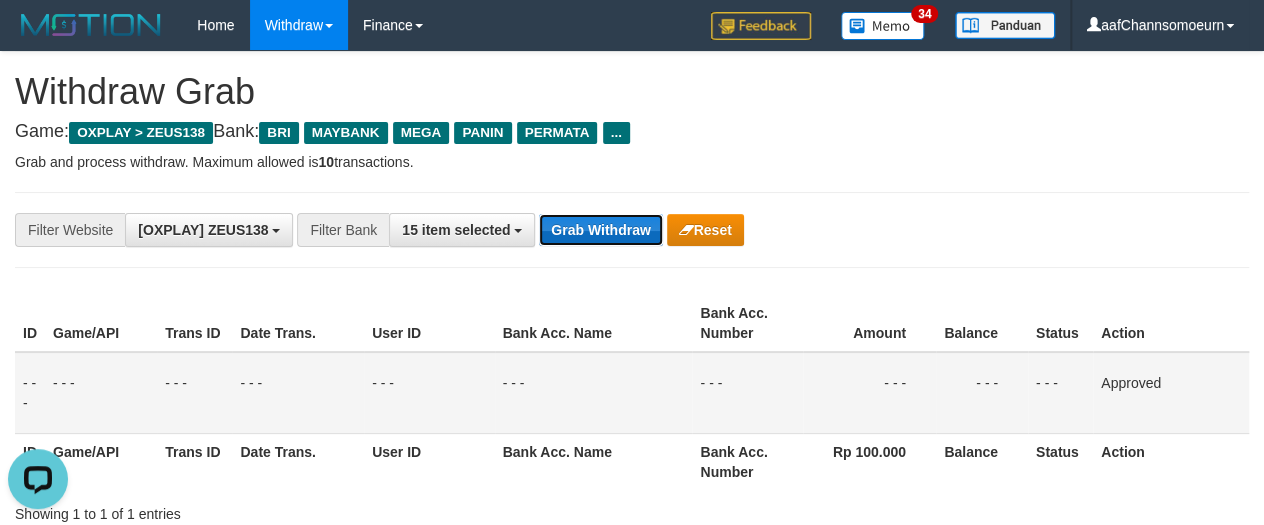 click on "Grab Withdraw" at bounding box center [600, 230] 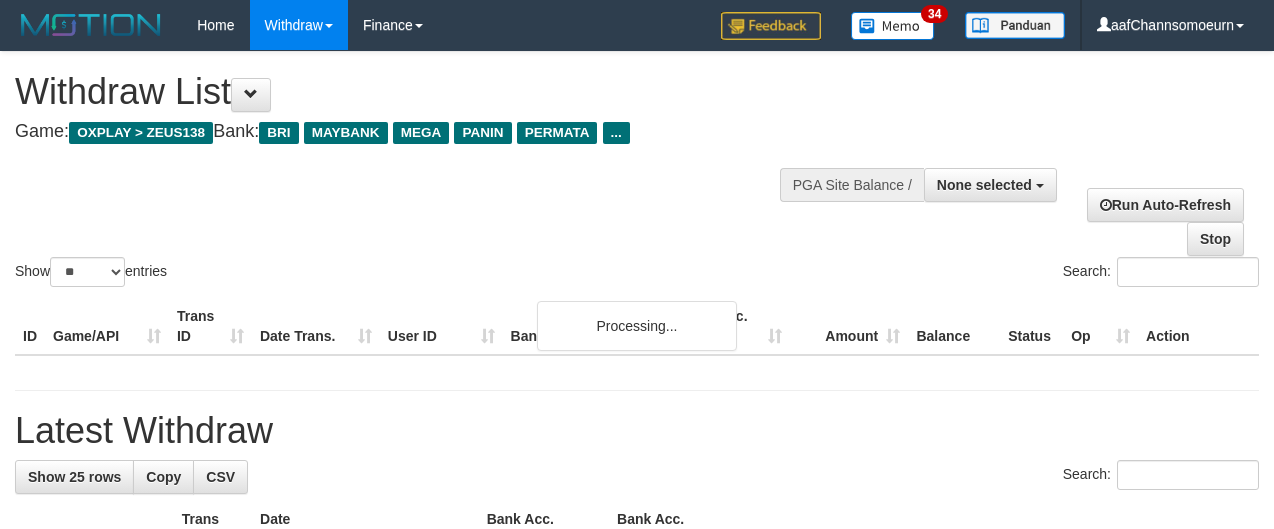 select 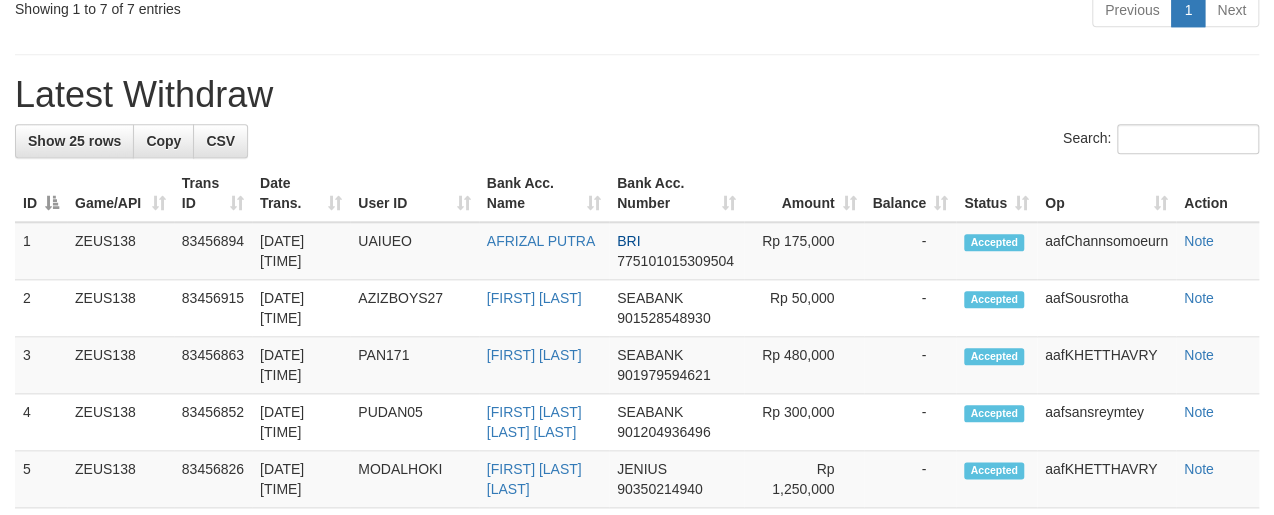 scroll, scrollTop: 814, scrollLeft: 0, axis: vertical 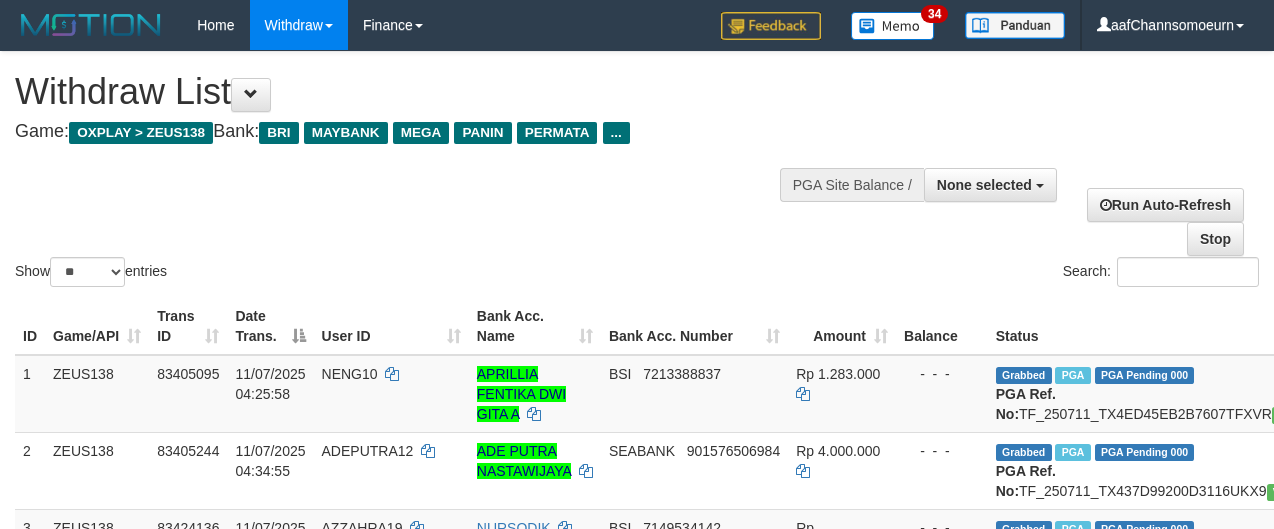 select 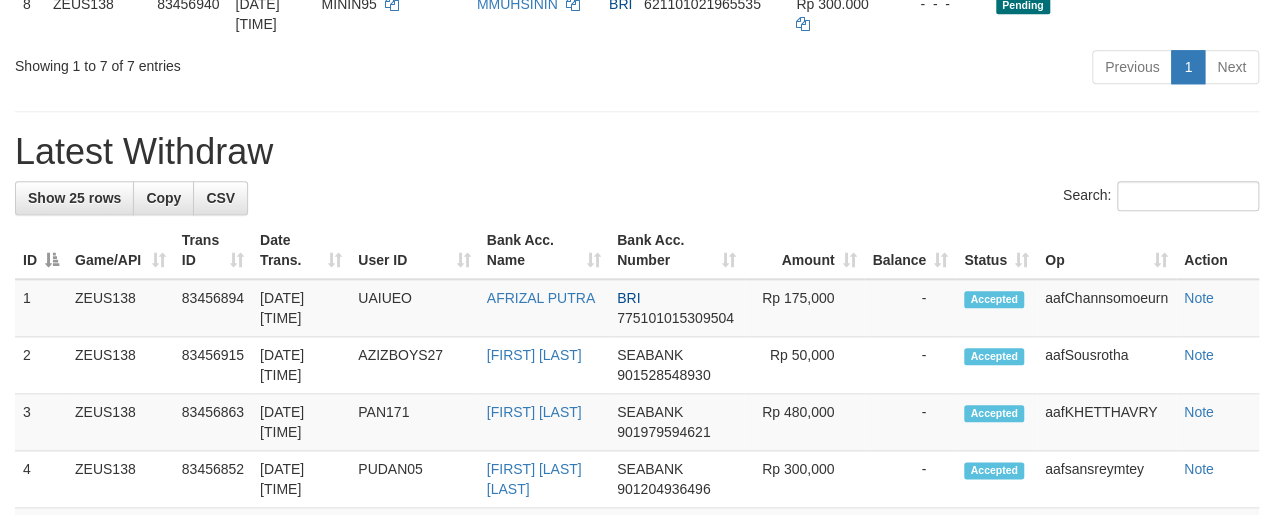 scroll, scrollTop: 814, scrollLeft: 0, axis: vertical 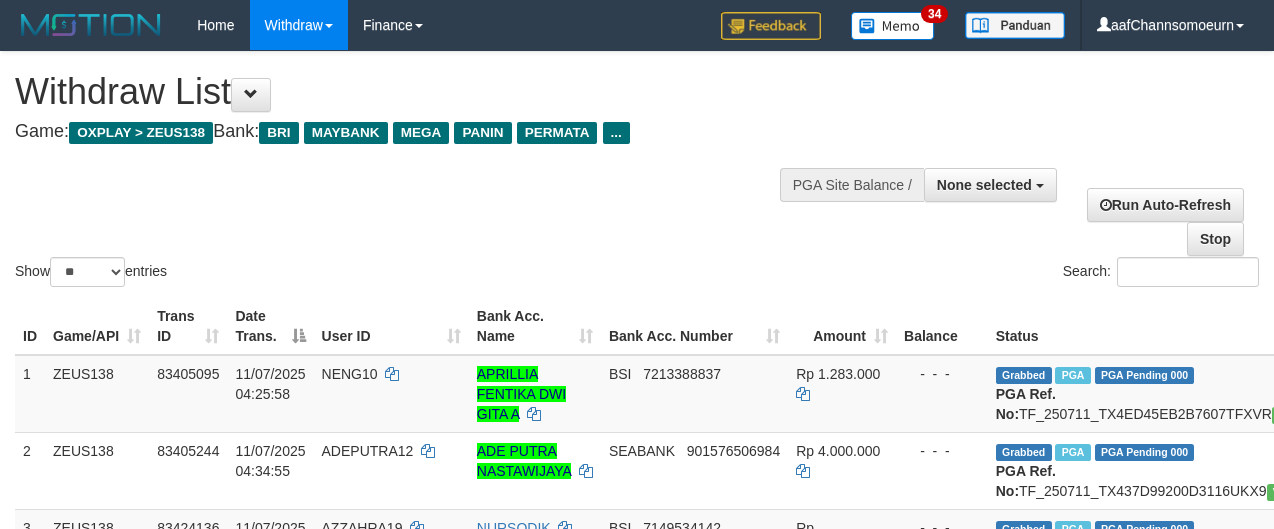 select 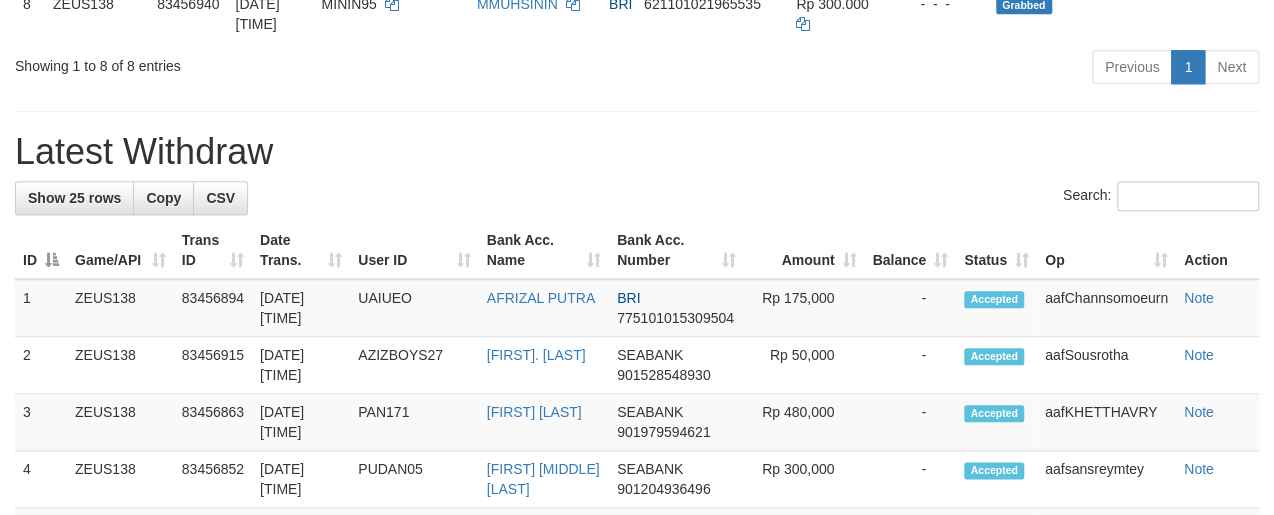scroll, scrollTop: 814, scrollLeft: 0, axis: vertical 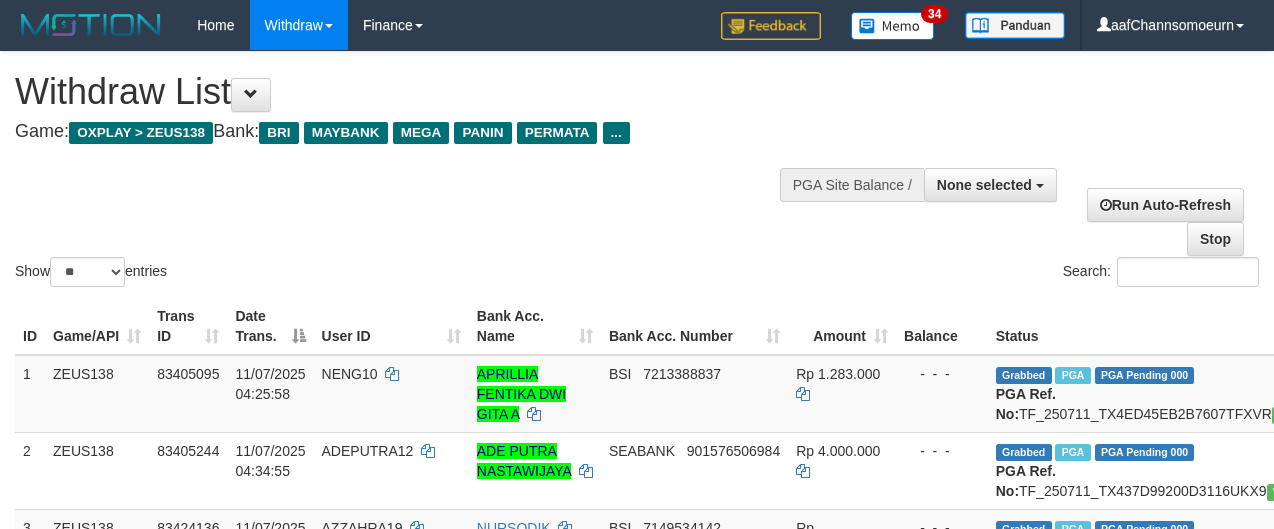 select 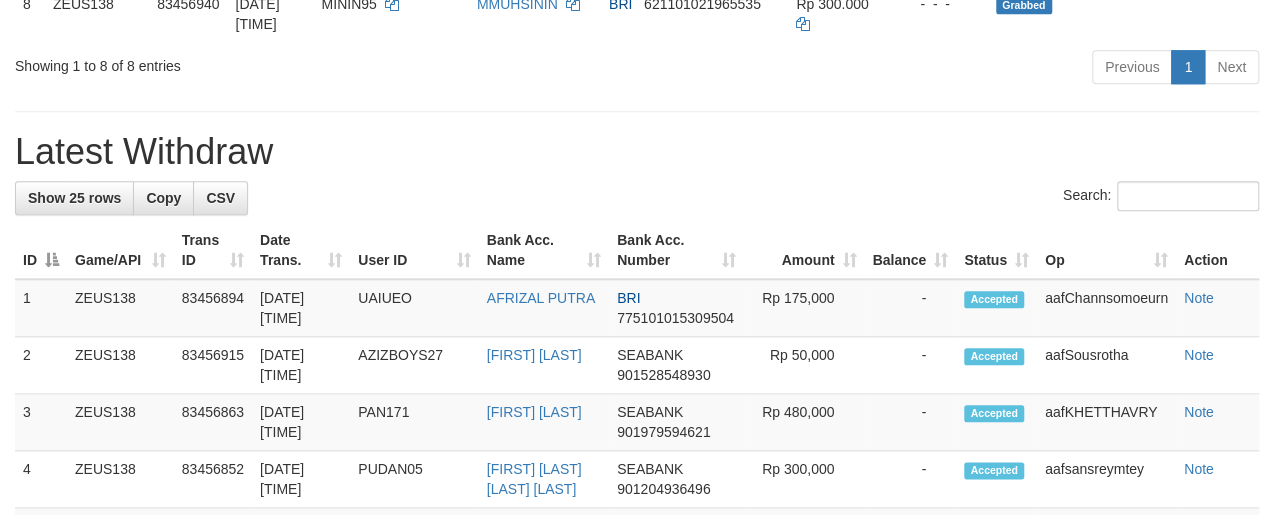 scroll, scrollTop: 814, scrollLeft: 0, axis: vertical 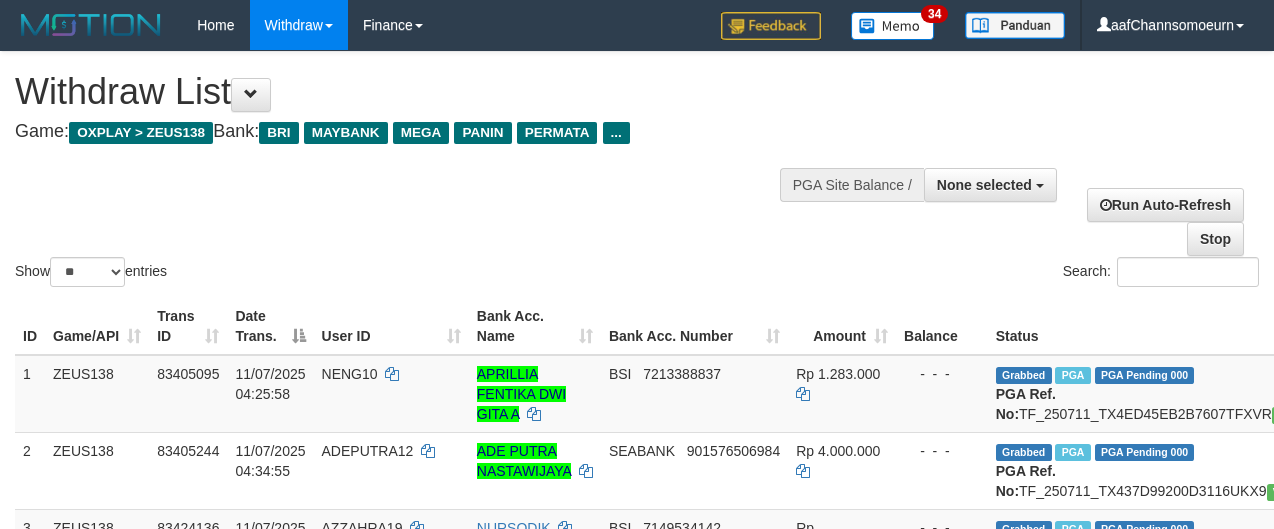 select 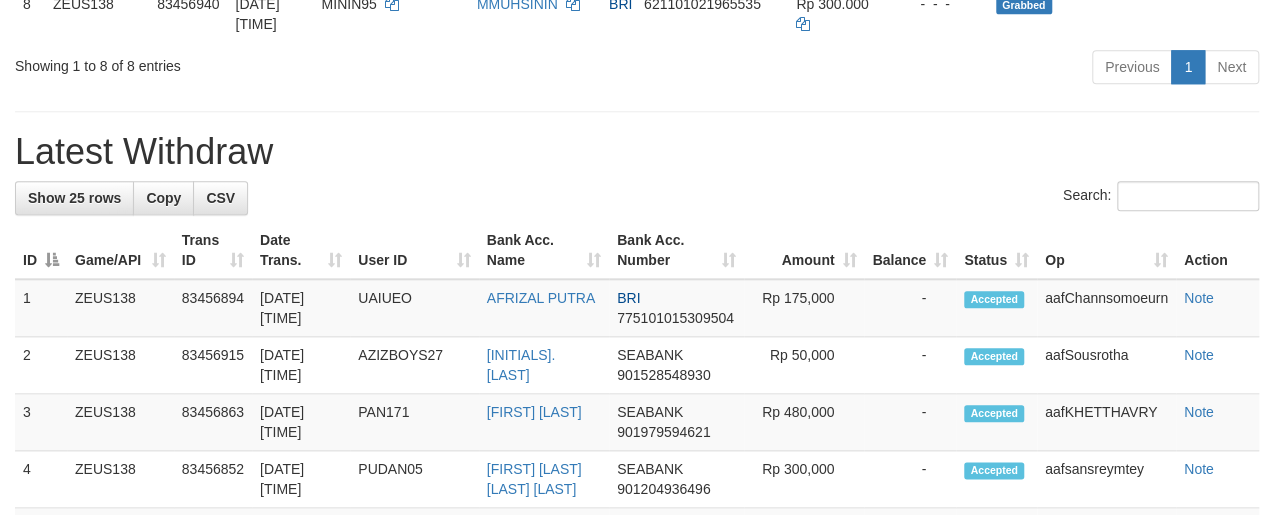 scroll, scrollTop: 814, scrollLeft: 0, axis: vertical 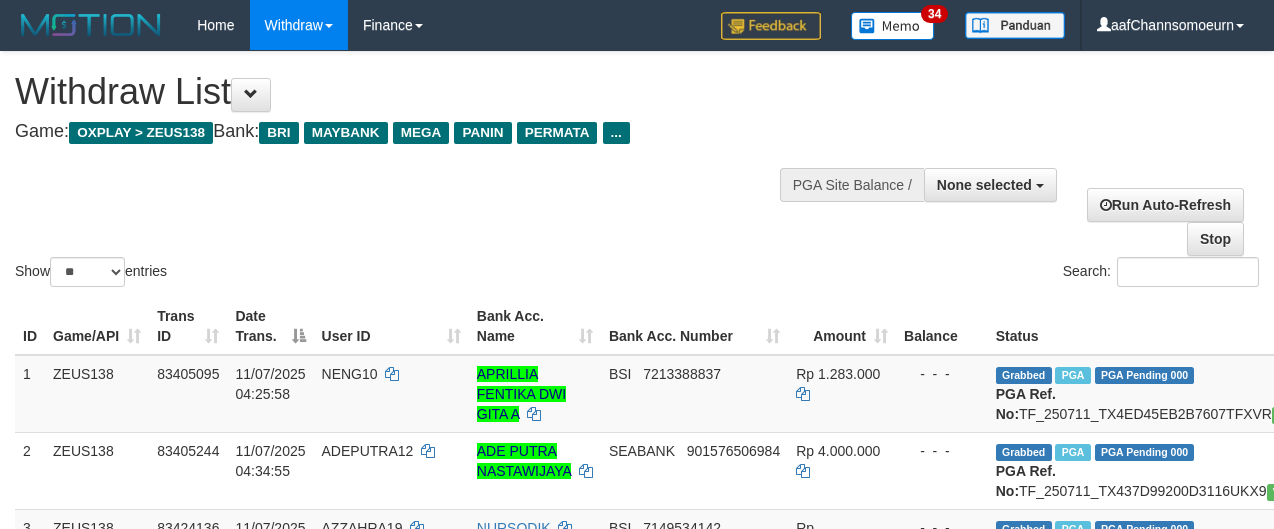 select 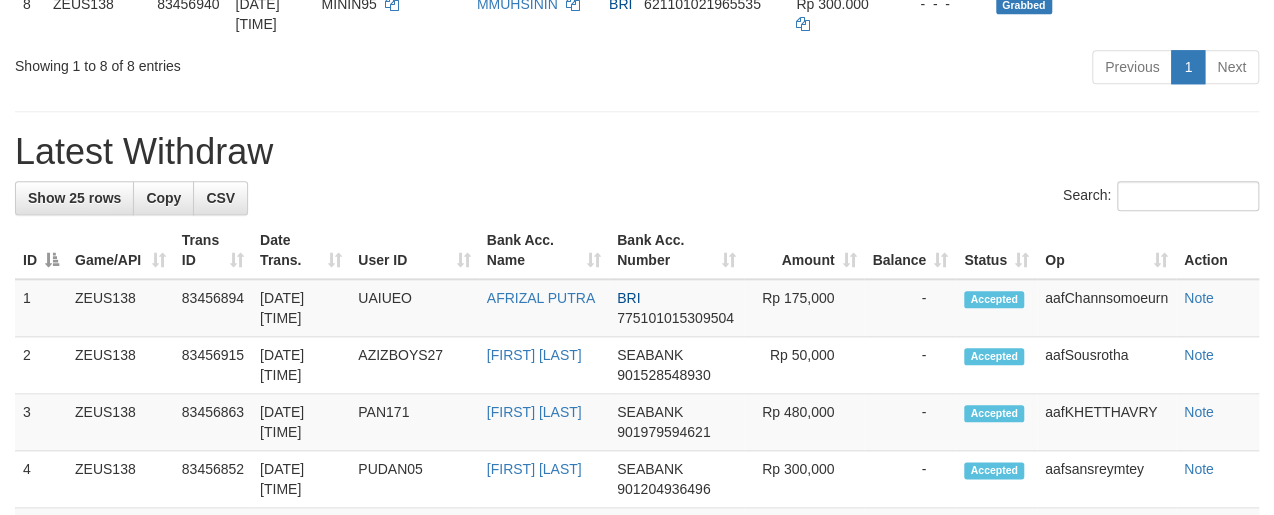 scroll, scrollTop: 814, scrollLeft: 0, axis: vertical 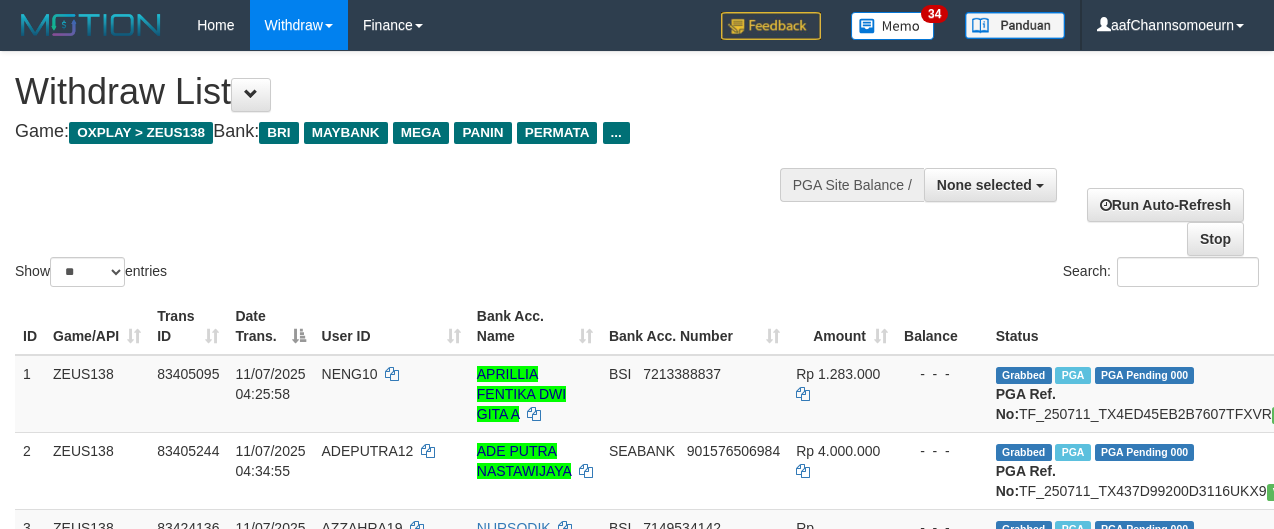 select 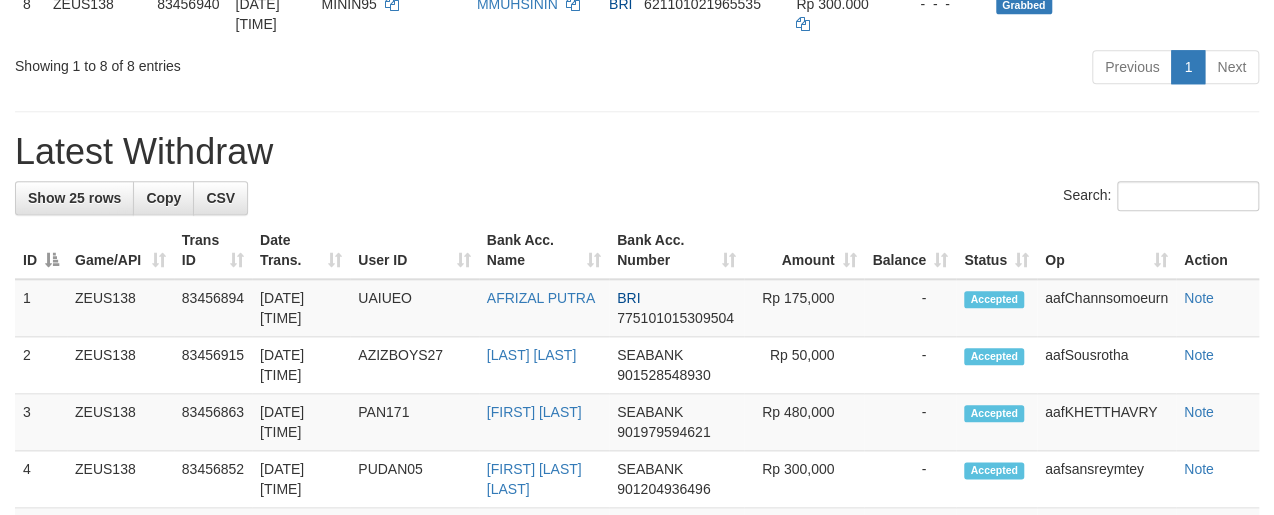 scroll, scrollTop: 814, scrollLeft: 0, axis: vertical 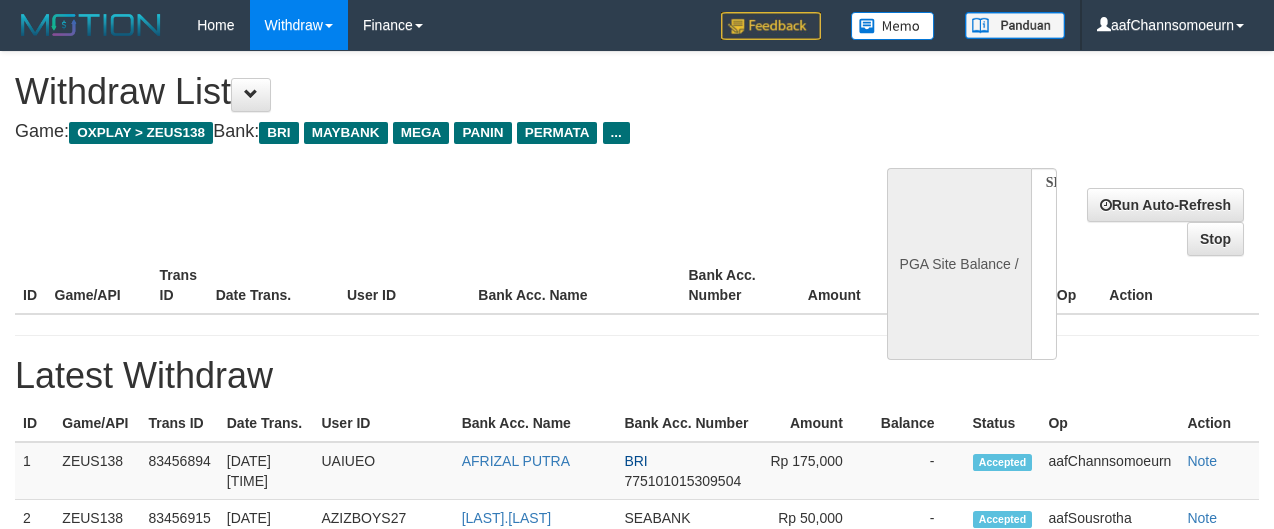 select 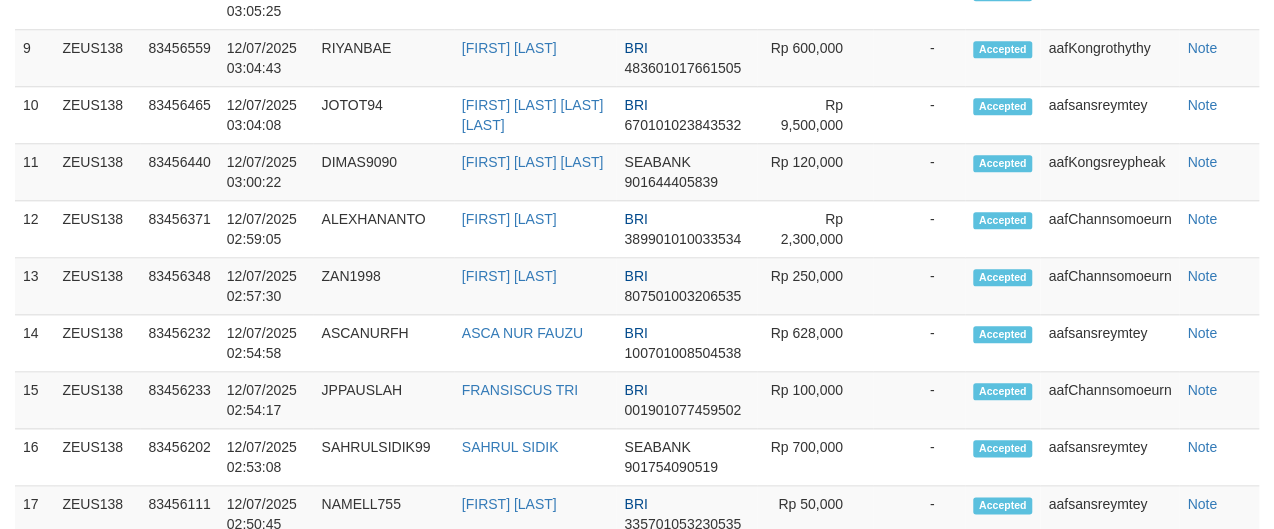 select on "**" 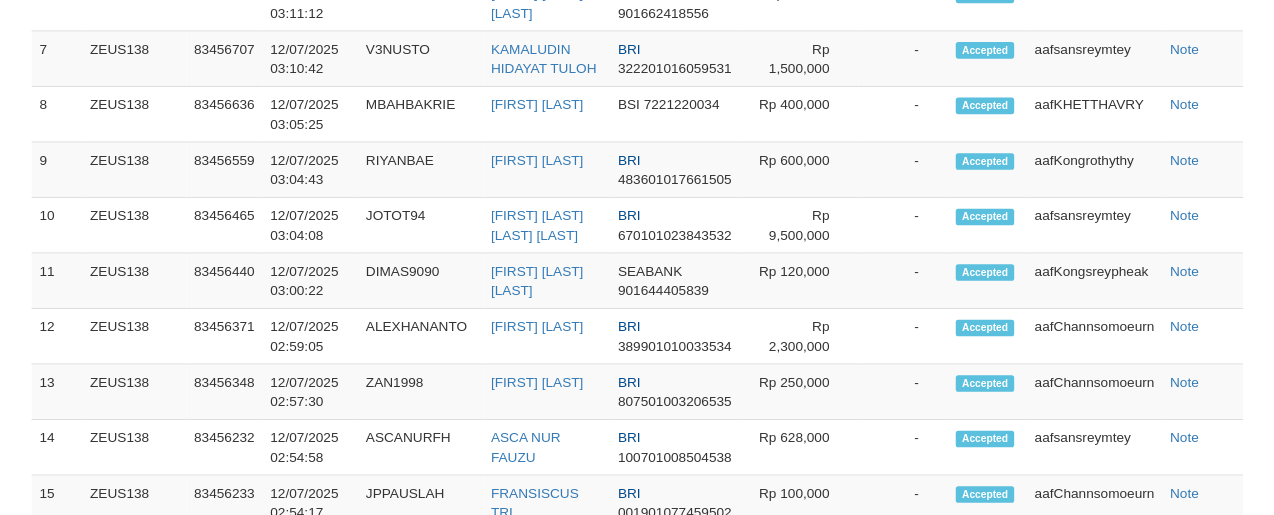 scroll, scrollTop: 1504, scrollLeft: 0, axis: vertical 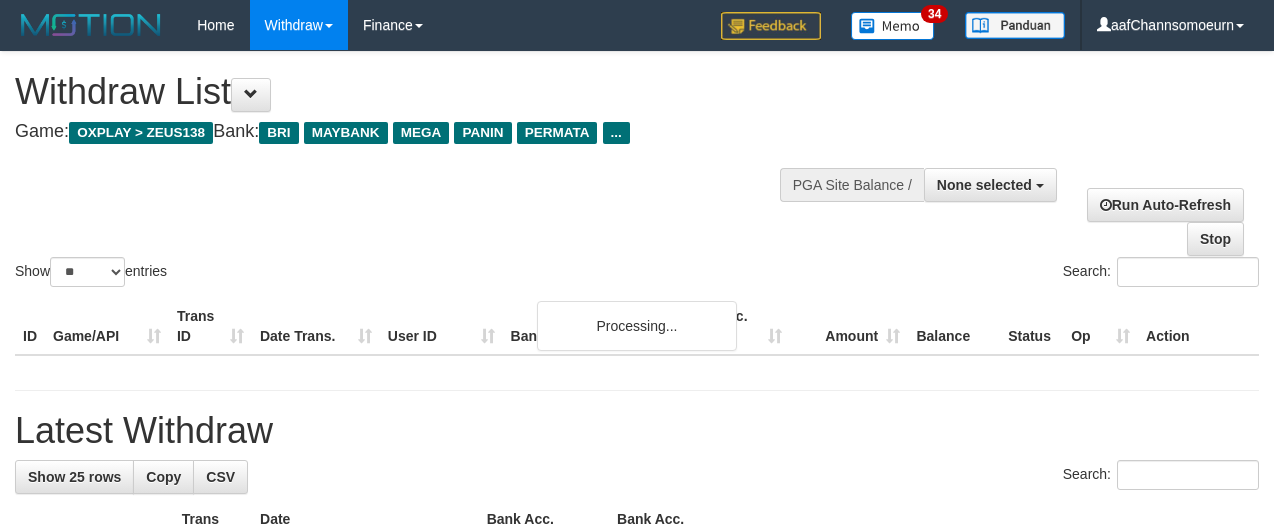 select 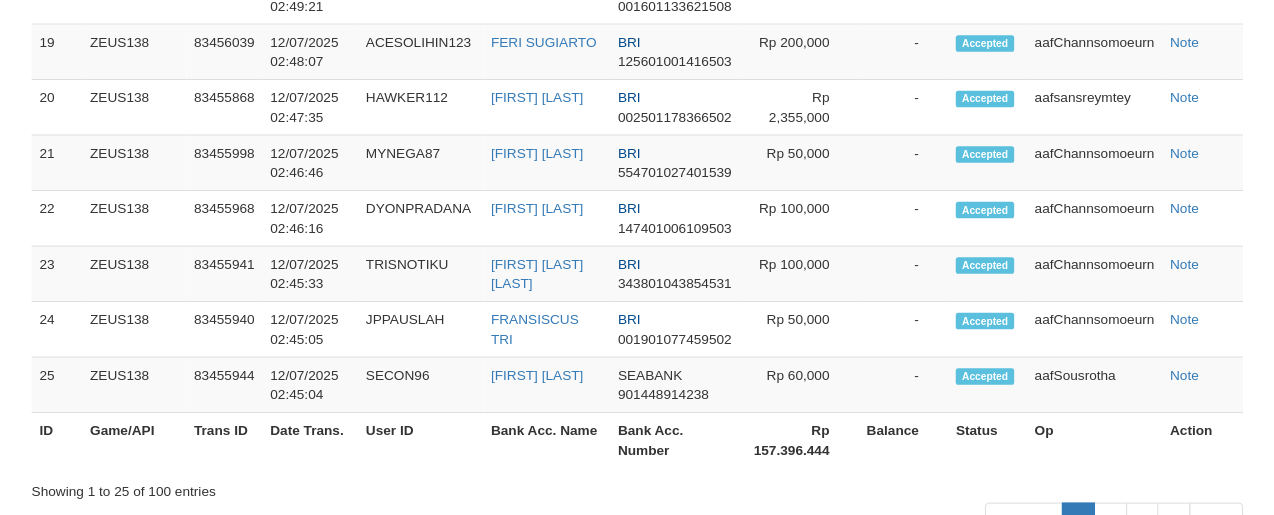 scroll, scrollTop: 1504, scrollLeft: 0, axis: vertical 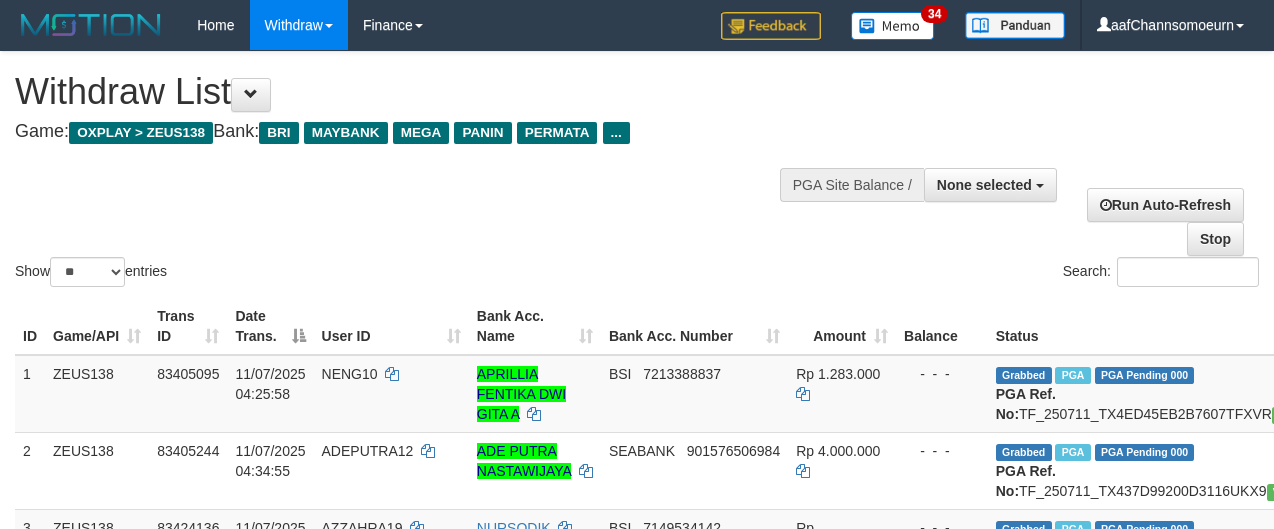 select 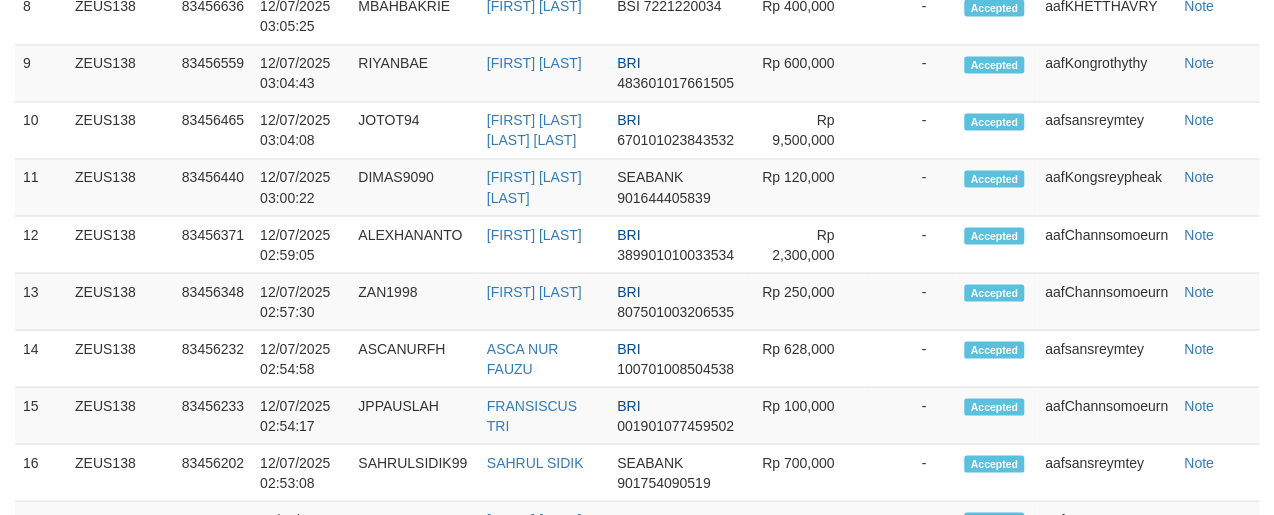 scroll, scrollTop: 1504, scrollLeft: 0, axis: vertical 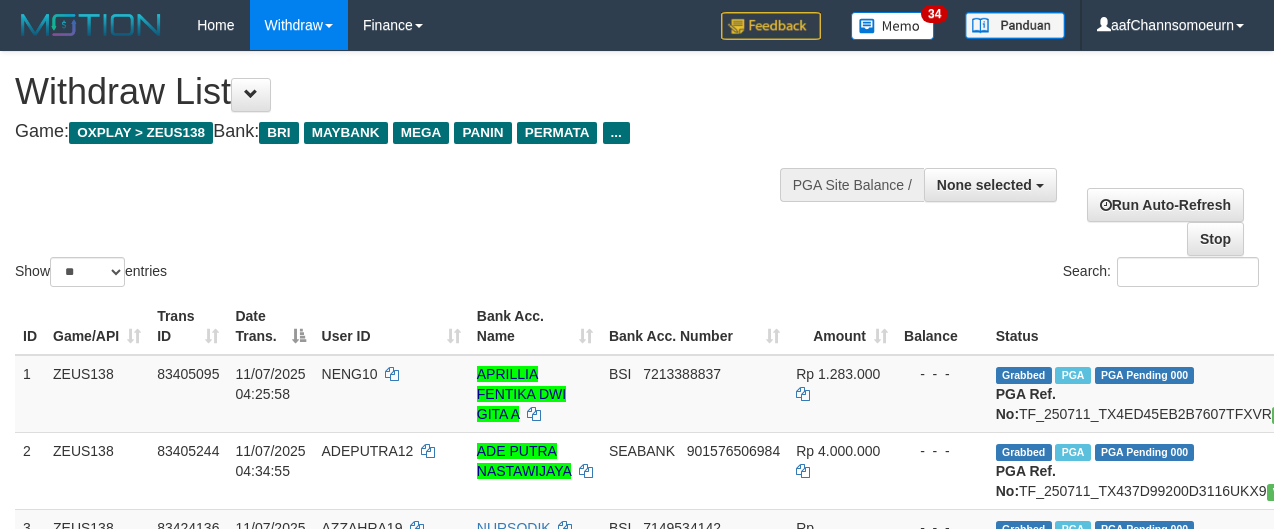 select 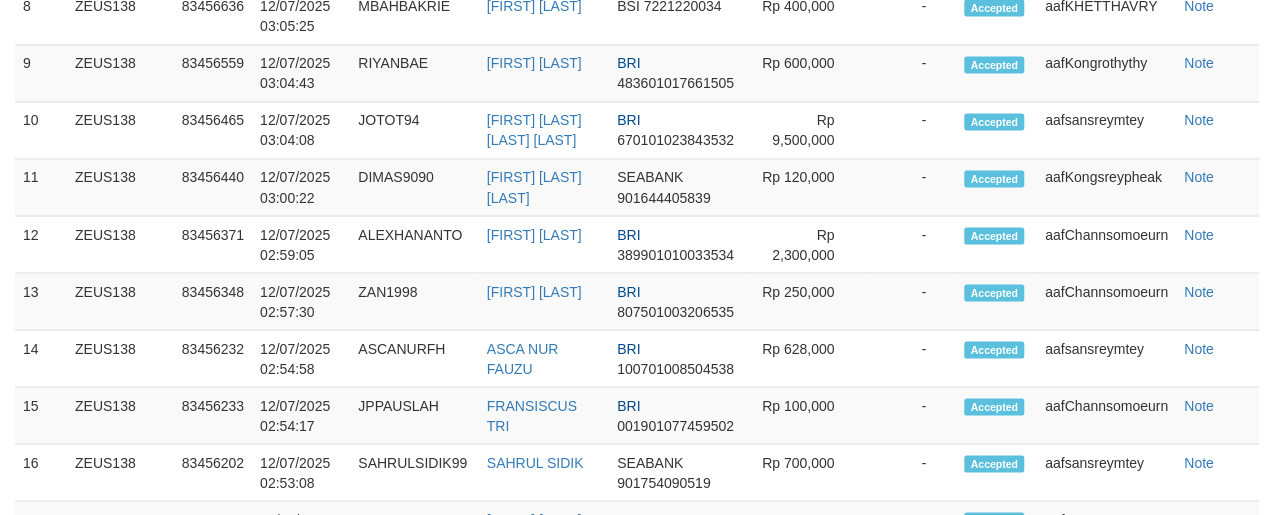scroll, scrollTop: 1504, scrollLeft: 0, axis: vertical 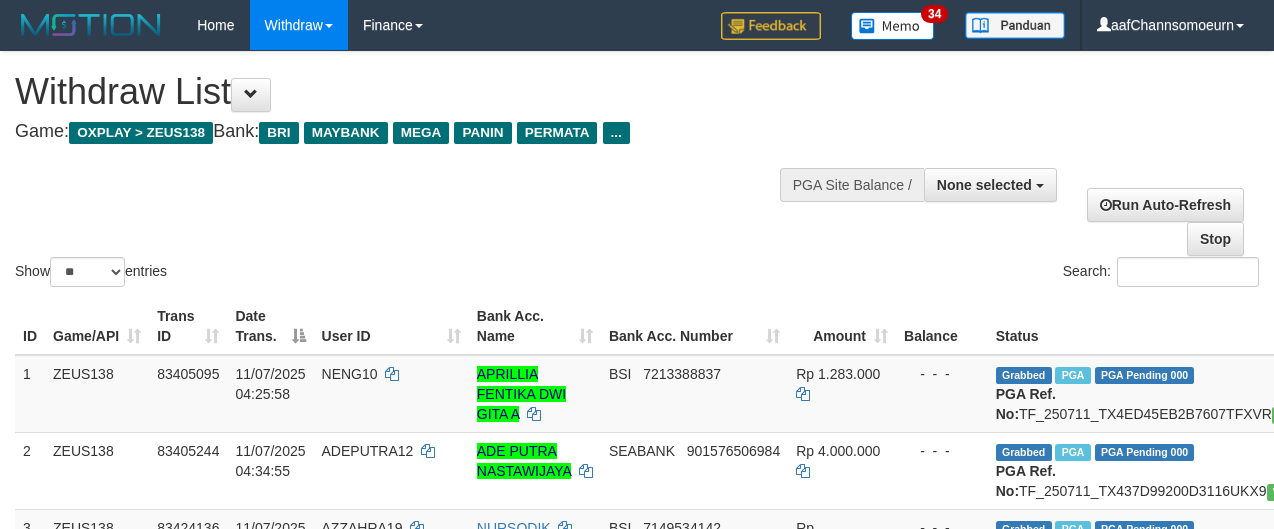 select 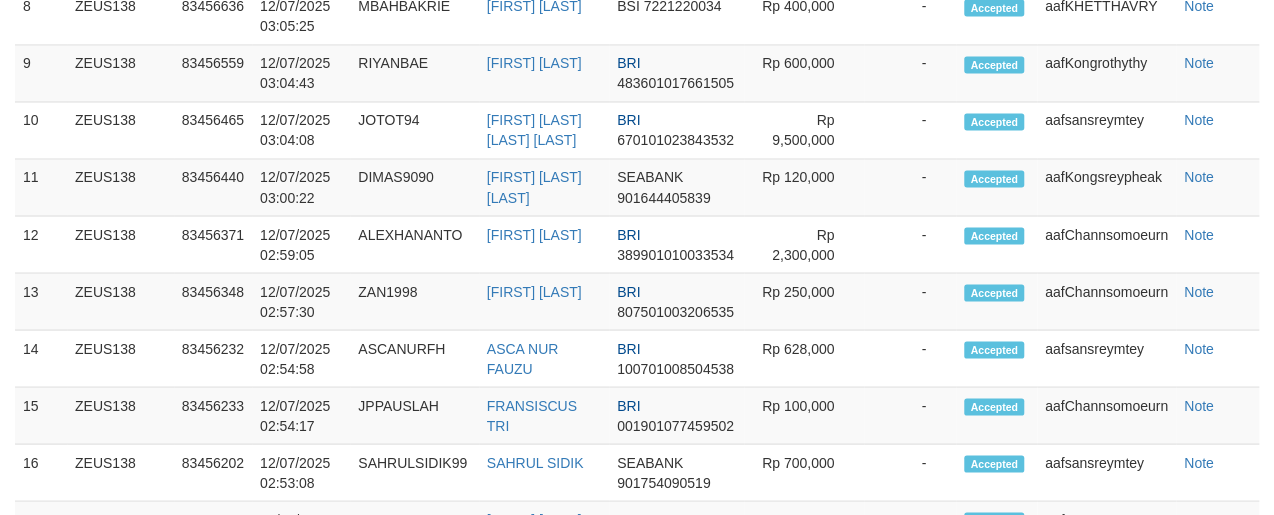 scroll, scrollTop: 1504, scrollLeft: 0, axis: vertical 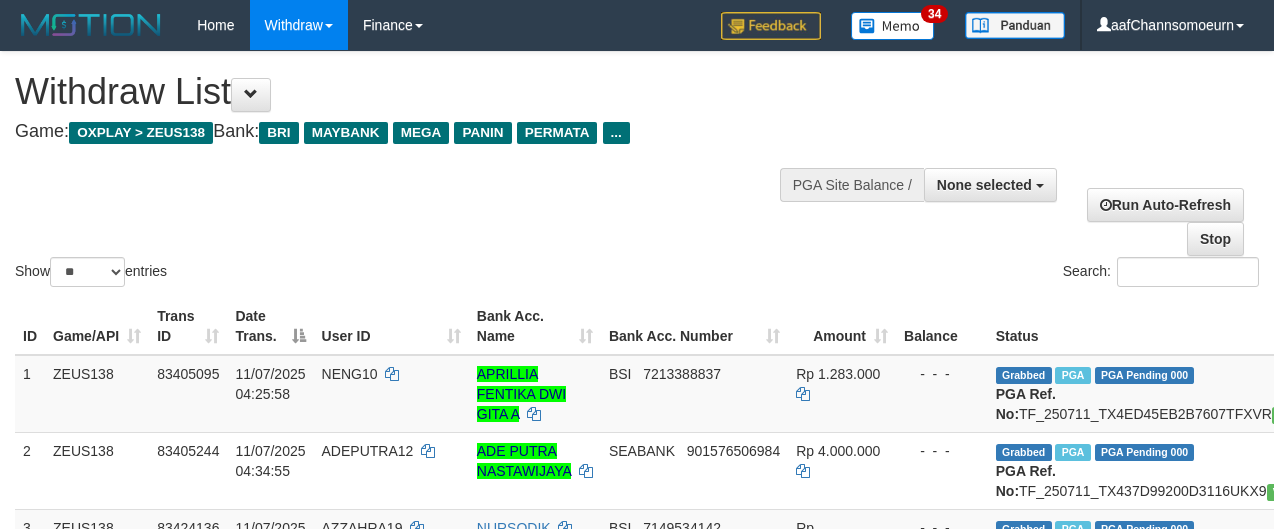 select 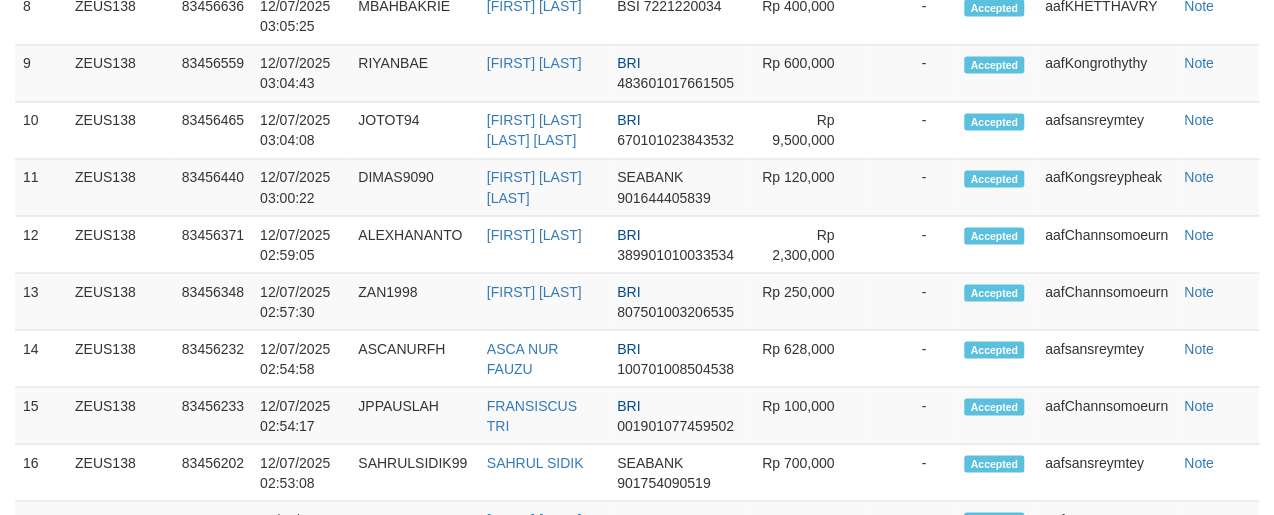 scroll, scrollTop: 1504, scrollLeft: 0, axis: vertical 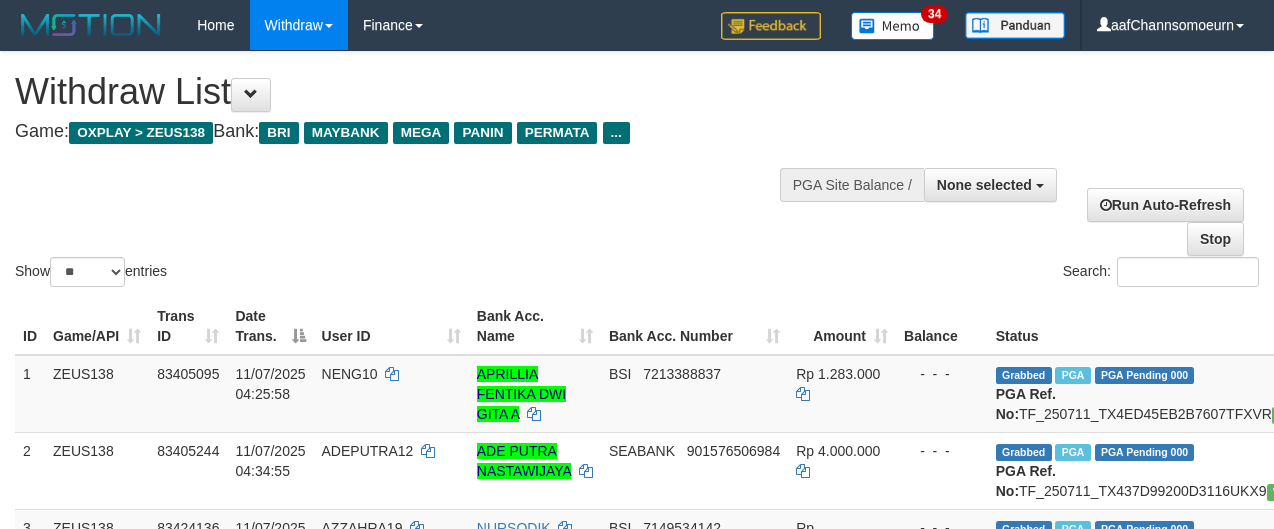 select 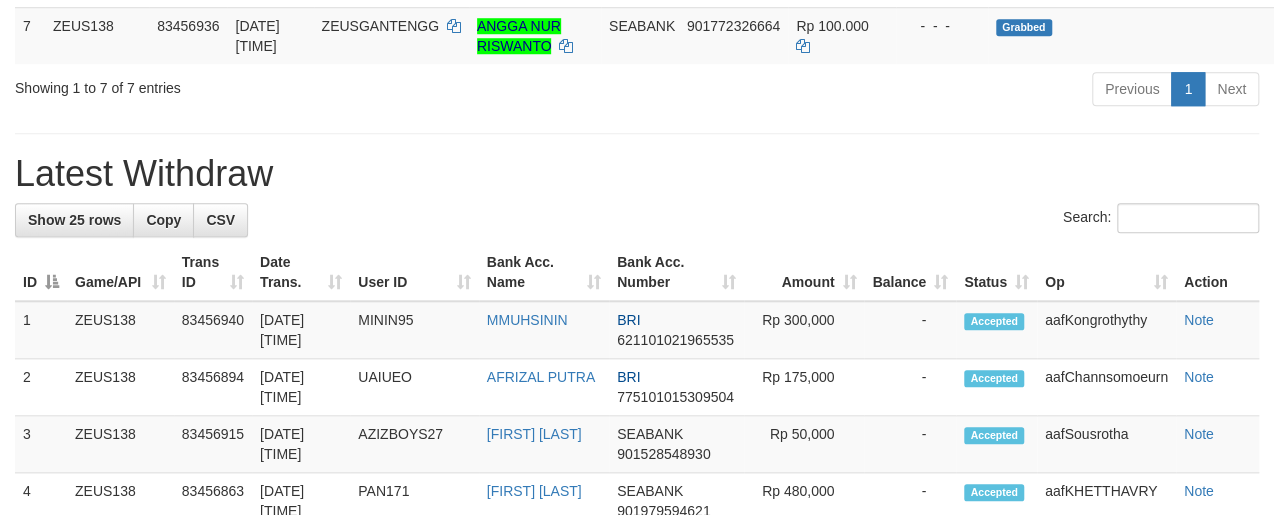 scroll, scrollTop: 747, scrollLeft: 0, axis: vertical 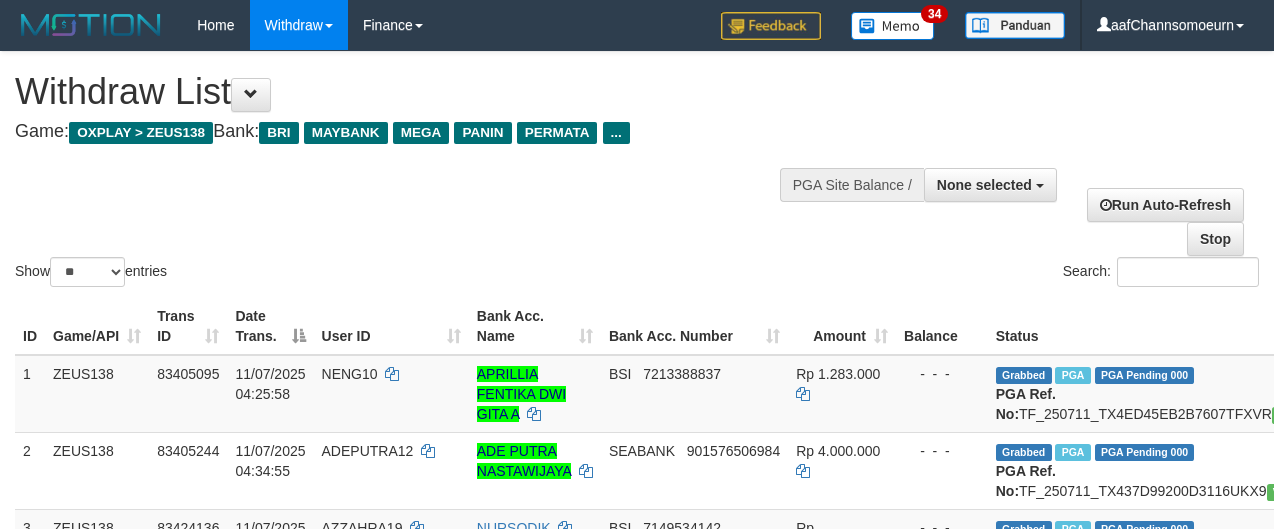 select 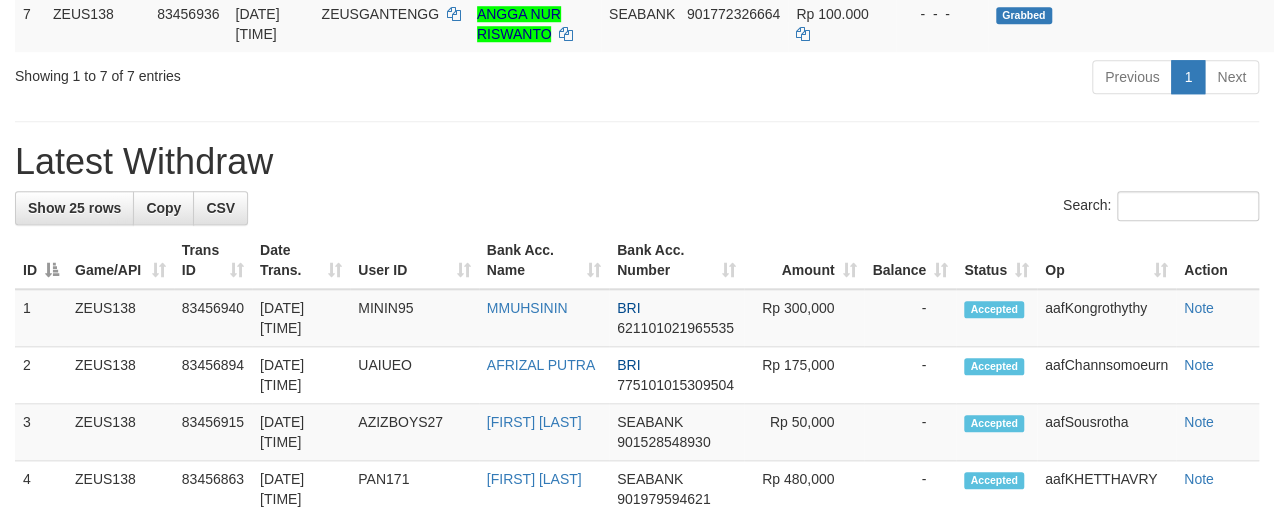 scroll, scrollTop: 747, scrollLeft: 0, axis: vertical 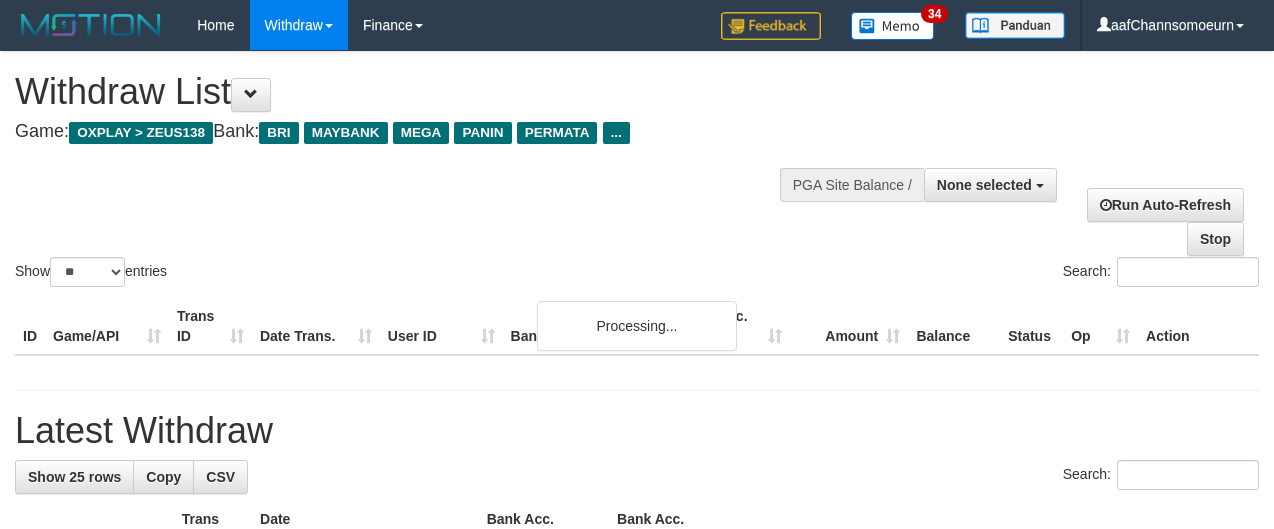 select 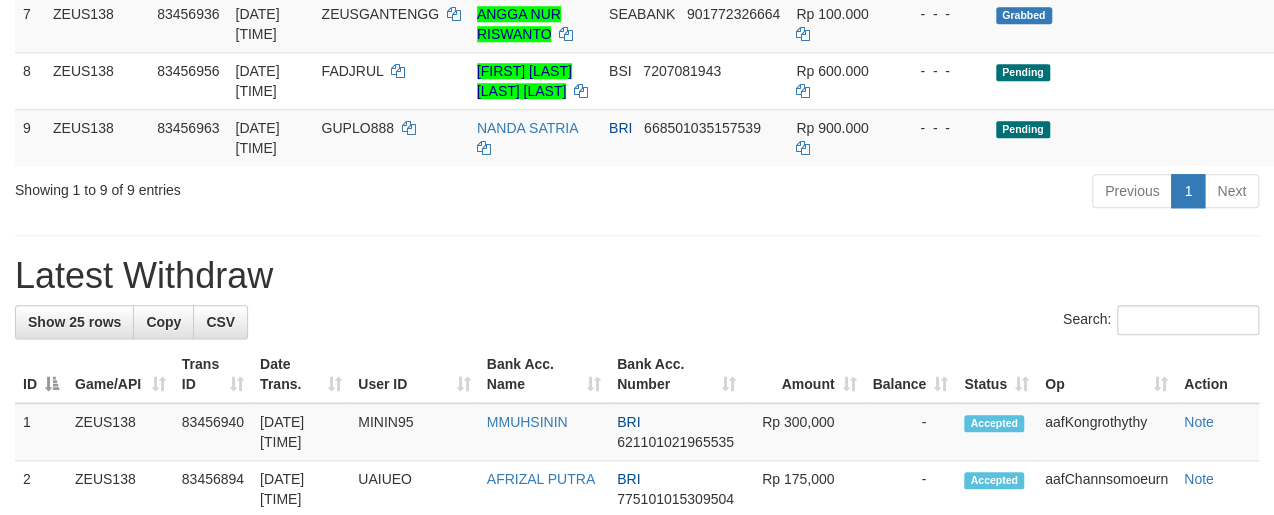 scroll, scrollTop: 747, scrollLeft: 0, axis: vertical 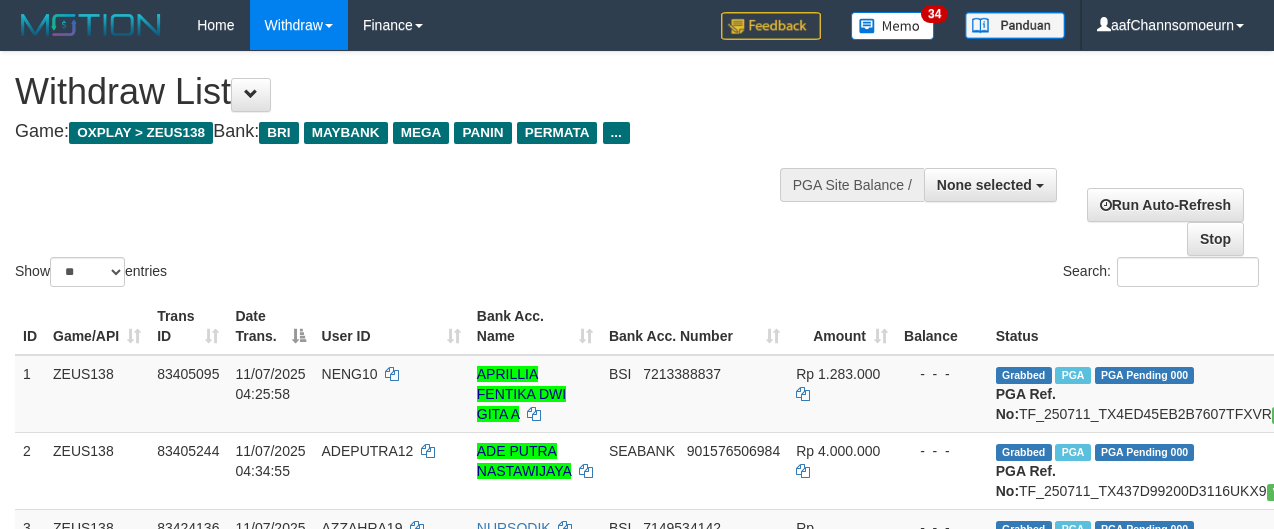 select 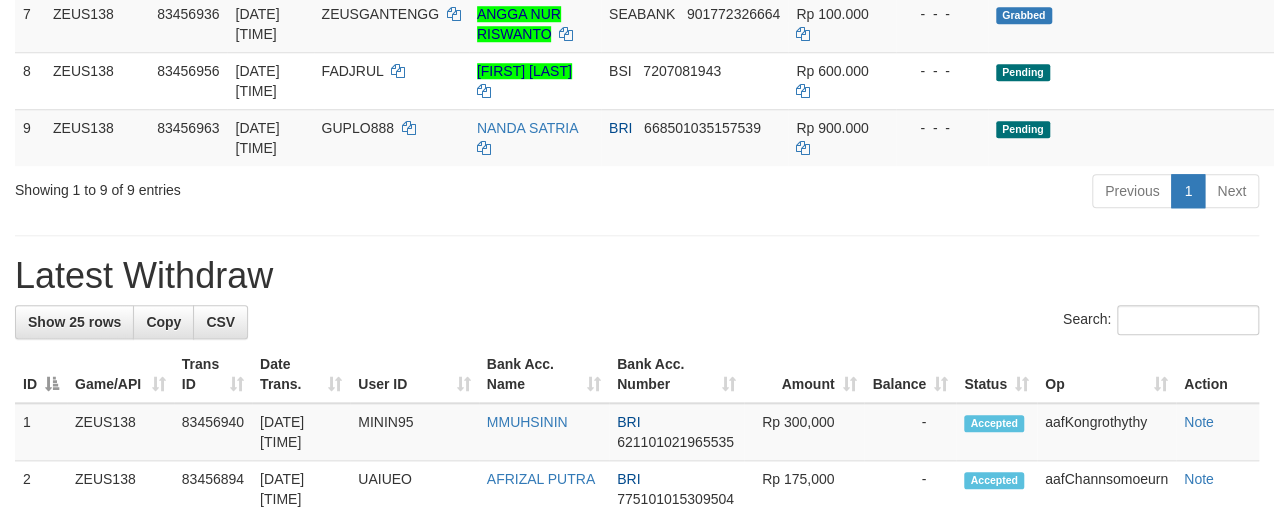 scroll, scrollTop: 747, scrollLeft: 0, axis: vertical 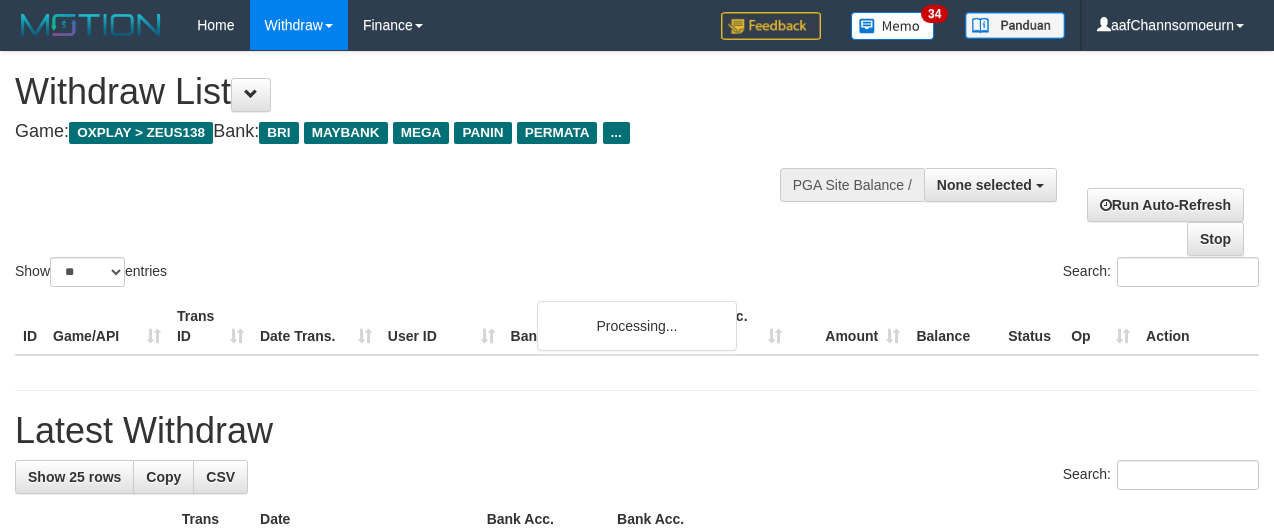 select 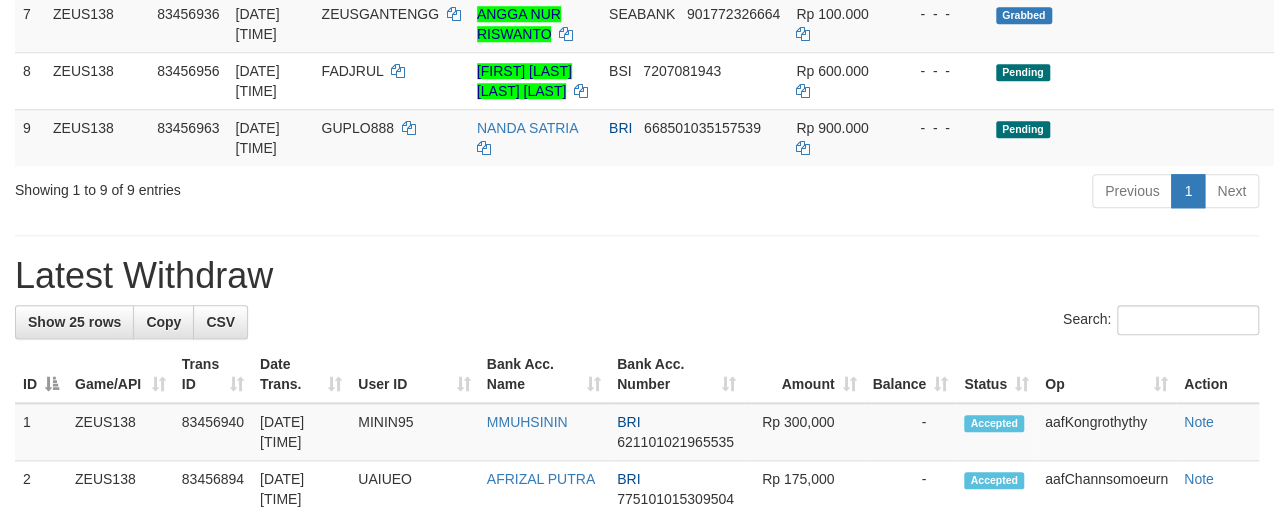 scroll, scrollTop: 747, scrollLeft: 0, axis: vertical 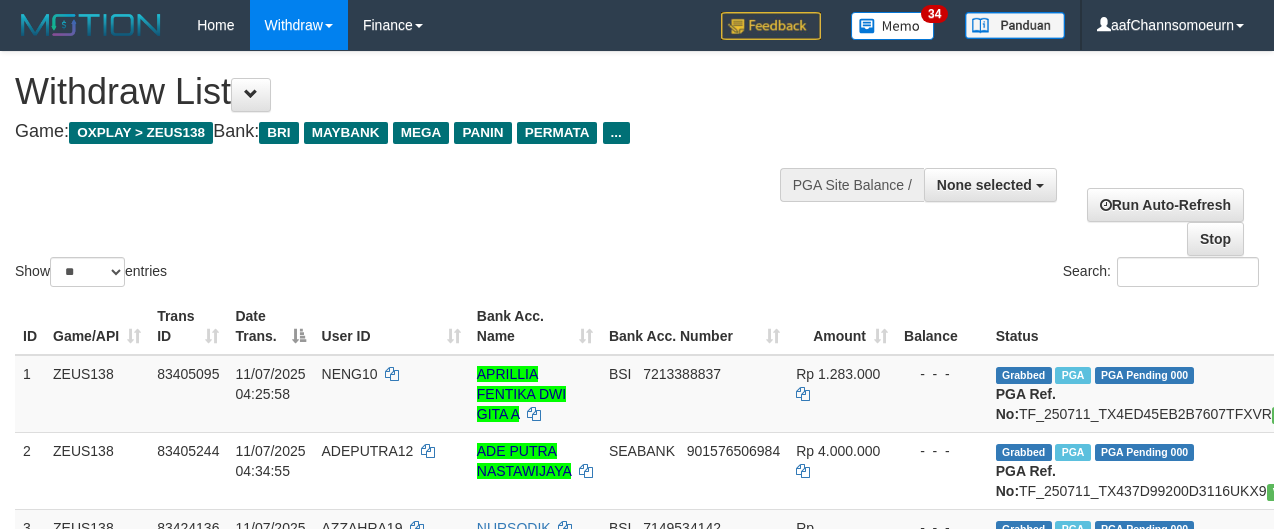 select 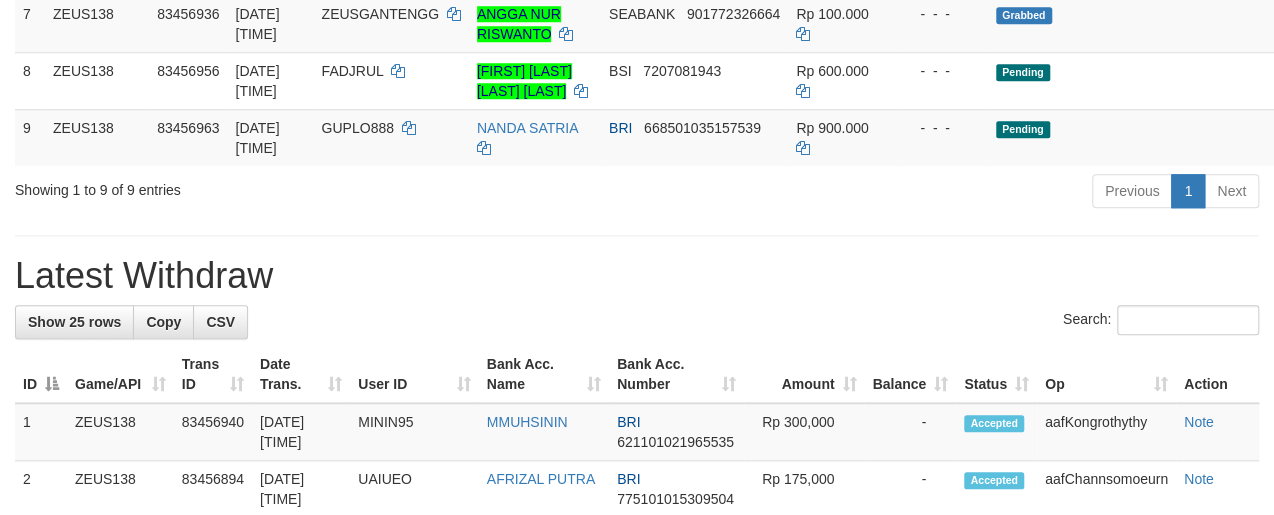 scroll, scrollTop: 747, scrollLeft: 0, axis: vertical 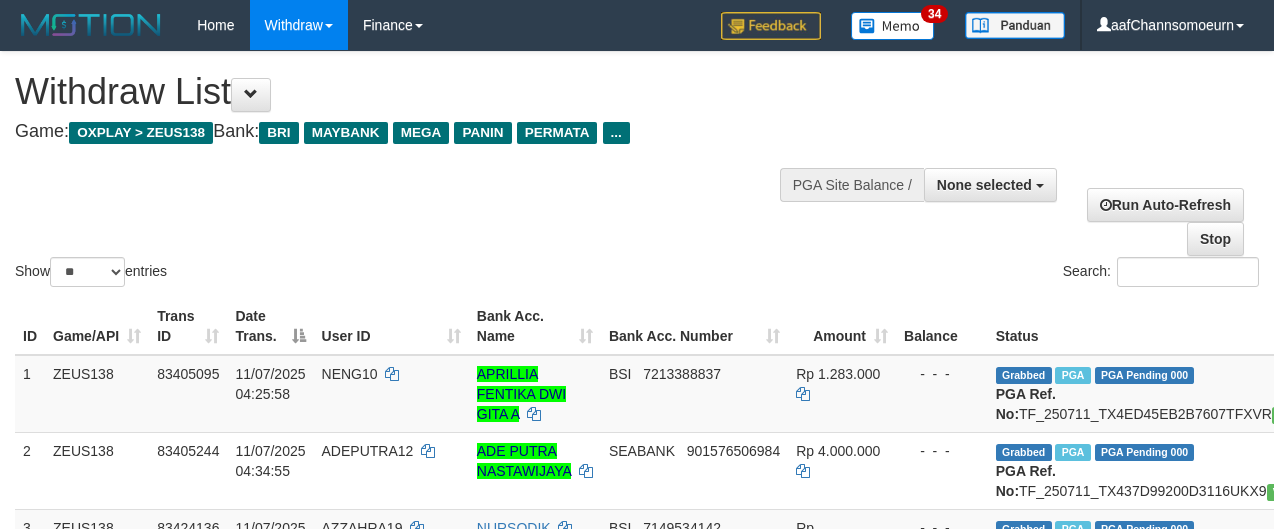 select 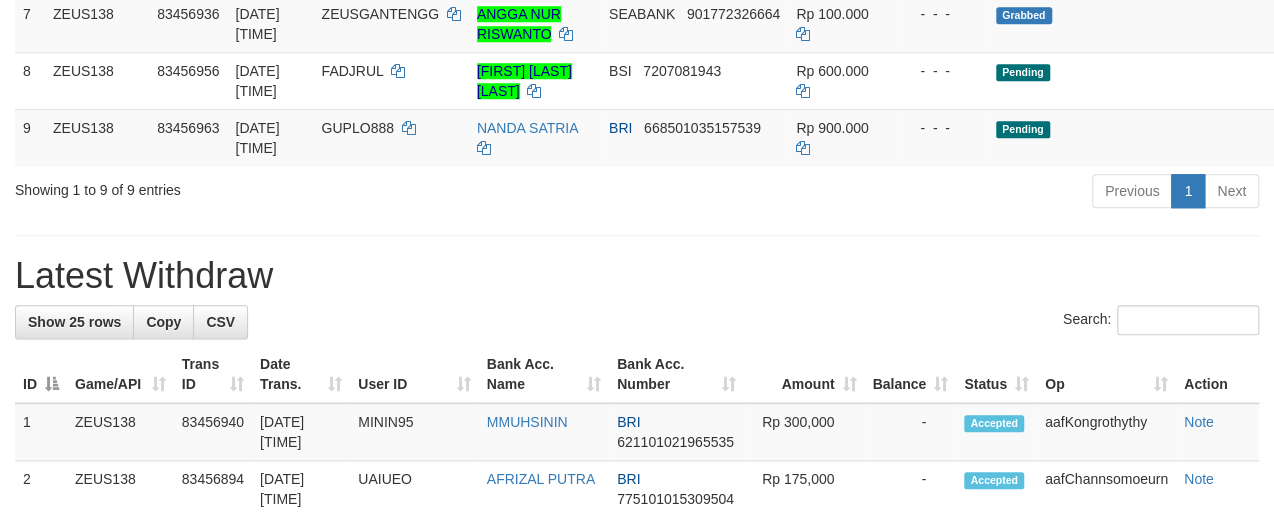 scroll, scrollTop: 747, scrollLeft: 0, axis: vertical 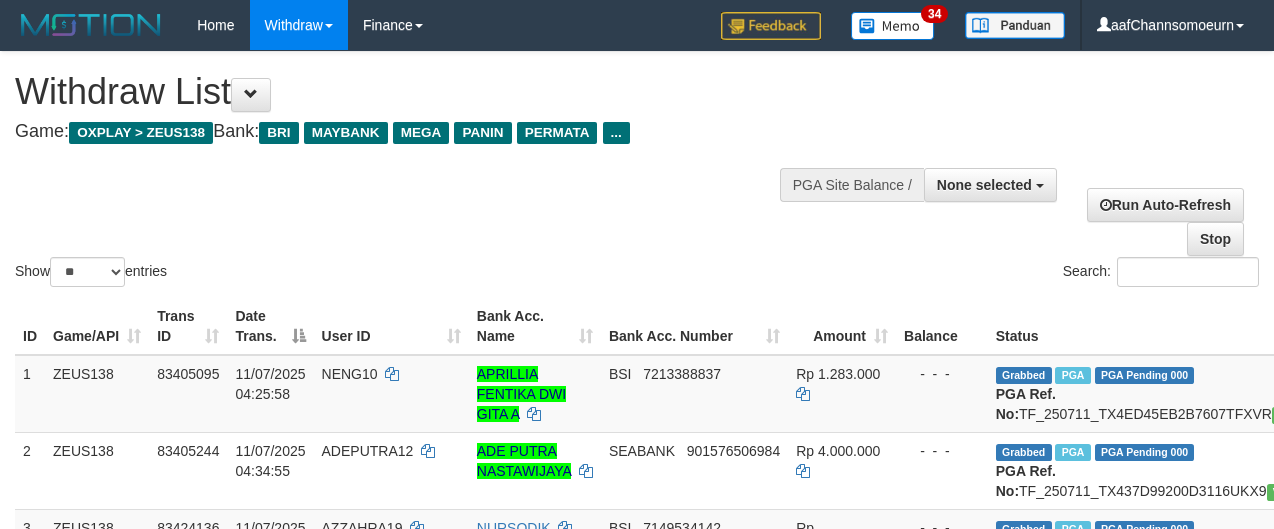 select 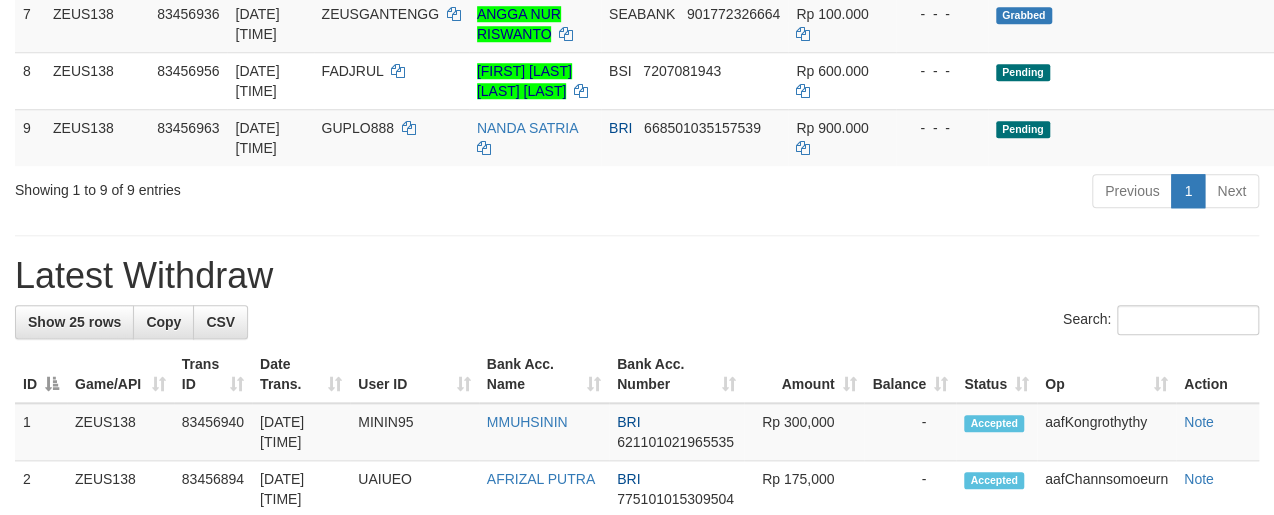 scroll, scrollTop: 747, scrollLeft: 0, axis: vertical 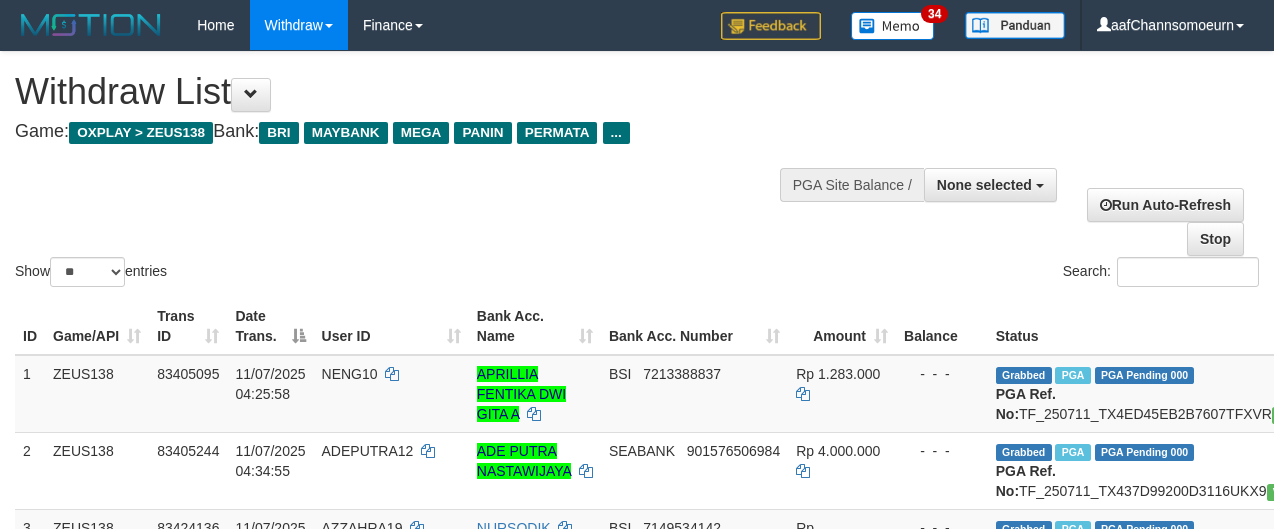 select 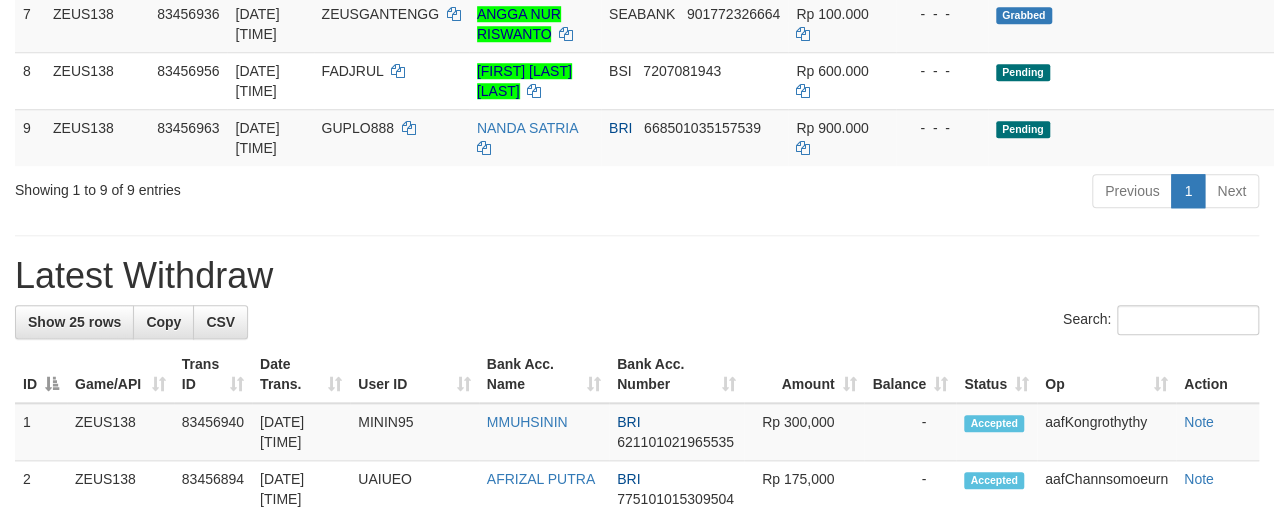 scroll, scrollTop: 747, scrollLeft: 0, axis: vertical 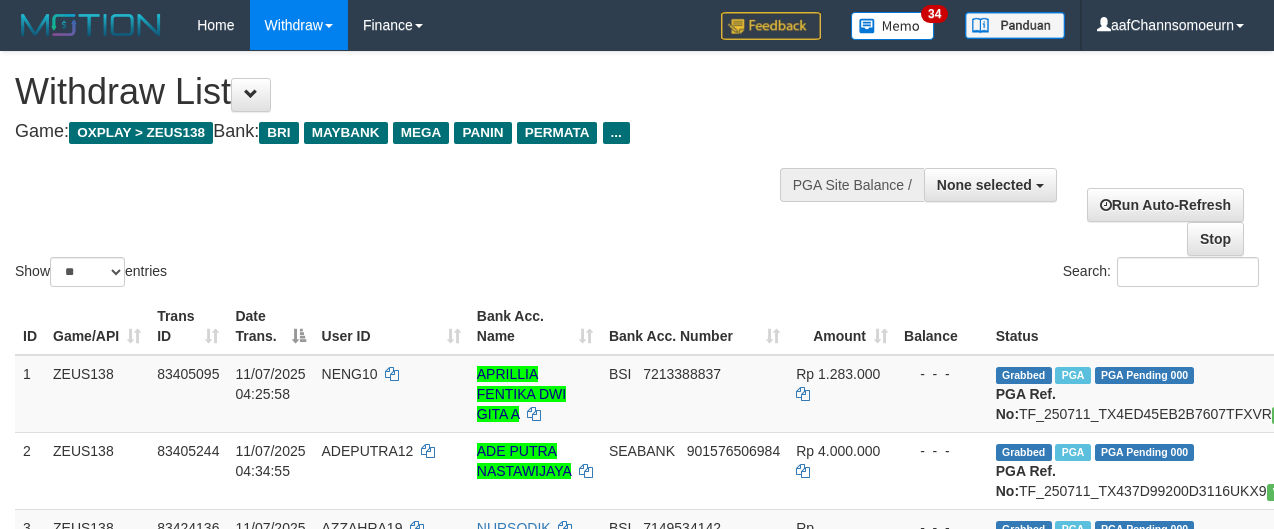select 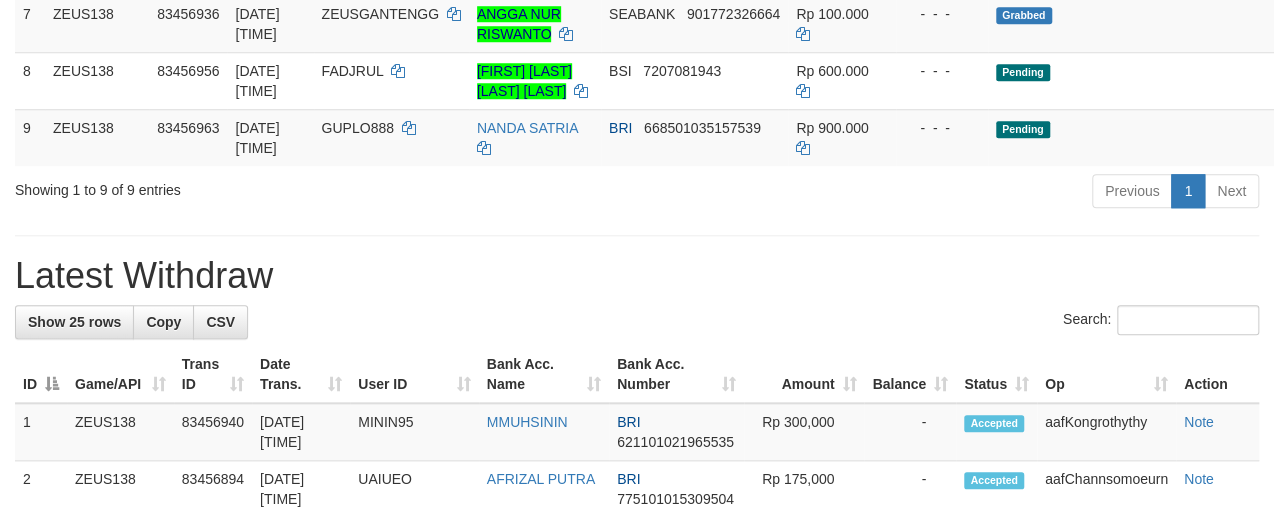 scroll, scrollTop: 747, scrollLeft: 0, axis: vertical 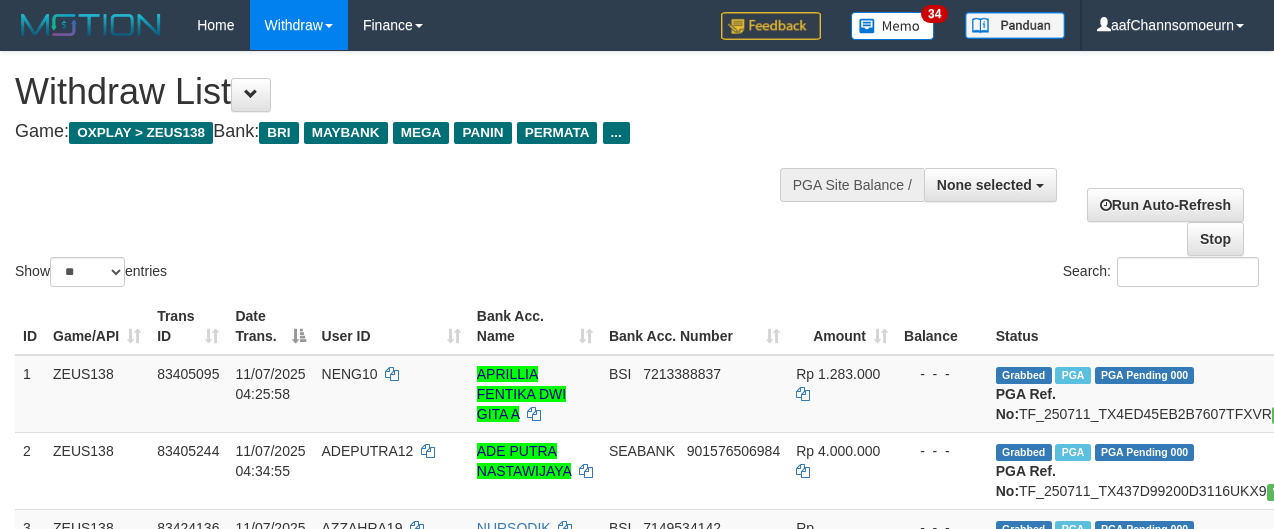 select 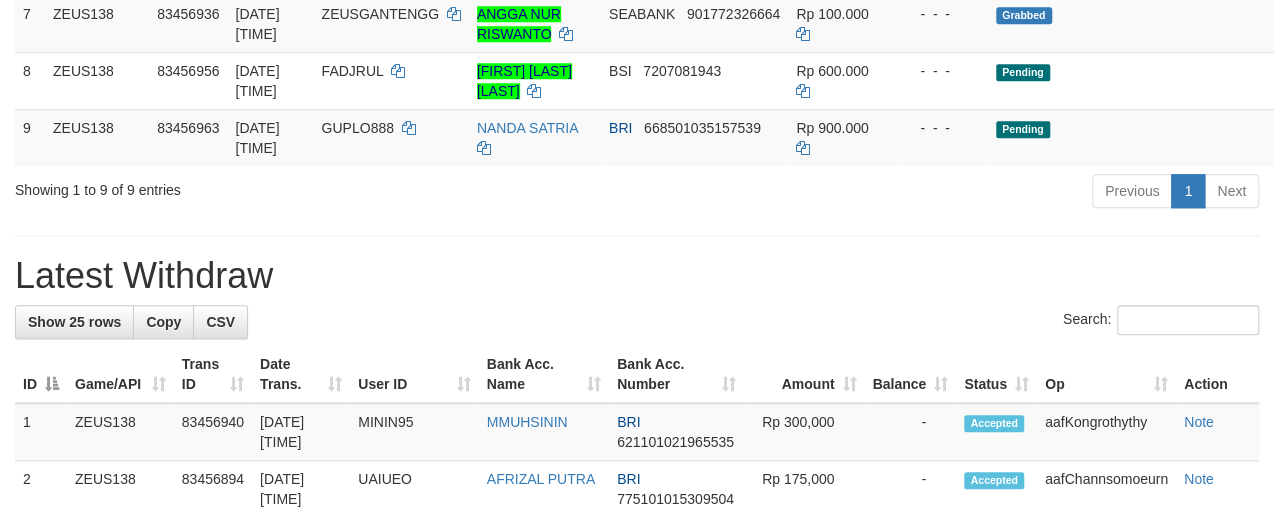 scroll, scrollTop: 747, scrollLeft: 0, axis: vertical 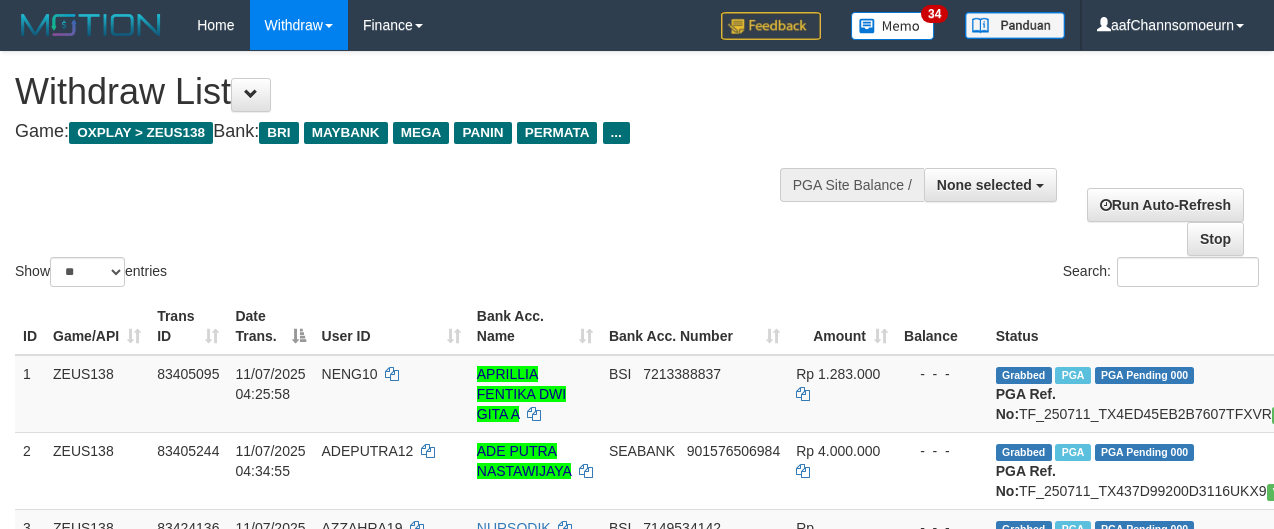 select 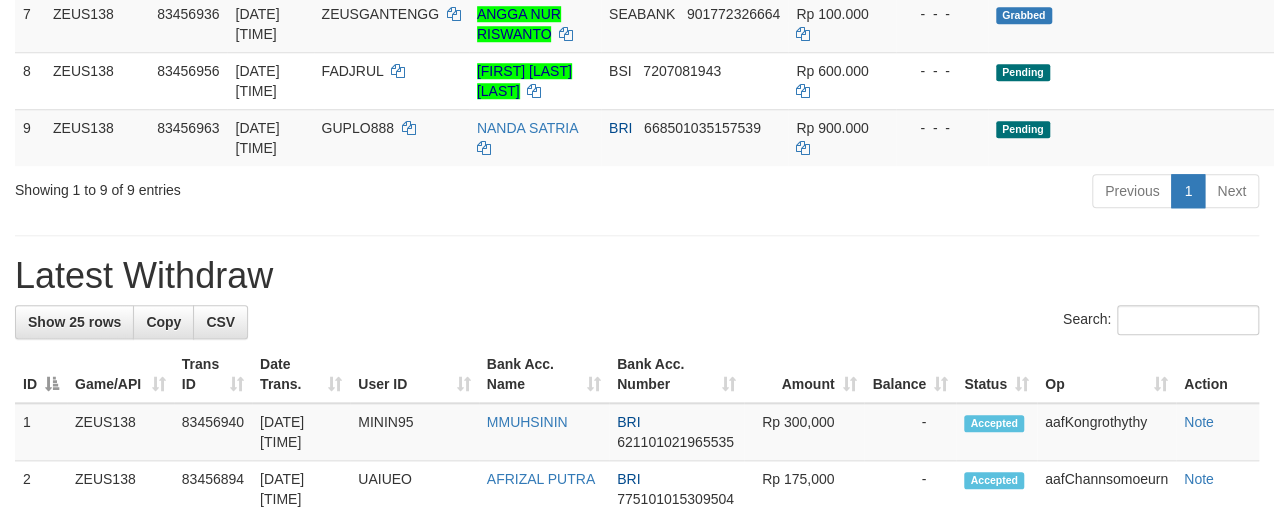 scroll, scrollTop: 747, scrollLeft: 0, axis: vertical 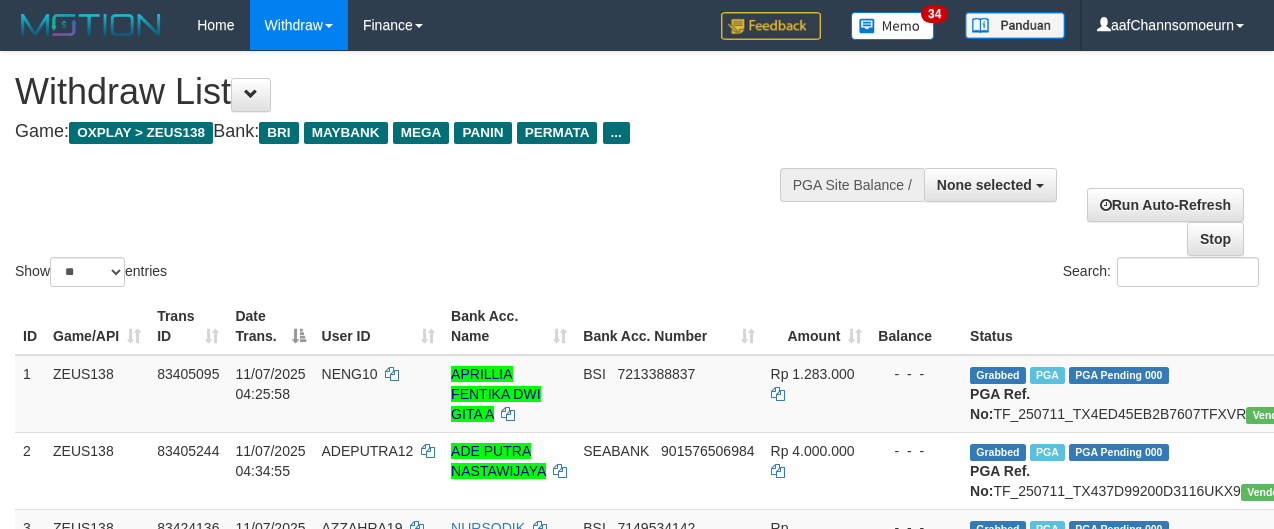select 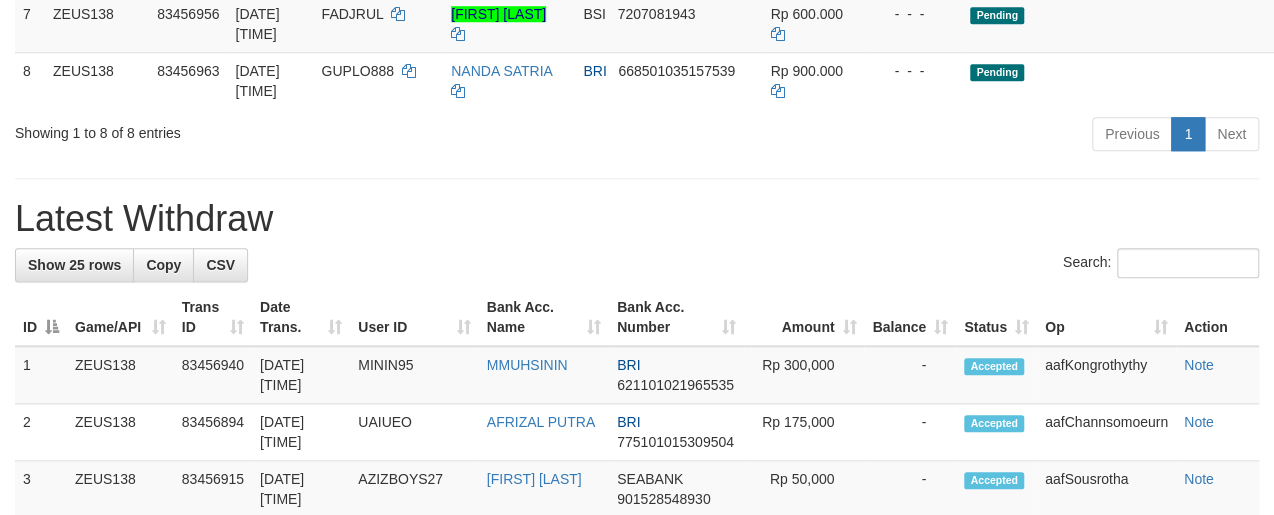 scroll, scrollTop: 747, scrollLeft: 0, axis: vertical 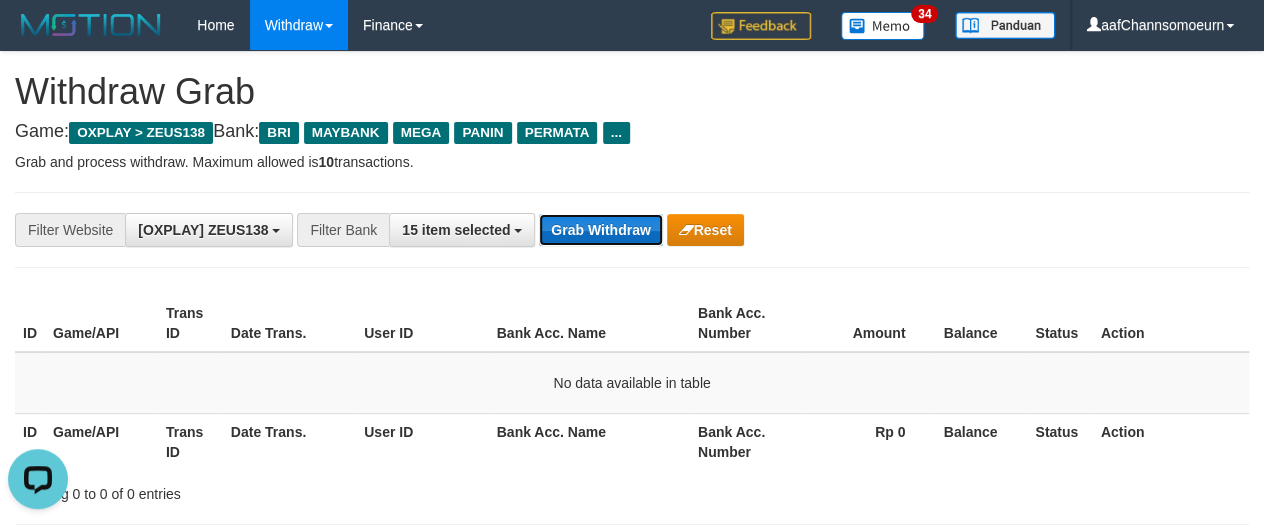 click on "Grab Withdraw" at bounding box center [600, 230] 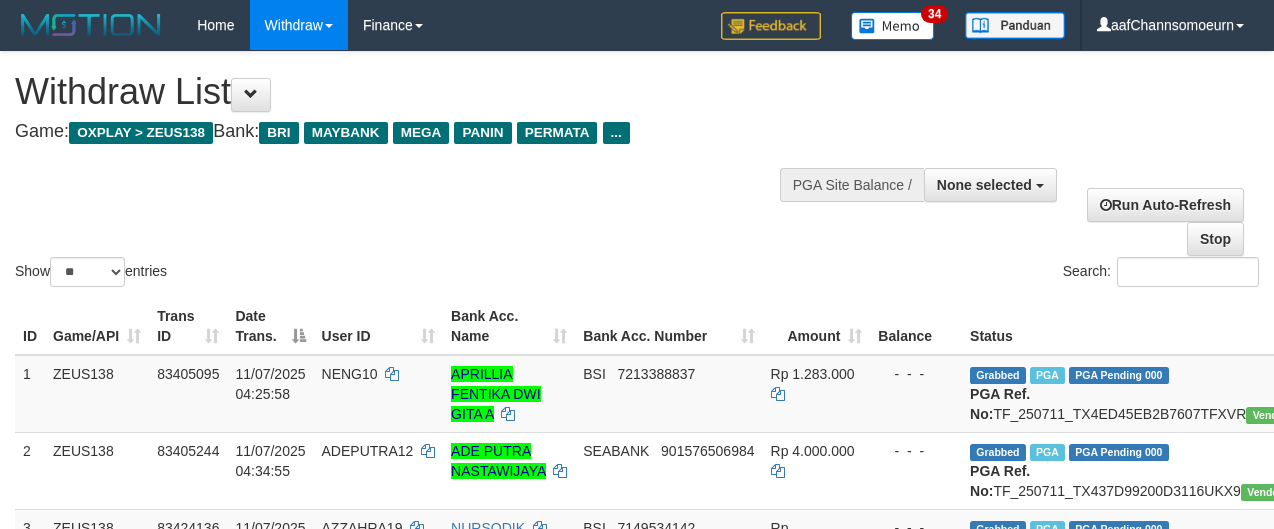 select 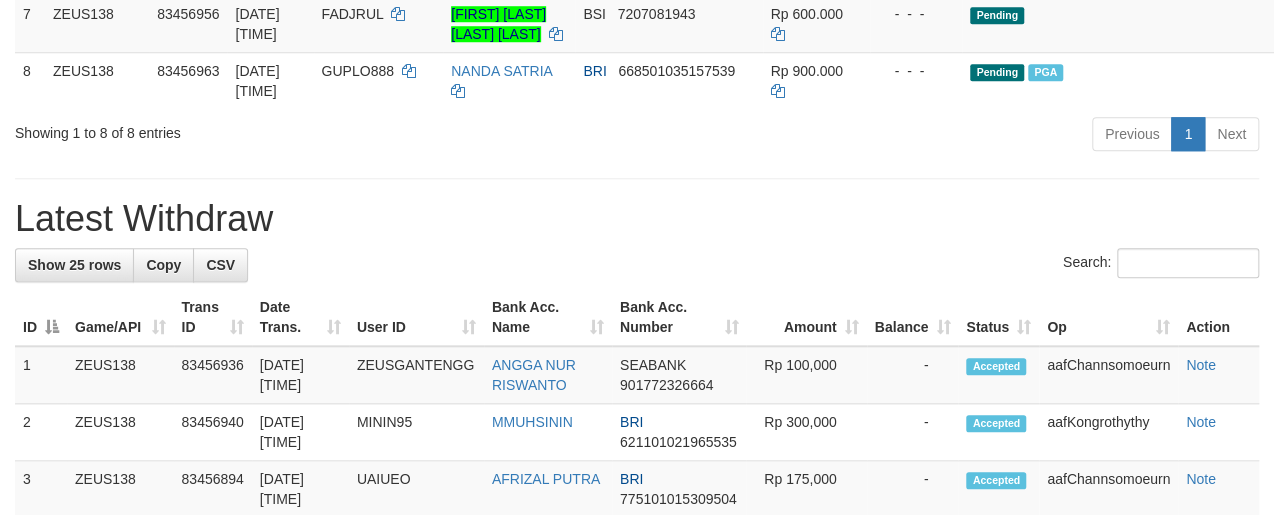 scroll, scrollTop: 747, scrollLeft: 0, axis: vertical 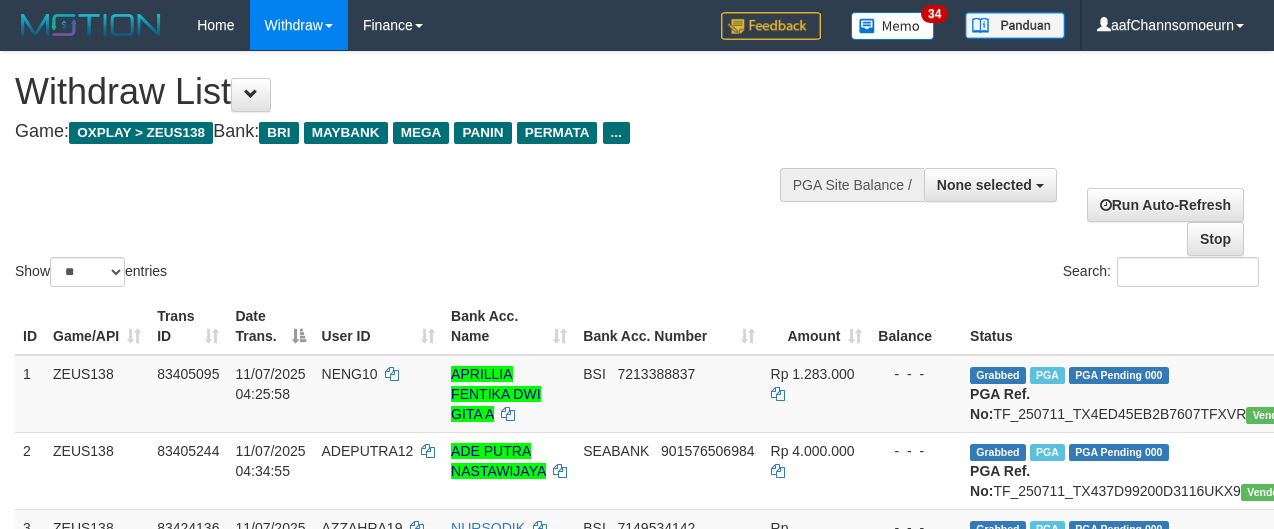 select 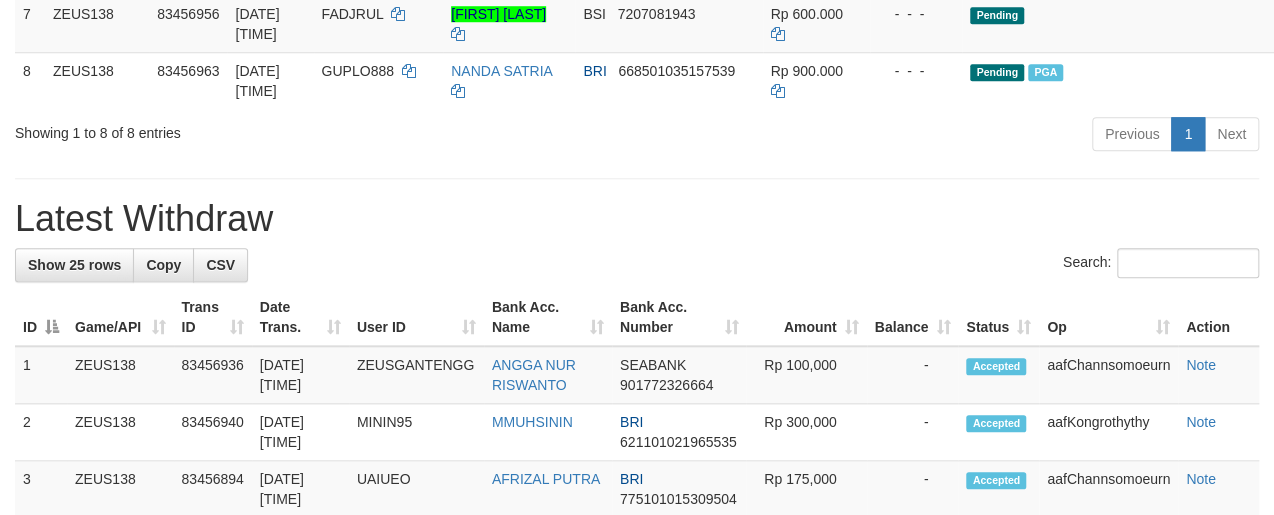 scroll, scrollTop: 747, scrollLeft: 0, axis: vertical 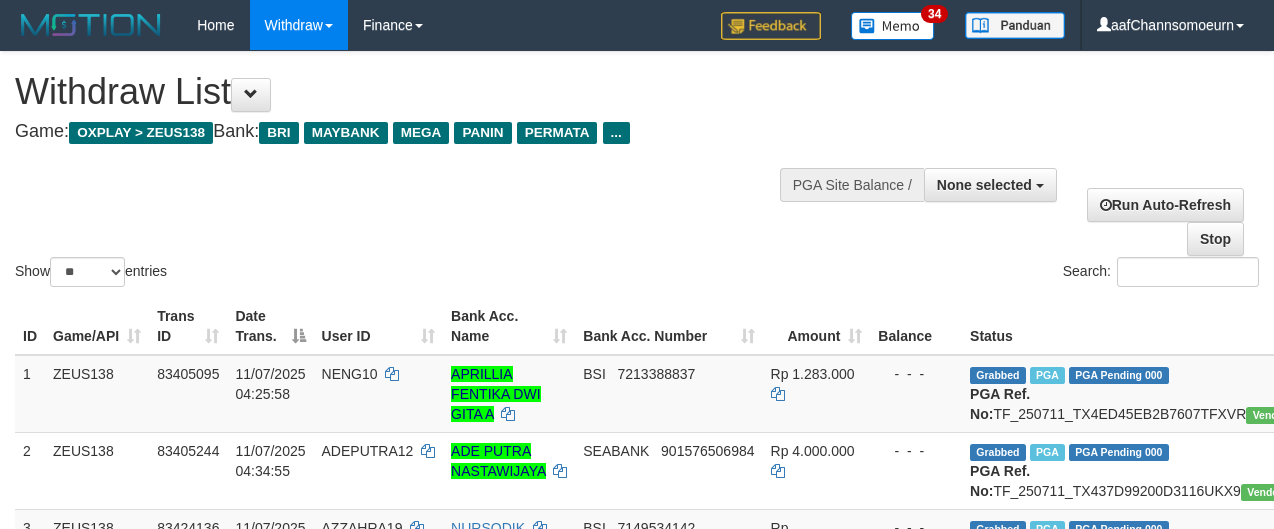 select 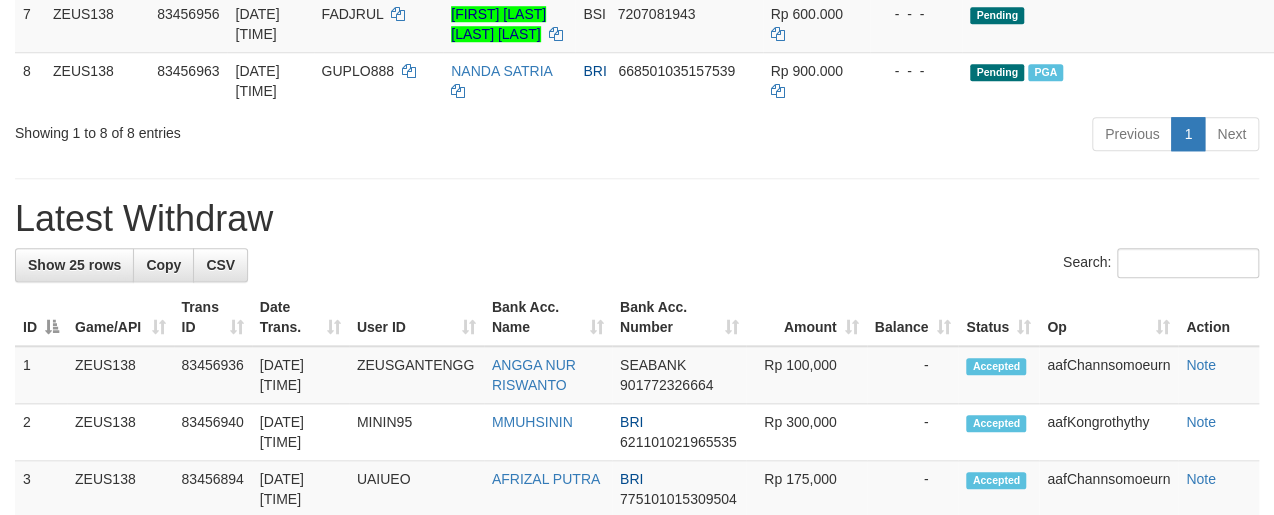 scroll, scrollTop: 747, scrollLeft: 0, axis: vertical 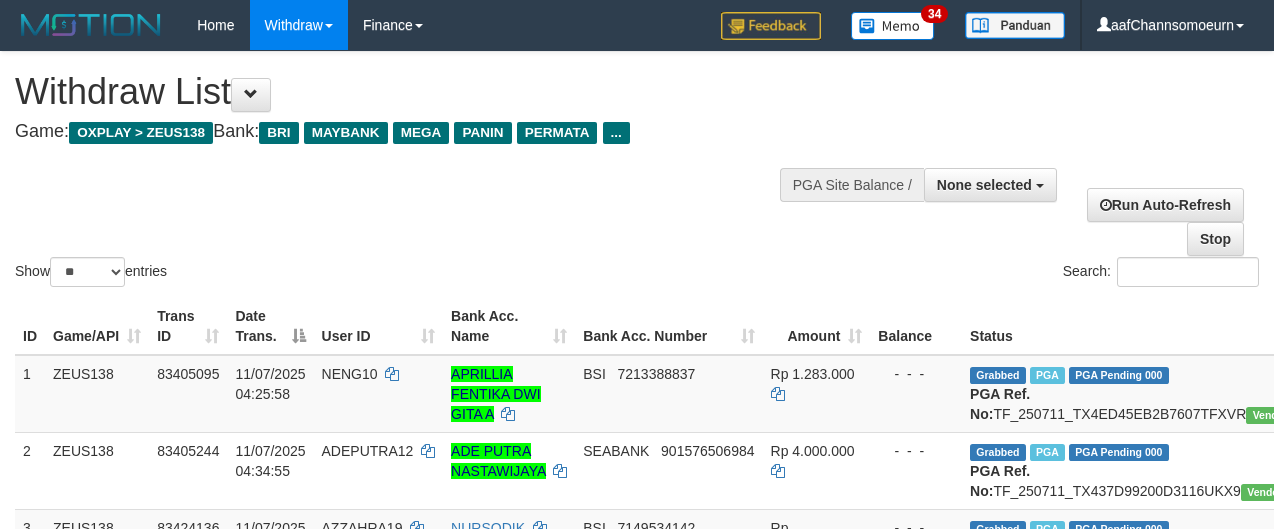 select 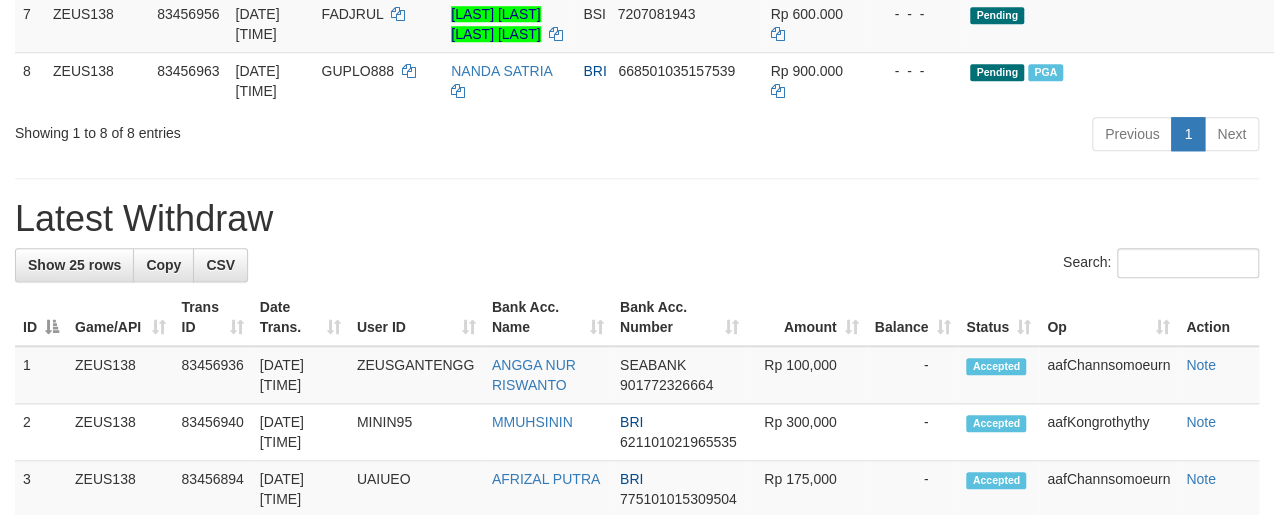 scroll, scrollTop: 747, scrollLeft: 0, axis: vertical 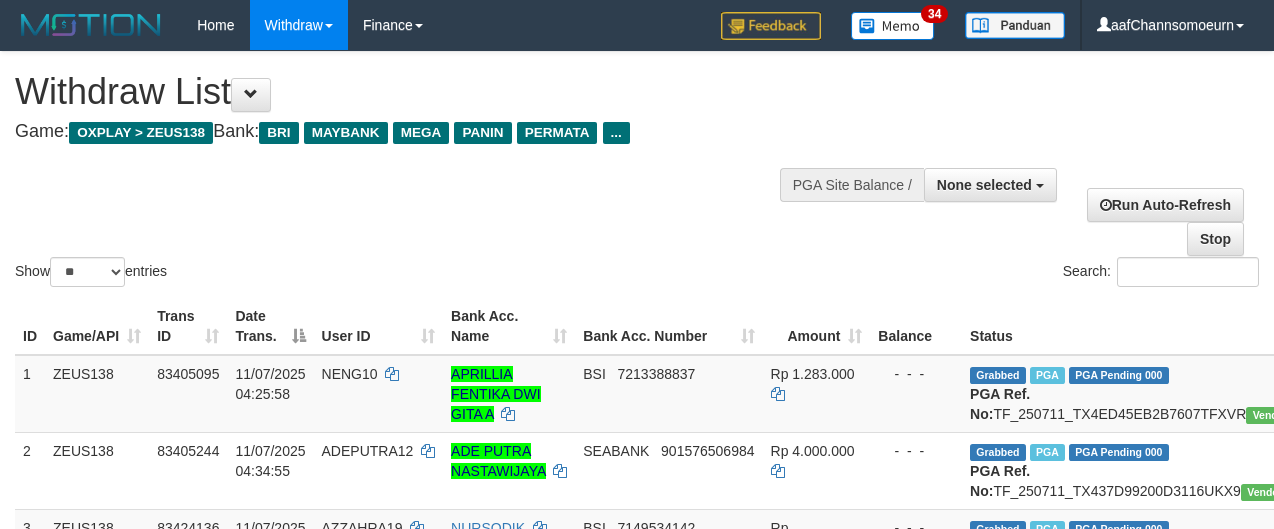 select 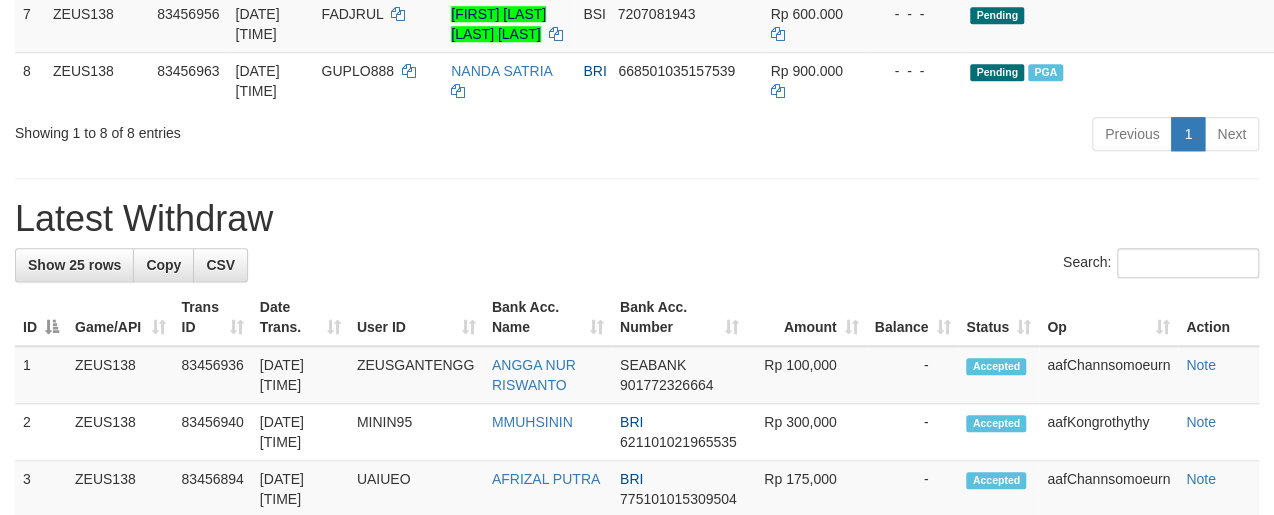 scroll, scrollTop: 747, scrollLeft: 0, axis: vertical 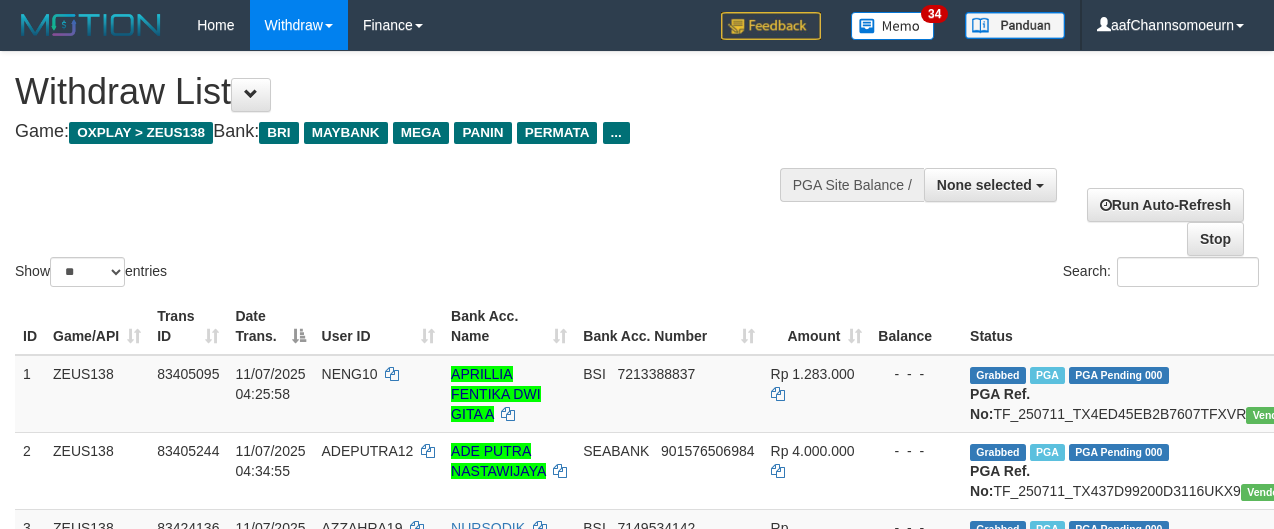 select 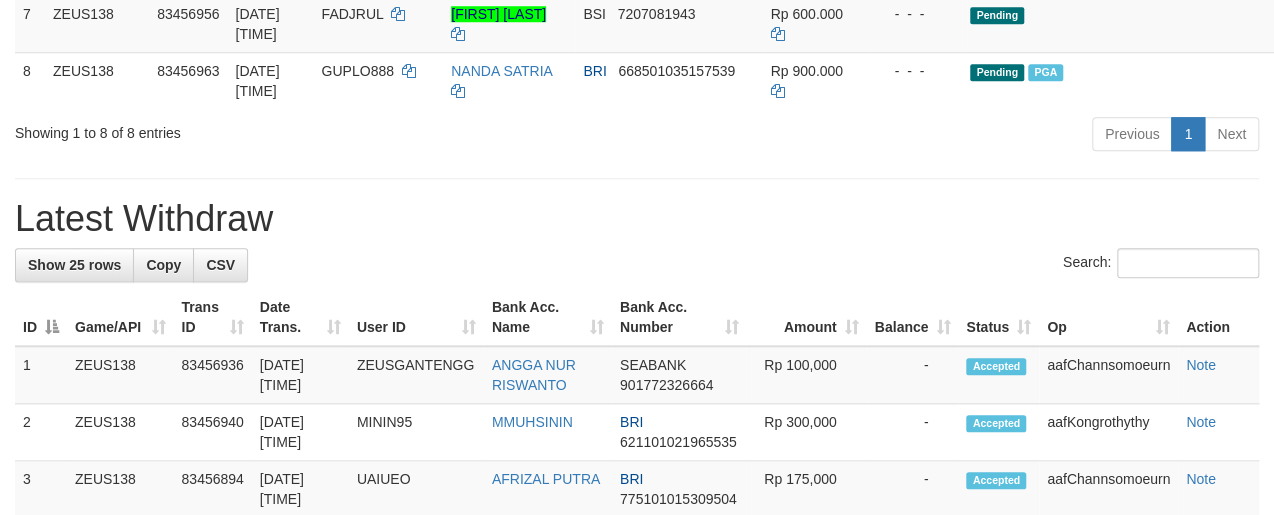 scroll, scrollTop: 747, scrollLeft: 0, axis: vertical 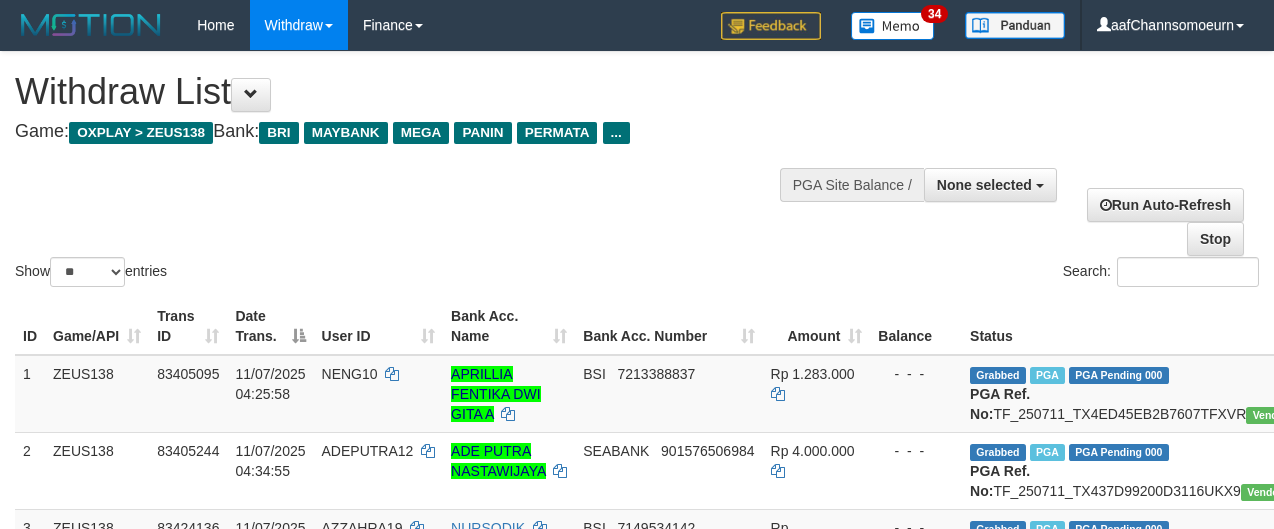 select 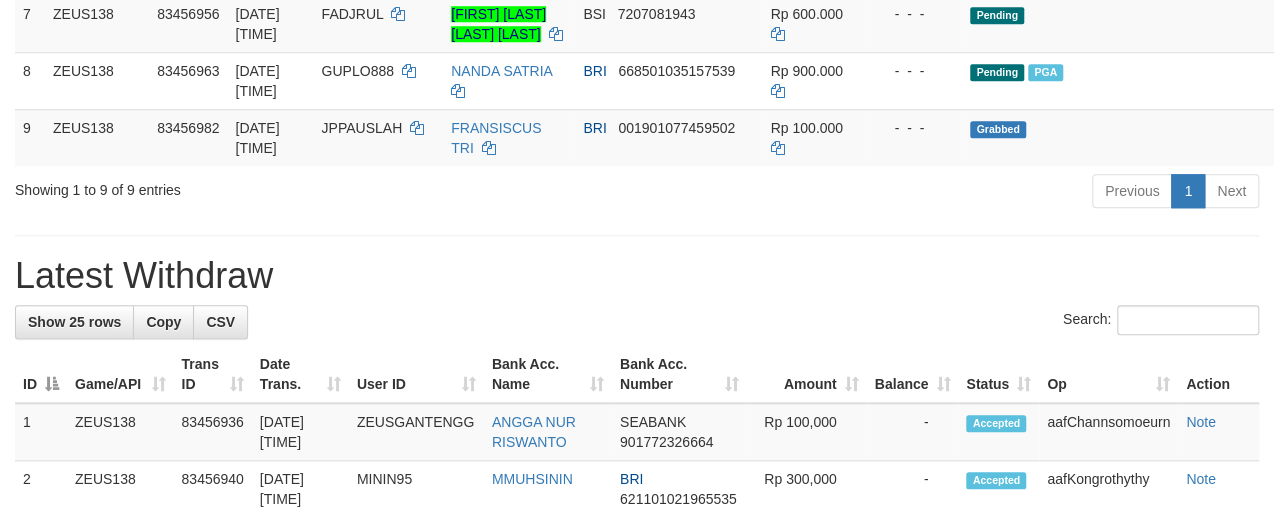 scroll, scrollTop: 747, scrollLeft: 0, axis: vertical 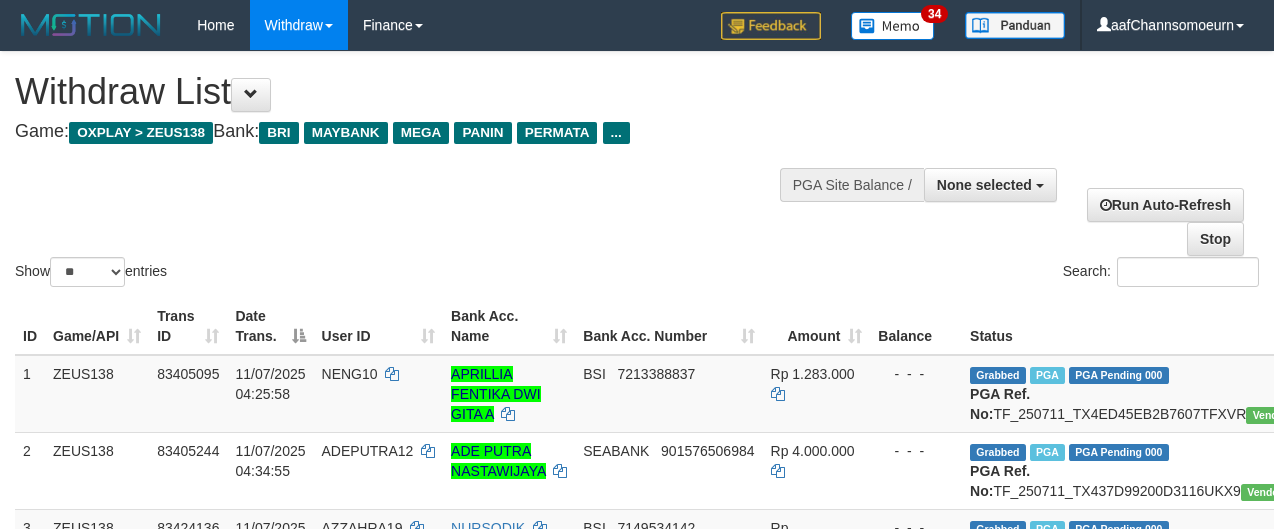 select 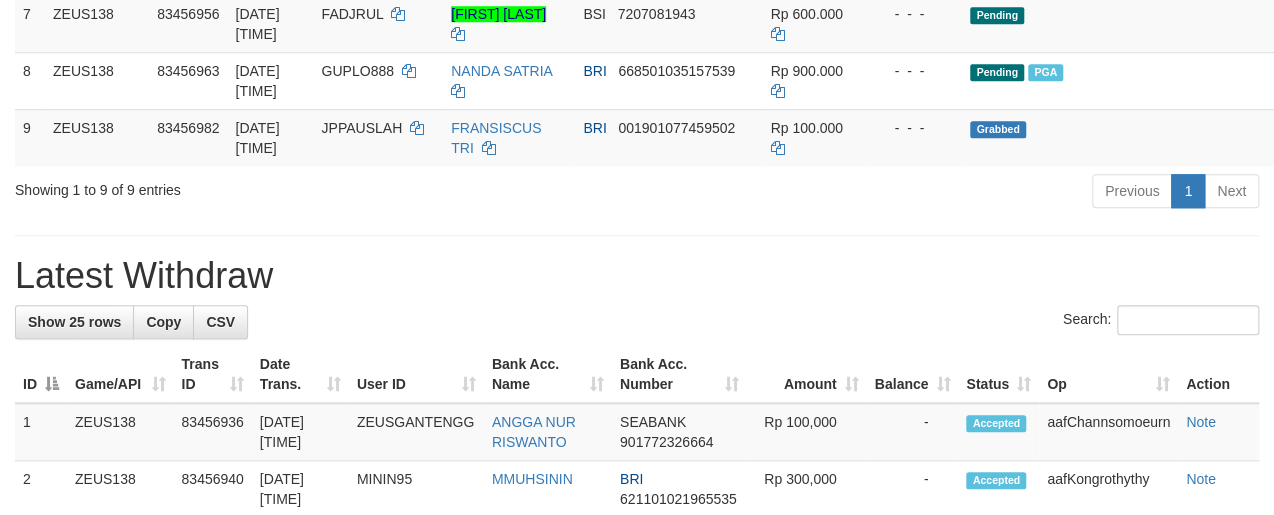 scroll, scrollTop: 747, scrollLeft: 0, axis: vertical 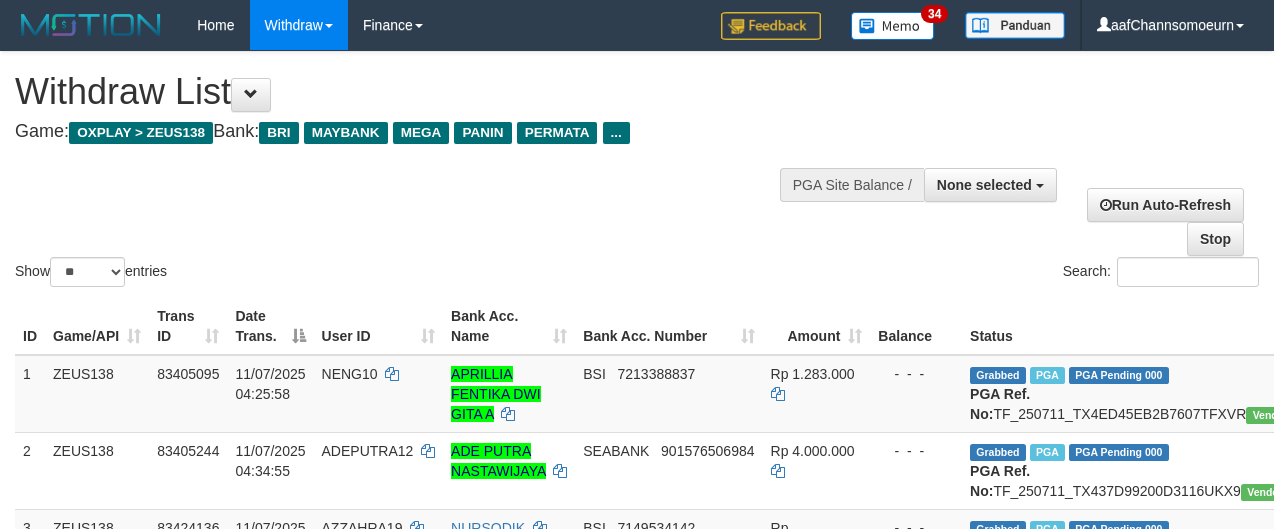 select 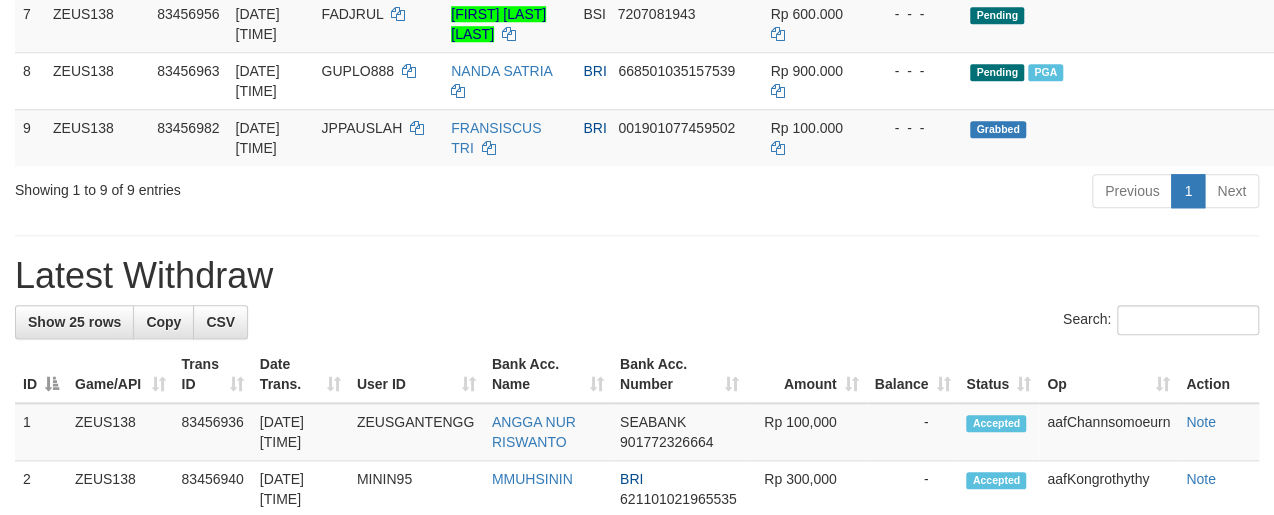 scroll, scrollTop: 747, scrollLeft: 0, axis: vertical 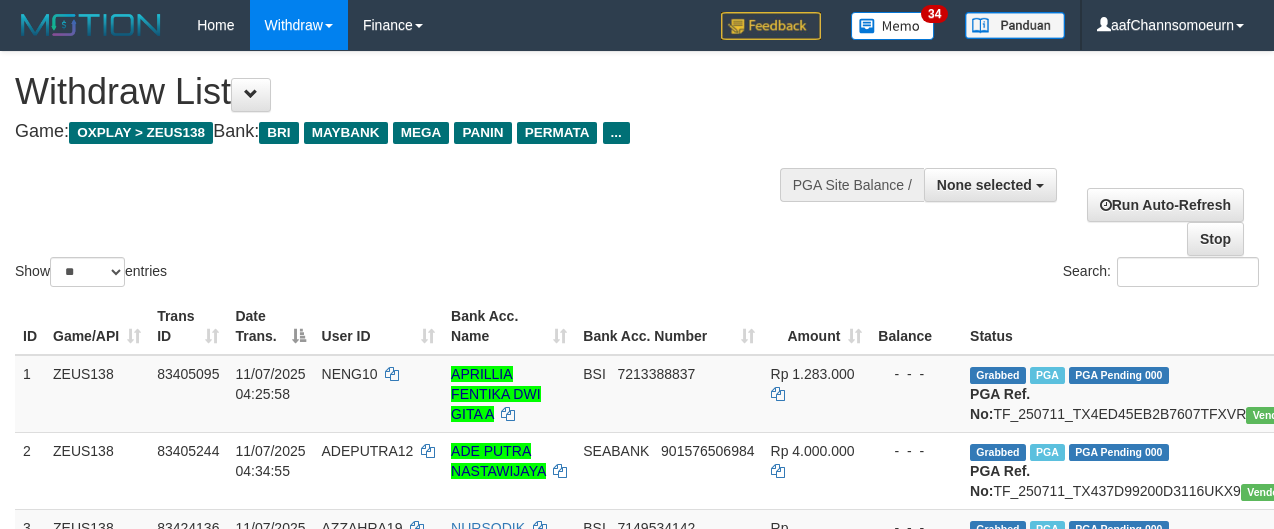 select 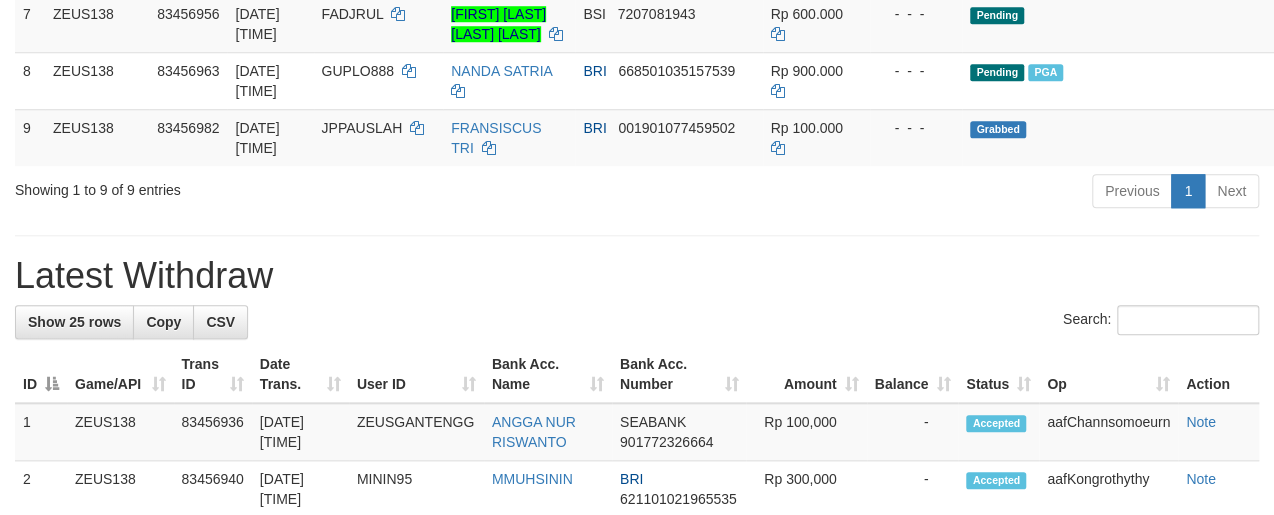 scroll, scrollTop: 747, scrollLeft: 0, axis: vertical 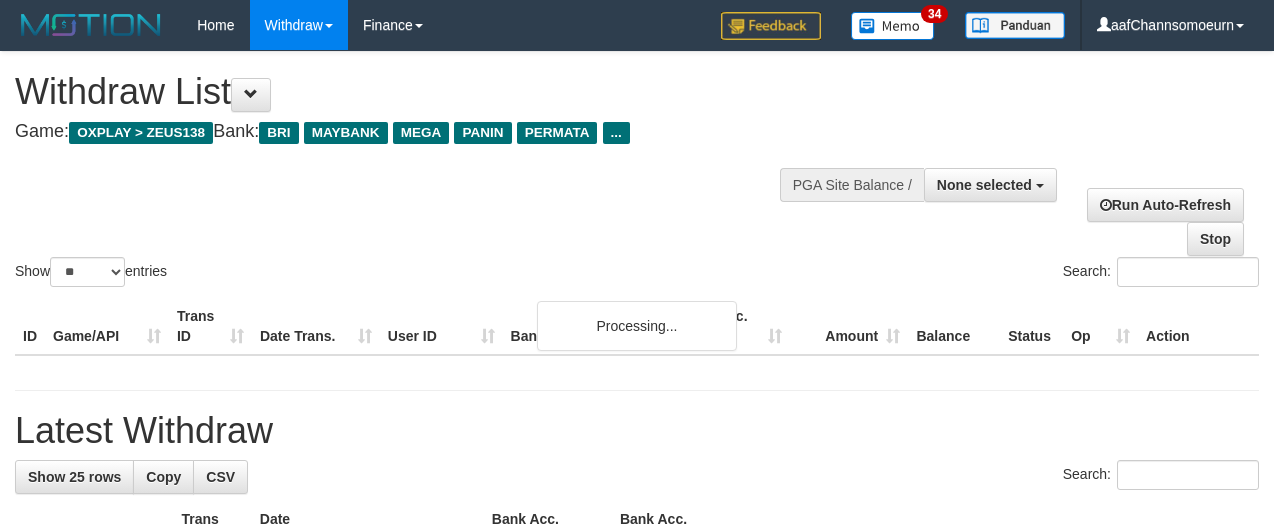 select 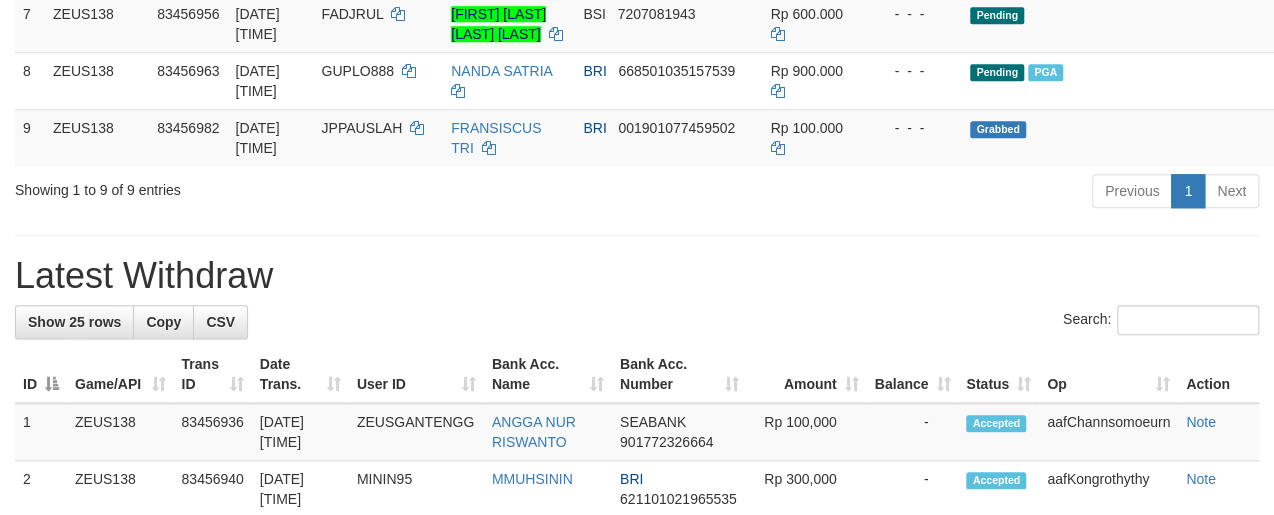 scroll, scrollTop: 747, scrollLeft: 0, axis: vertical 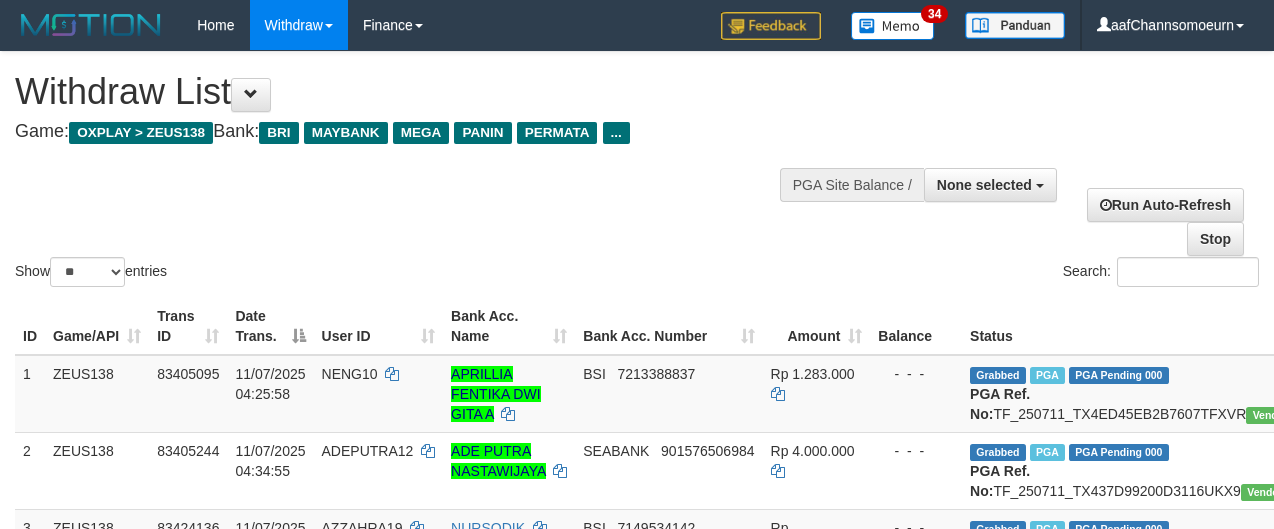 select 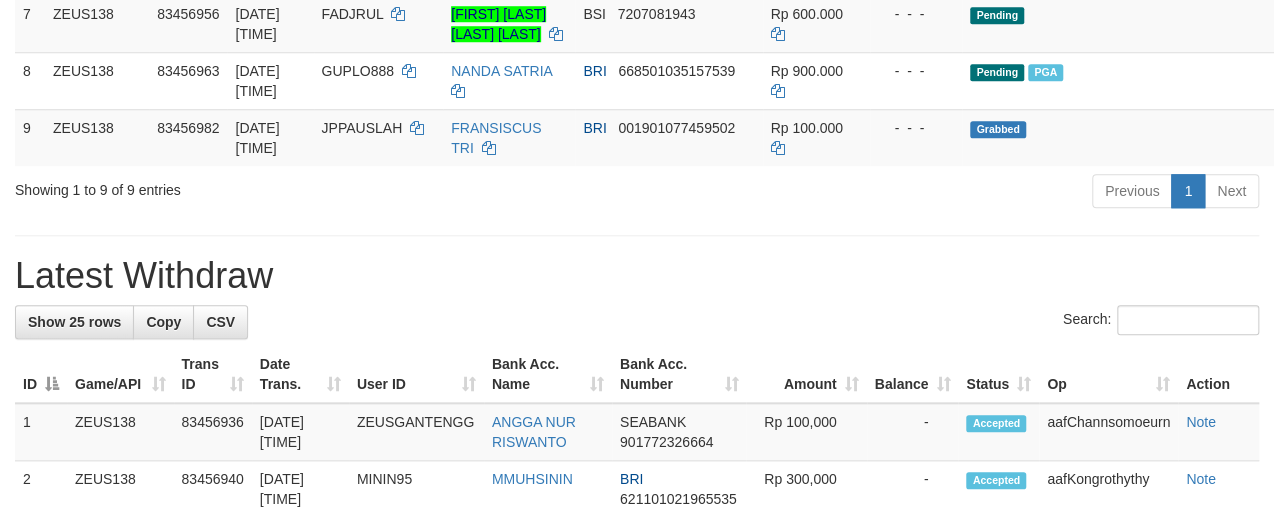 scroll, scrollTop: 747, scrollLeft: 0, axis: vertical 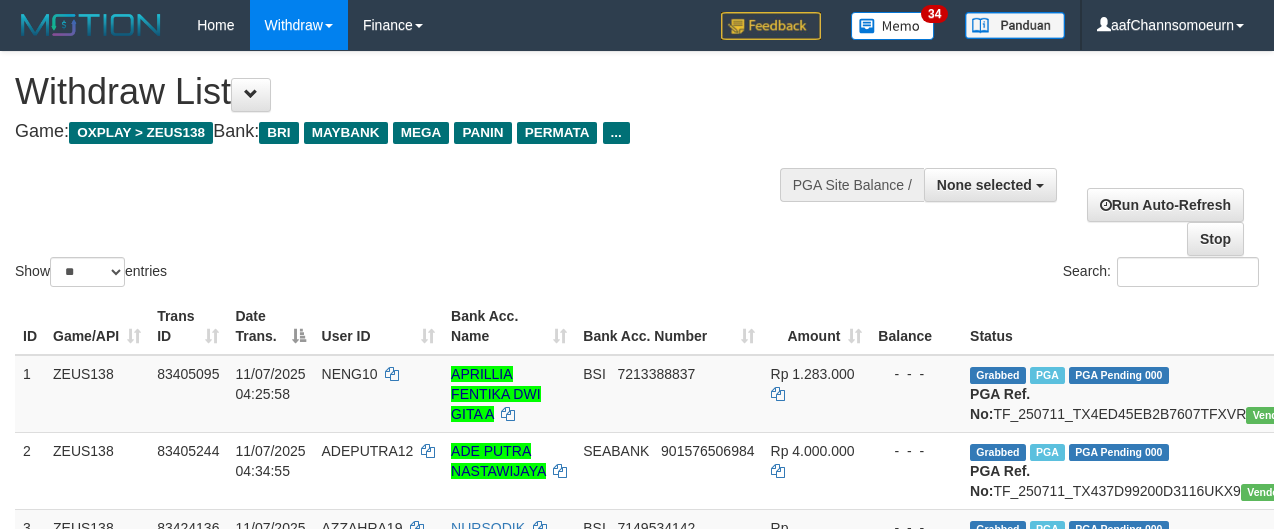 select 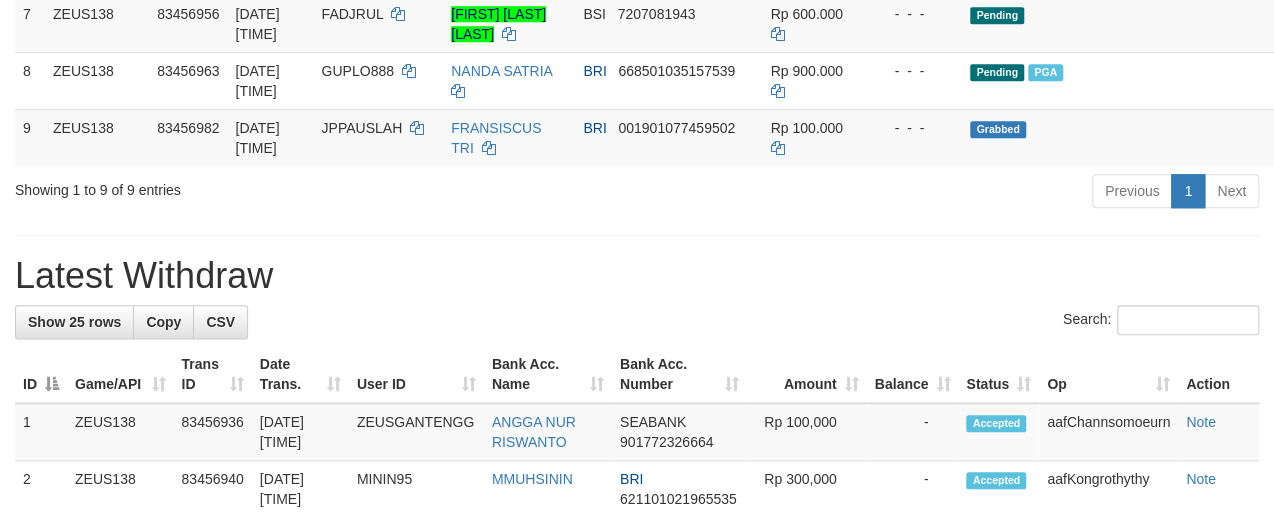 scroll, scrollTop: 747, scrollLeft: 0, axis: vertical 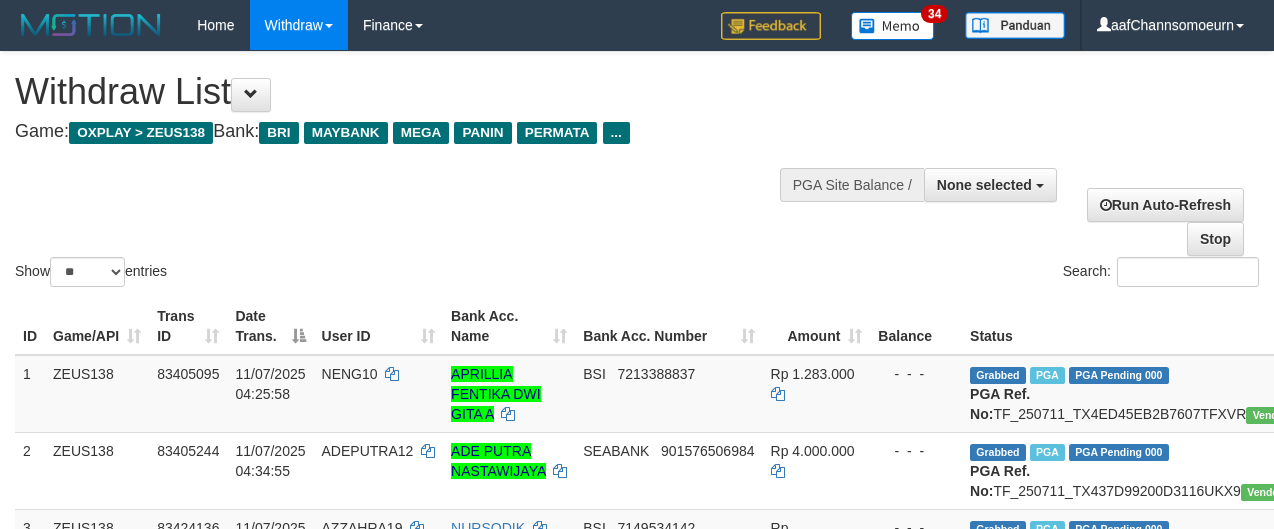 select 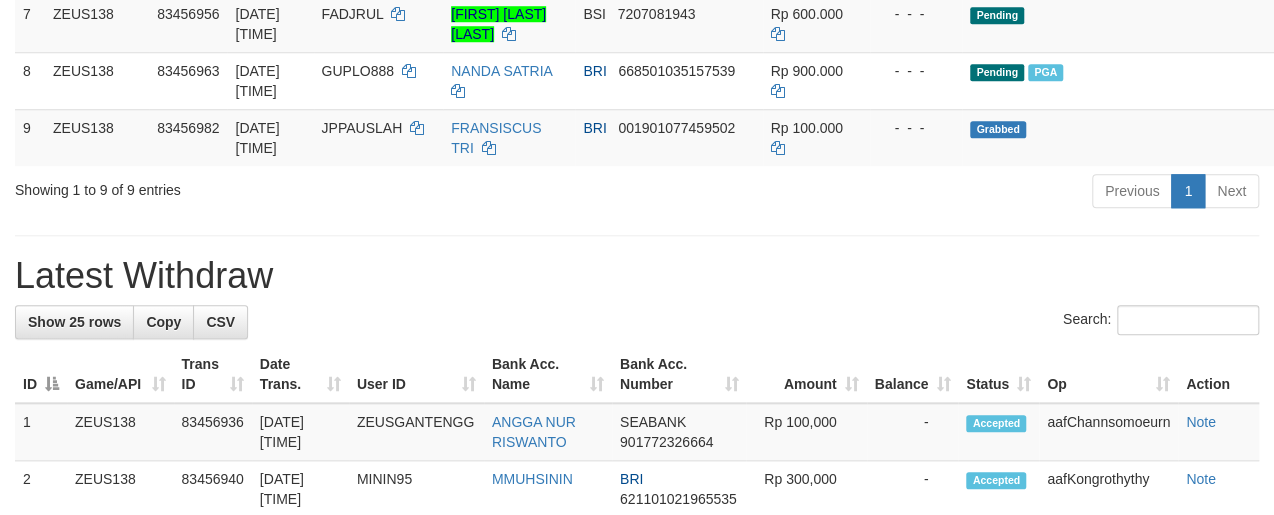 scroll, scrollTop: 747, scrollLeft: 0, axis: vertical 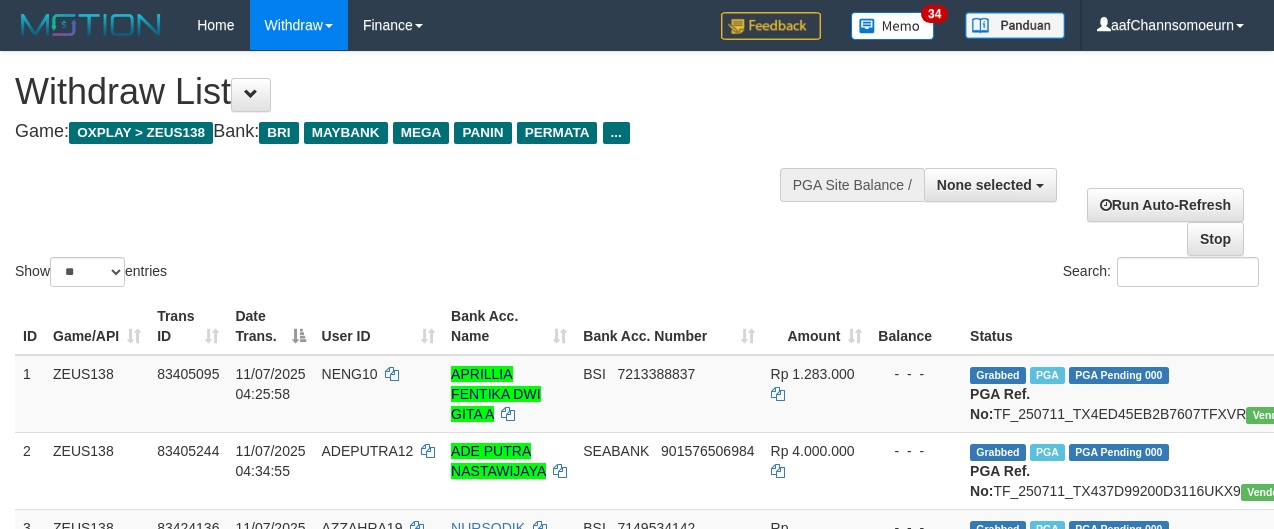 select 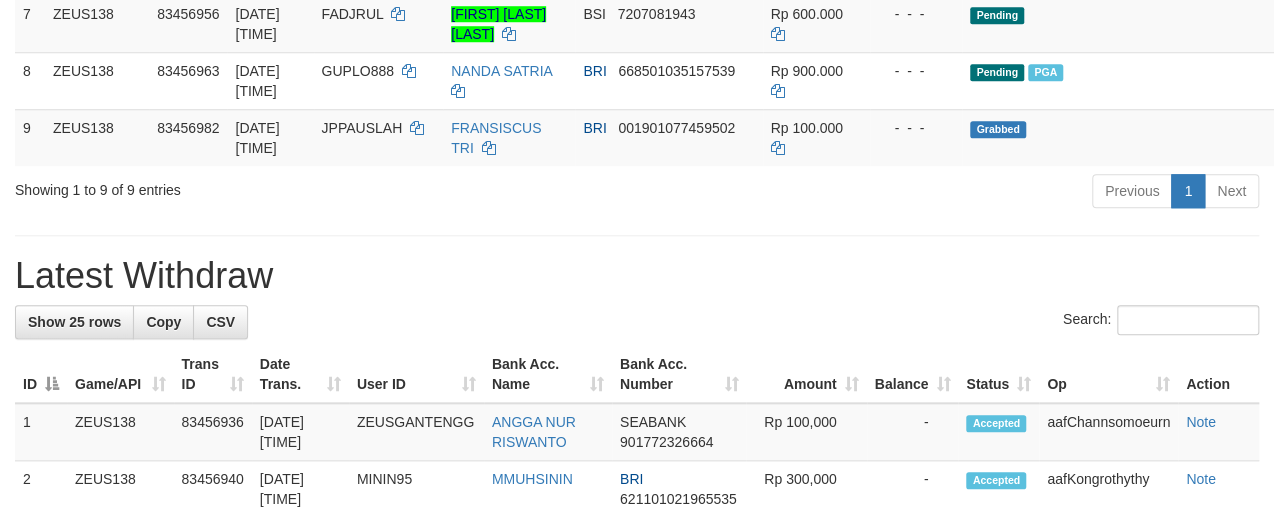 scroll, scrollTop: 747, scrollLeft: 0, axis: vertical 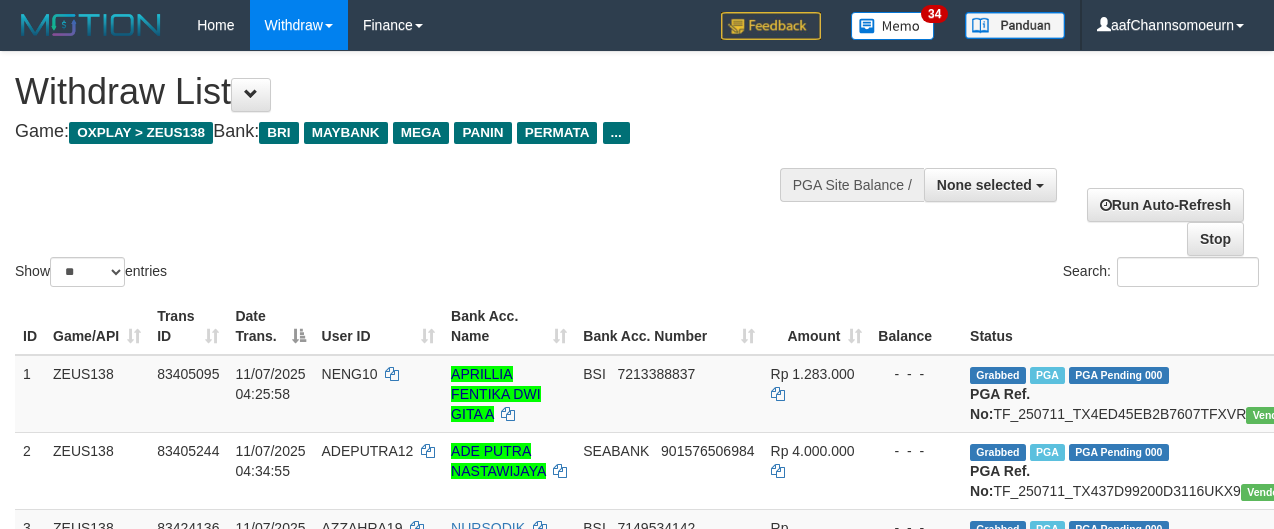 select 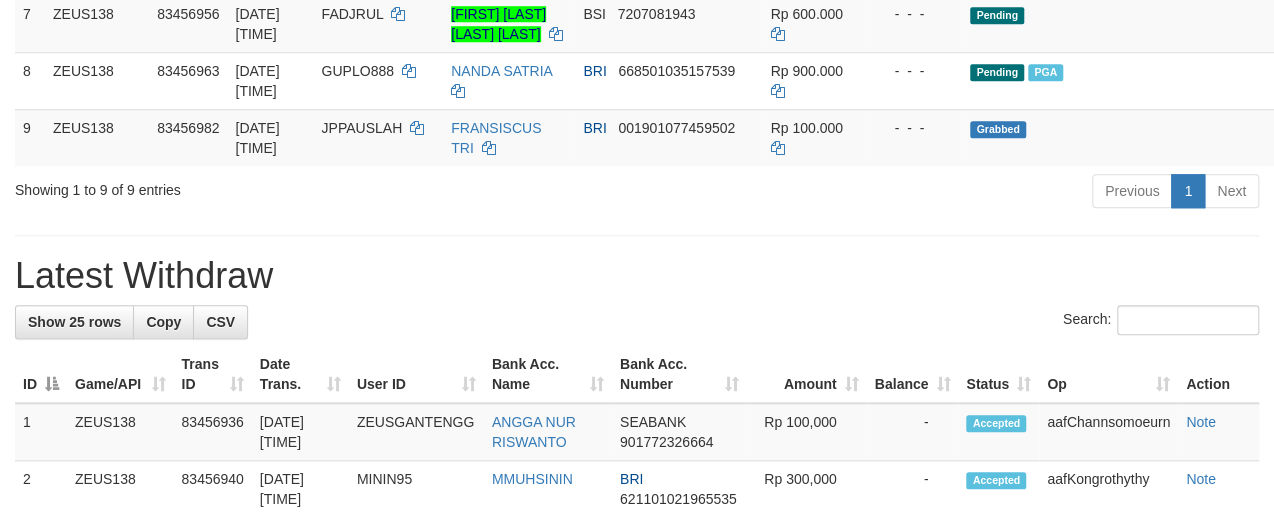scroll, scrollTop: 747, scrollLeft: 0, axis: vertical 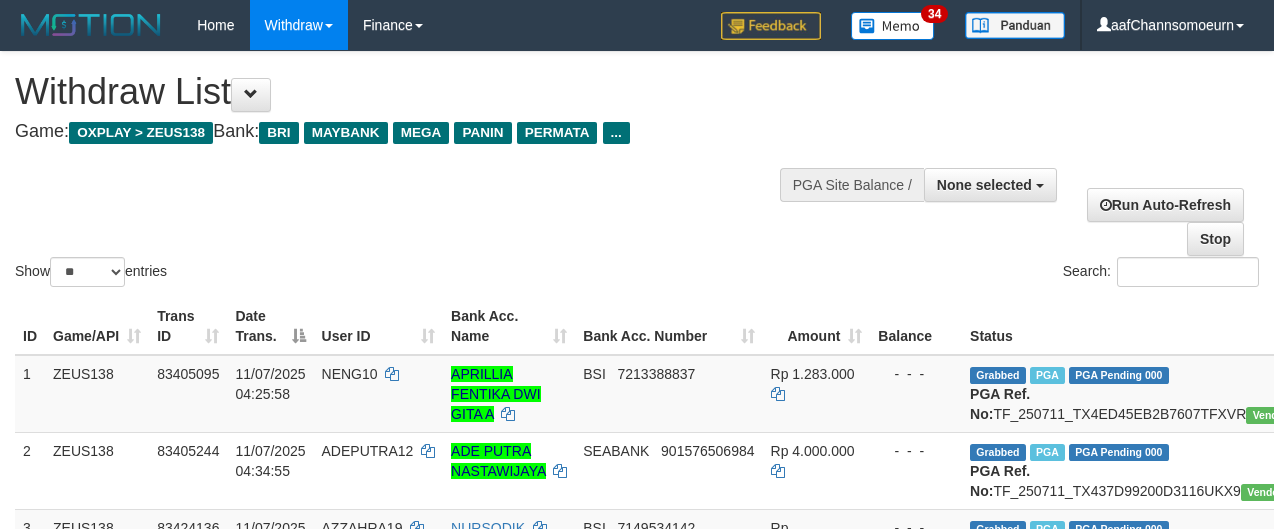 select 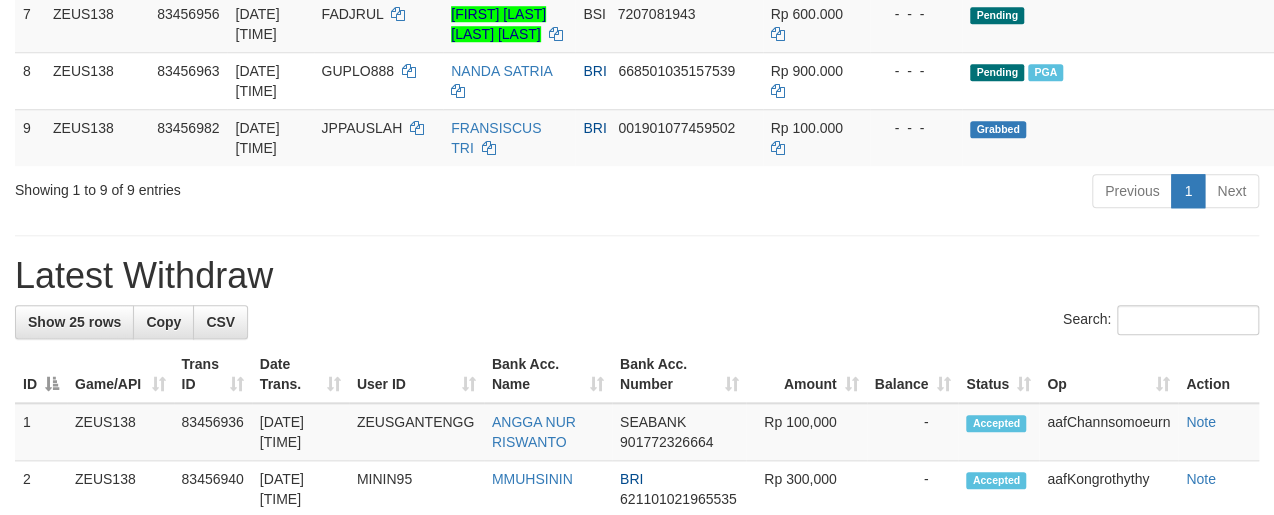 scroll, scrollTop: 747, scrollLeft: 0, axis: vertical 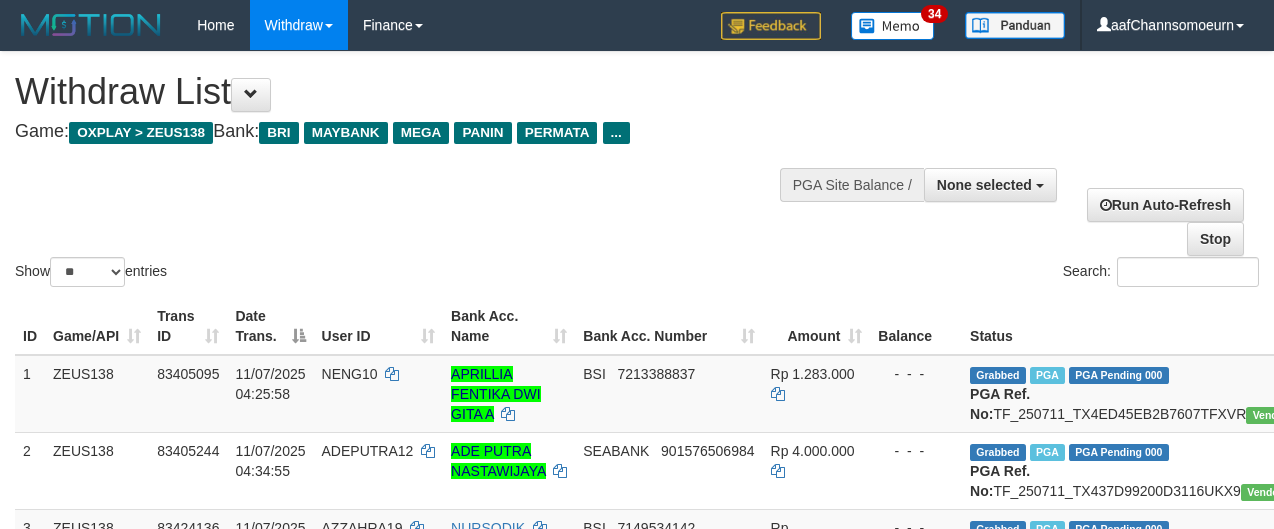select 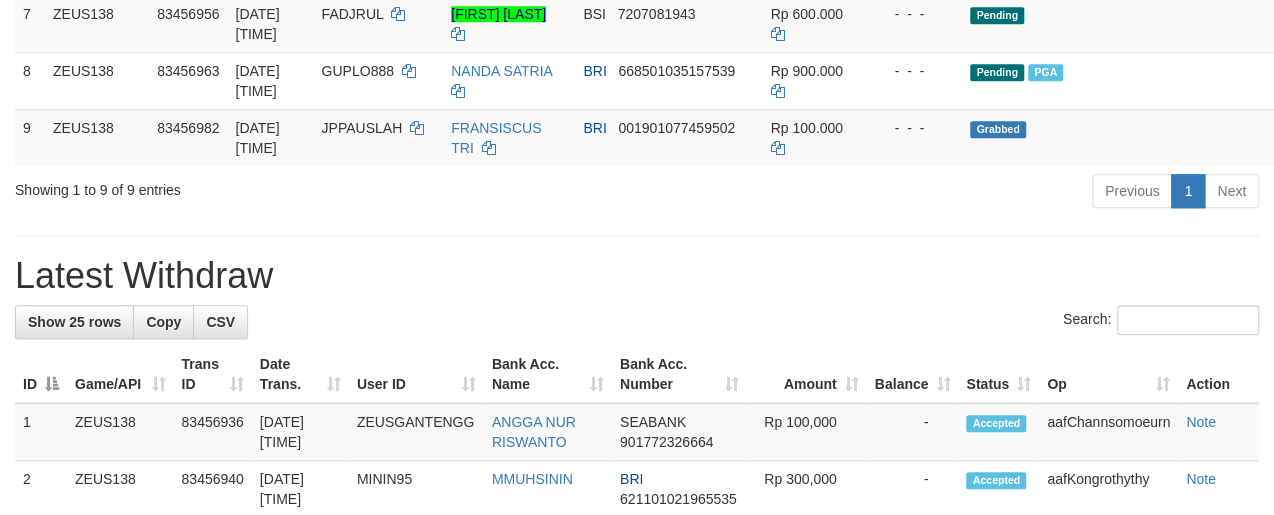scroll, scrollTop: 747, scrollLeft: 0, axis: vertical 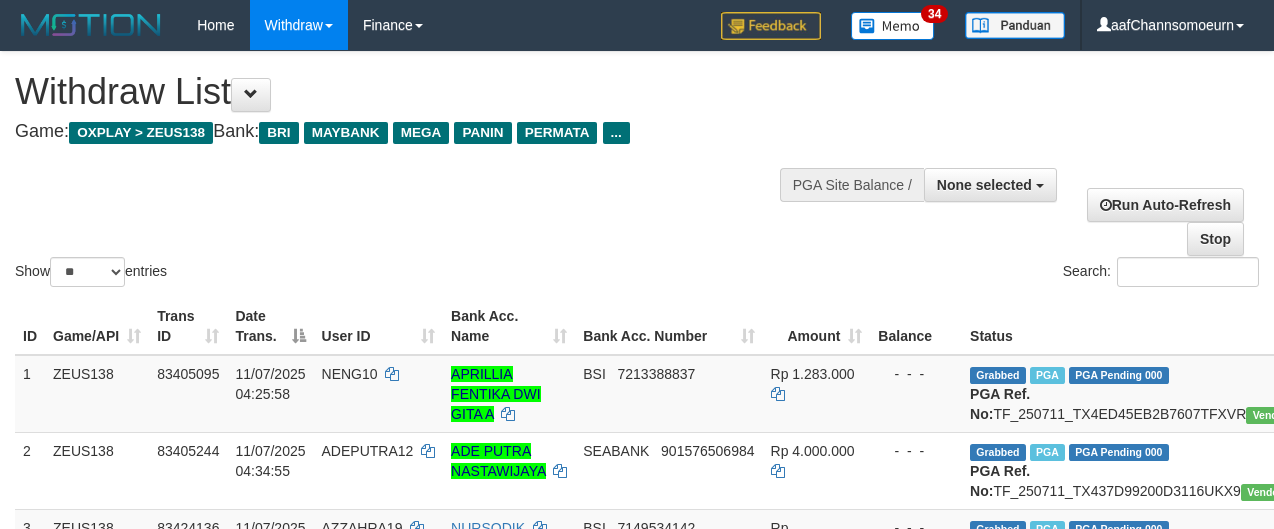 select 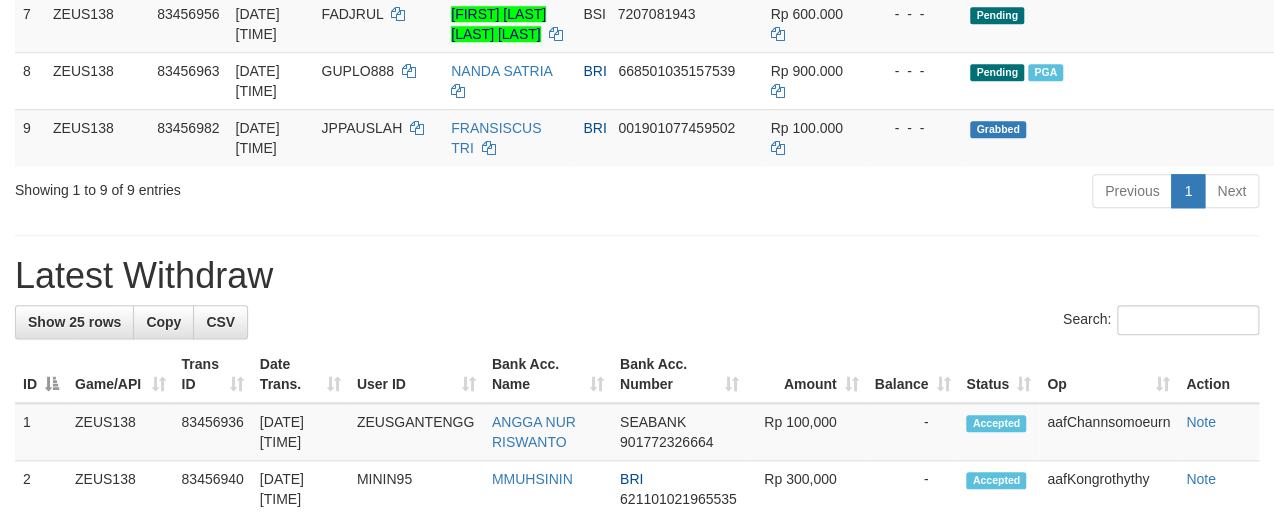 scroll, scrollTop: 747, scrollLeft: 0, axis: vertical 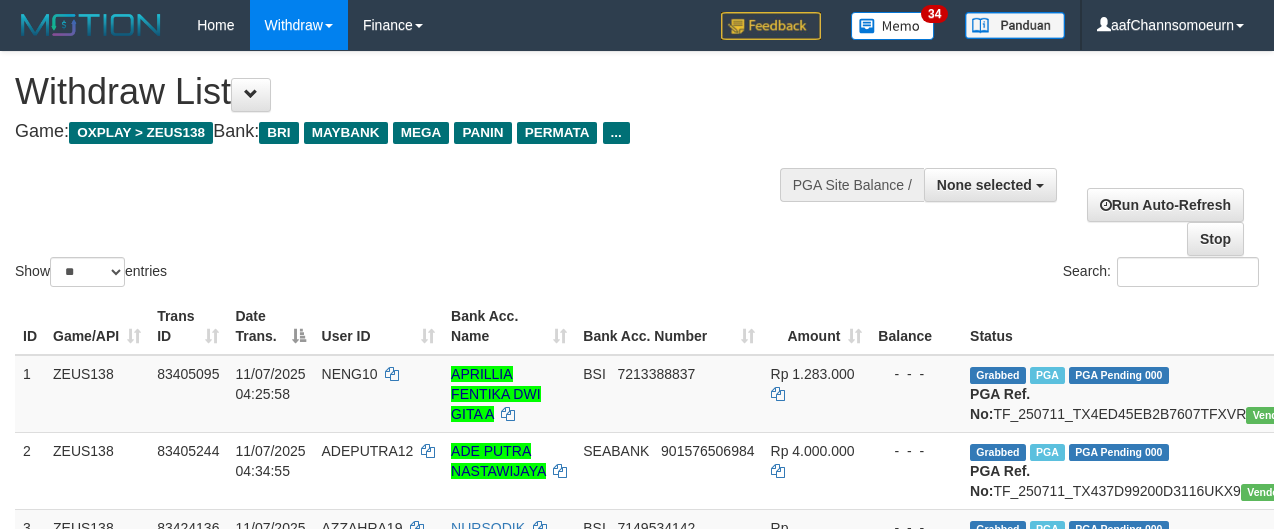 select 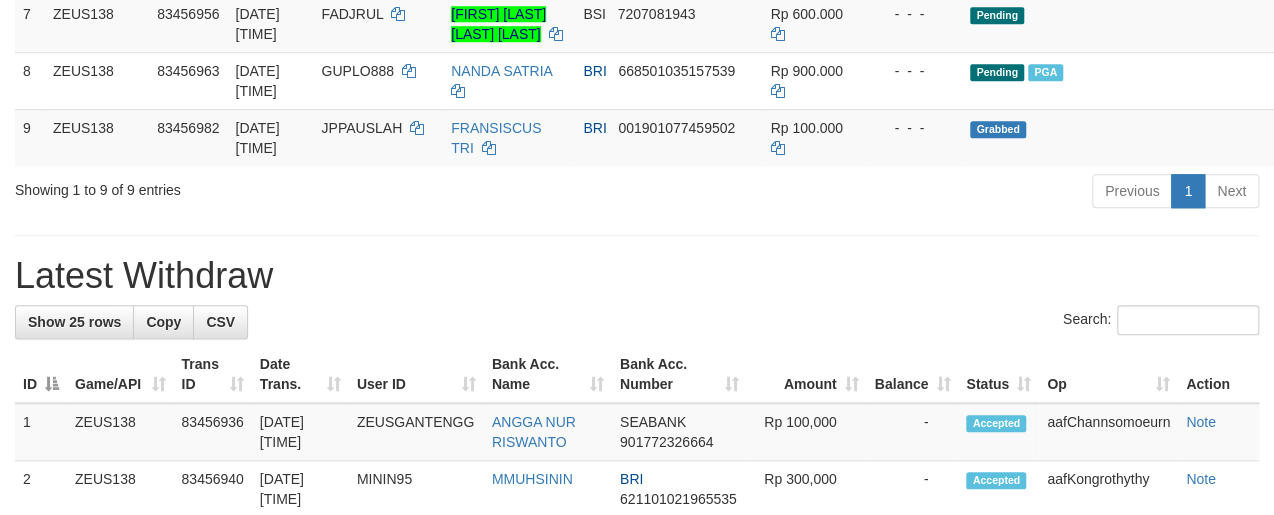 scroll, scrollTop: 747, scrollLeft: 0, axis: vertical 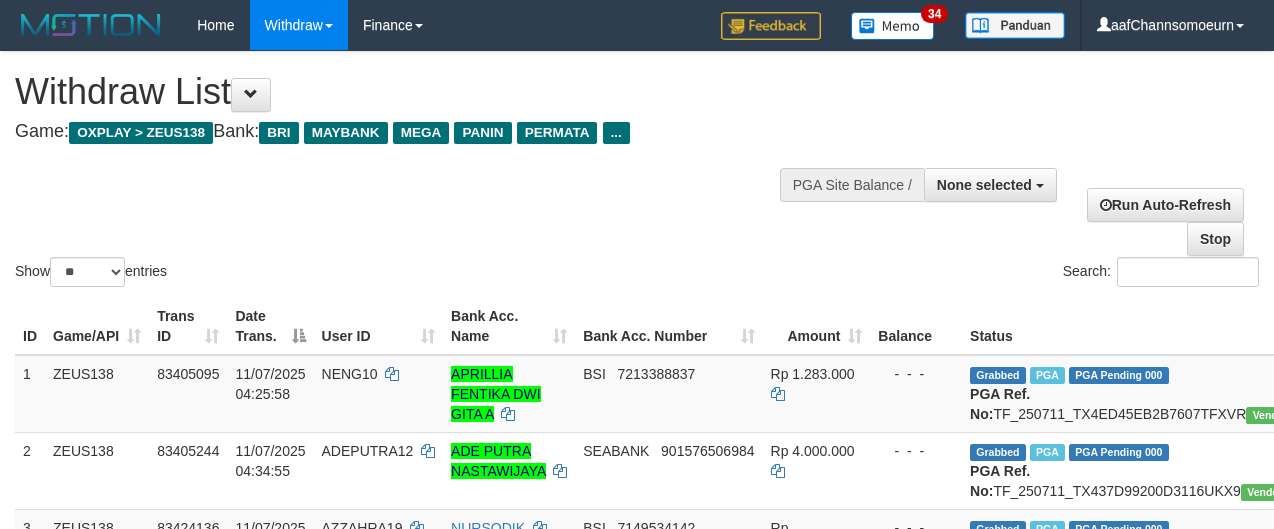 select 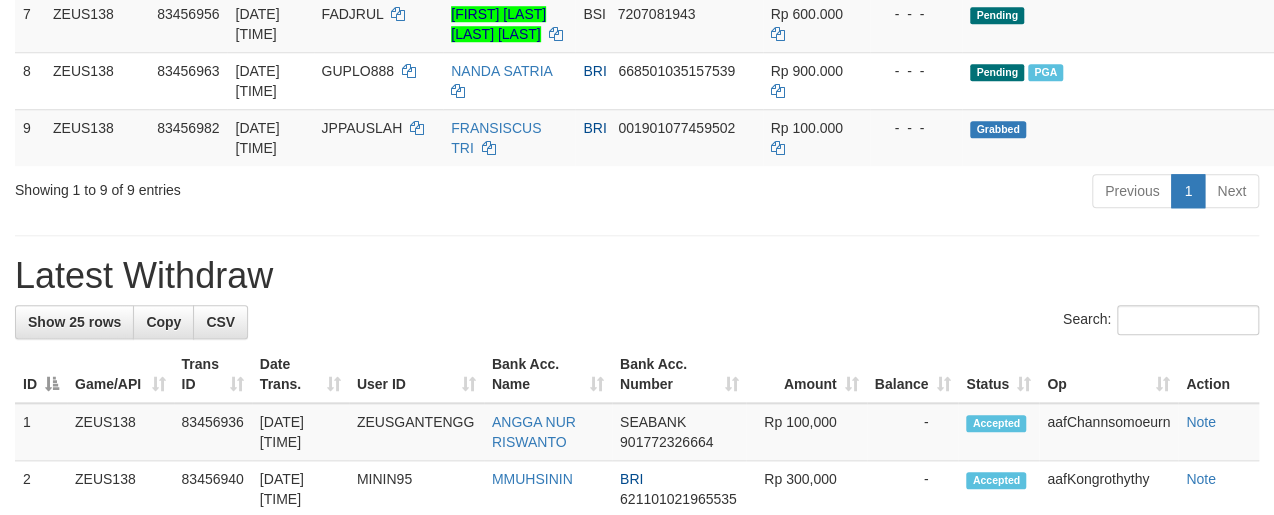 scroll, scrollTop: 747, scrollLeft: 0, axis: vertical 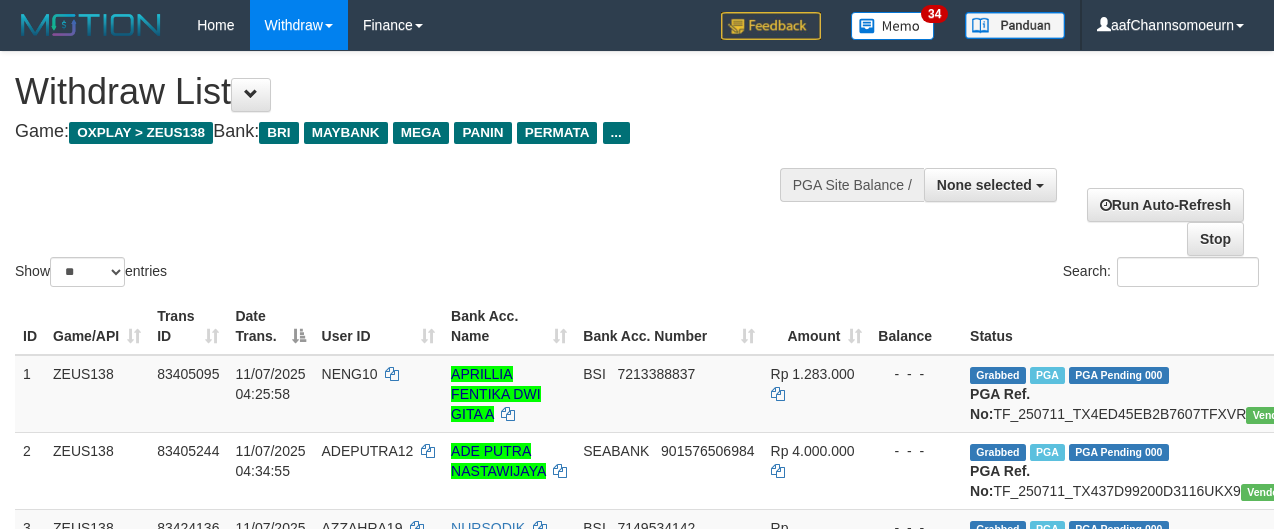 select 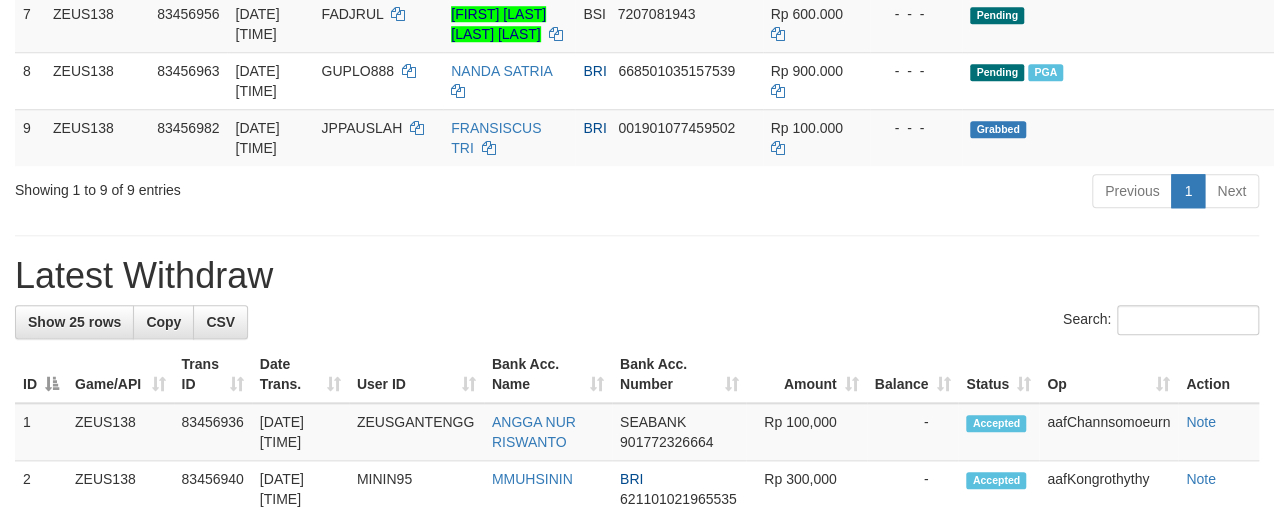 scroll, scrollTop: 747, scrollLeft: 0, axis: vertical 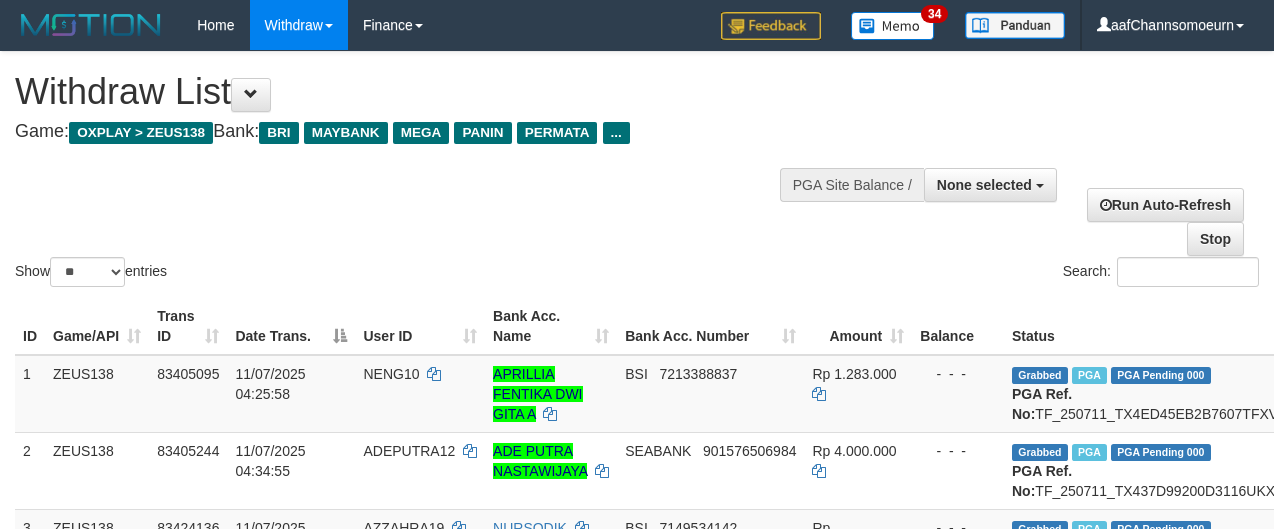 select 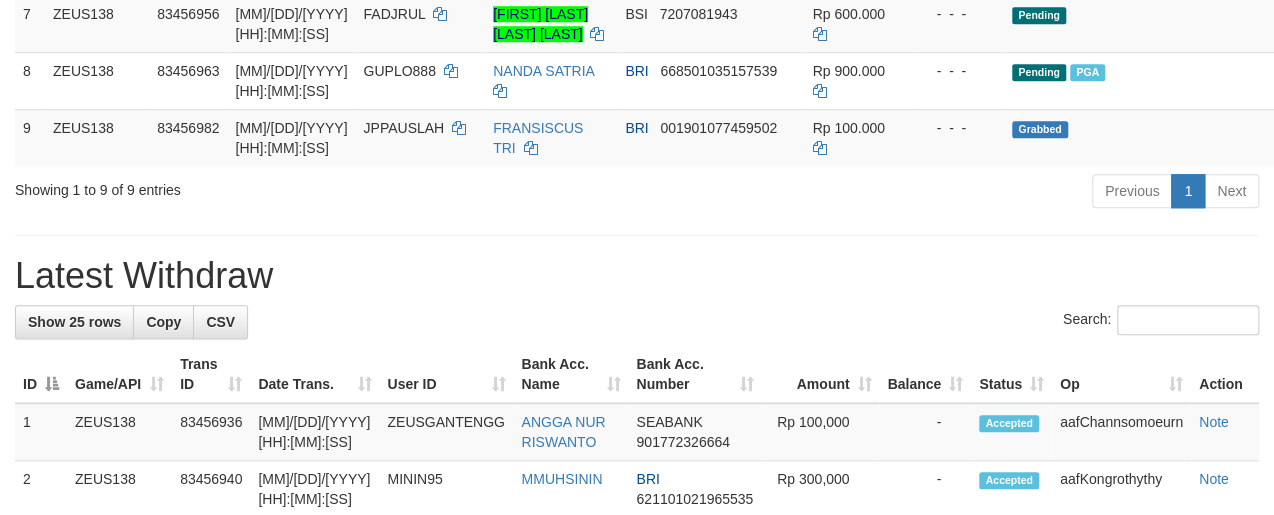 scroll, scrollTop: 747, scrollLeft: 0, axis: vertical 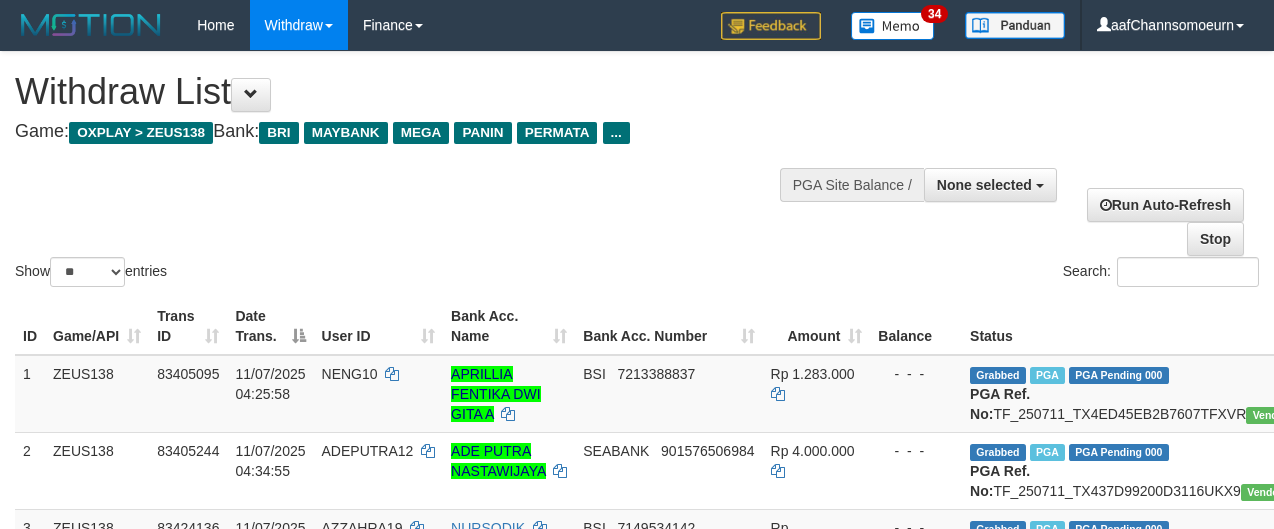 select 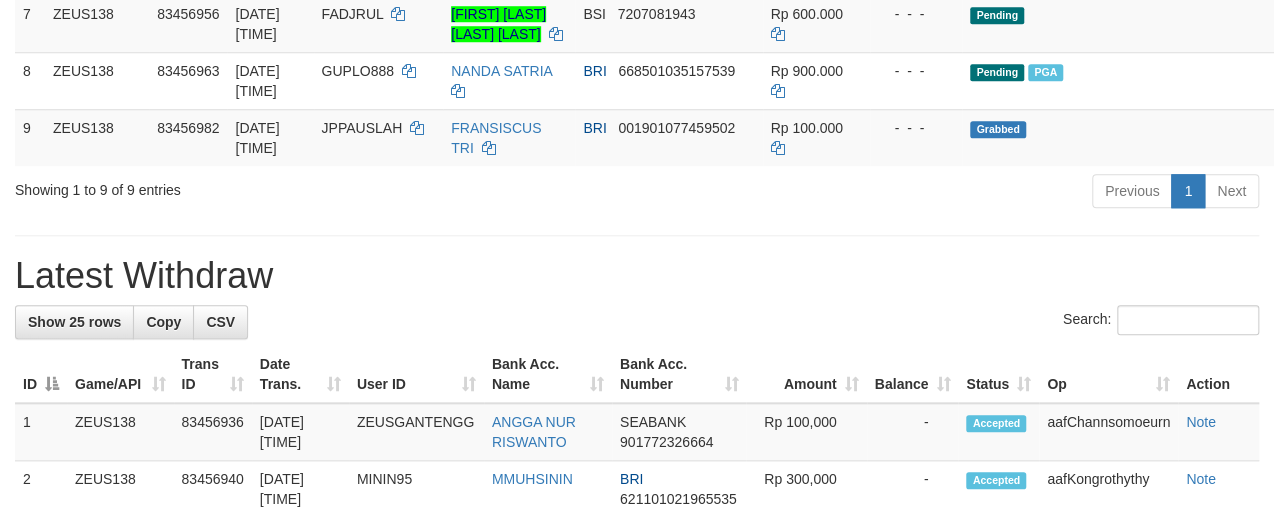 scroll, scrollTop: 747, scrollLeft: 0, axis: vertical 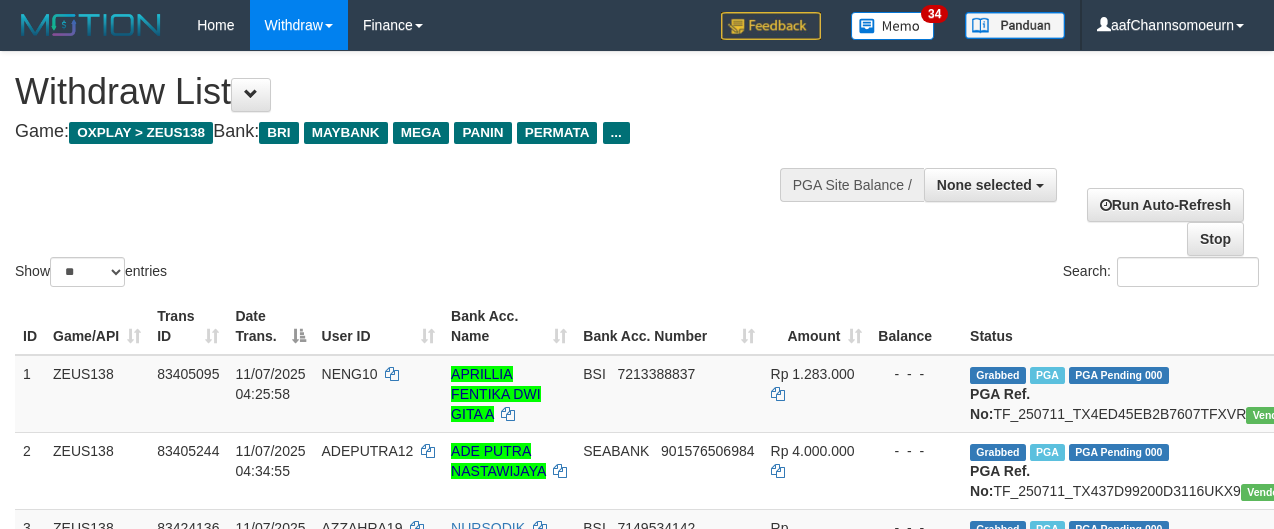select 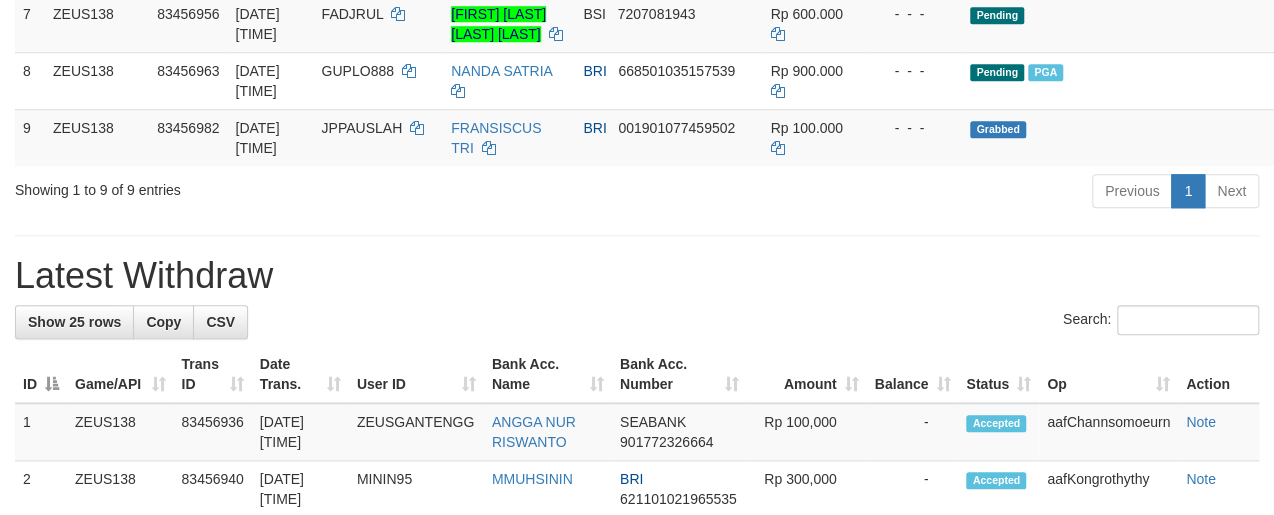 scroll, scrollTop: 747, scrollLeft: 0, axis: vertical 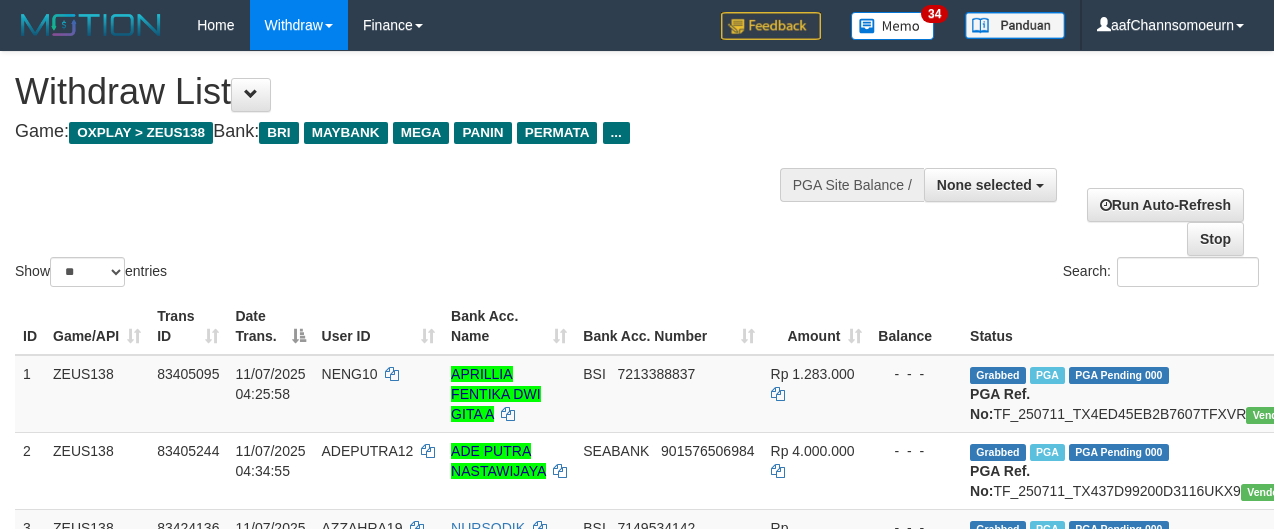 select 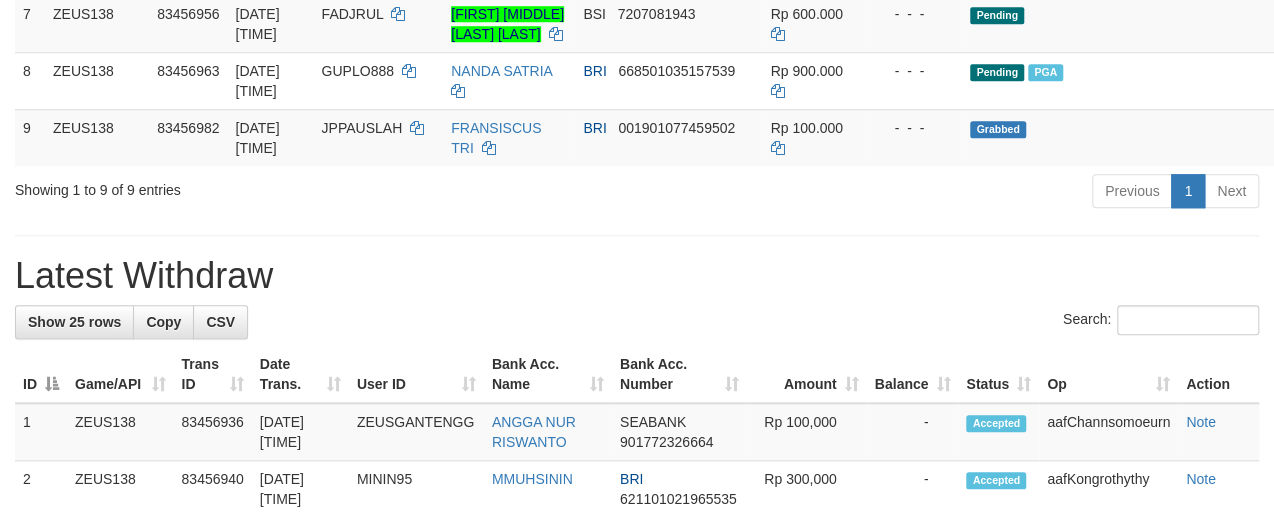 scroll, scrollTop: 747, scrollLeft: 0, axis: vertical 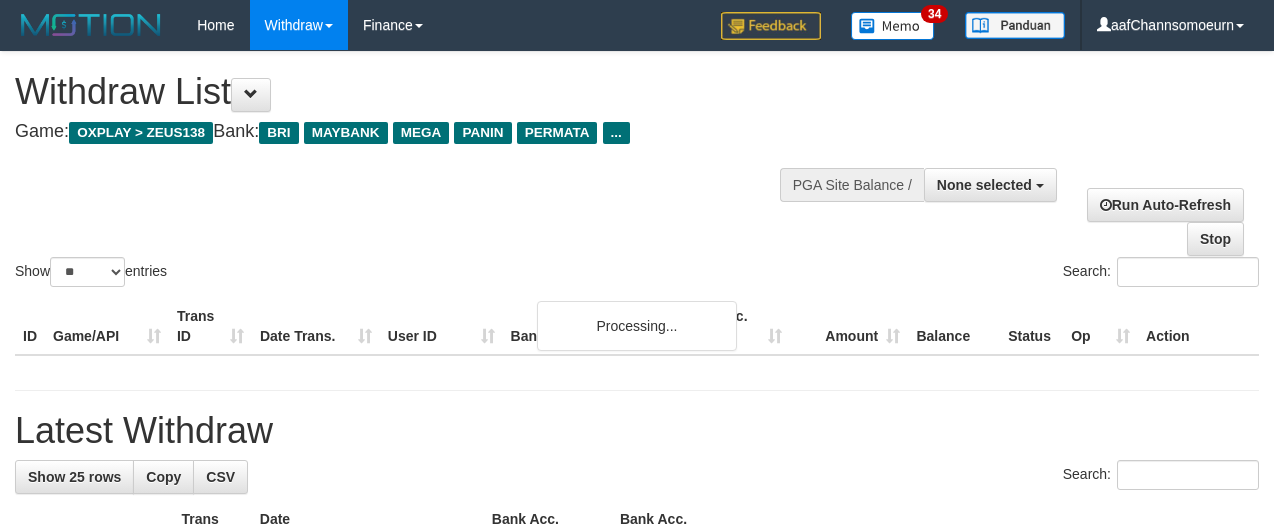 select 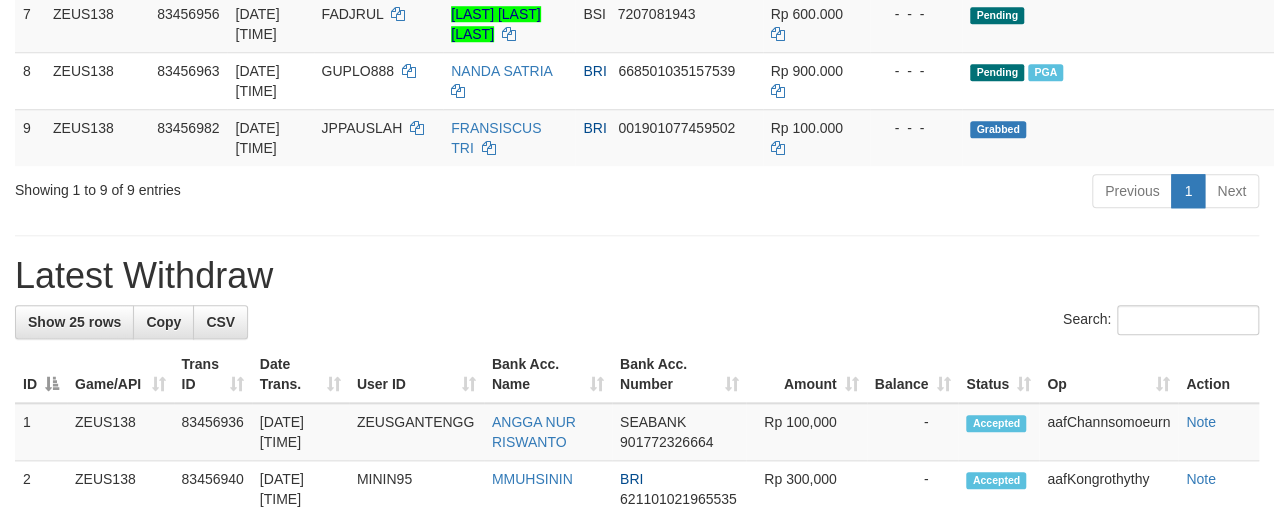 scroll, scrollTop: 747, scrollLeft: 0, axis: vertical 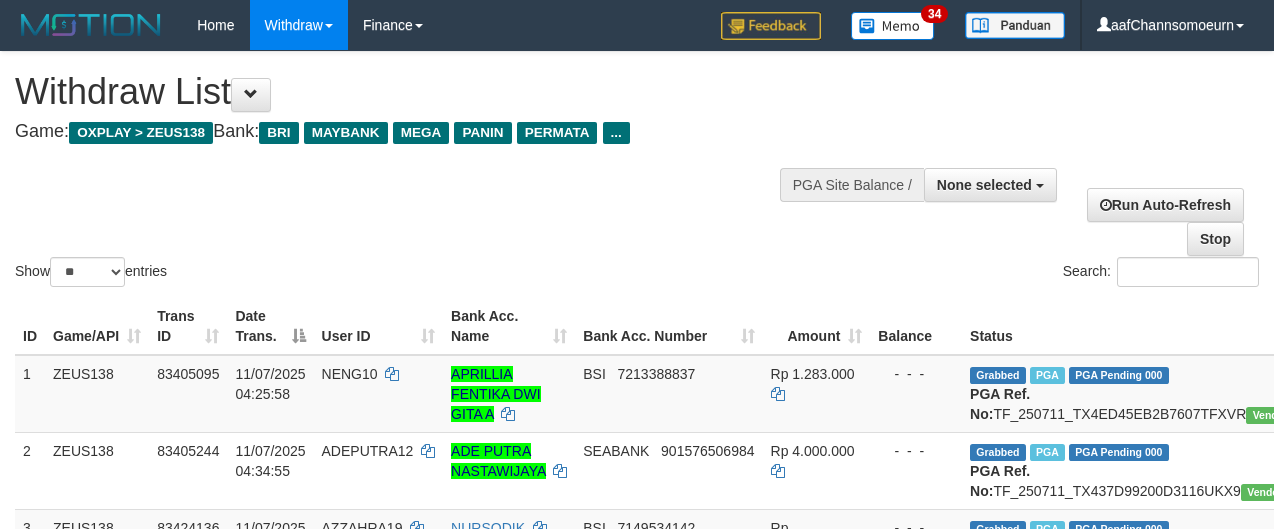 select 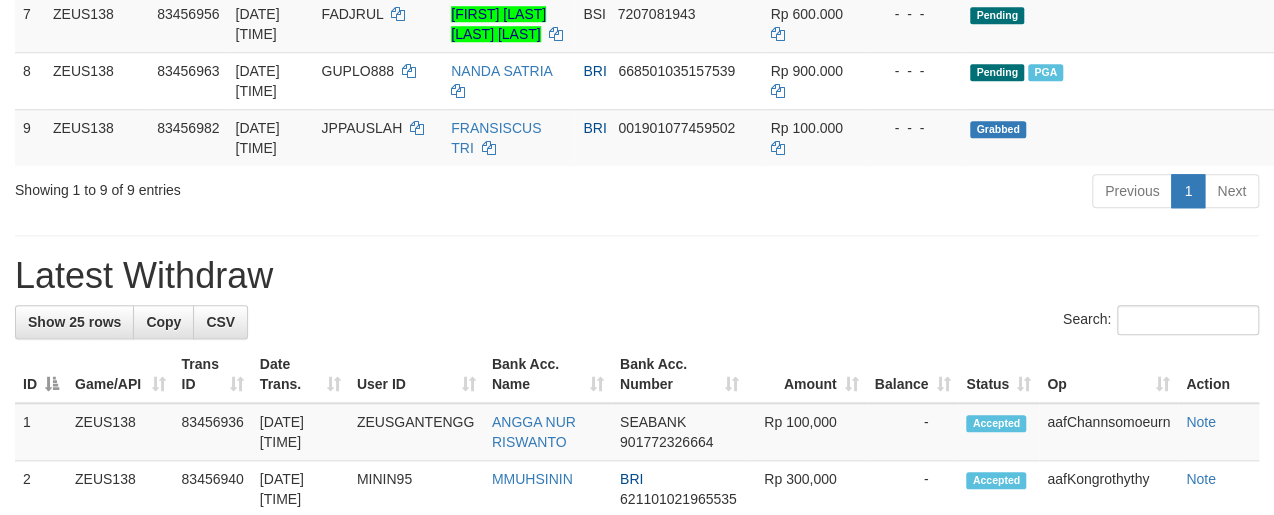 scroll, scrollTop: 747, scrollLeft: 0, axis: vertical 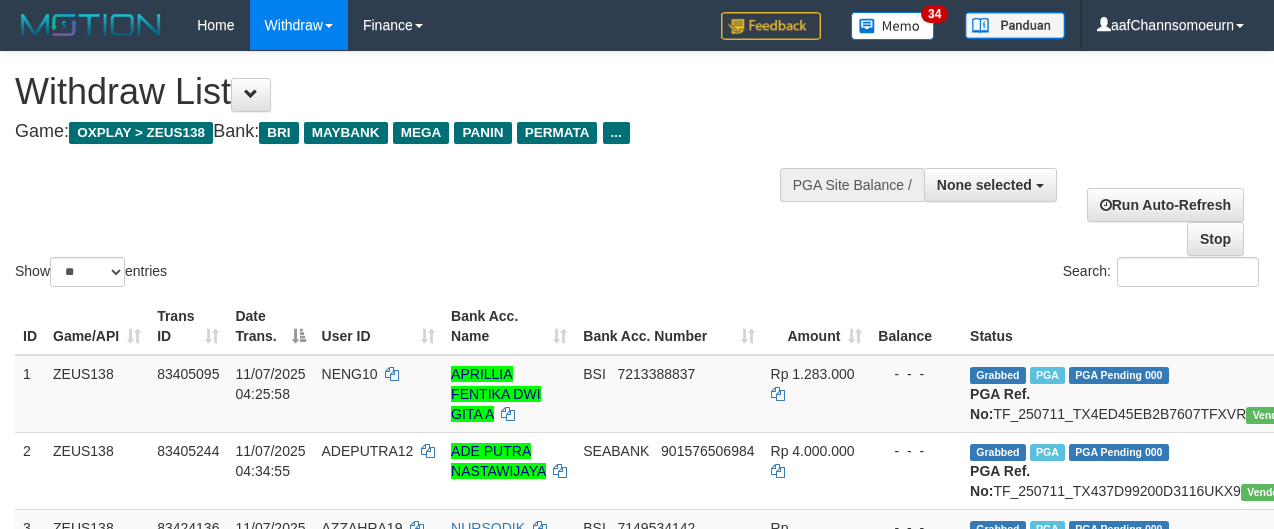 select 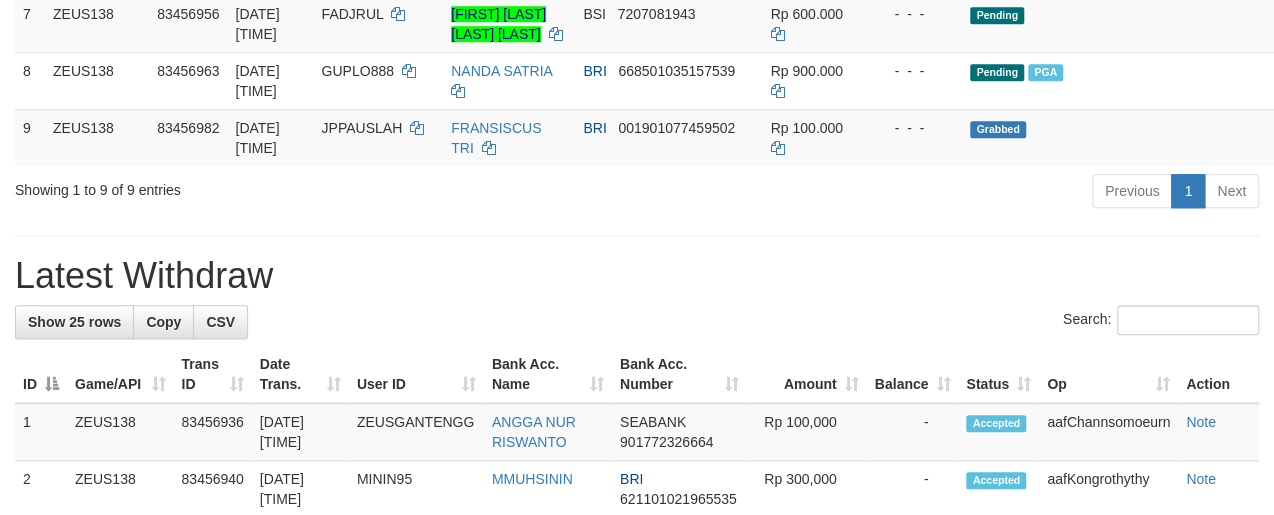 scroll, scrollTop: 747, scrollLeft: 0, axis: vertical 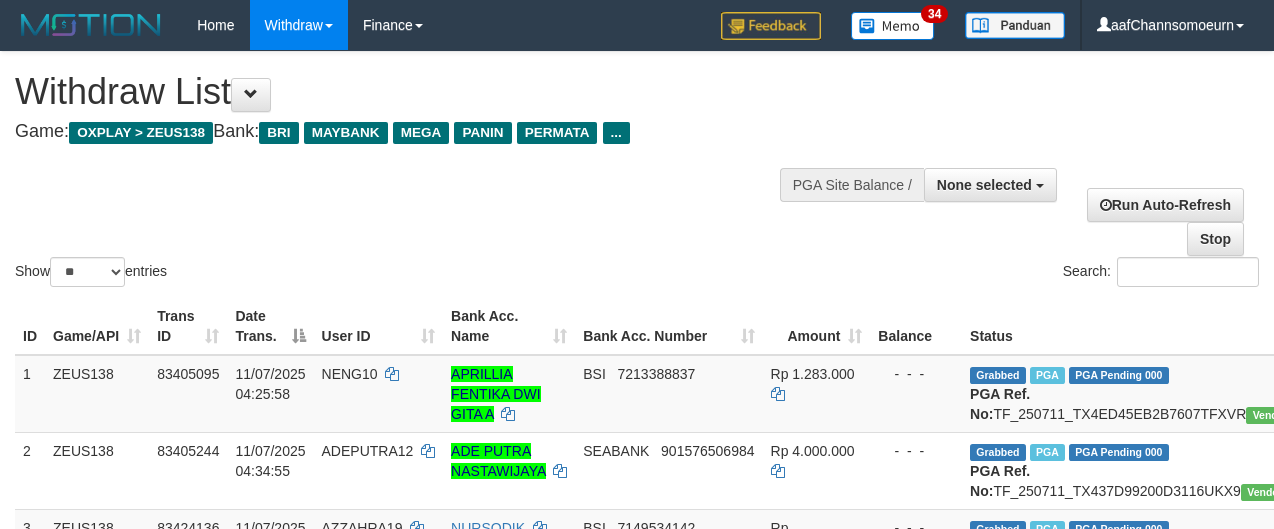 select 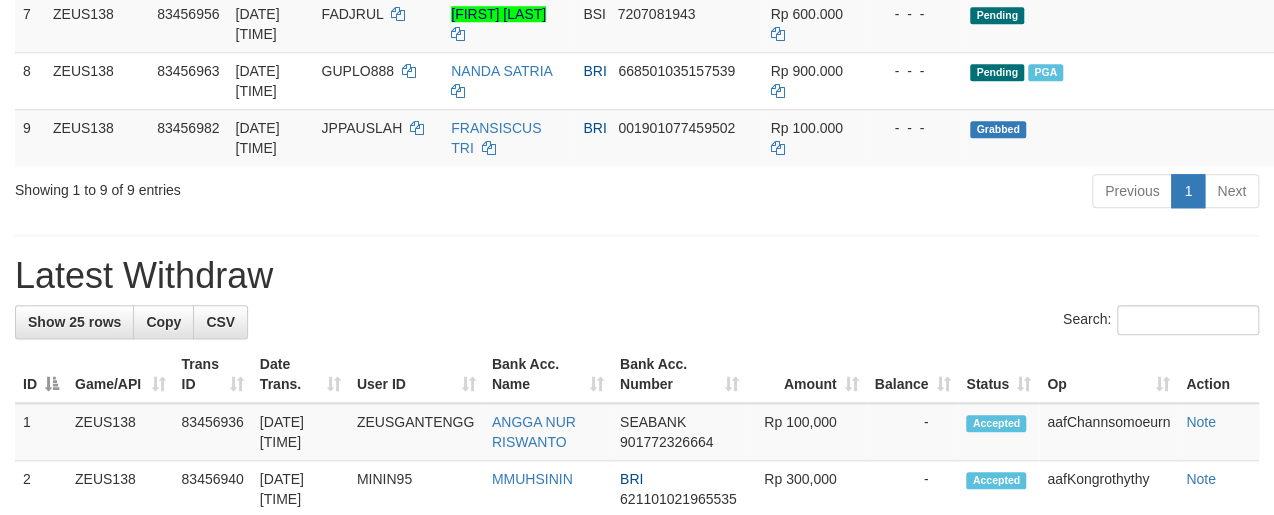 scroll, scrollTop: 747, scrollLeft: 0, axis: vertical 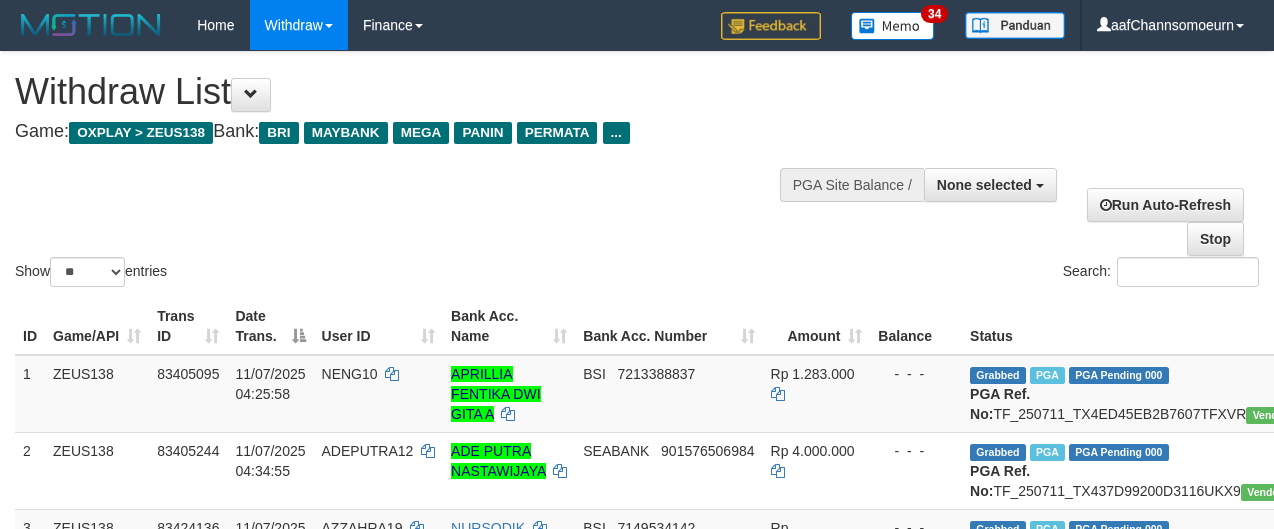select 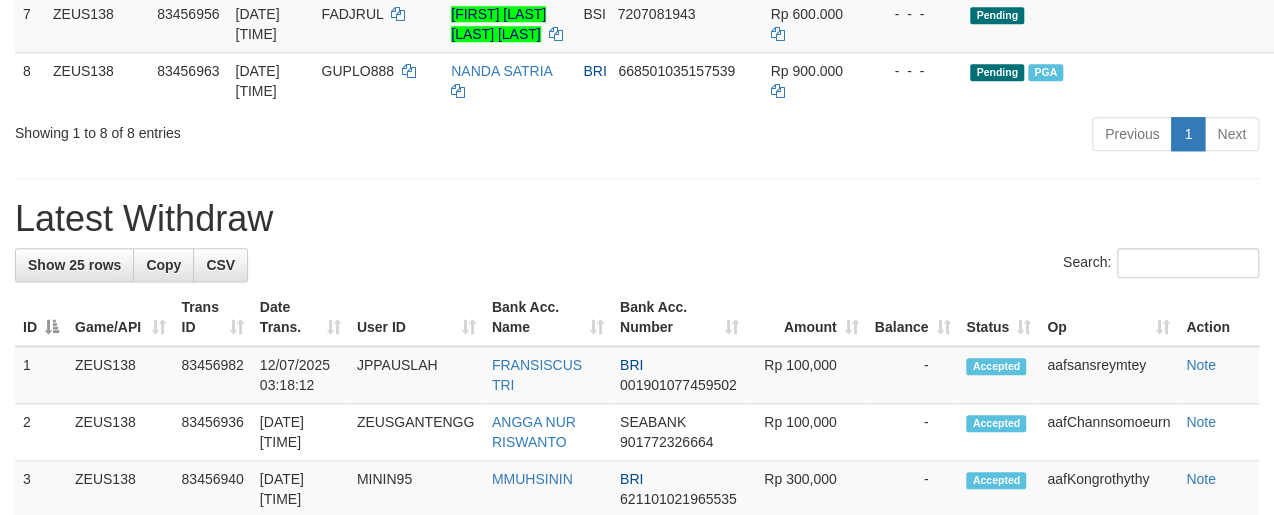 scroll, scrollTop: 747, scrollLeft: 0, axis: vertical 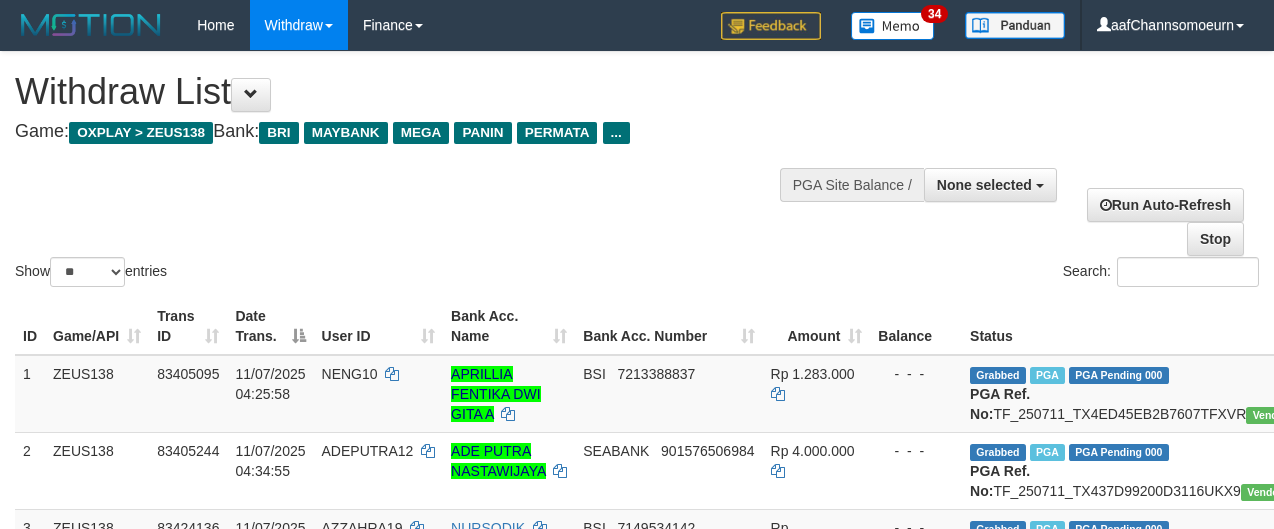 select 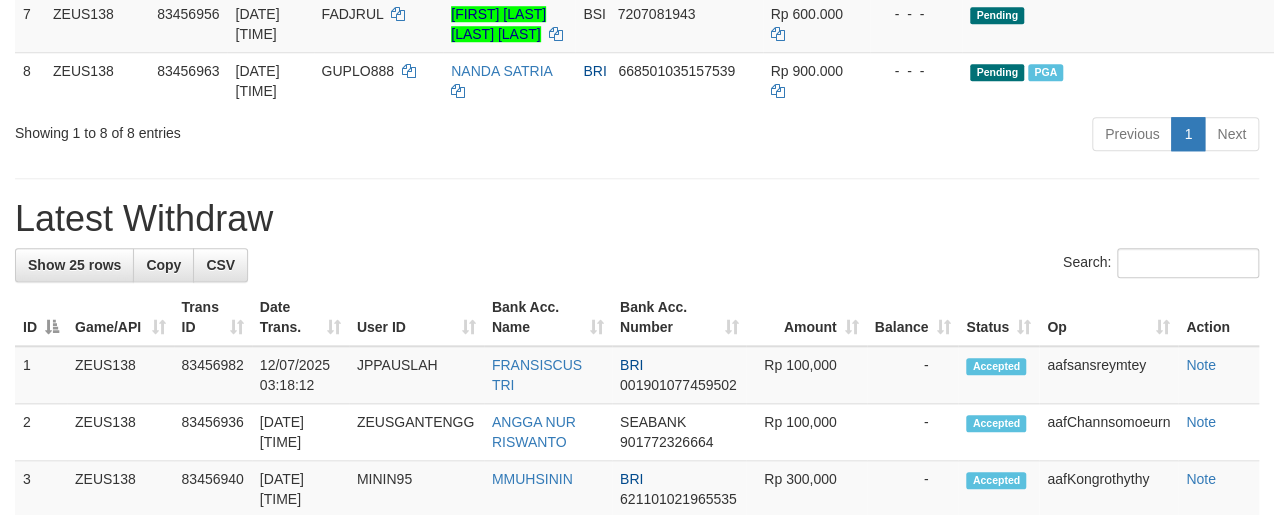 scroll, scrollTop: 747, scrollLeft: 0, axis: vertical 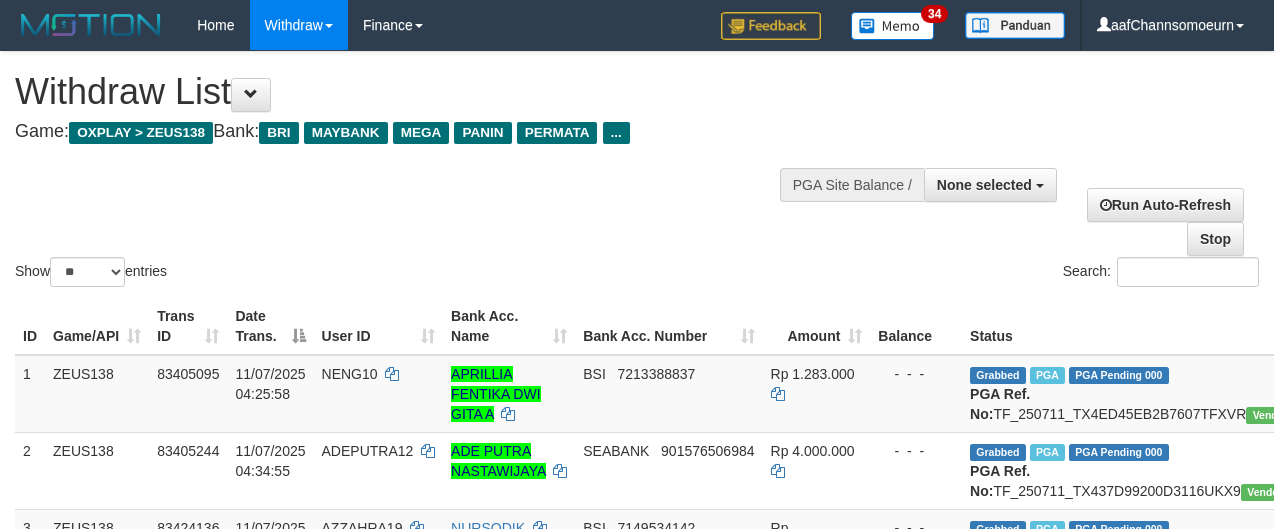 select 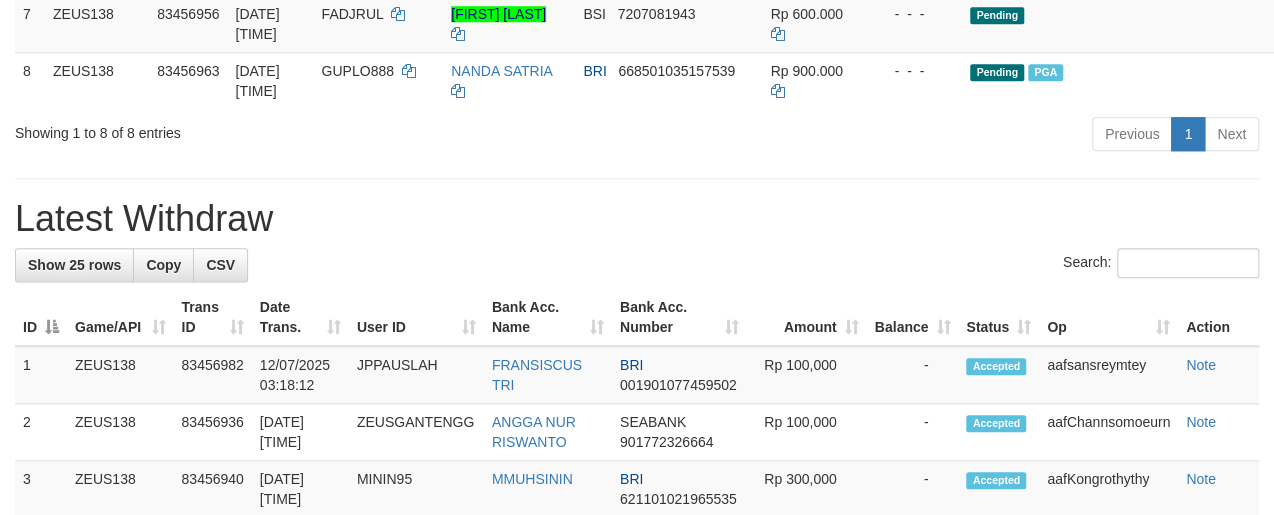 scroll, scrollTop: 747, scrollLeft: 0, axis: vertical 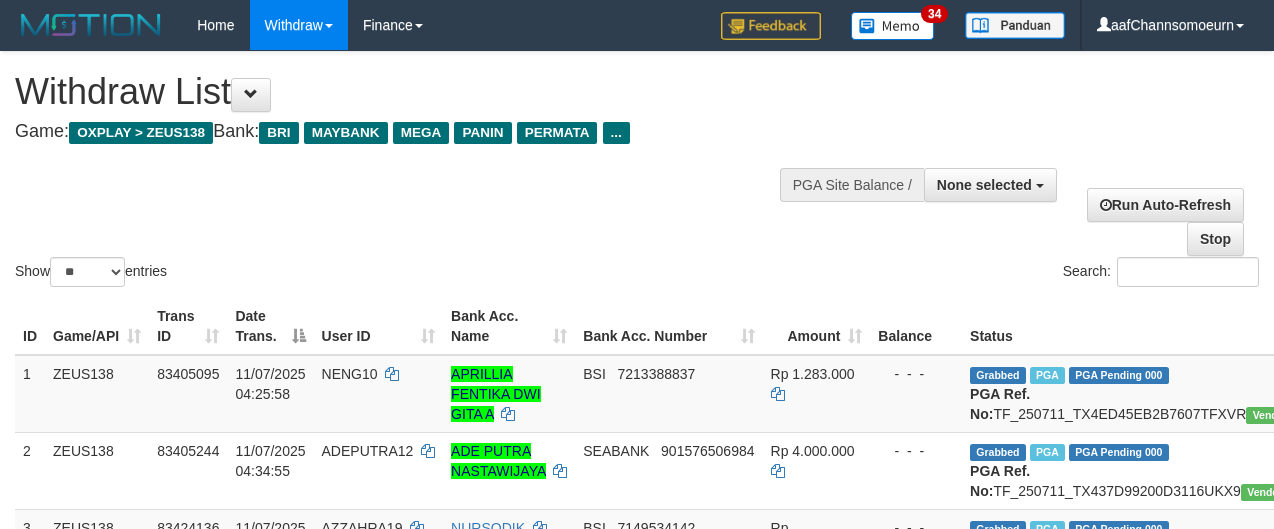 select 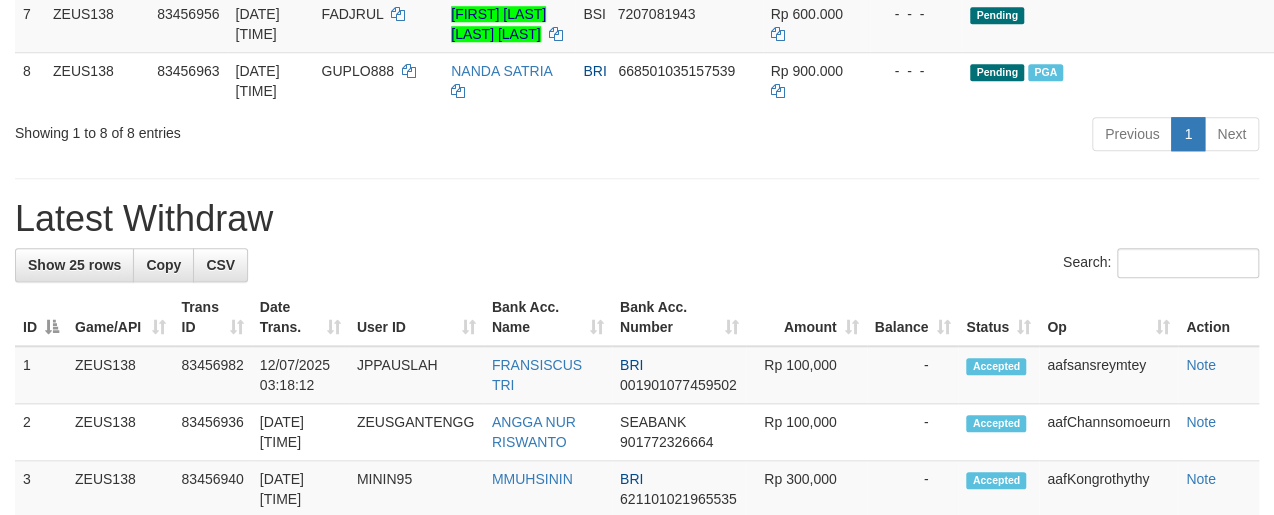scroll, scrollTop: 747, scrollLeft: 0, axis: vertical 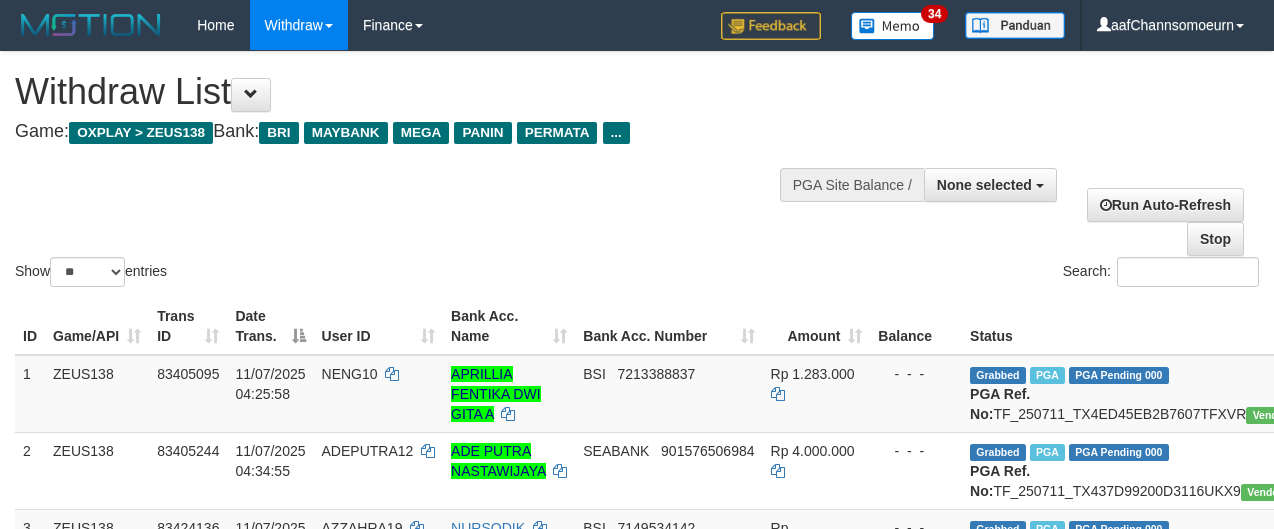 select 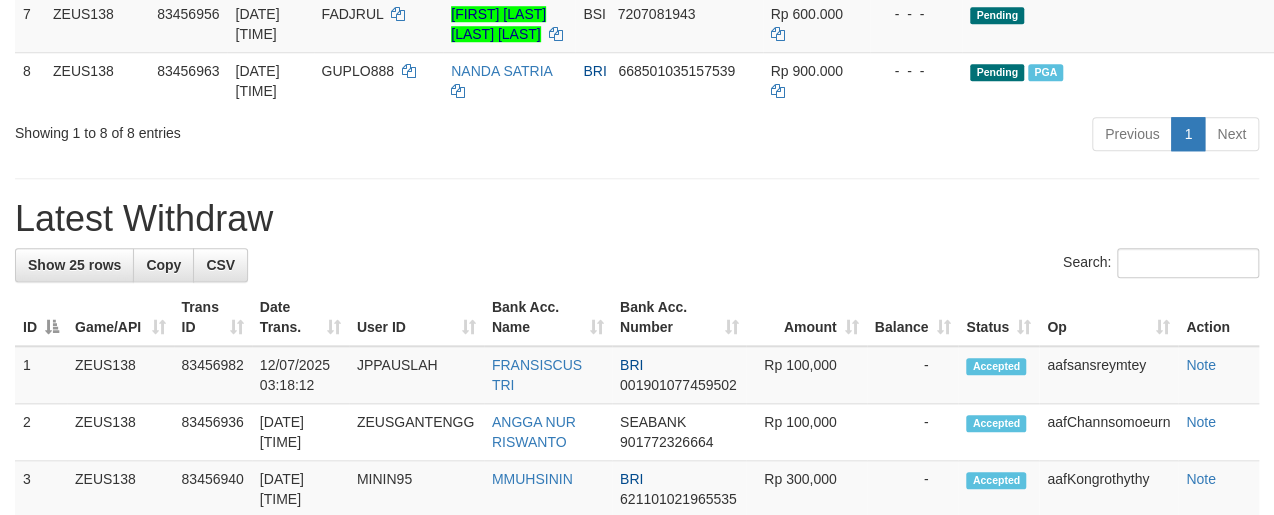 scroll, scrollTop: 747, scrollLeft: 0, axis: vertical 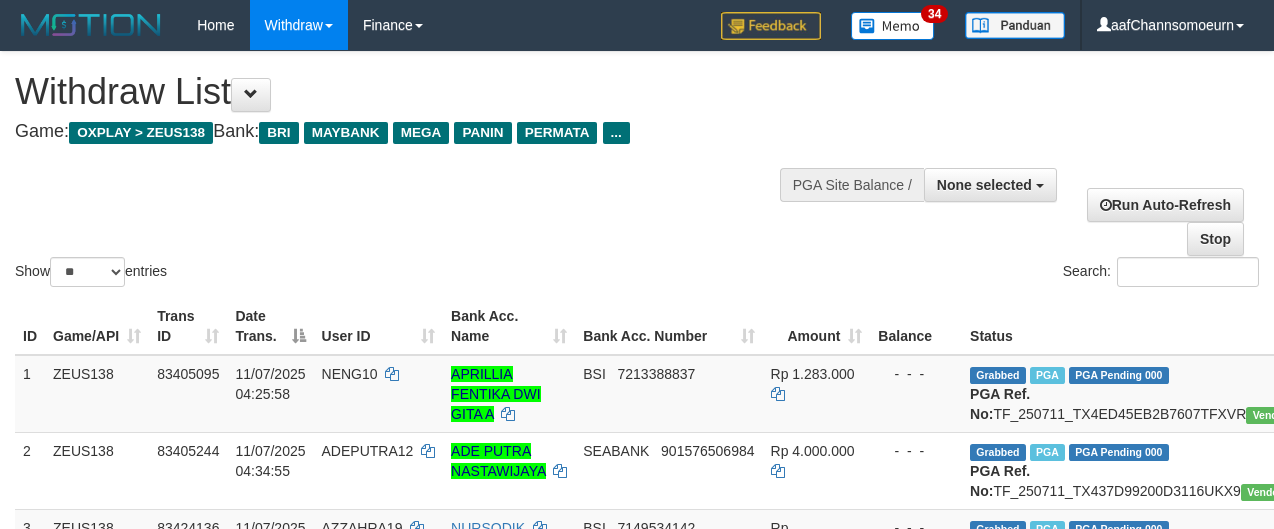 select 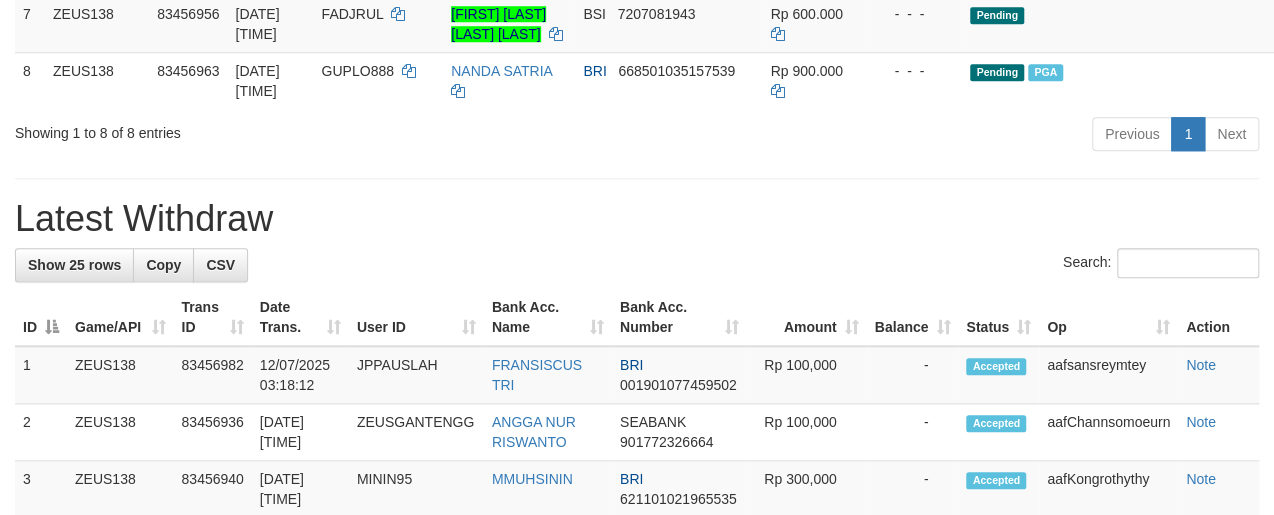 scroll, scrollTop: 747, scrollLeft: 0, axis: vertical 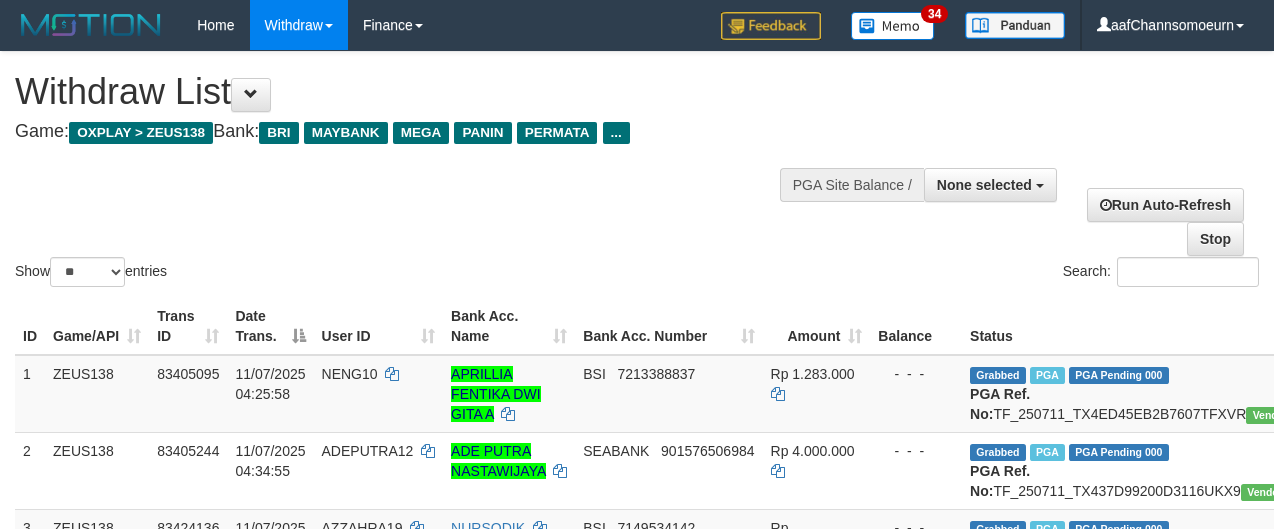select 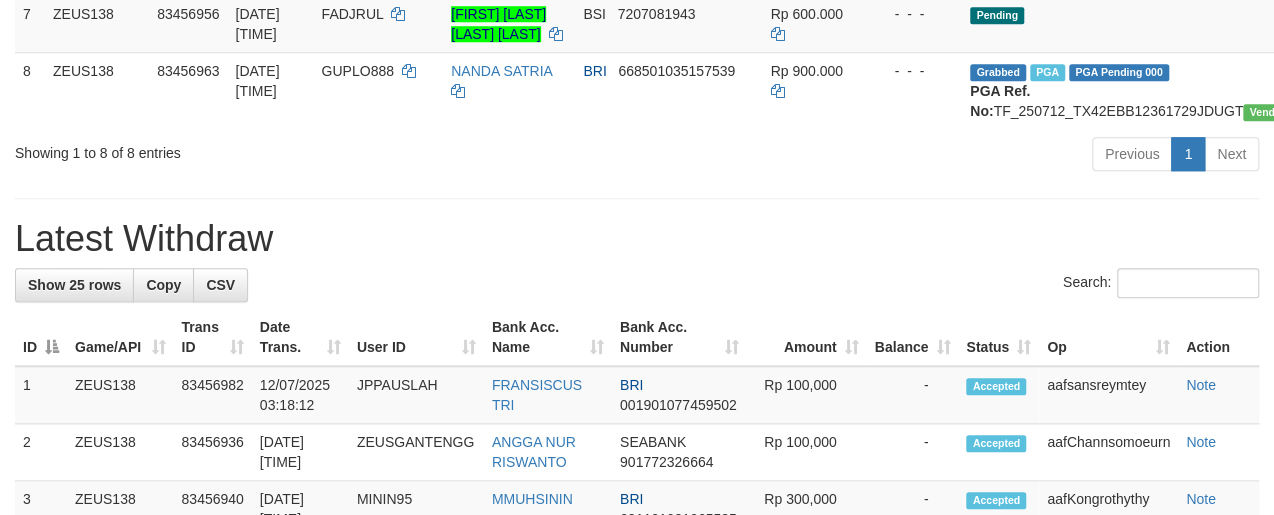 scroll, scrollTop: 747, scrollLeft: 0, axis: vertical 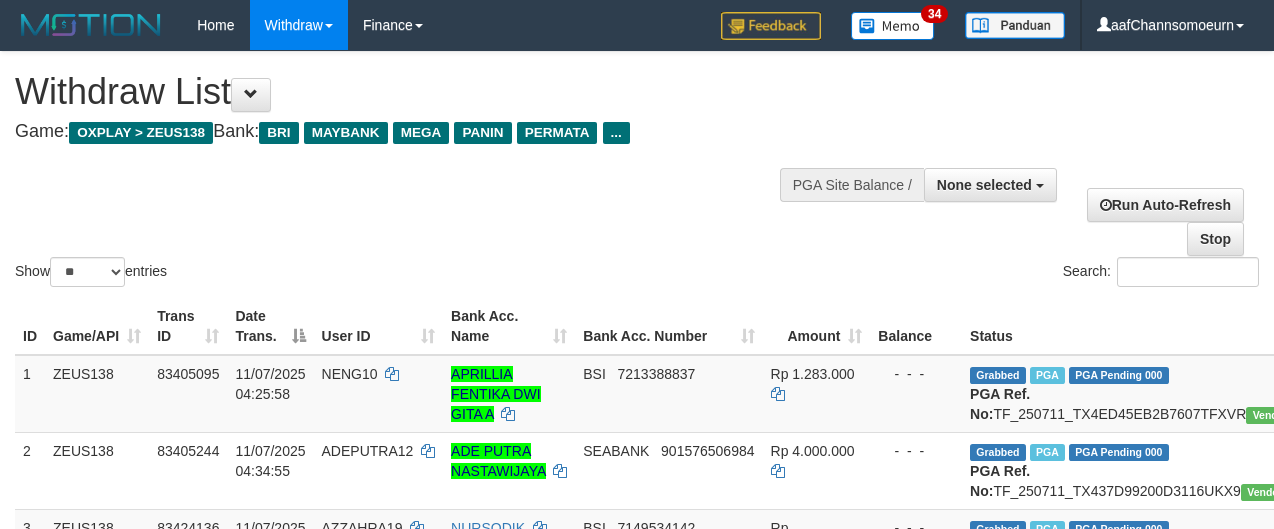 select 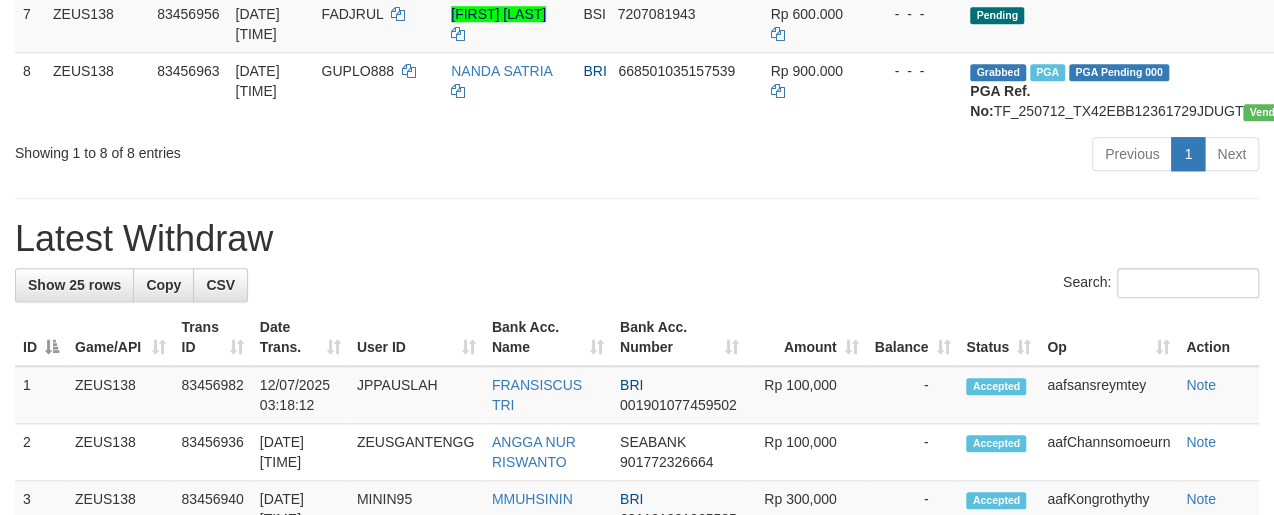 scroll, scrollTop: 747, scrollLeft: 0, axis: vertical 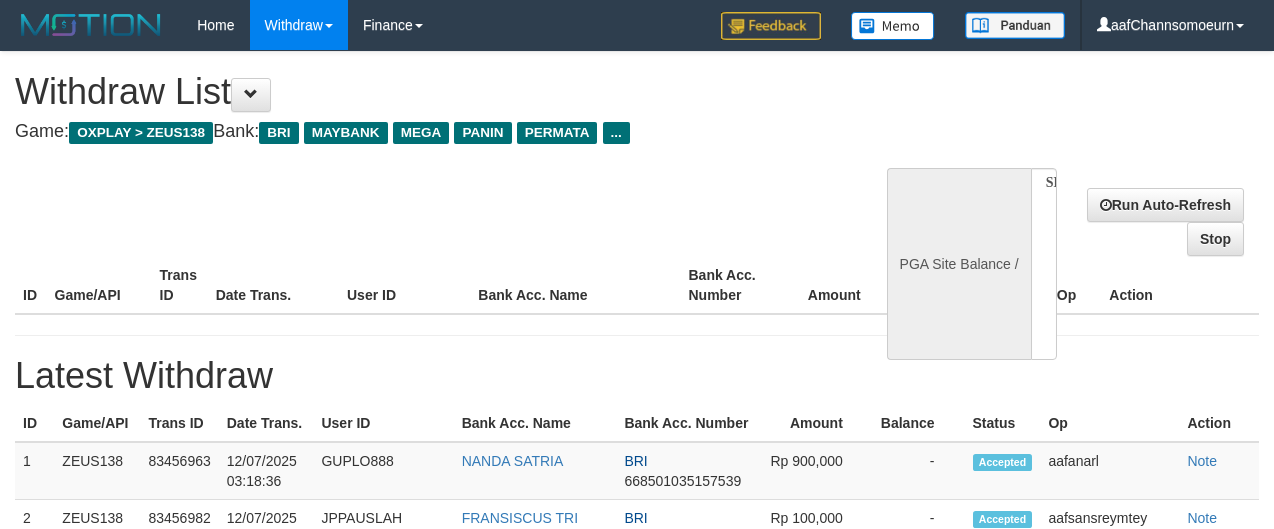 select 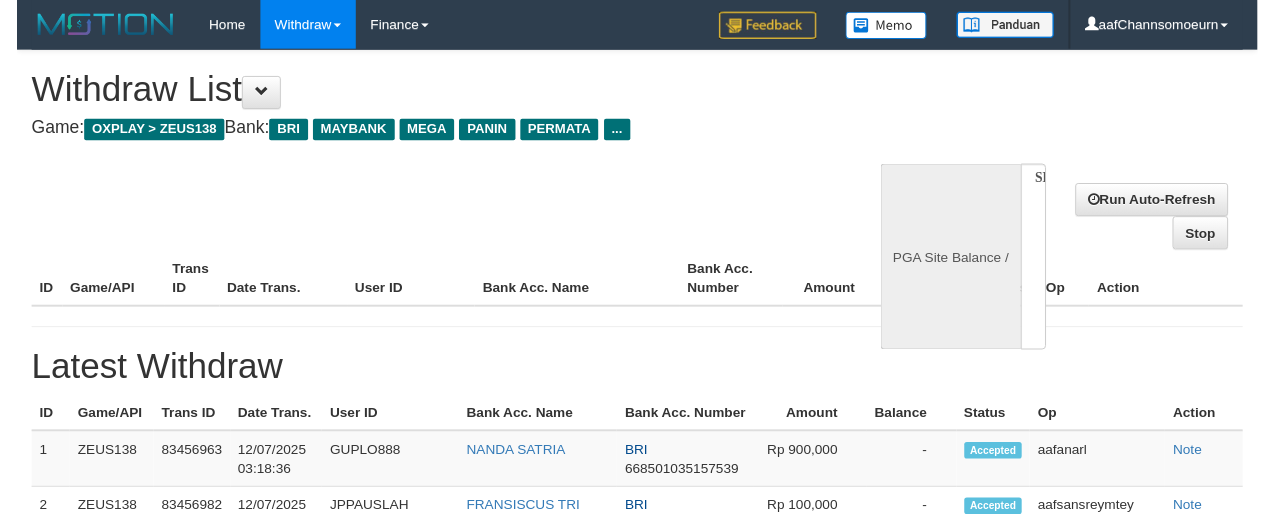 scroll, scrollTop: 802, scrollLeft: 0, axis: vertical 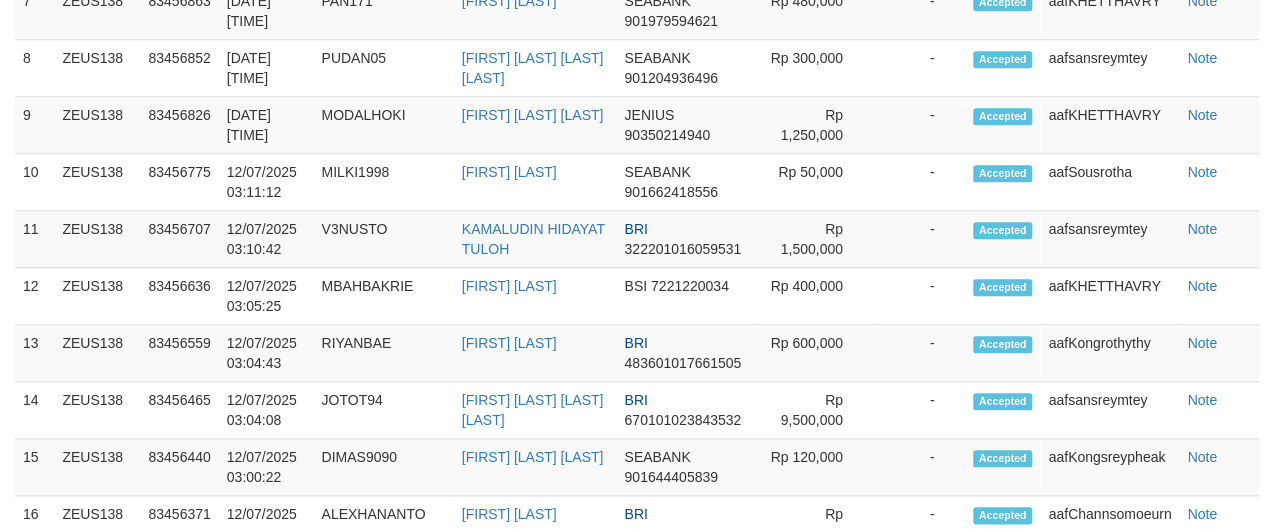 select on "**" 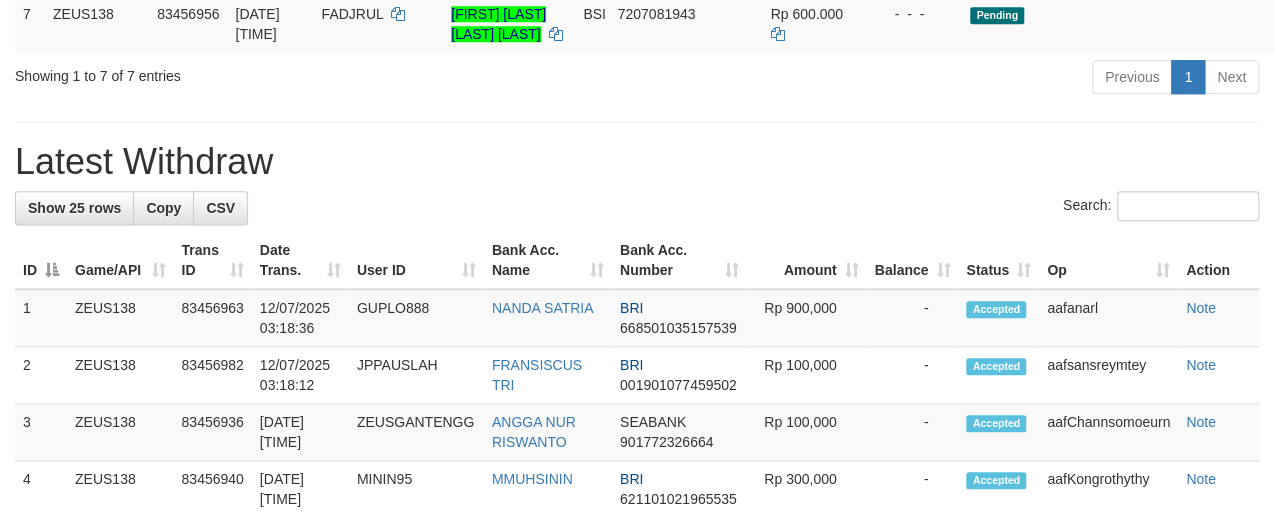 scroll, scrollTop: 747, scrollLeft: 0, axis: vertical 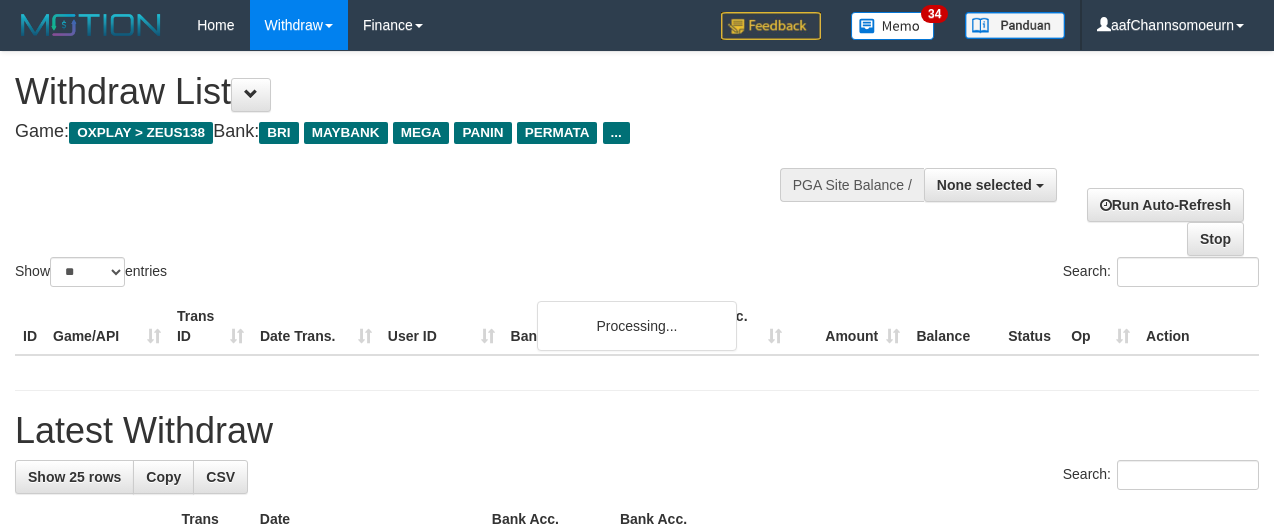select 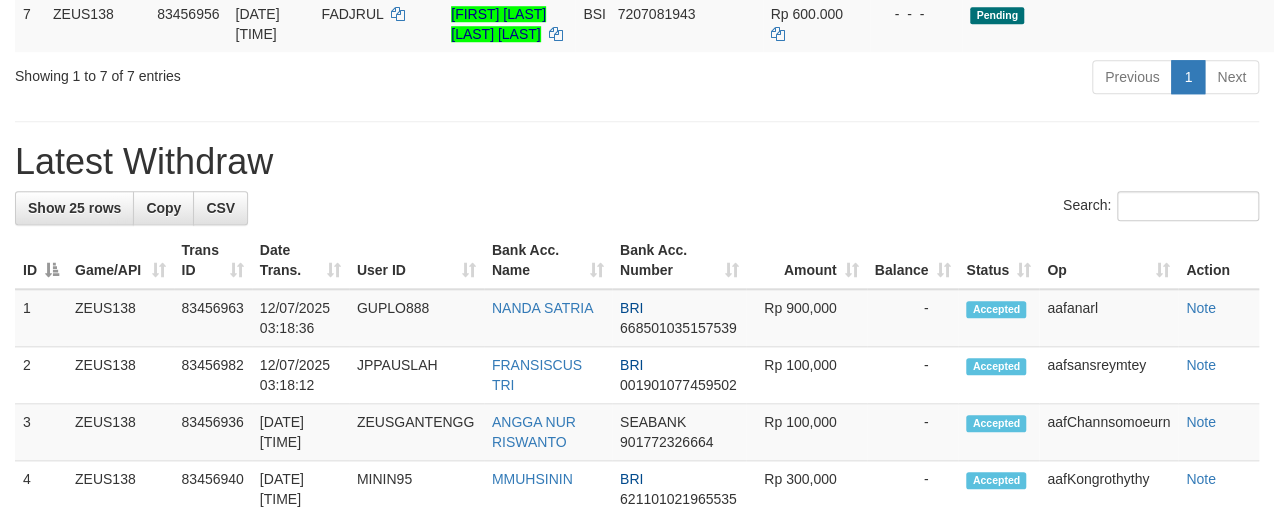 scroll, scrollTop: 747, scrollLeft: 0, axis: vertical 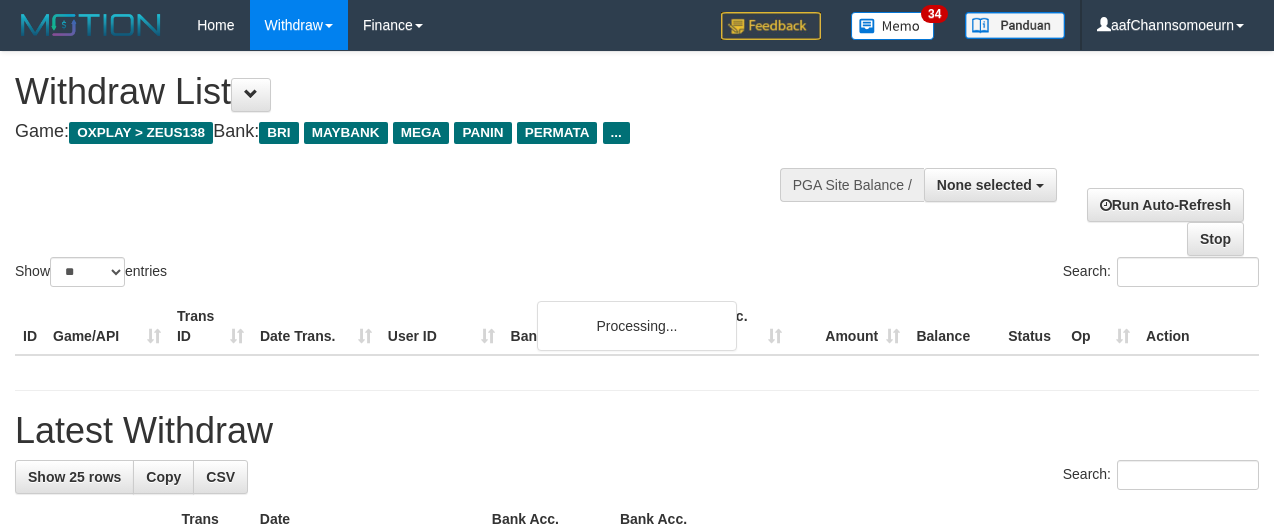 select 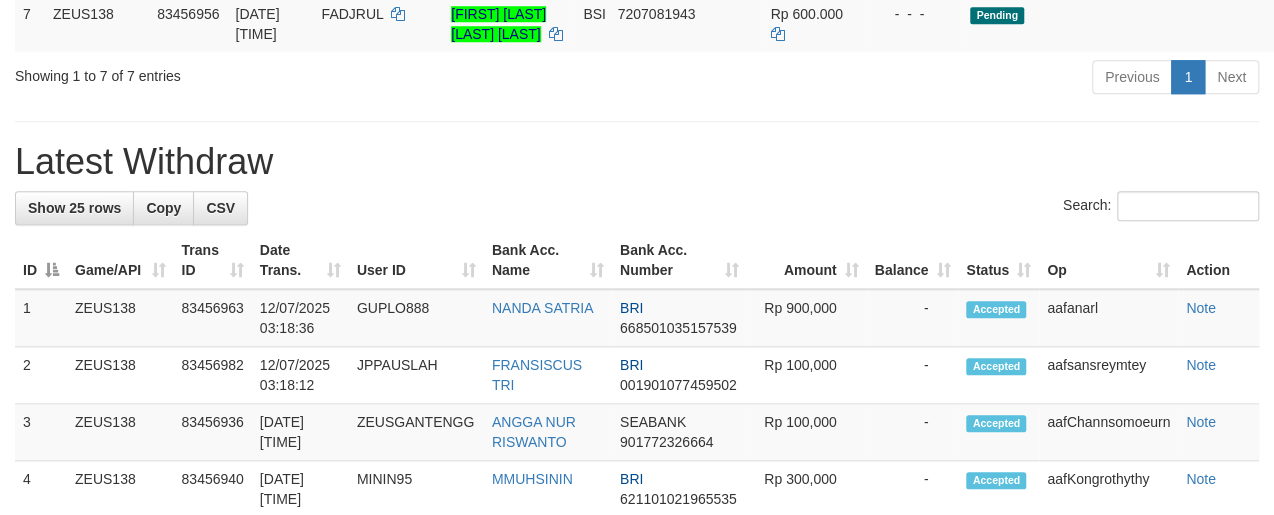 scroll, scrollTop: 747, scrollLeft: 0, axis: vertical 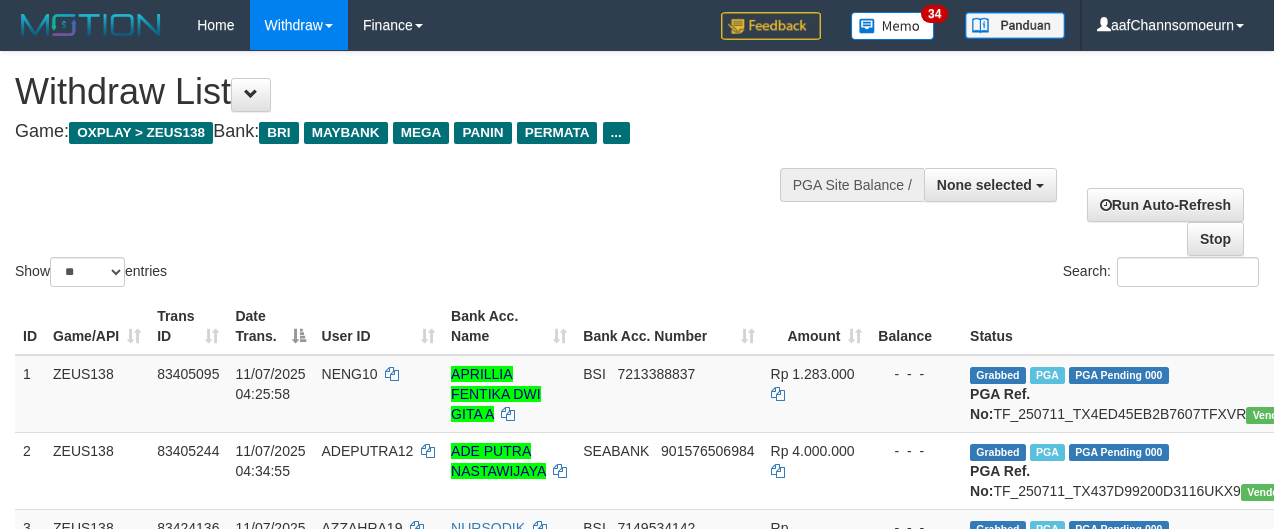 select 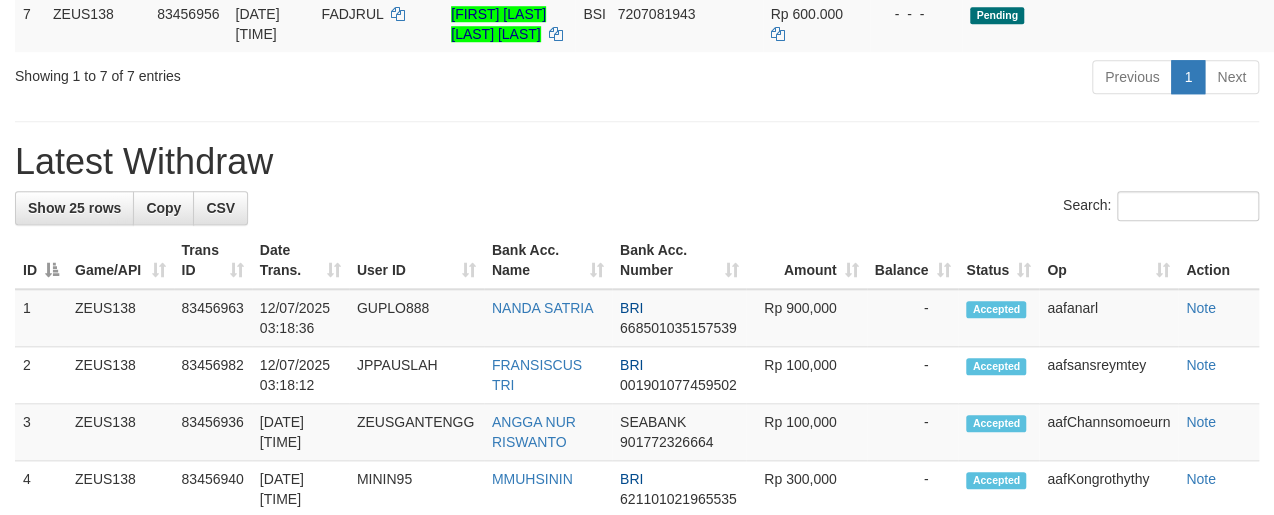 scroll, scrollTop: 747, scrollLeft: 0, axis: vertical 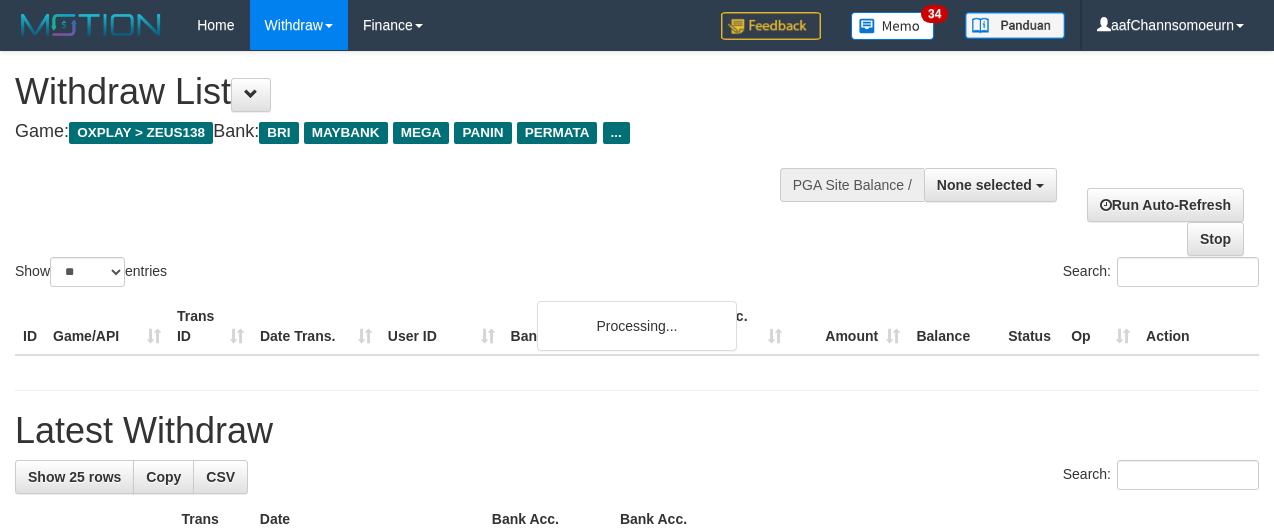 select 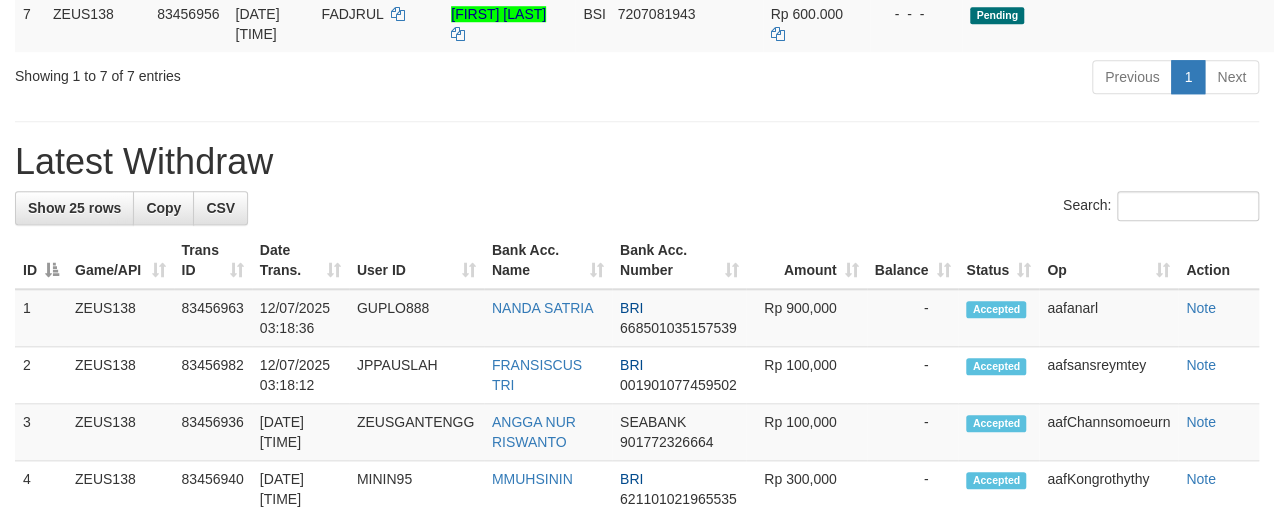 scroll, scrollTop: 747, scrollLeft: 0, axis: vertical 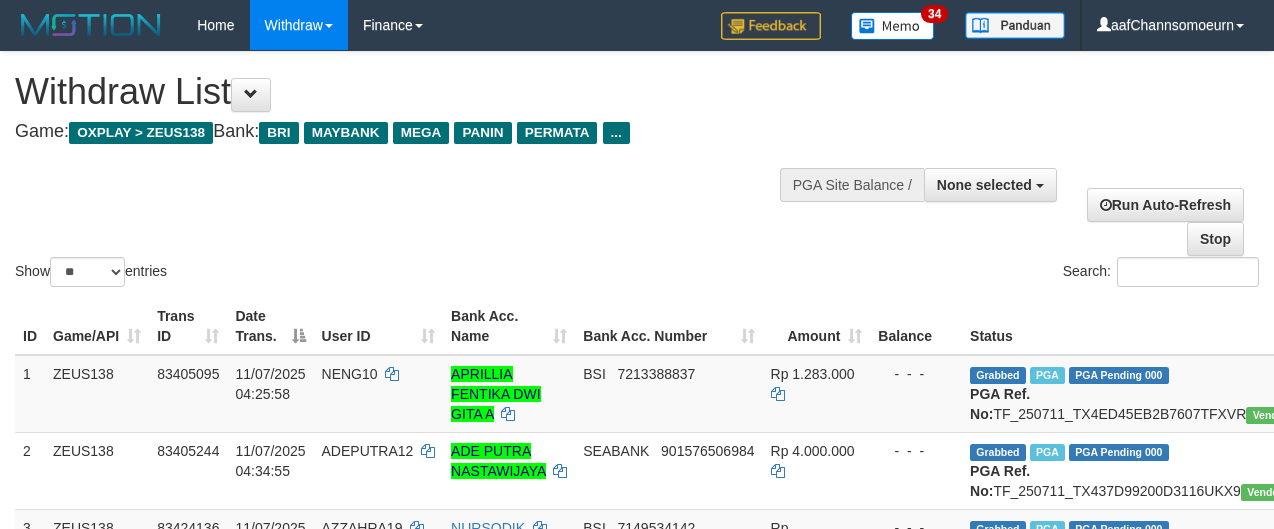 select 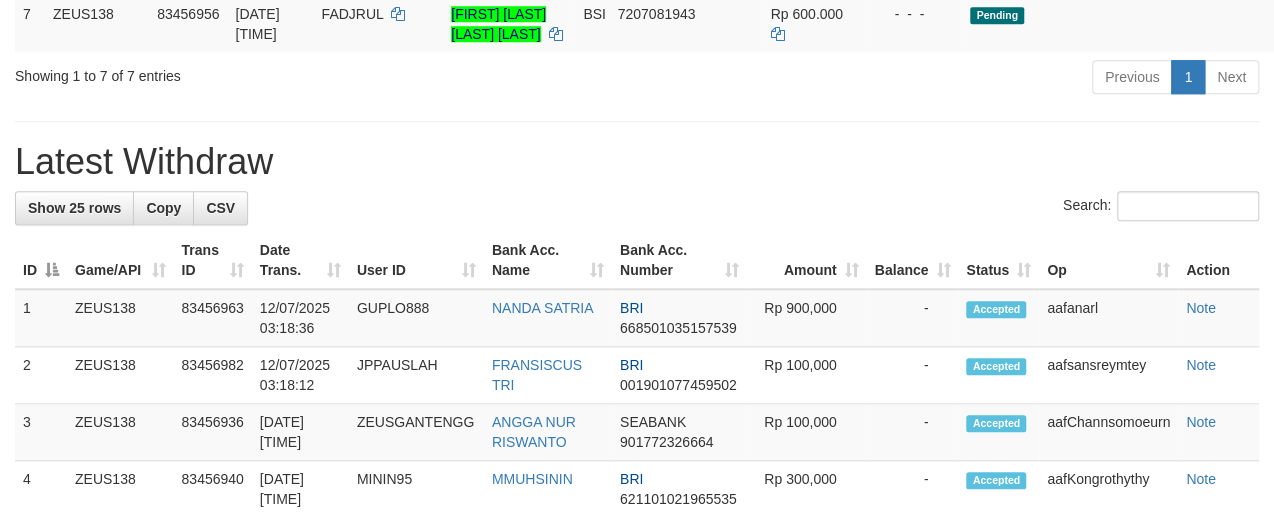 scroll, scrollTop: 747, scrollLeft: 0, axis: vertical 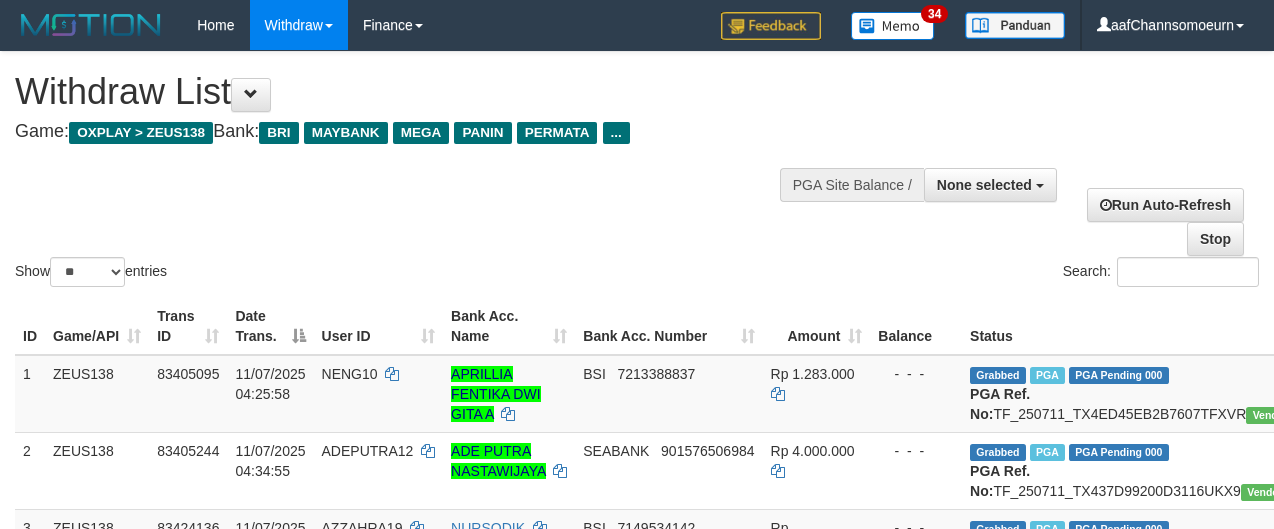 select 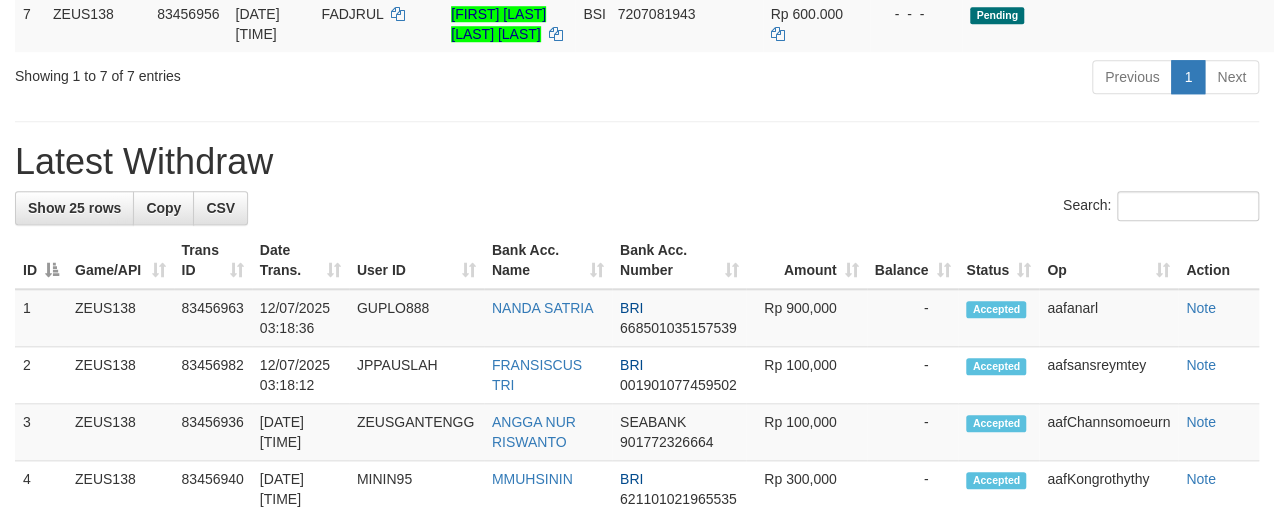 scroll, scrollTop: 747, scrollLeft: 0, axis: vertical 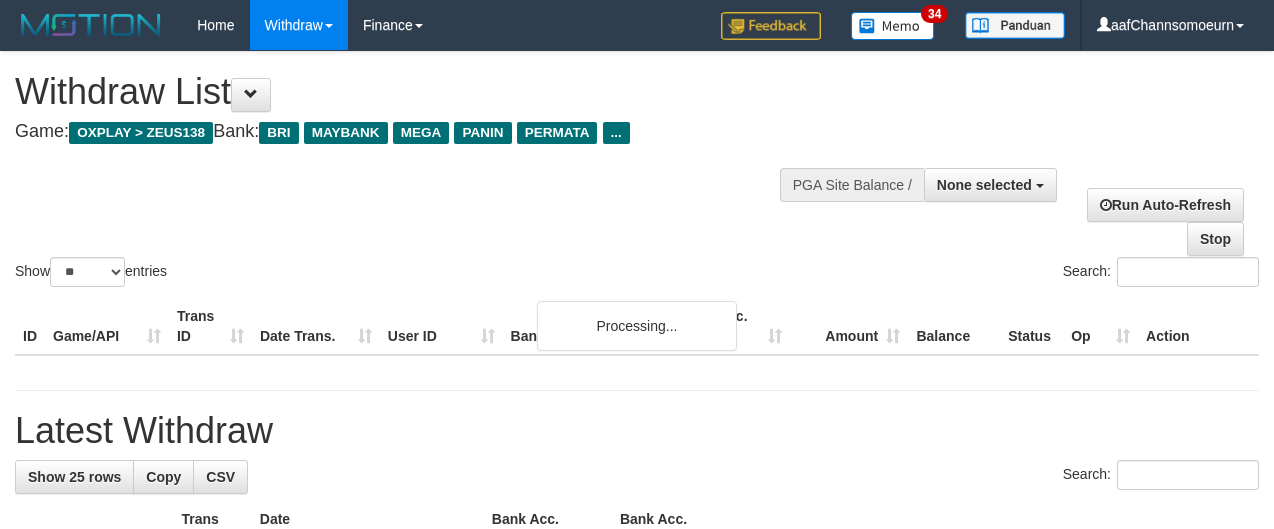 select 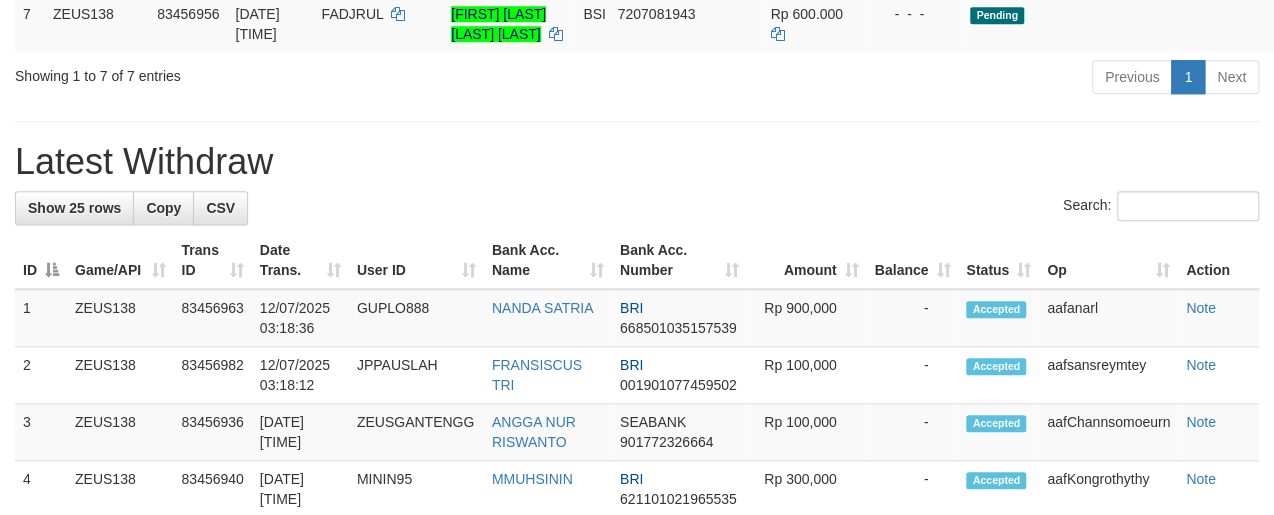 scroll, scrollTop: 747, scrollLeft: 0, axis: vertical 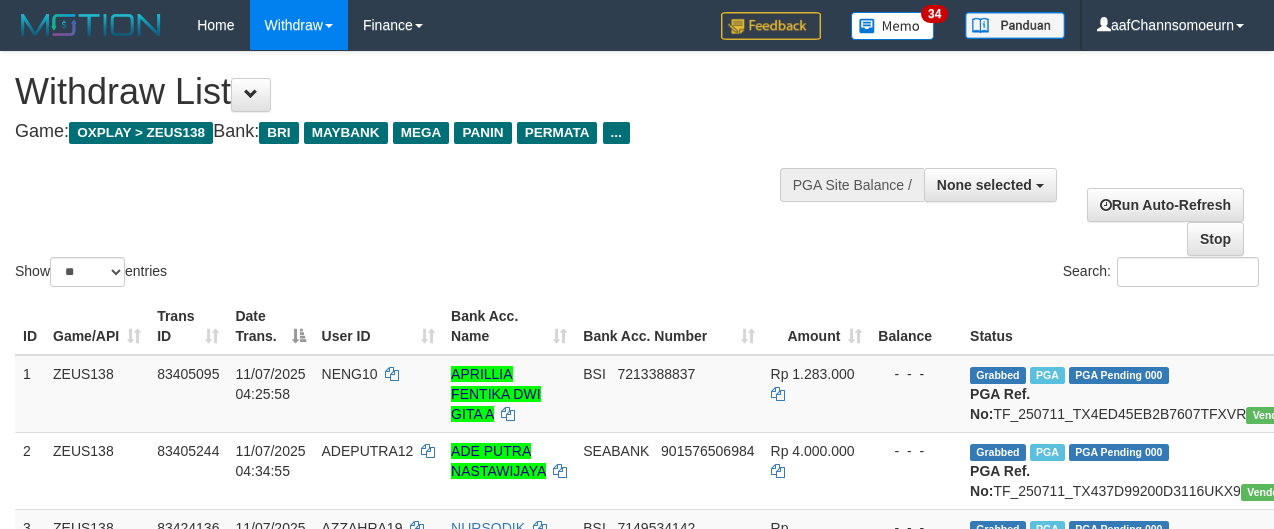 select 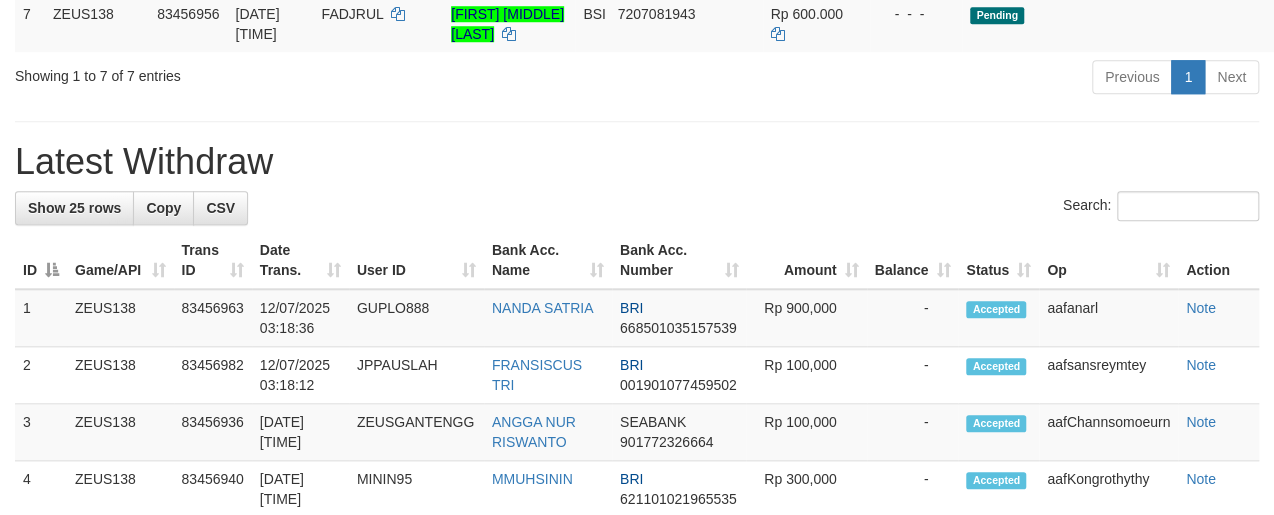 scroll, scrollTop: 747, scrollLeft: 0, axis: vertical 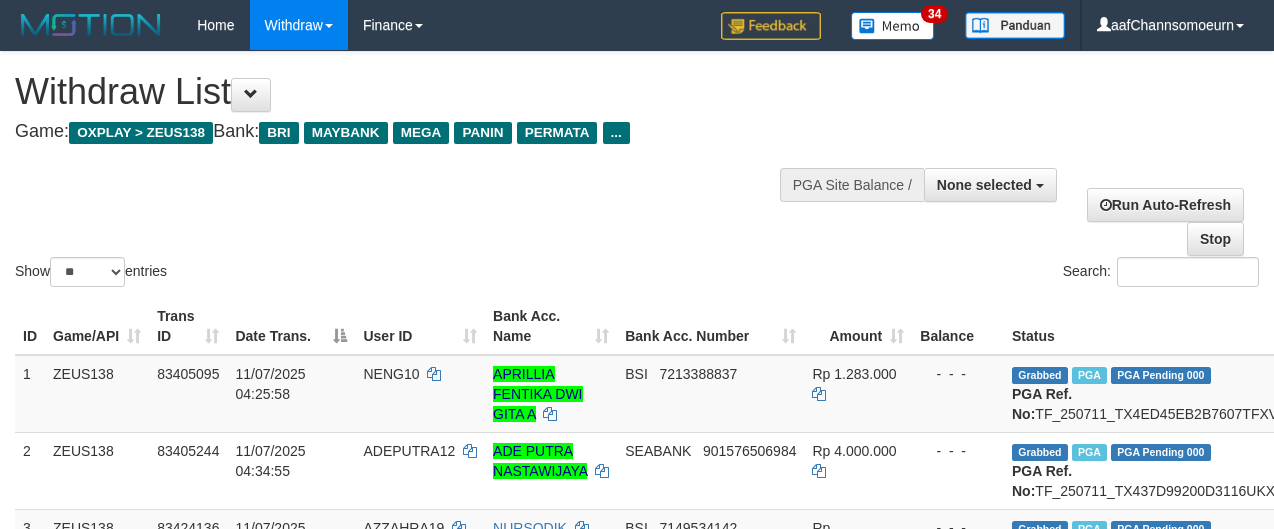 select 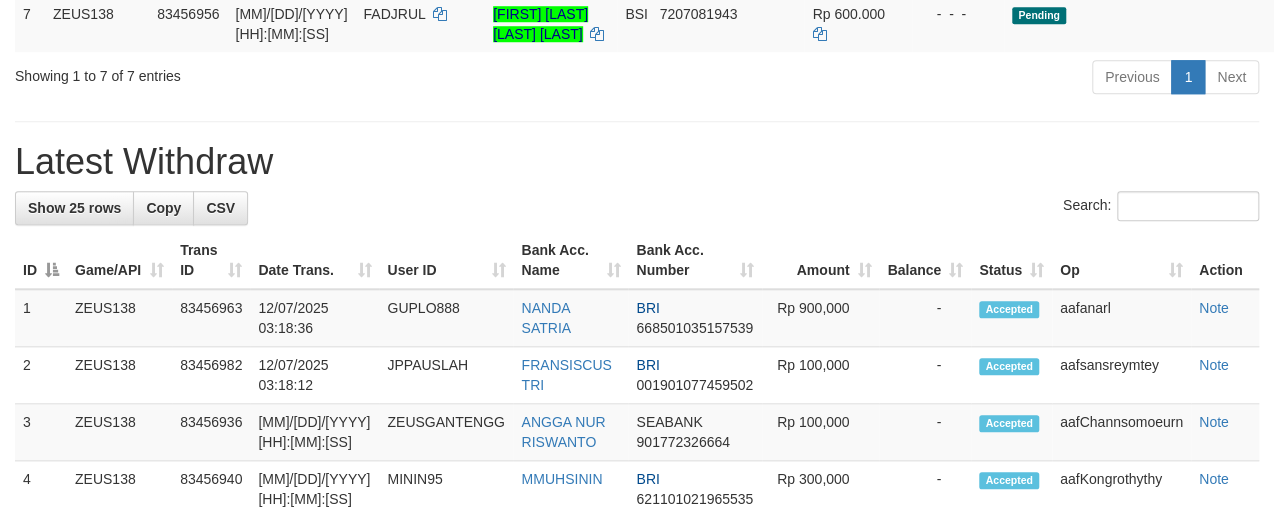 scroll, scrollTop: 747, scrollLeft: 0, axis: vertical 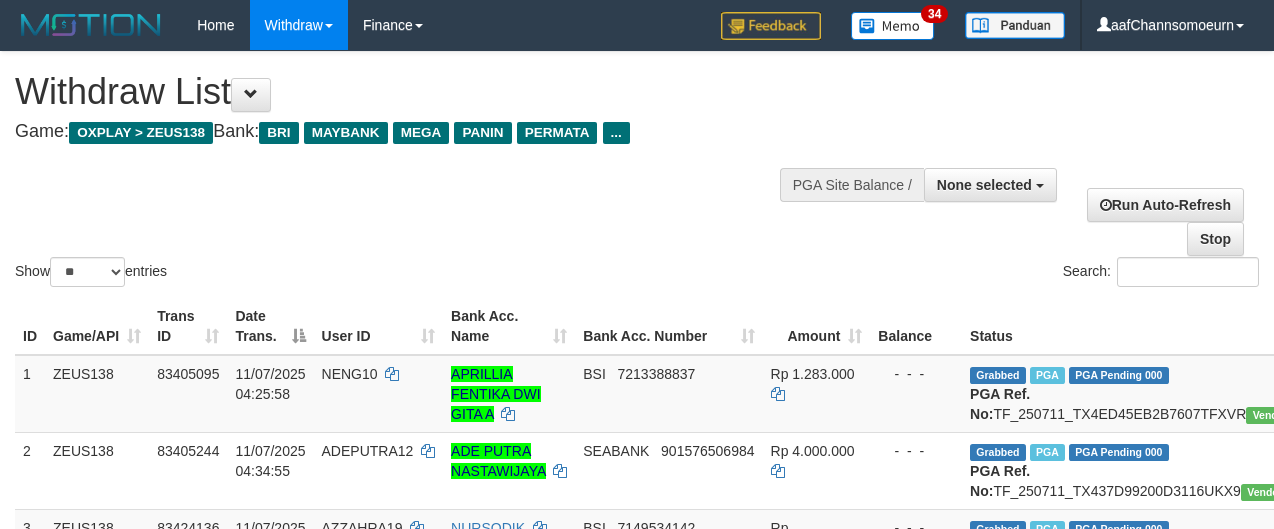 select 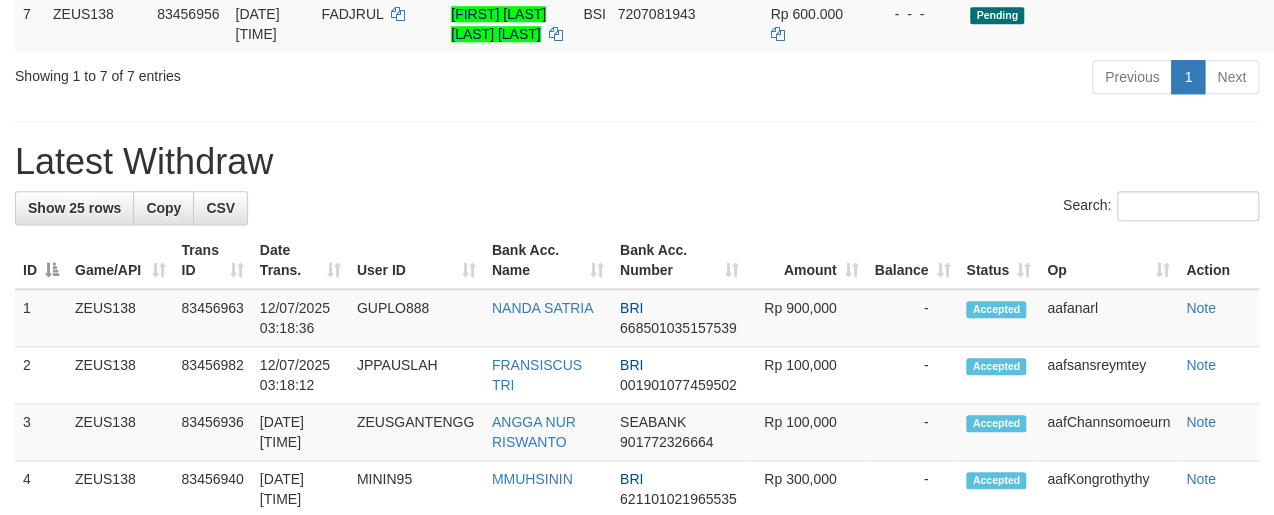 scroll, scrollTop: 747, scrollLeft: 0, axis: vertical 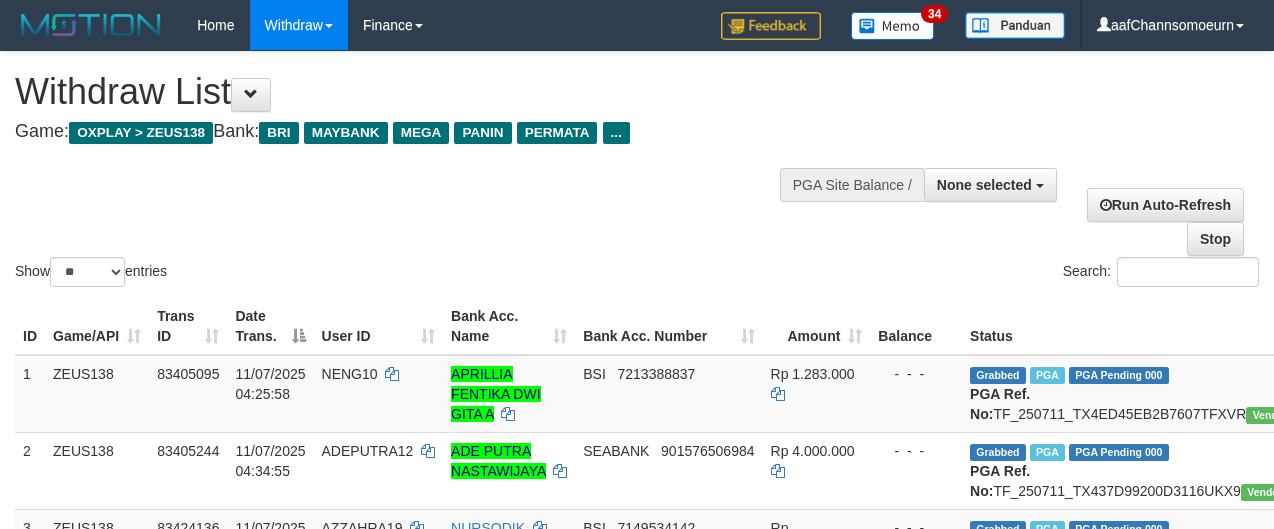 select 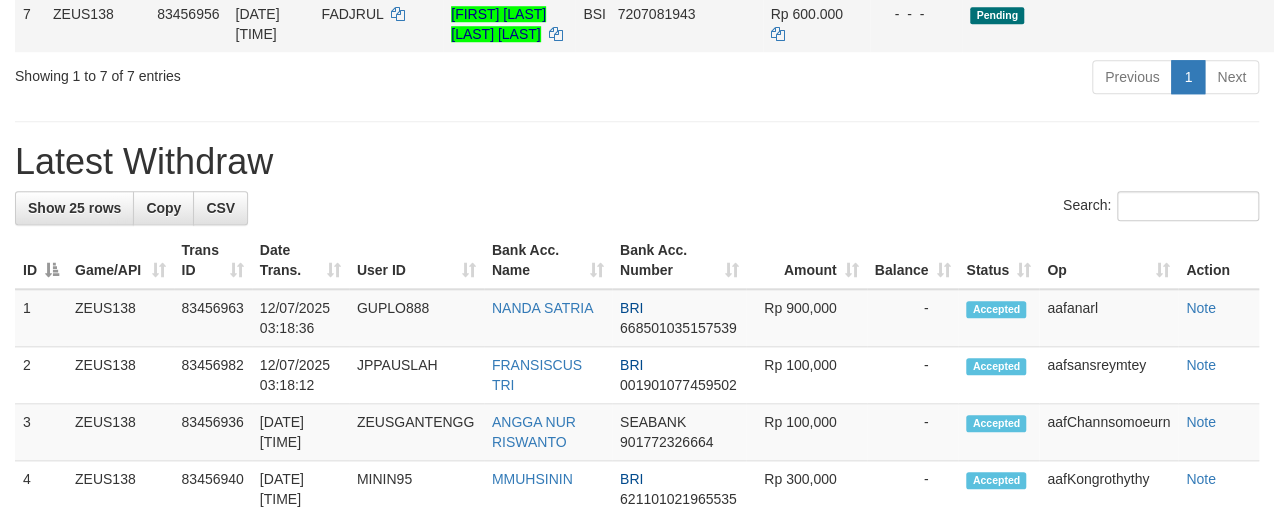 scroll, scrollTop: 747, scrollLeft: 0, axis: vertical 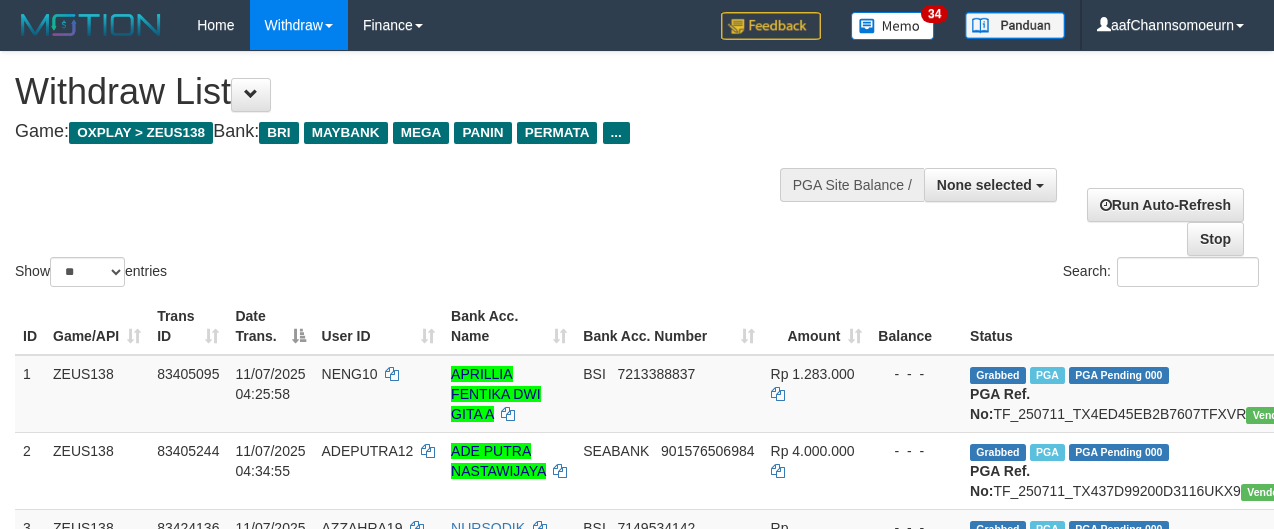 select 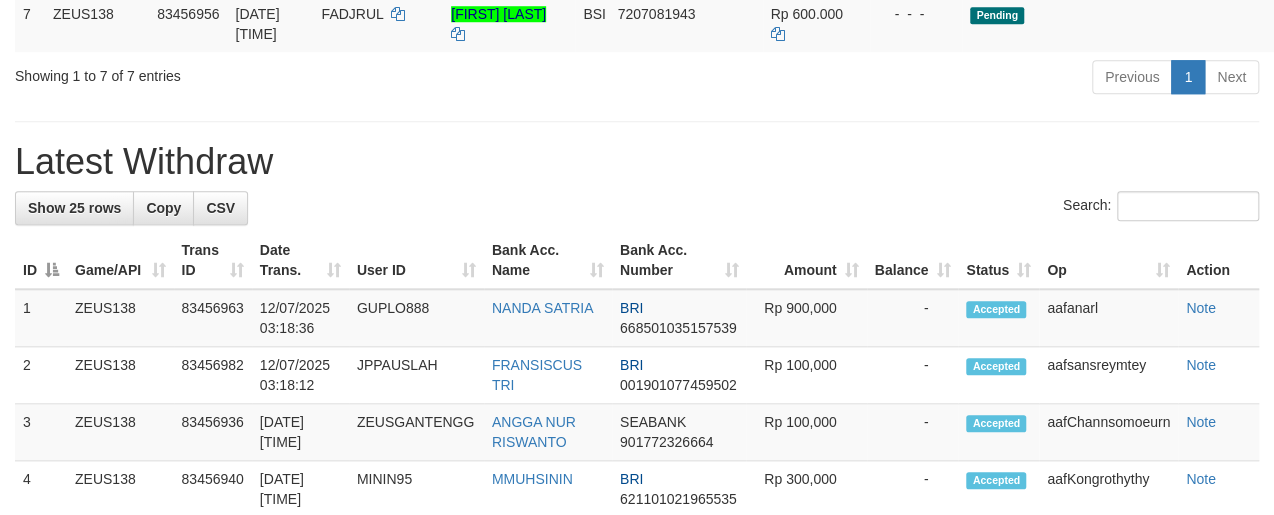 scroll, scrollTop: 747, scrollLeft: 0, axis: vertical 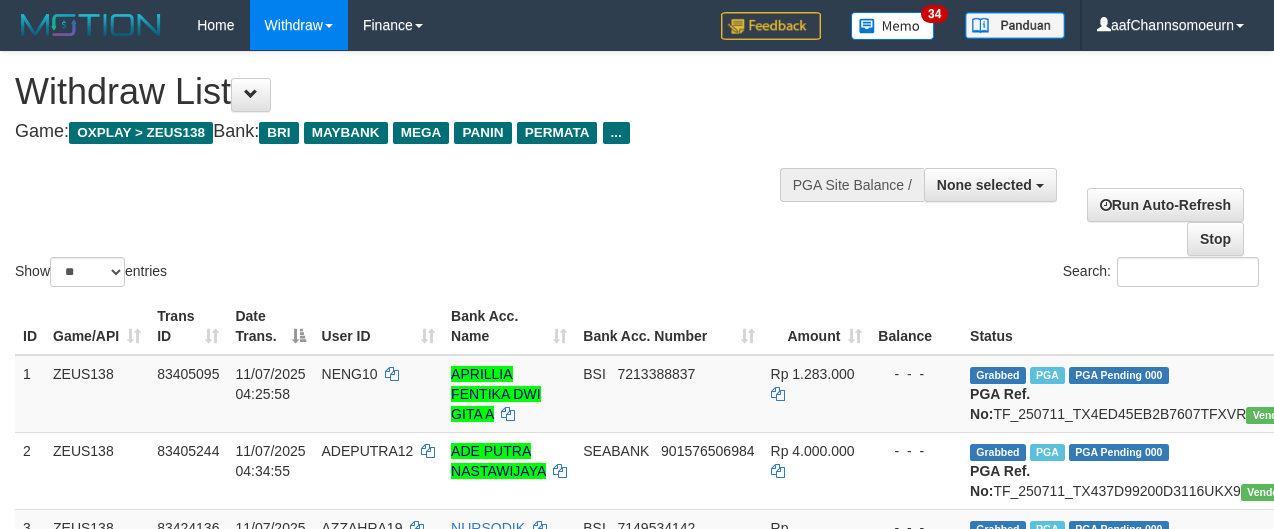 select 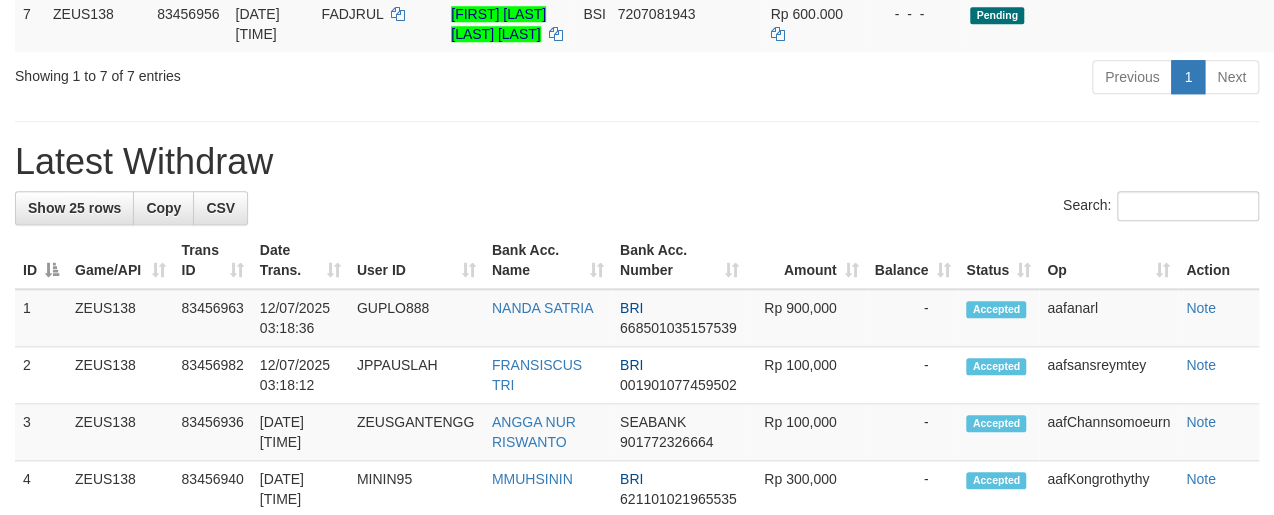 scroll, scrollTop: 747, scrollLeft: 0, axis: vertical 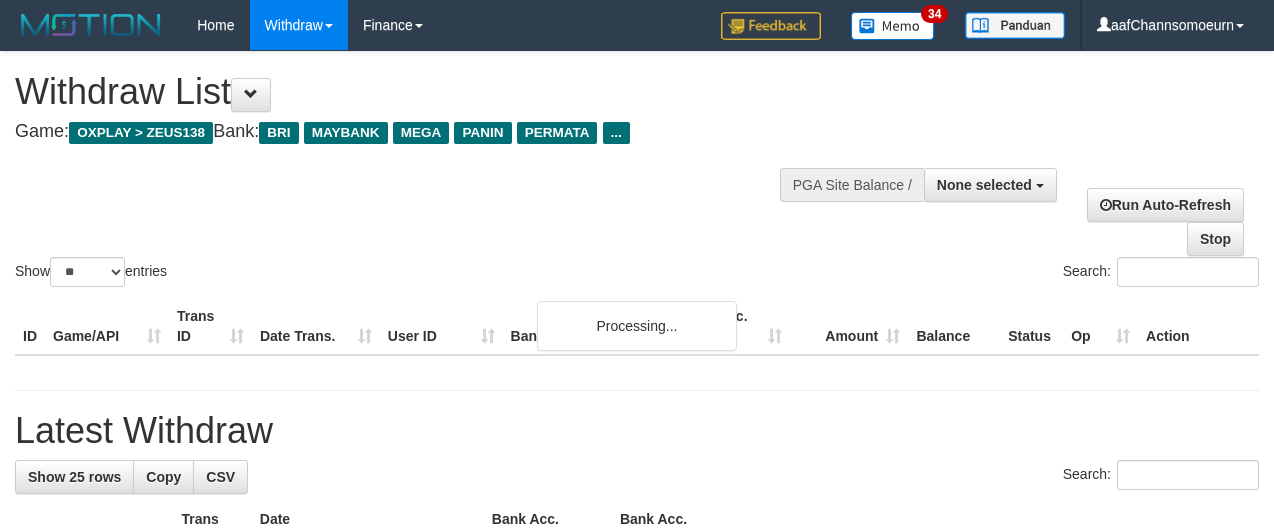 select 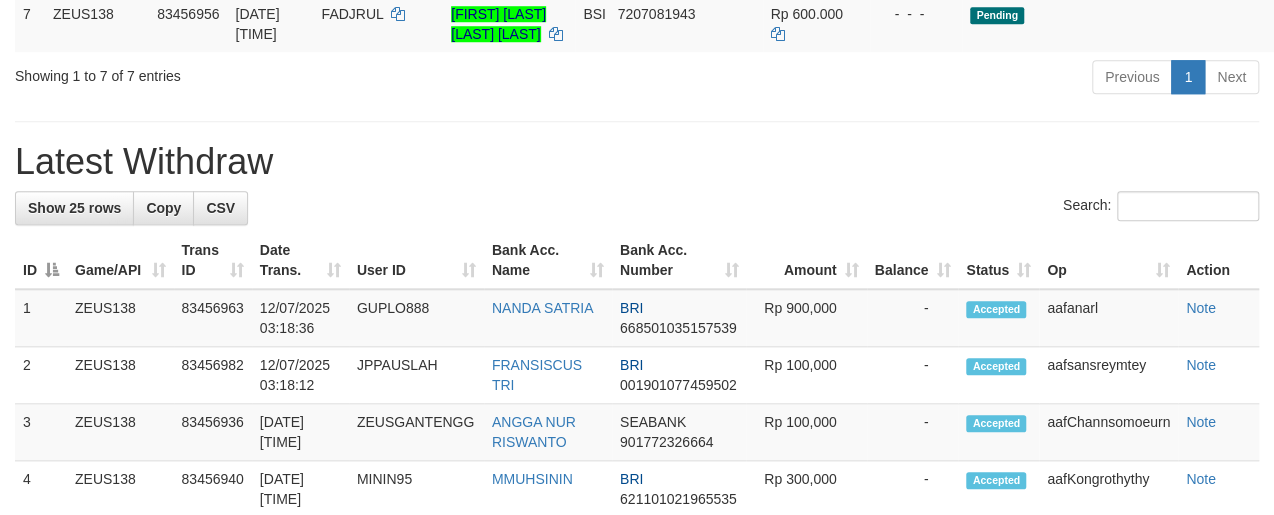 scroll, scrollTop: 747, scrollLeft: 0, axis: vertical 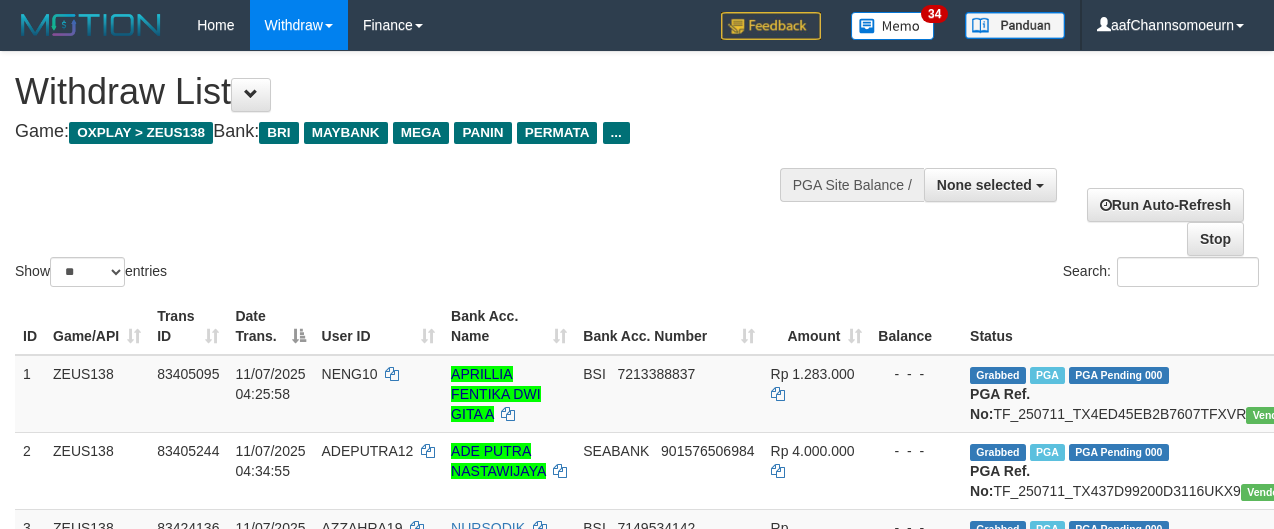 select 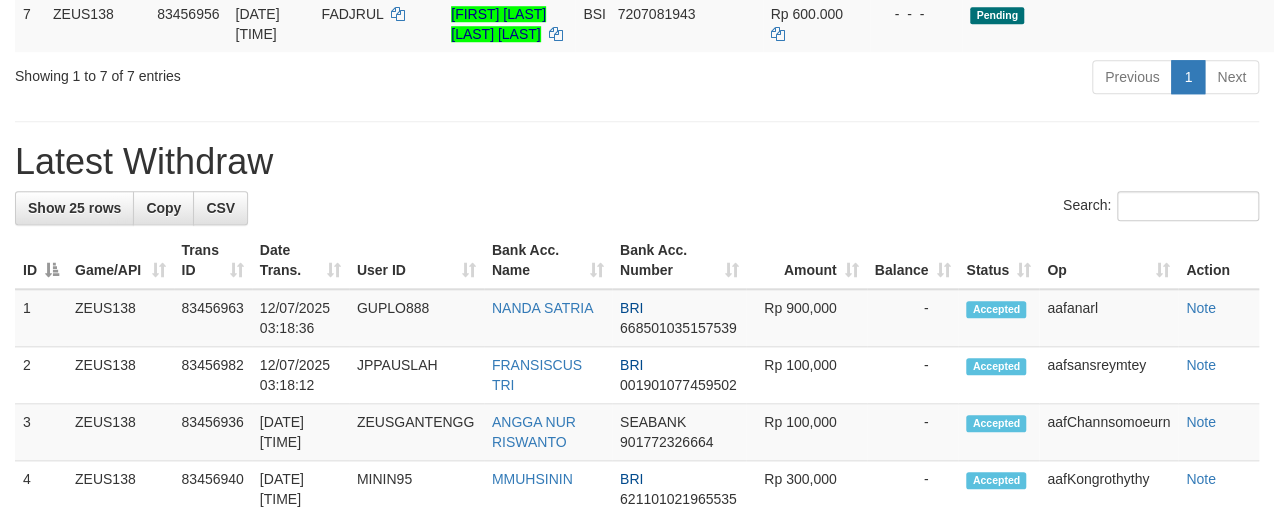 scroll, scrollTop: 747, scrollLeft: 0, axis: vertical 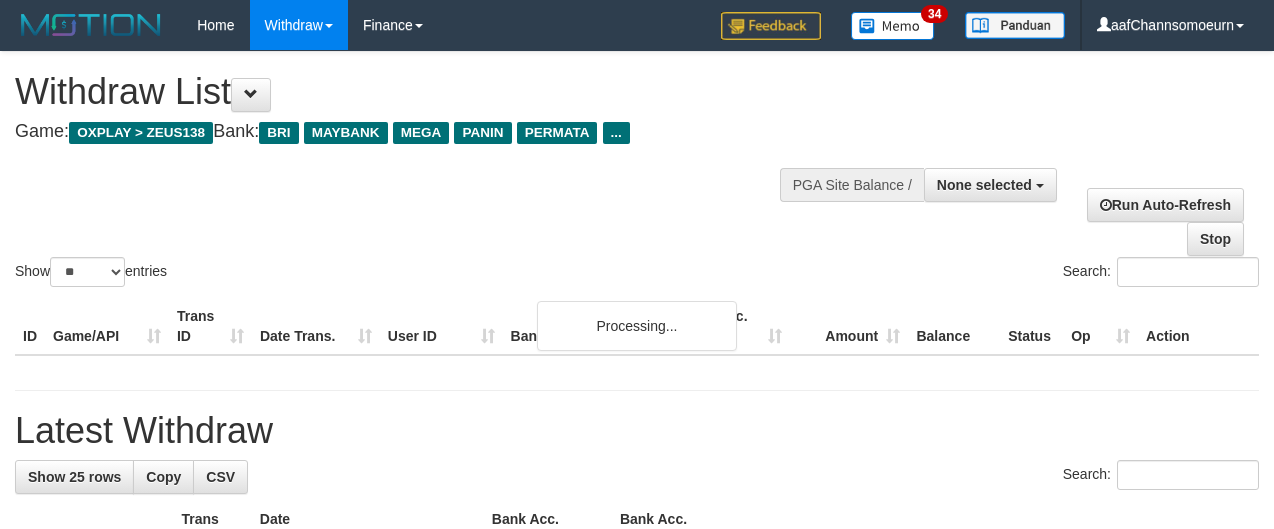 select 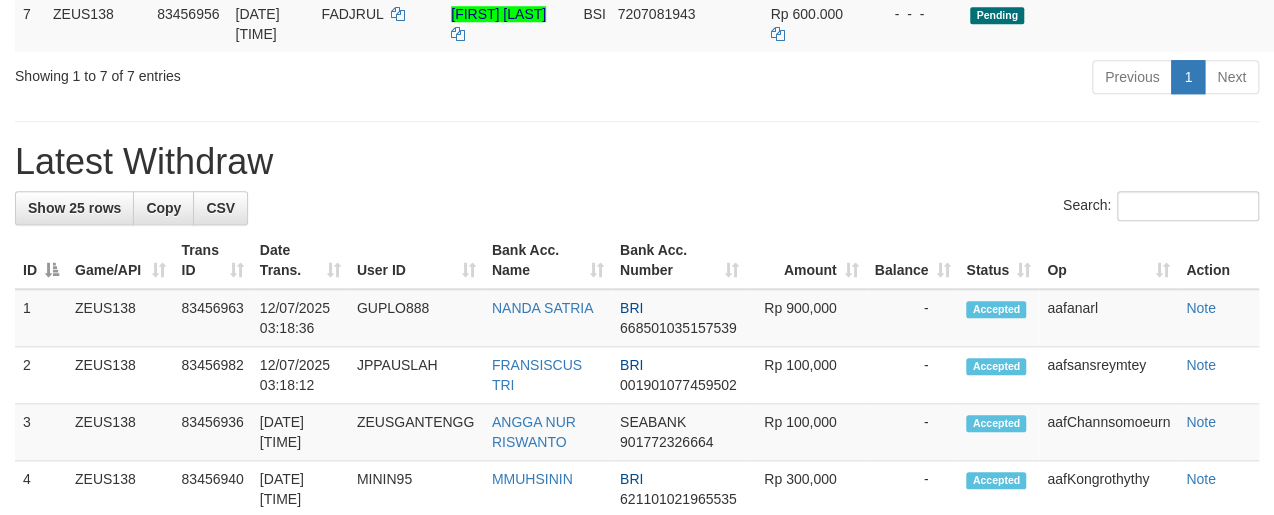 scroll, scrollTop: 747, scrollLeft: 0, axis: vertical 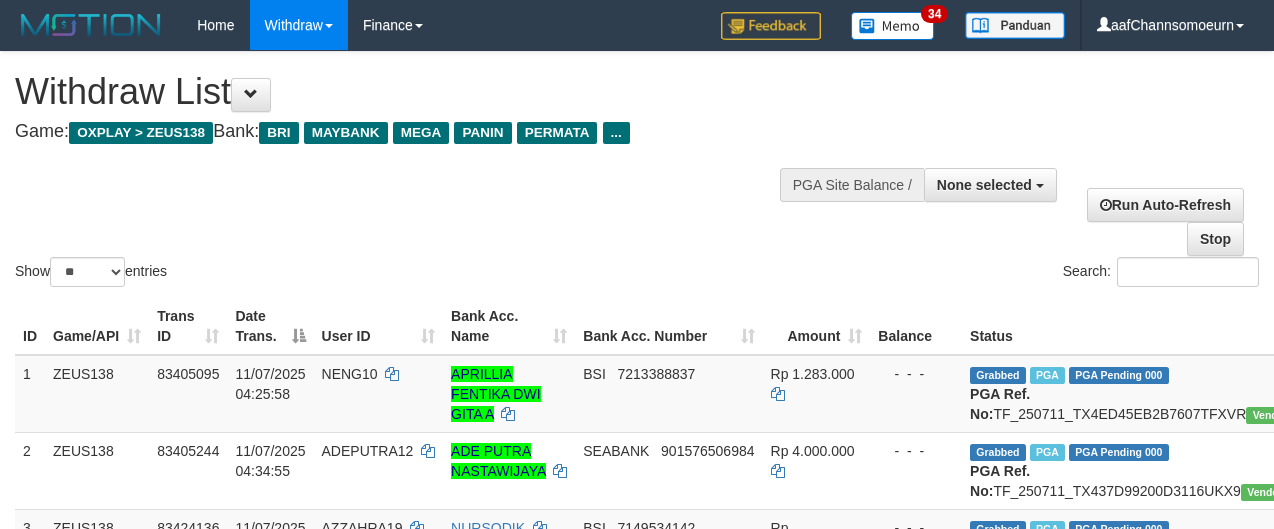 select 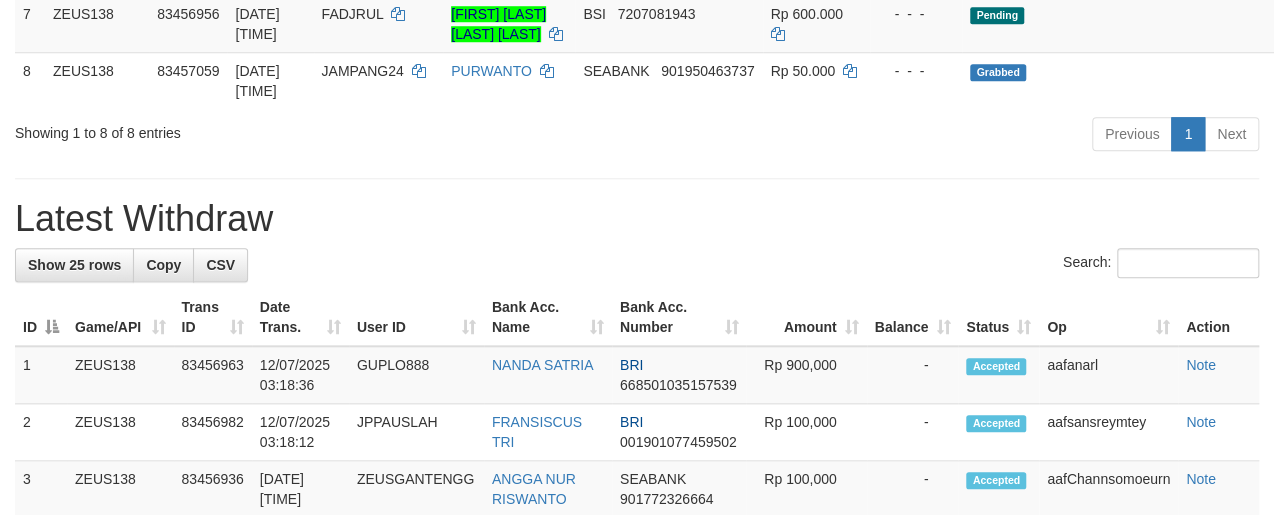 scroll, scrollTop: 747, scrollLeft: 0, axis: vertical 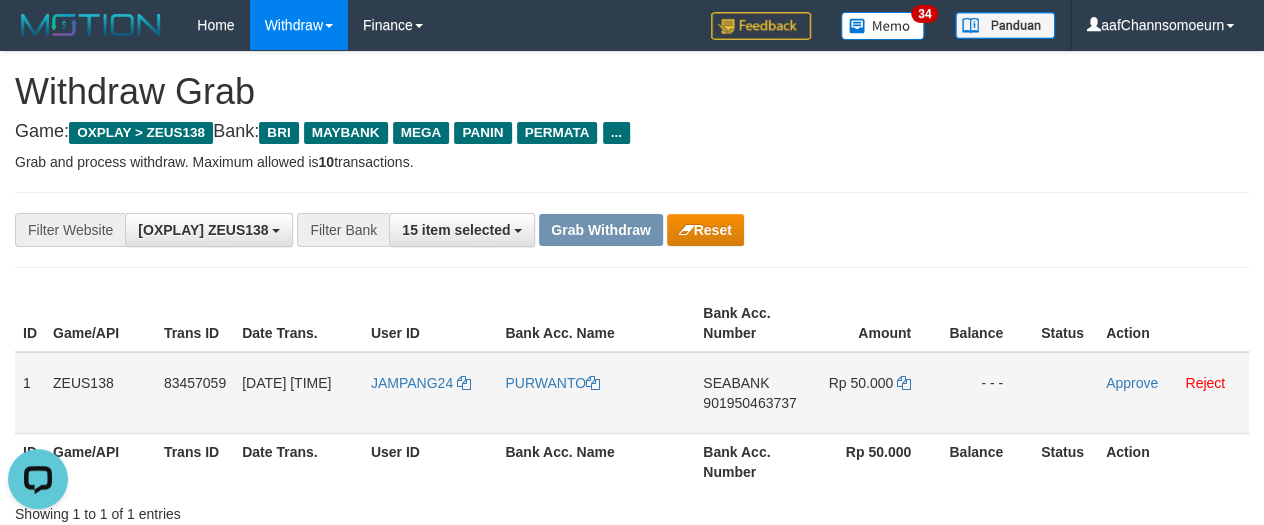 click on "JAMPANG24" at bounding box center (430, 393) 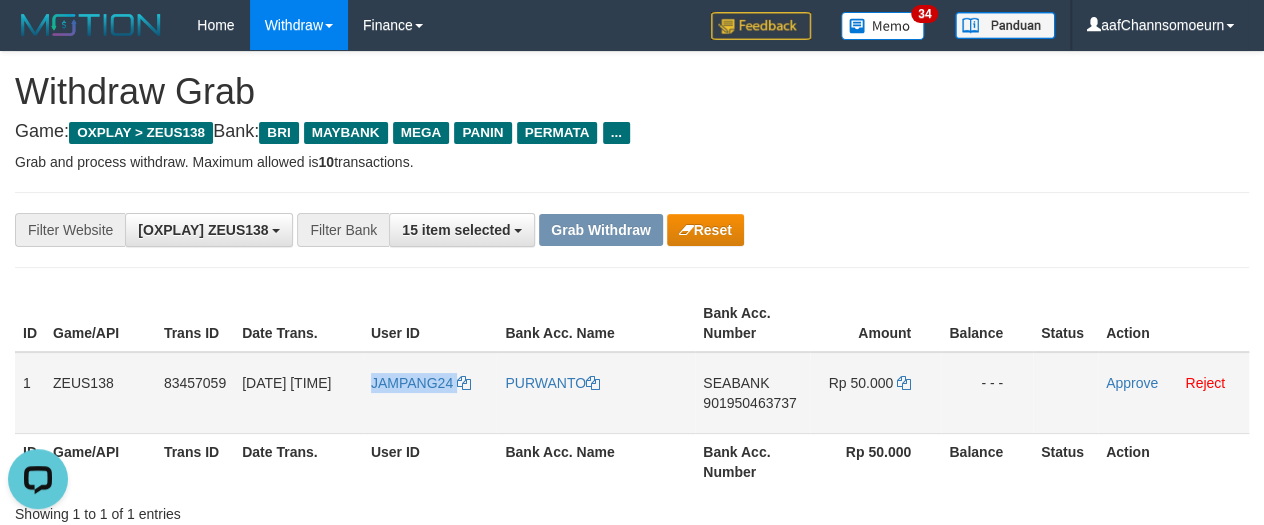 click on "JAMPANG24" at bounding box center (430, 393) 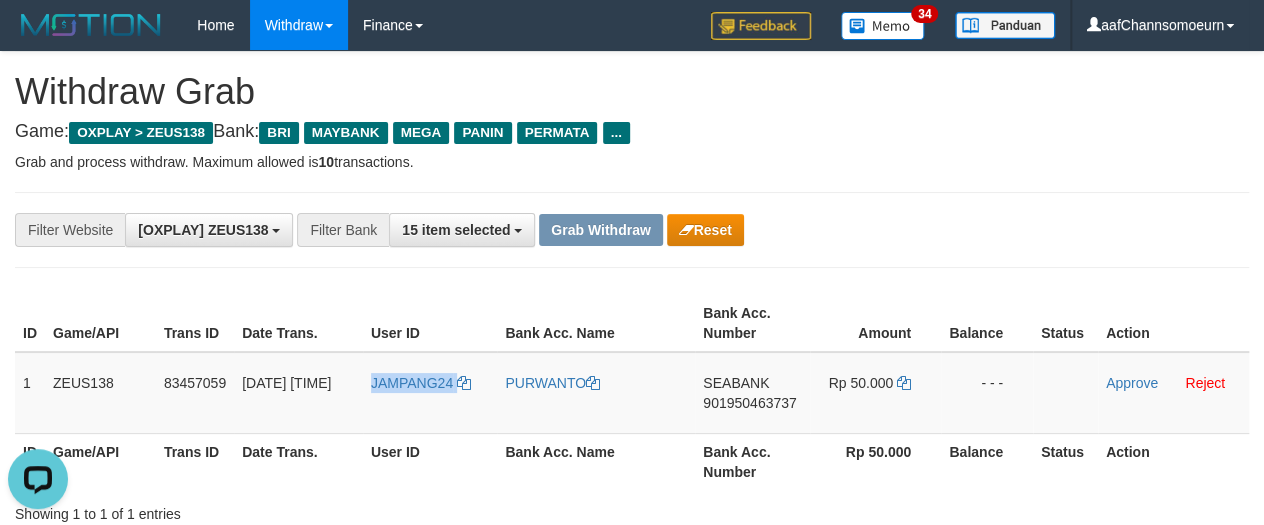 copy on "JAMPANG24" 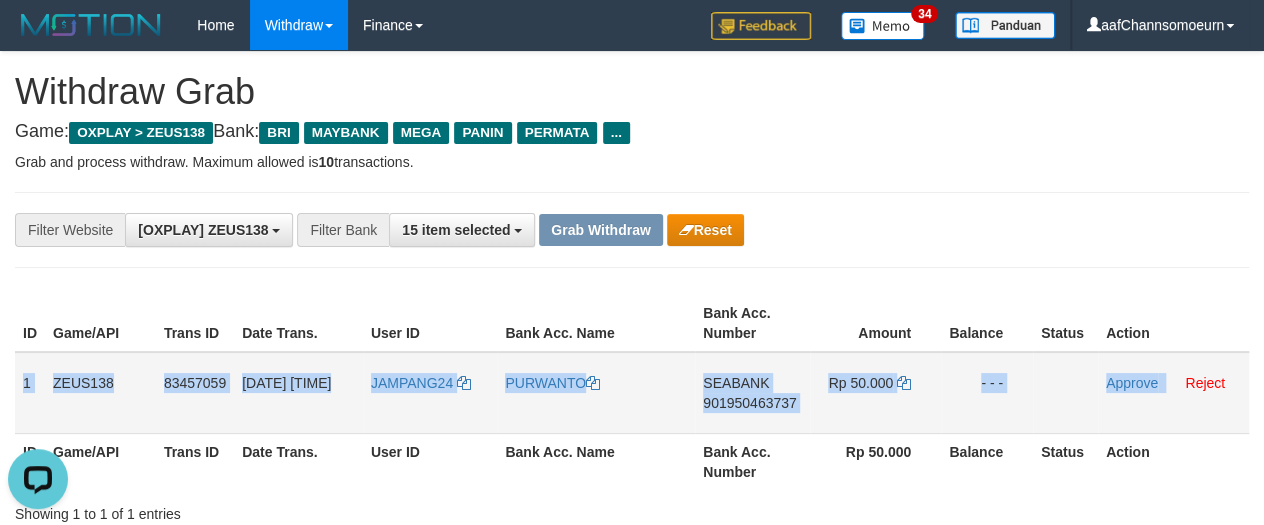 drag, startPoint x: 20, startPoint y: 373, endPoint x: 1167, endPoint y: 394, distance: 1147.1923 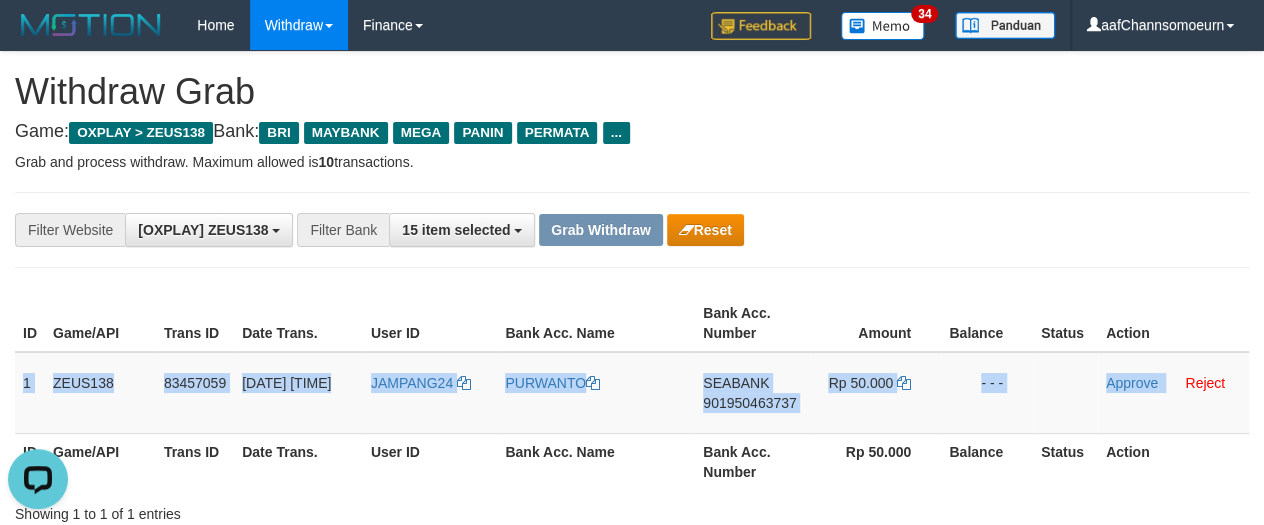 copy on "1
ZEUS138
83457059
12/07/2025 03:19:21
JAMPANG24
PURWANTO
SEABANK
901950463737
Rp 50.000
- - -
Approve" 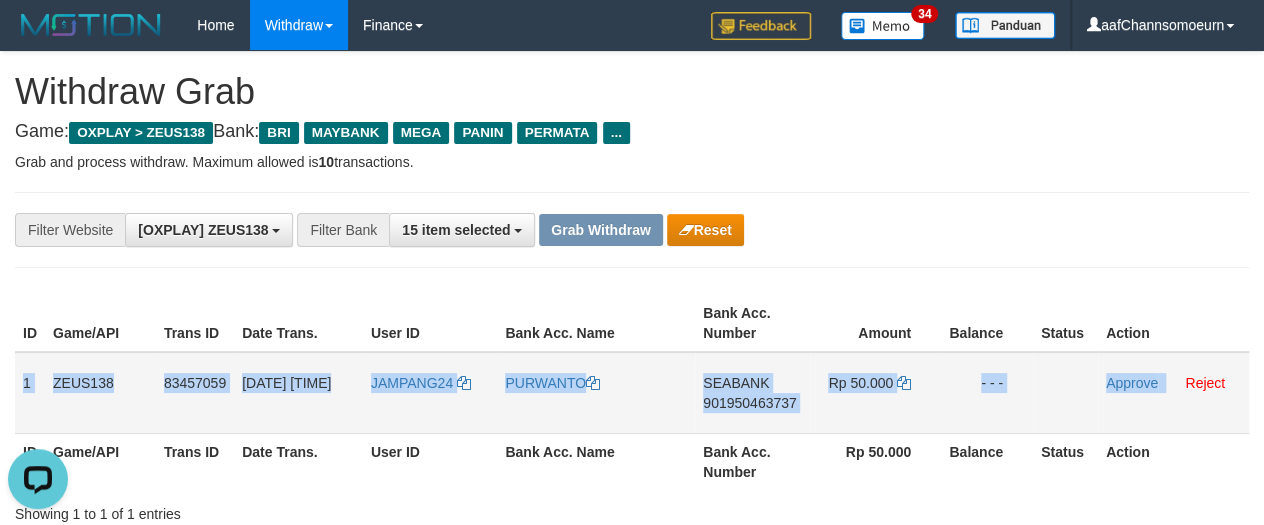click on "SEABANK" at bounding box center (736, 383) 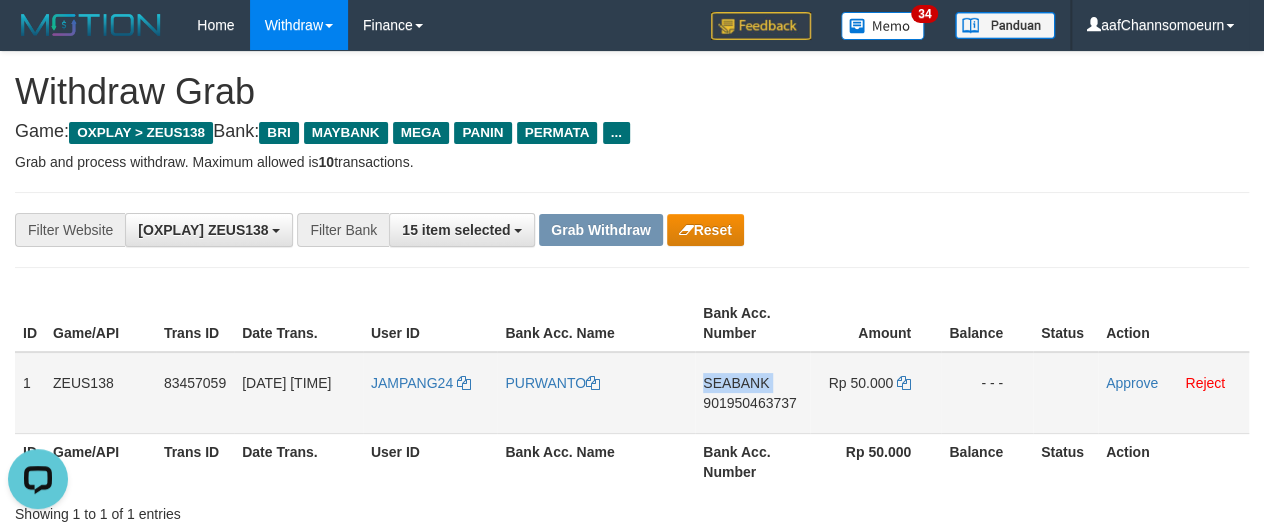 click on "SEABANK" at bounding box center (736, 383) 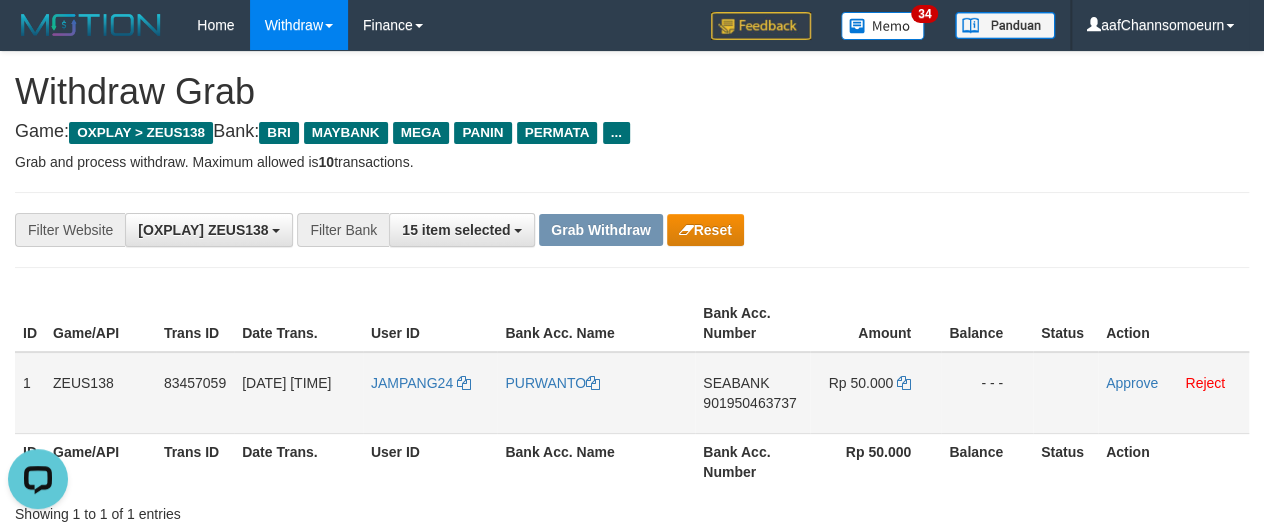 click on "SEABANK
901950463737" at bounding box center (752, 393) 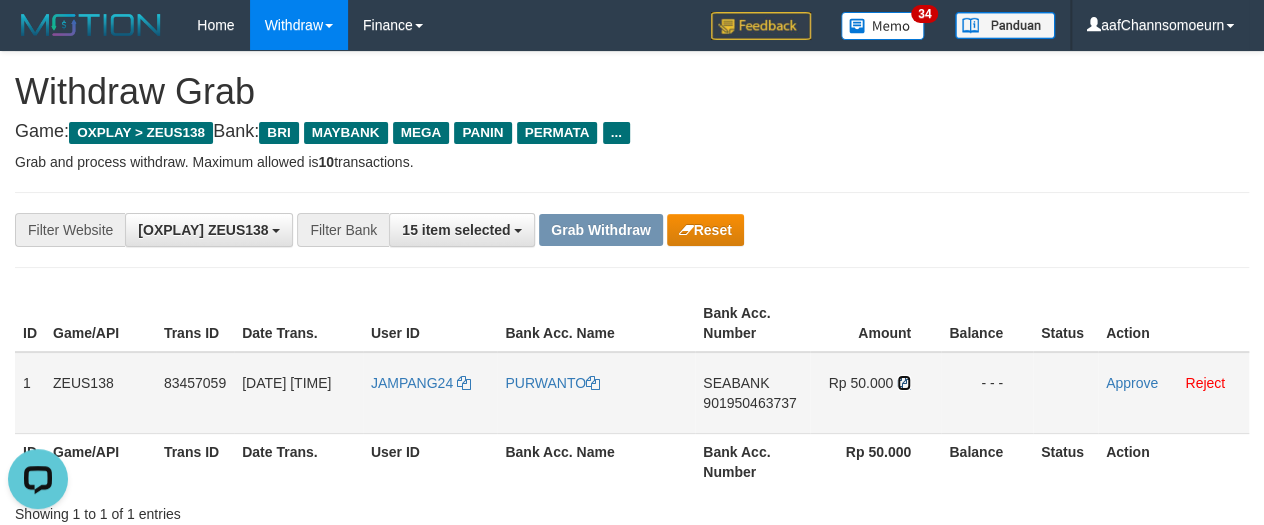 click at bounding box center [904, 383] 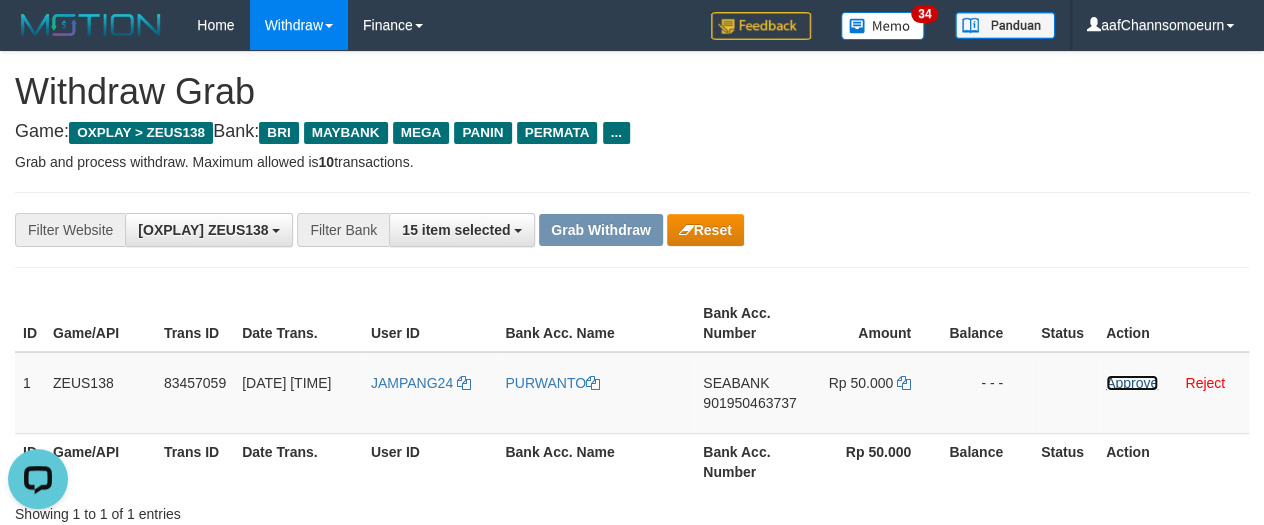 drag, startPoint x: 1127, startPoint y: 380, endPoint x: 723, endPoint y: 180, distance: 450.79486 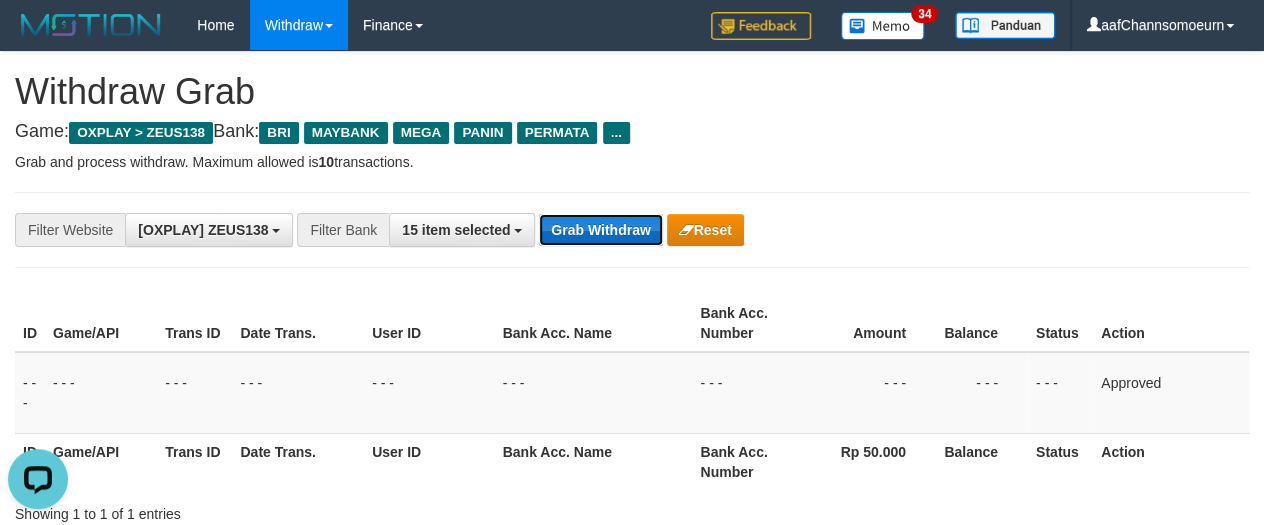 click on "Grab Withdraw" at bounding box center (600, 230) 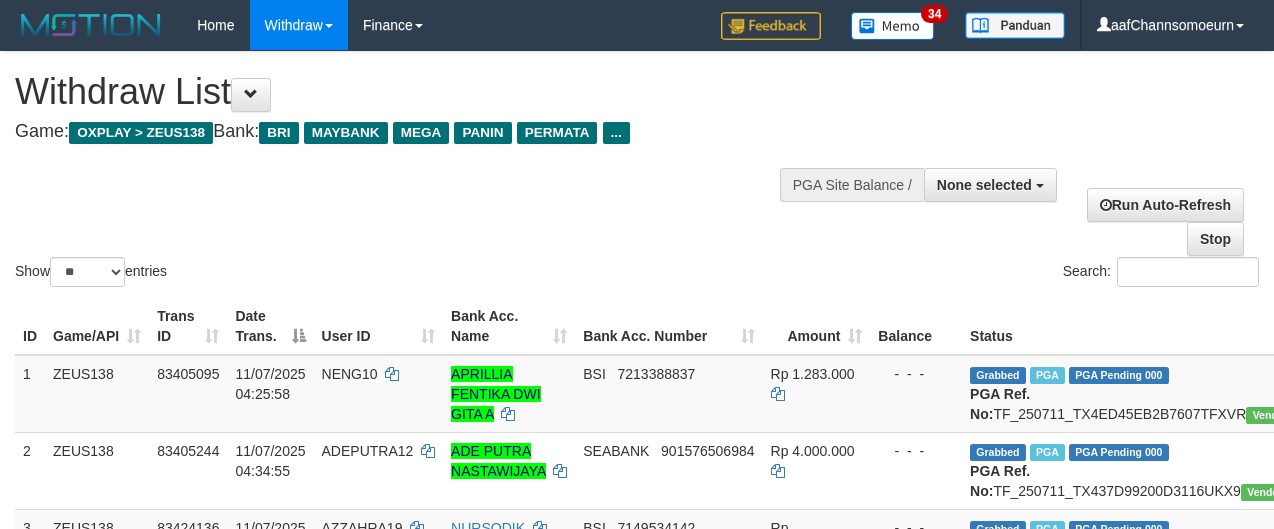 select 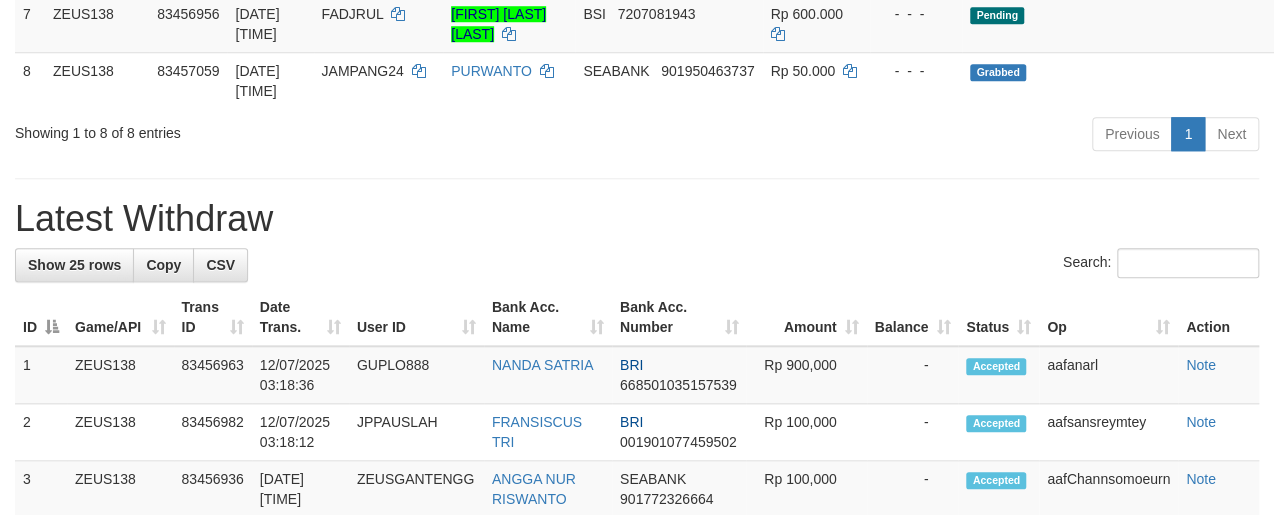 scroll, scrollTop: 747, scrollLeft: 0, axis: vertical 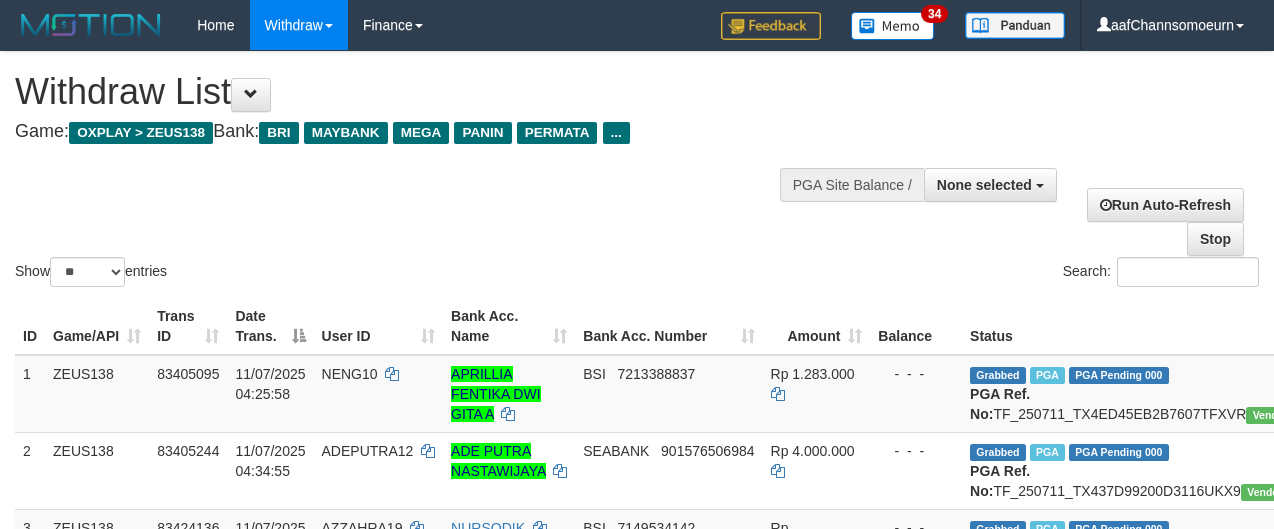 select 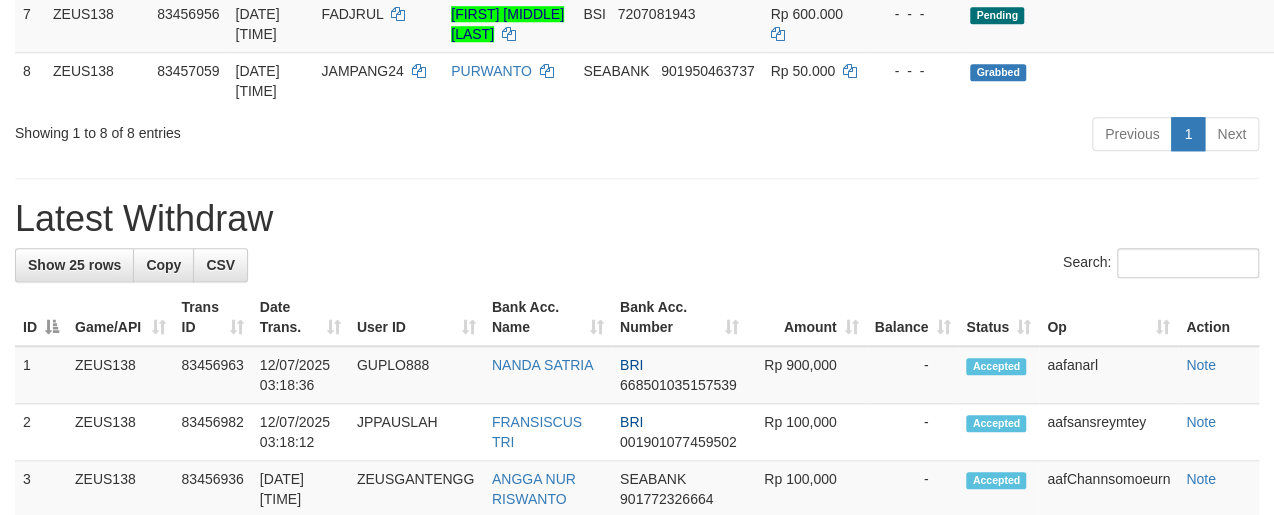scroll, scrollTop: 747, scrollLeft: 0, axis: vertical 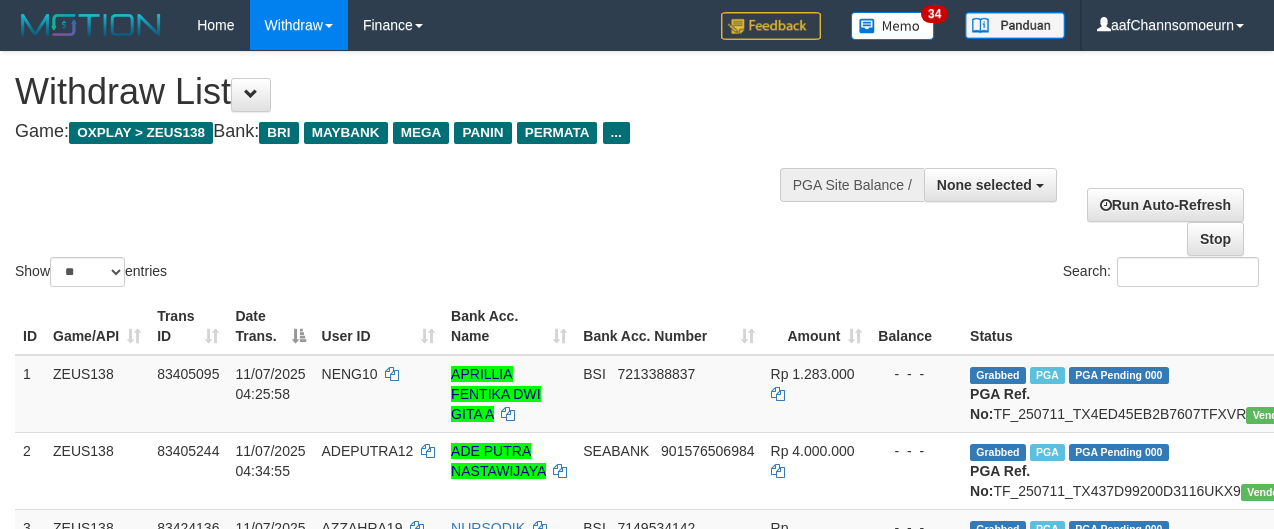select 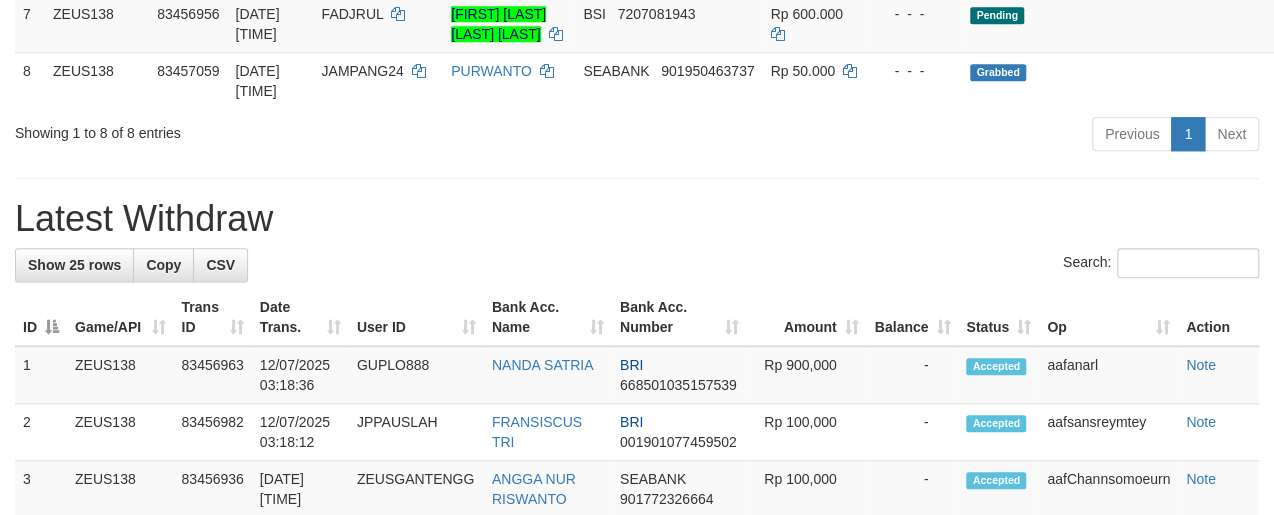 scroll, scrollTop: 747, scrollLeft: 0, axis: vertical 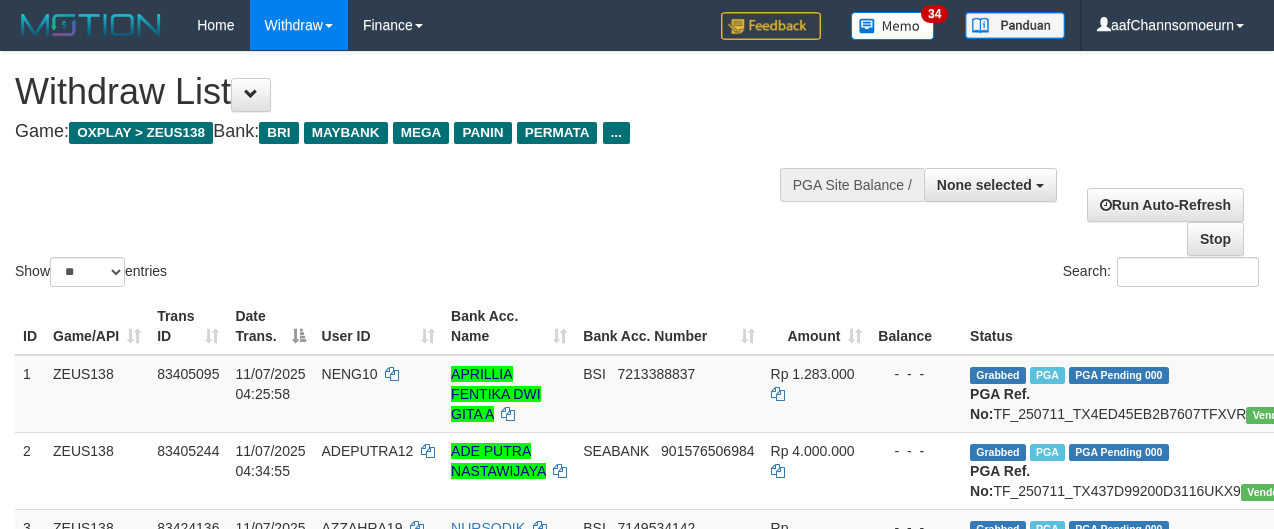 select 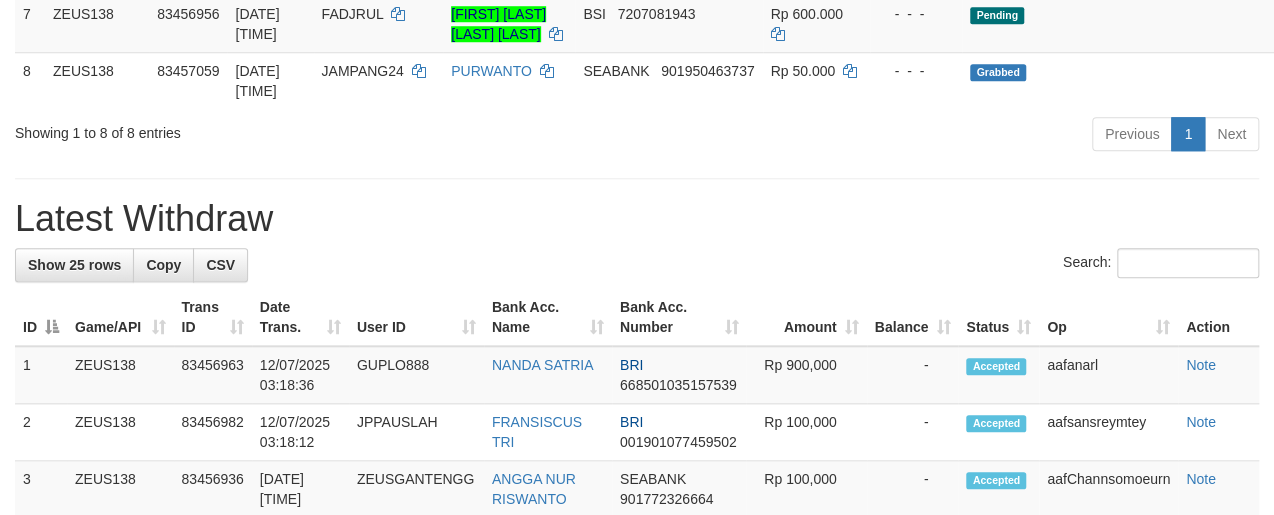 scroll, scrollTop: 747, scrollLeft: 0, axis: vertical 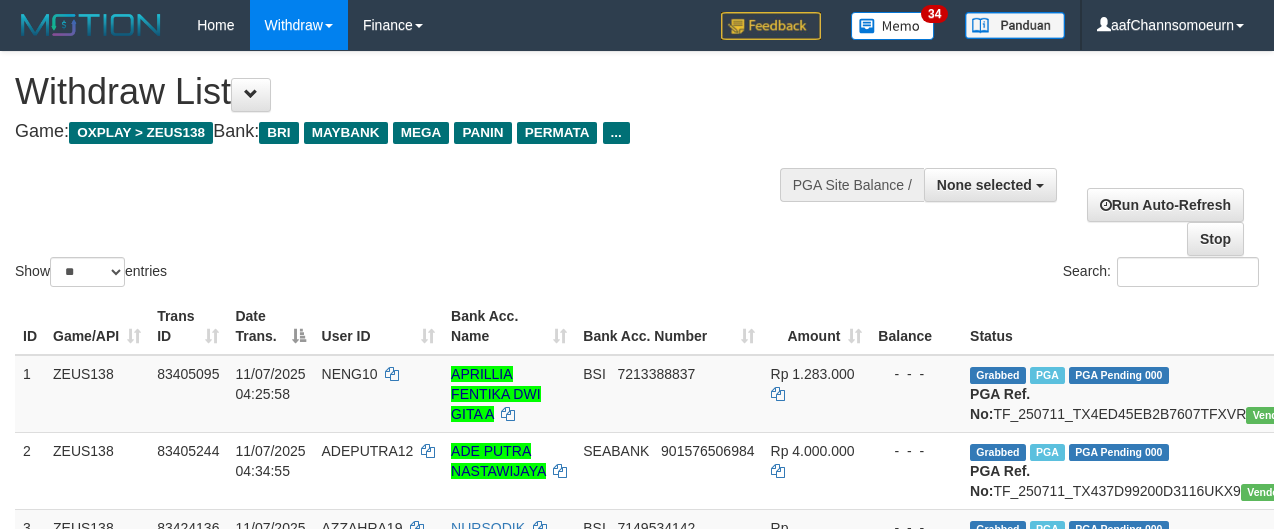 select 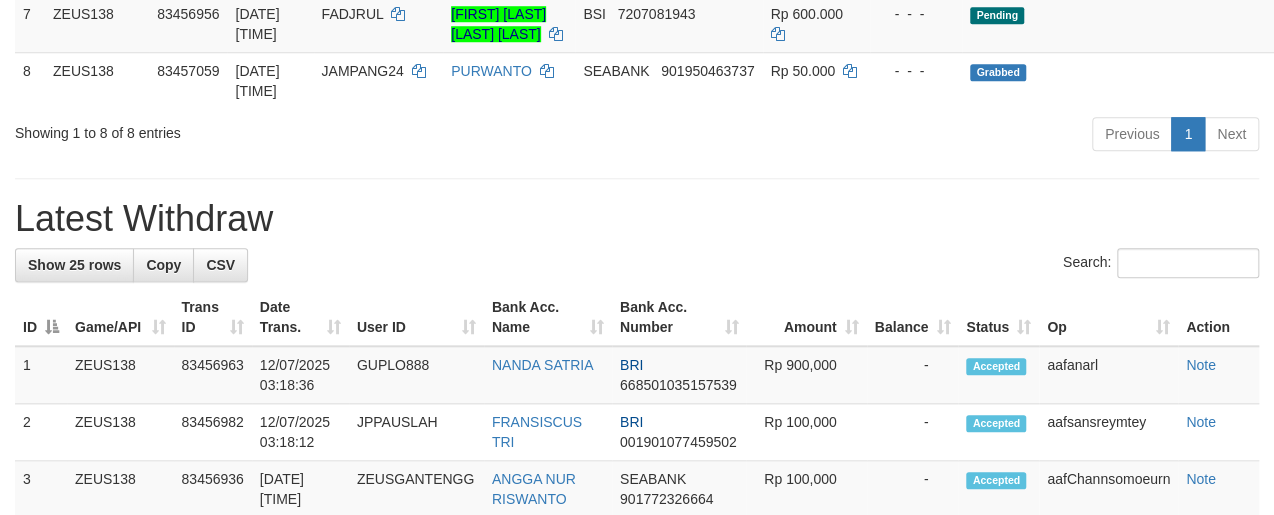 scroll, scrollTop: 747, scrollLeft: 0, axis: vertical 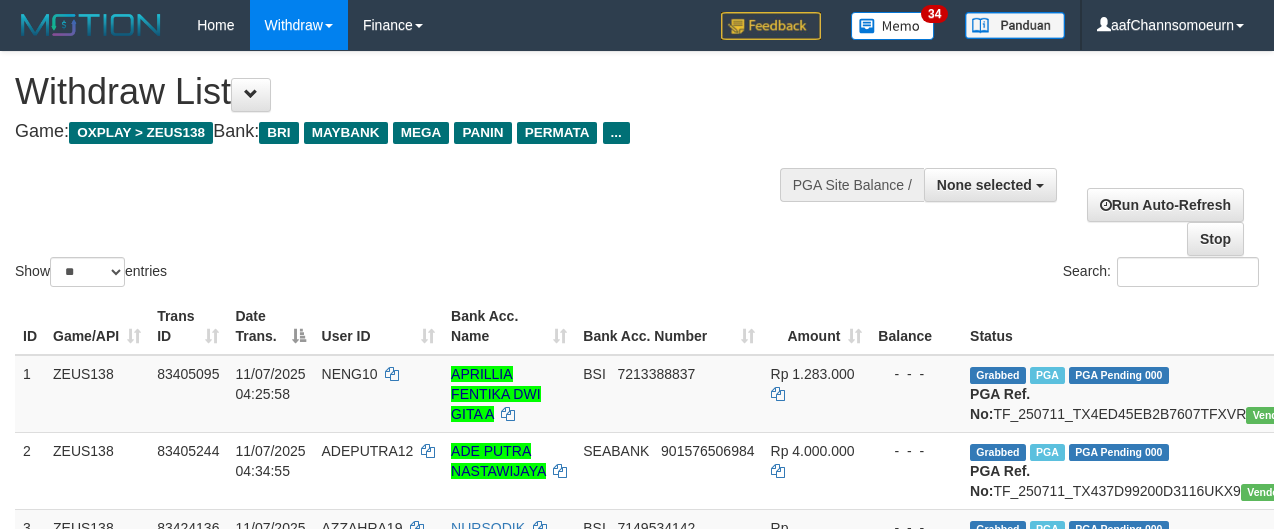 select 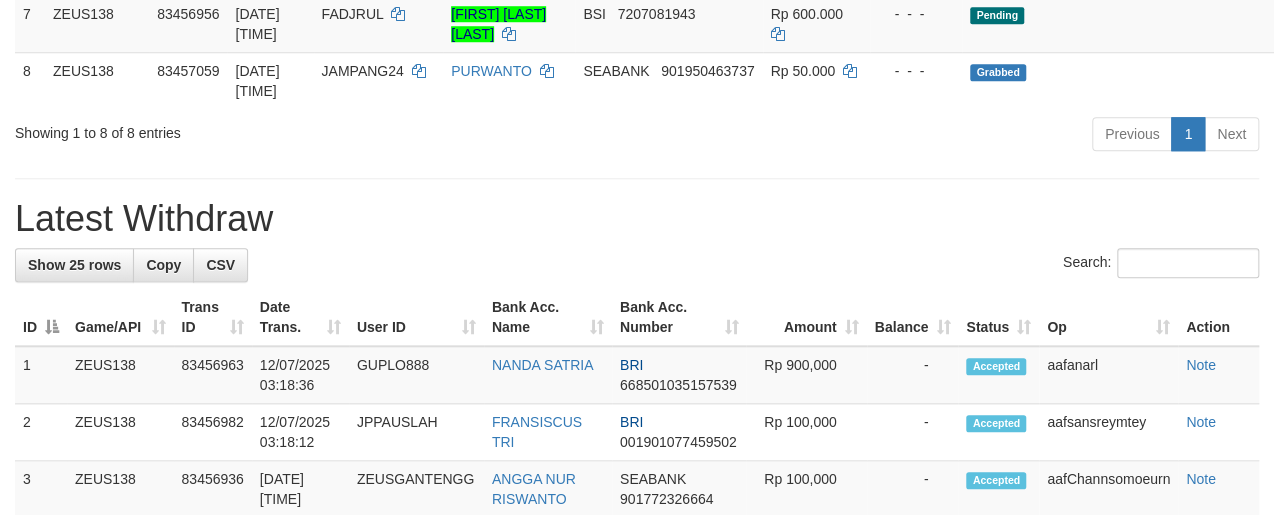 scroll, scrollTop: 747, scrollLeft: 0, axis: vertical 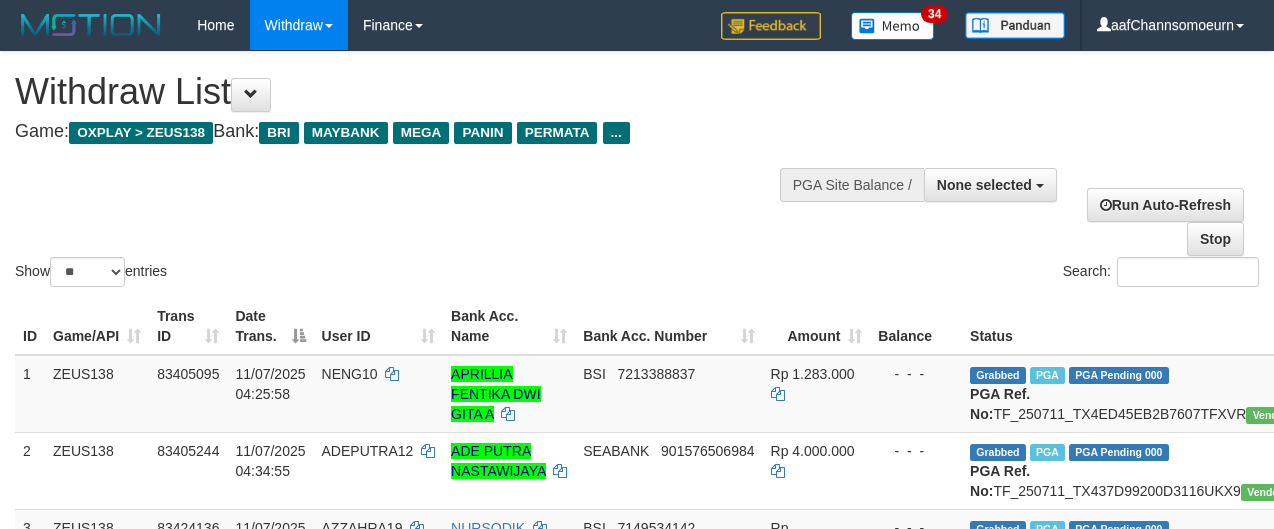 select 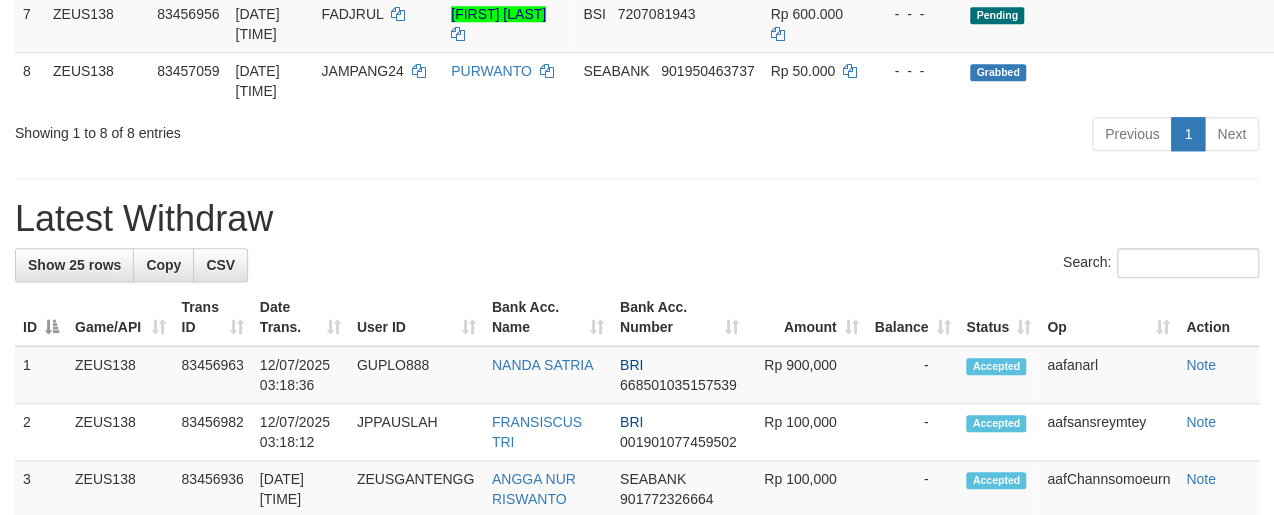scroll, scrollTop: 747, scrollLeft: 0, axis: vertical 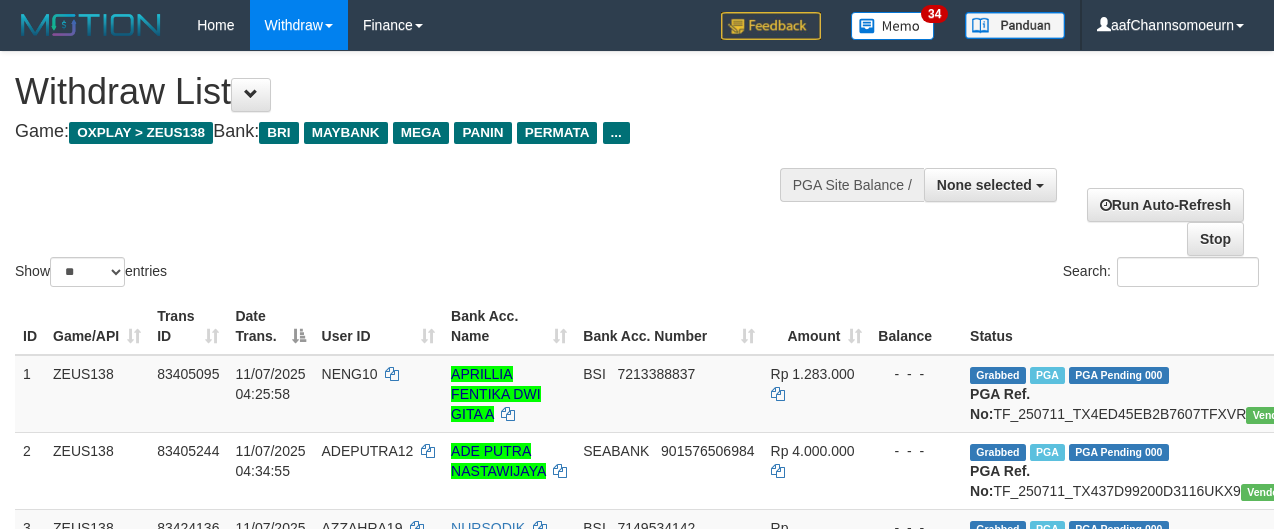 select 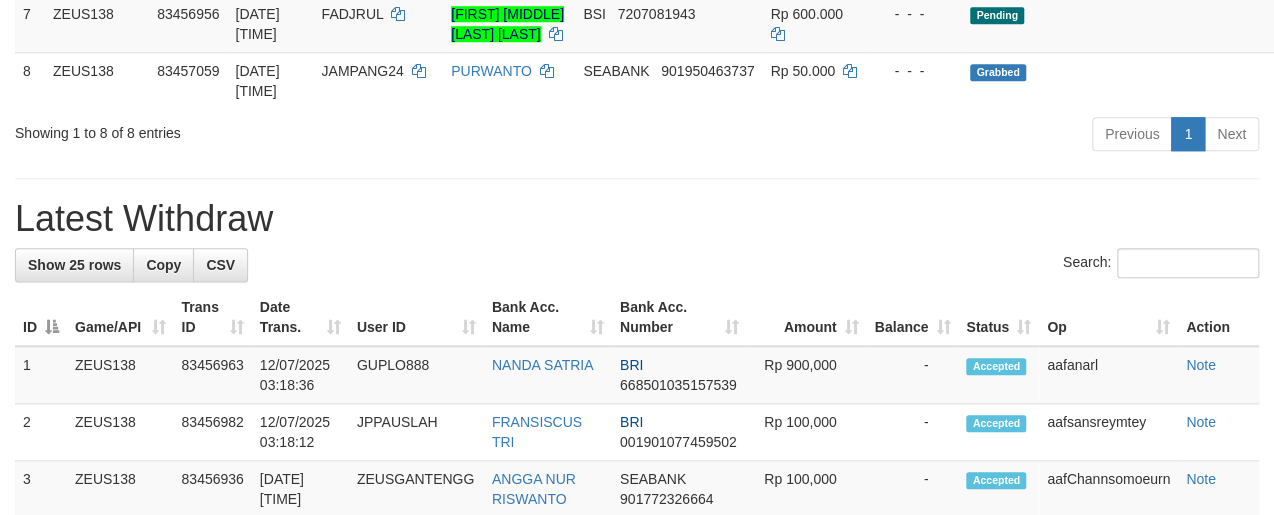 scroll, scrollTop: 747, scrollLeft: 0, axis: vertical 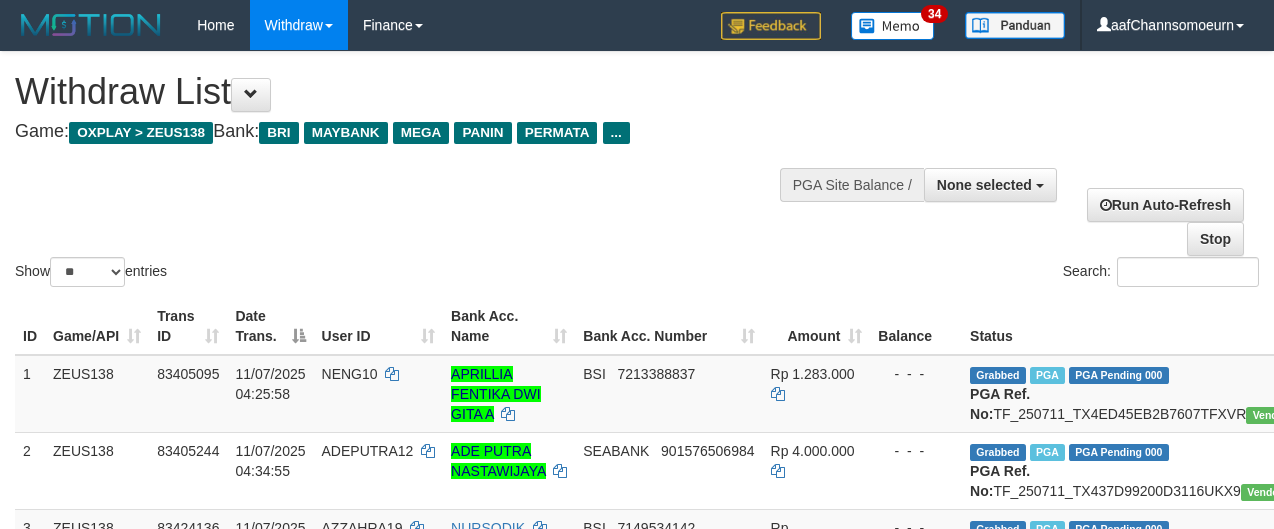 select 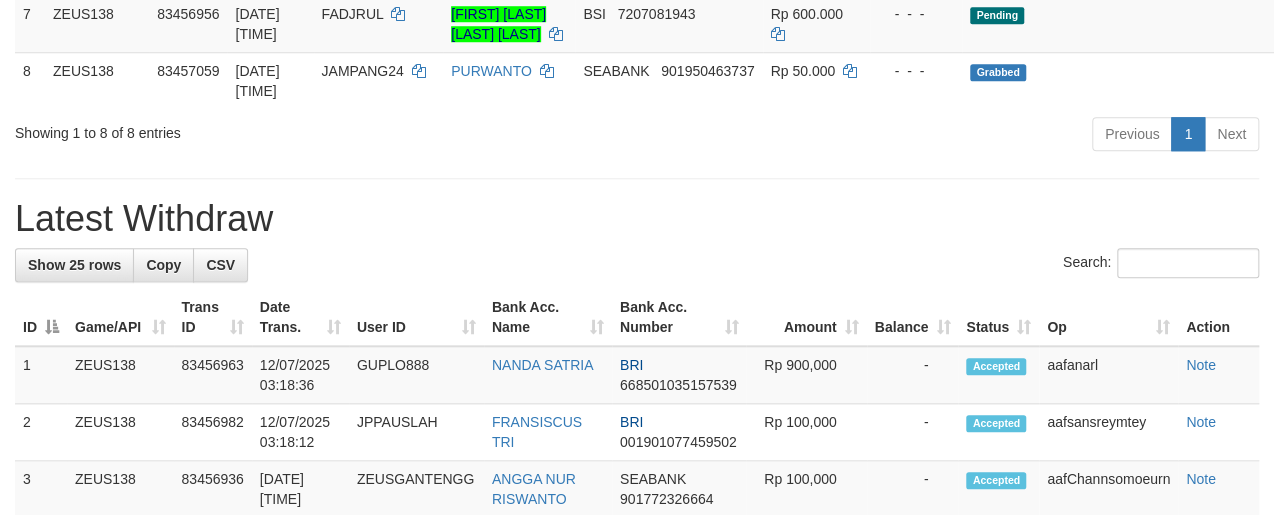 scroll, scrollTop: 747, scrollLeft: 0, axis: vertical 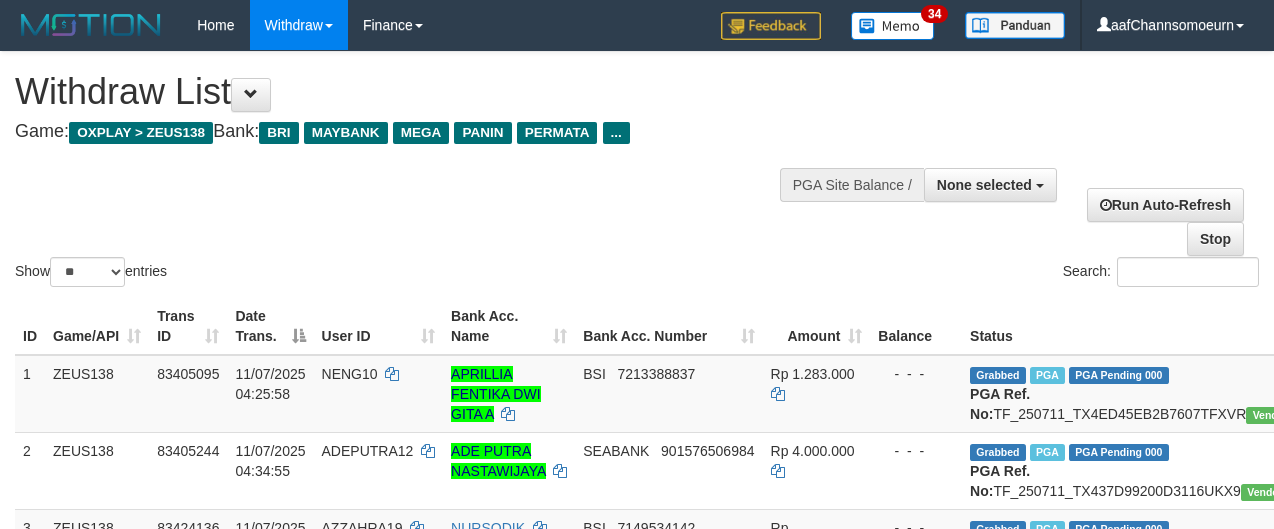 select 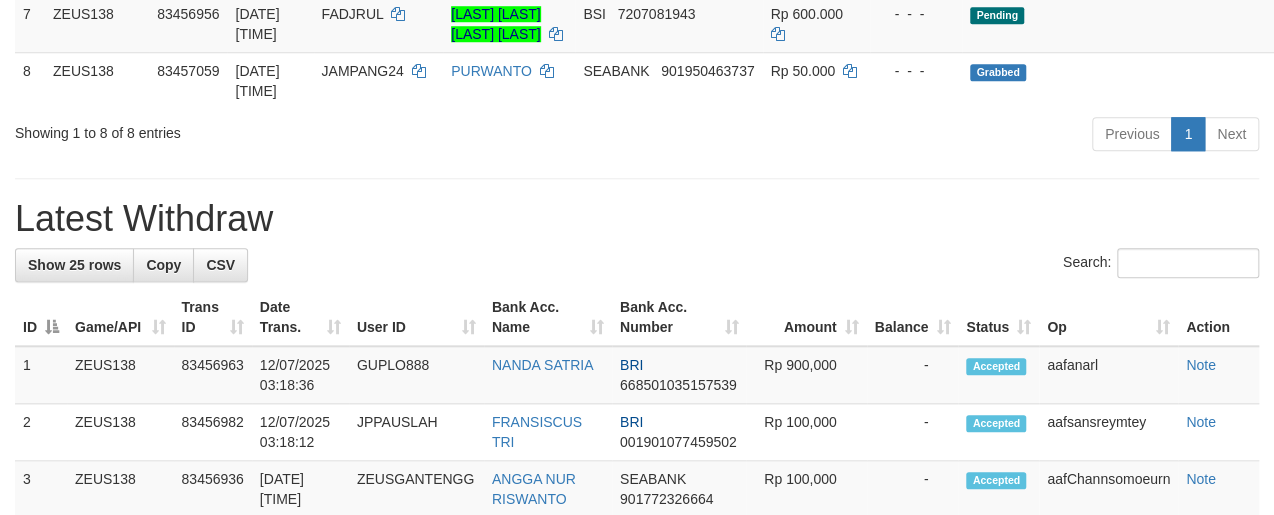scroll, scrollTop: 747, scrollLeft: 0, axis: vertical 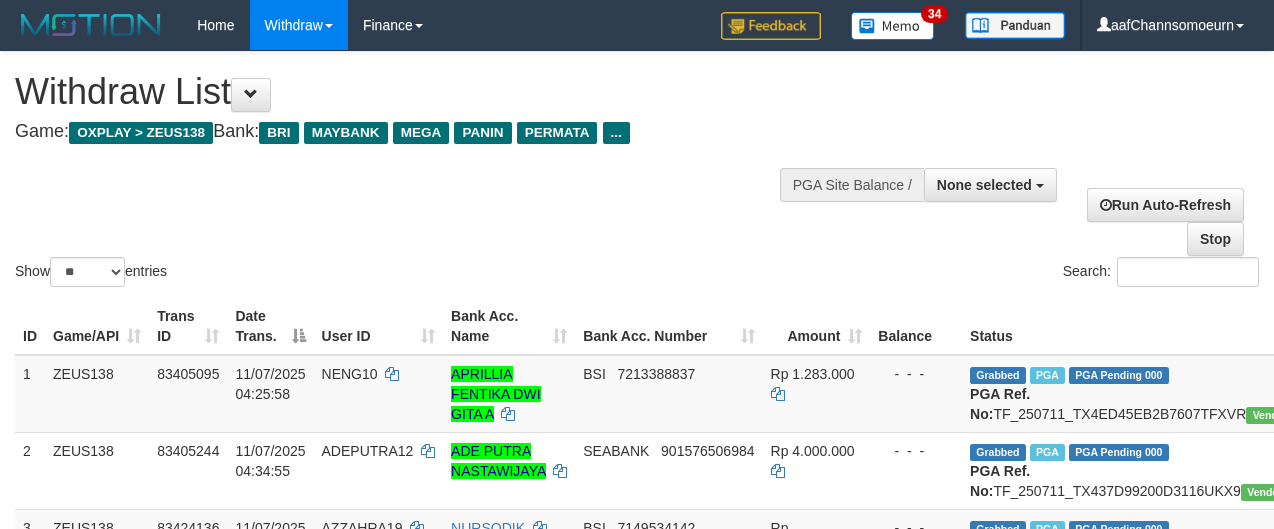 select 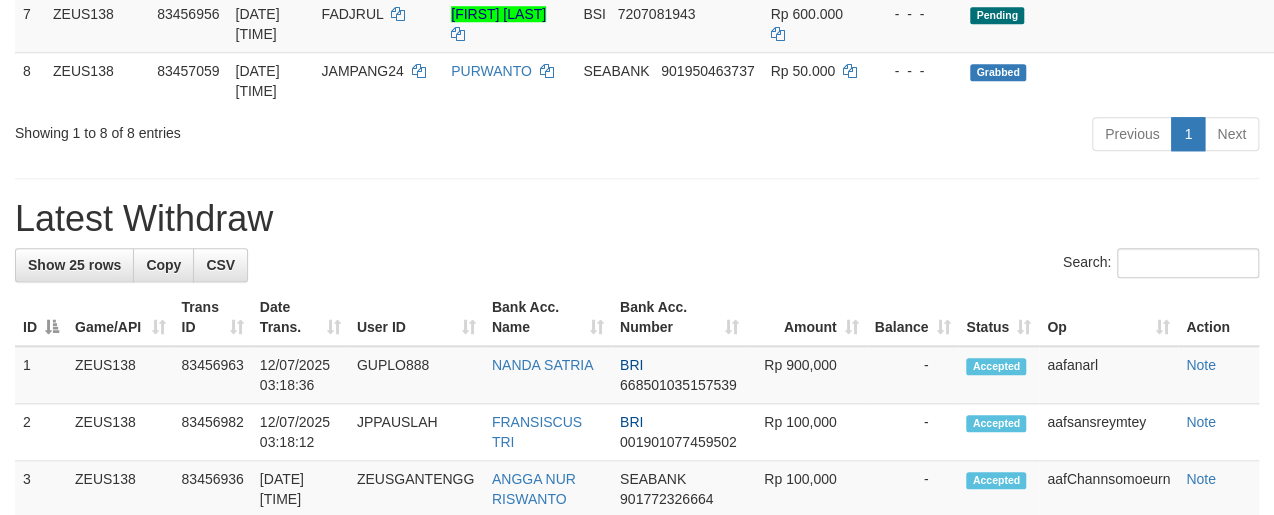 scroll, scrollTop: 747, scrollLeft: 0, axis: vertical 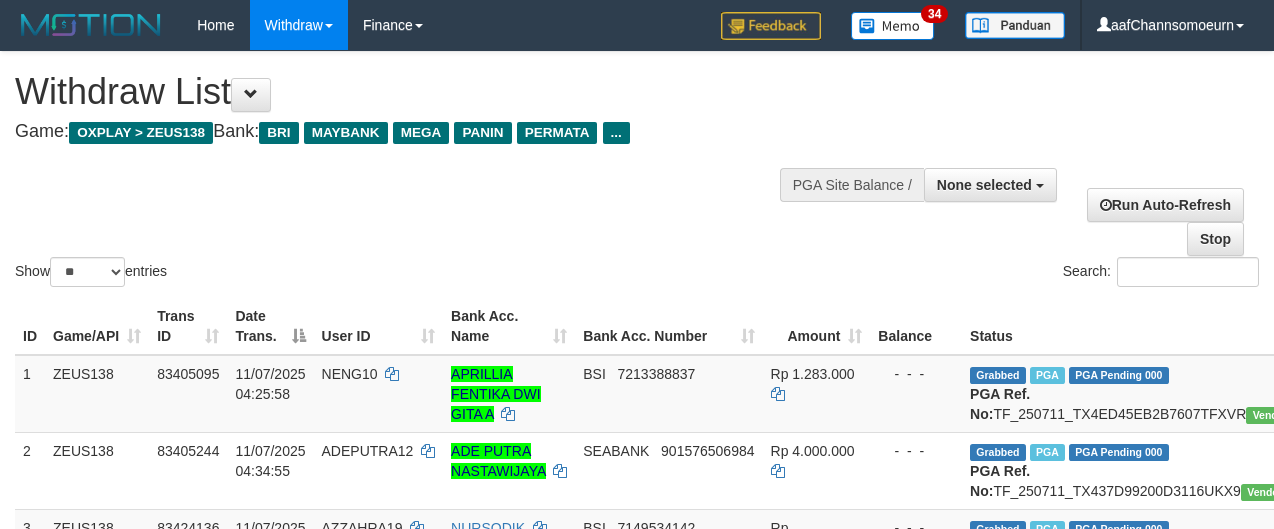 select 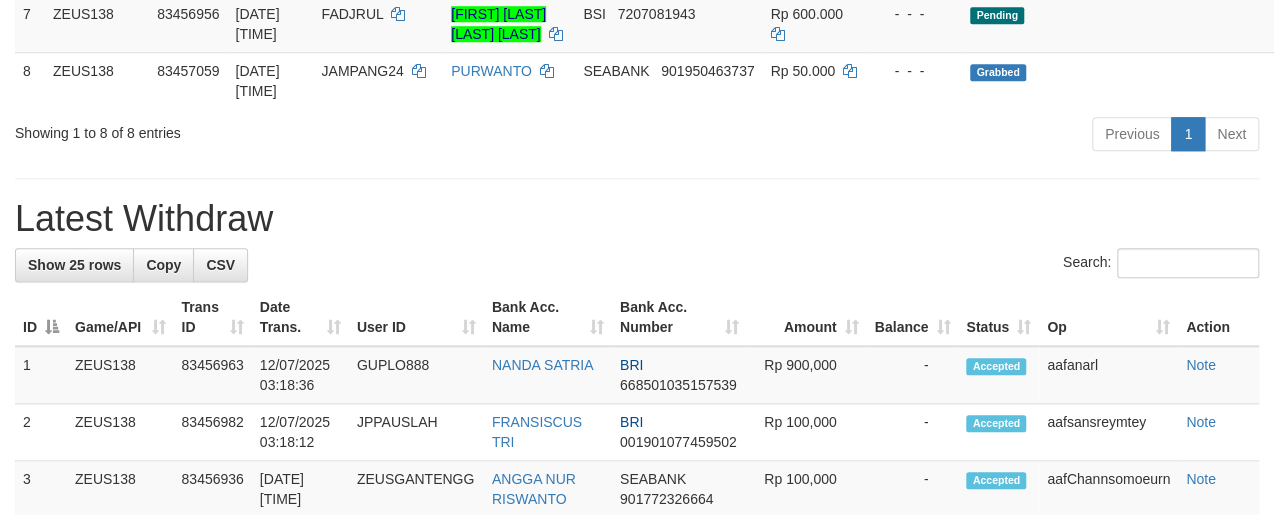 scroll, scrollTop: 747, scrollLeft: 0, axis: vertical 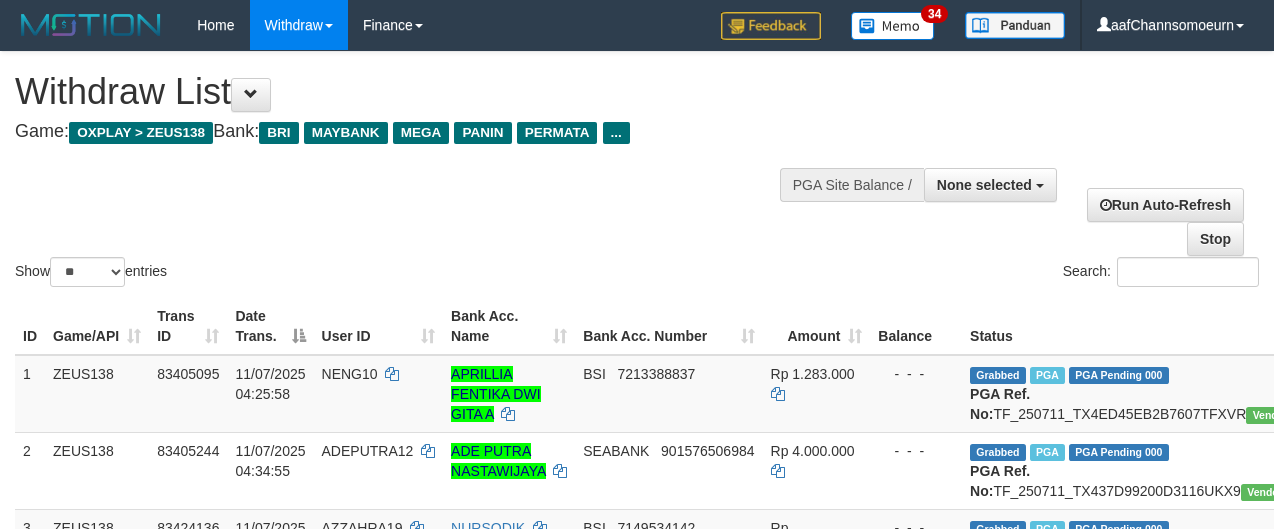 select 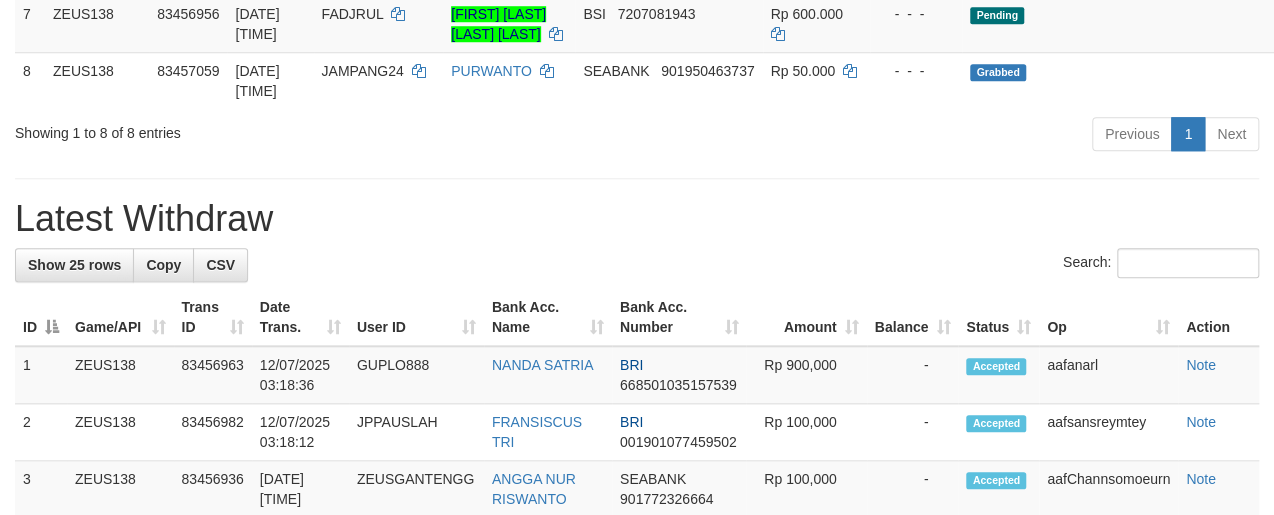 scroll, scrollTop: 747, scrollLeft: 0, axis: vertical 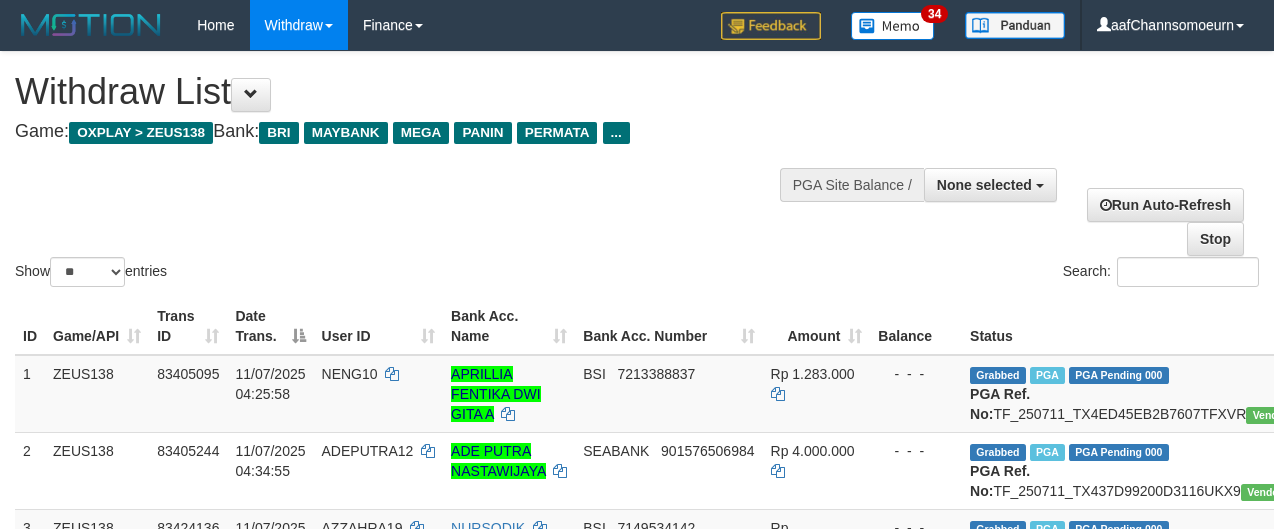 select 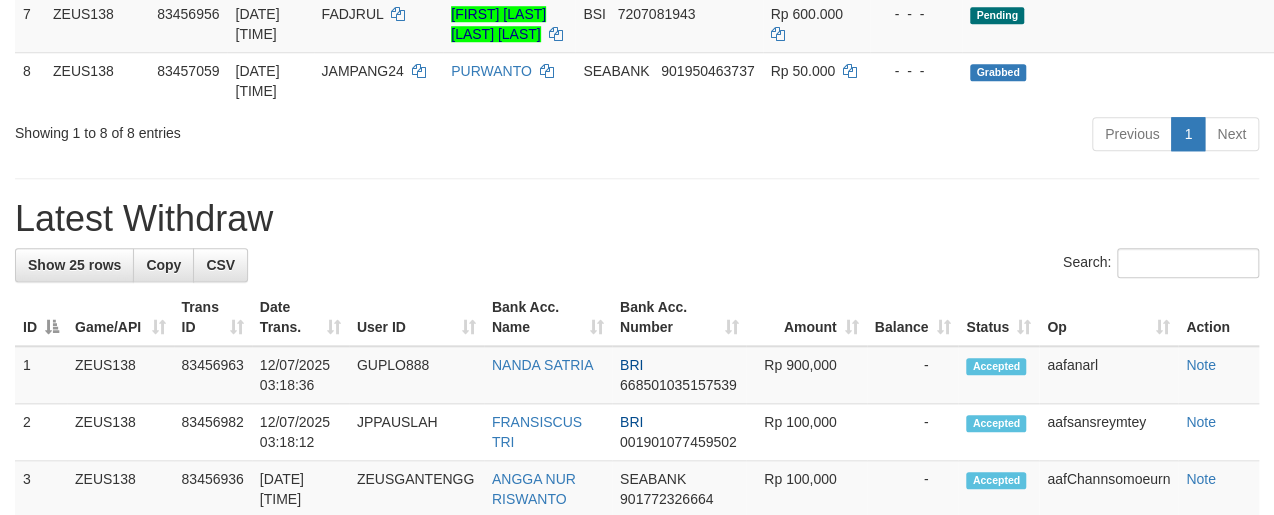 scroll, scrollTop: 747, scrollLeft: 0, axis: vertical 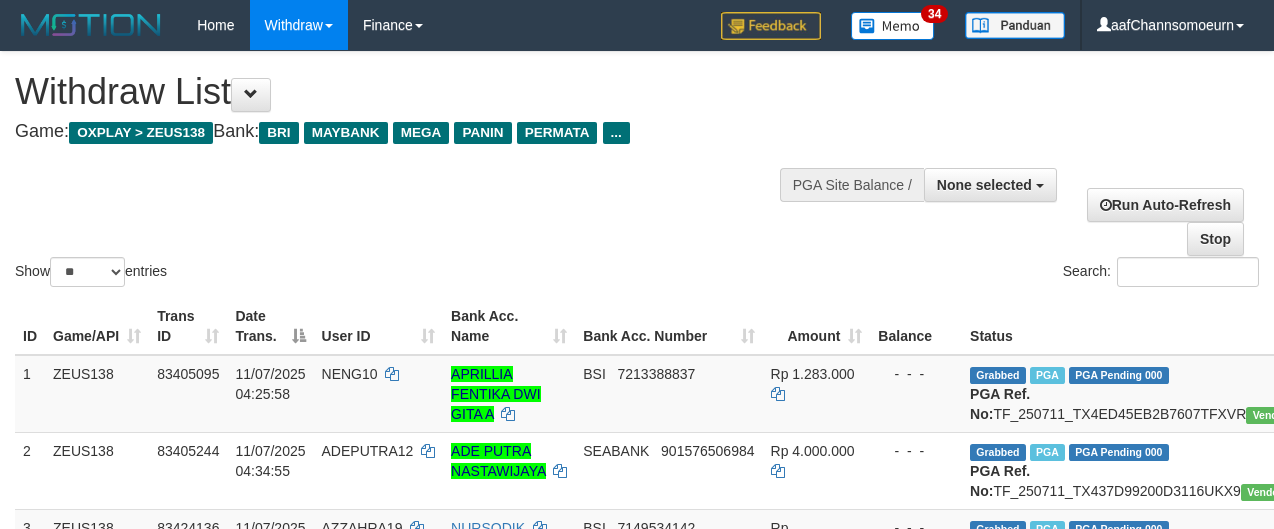 select 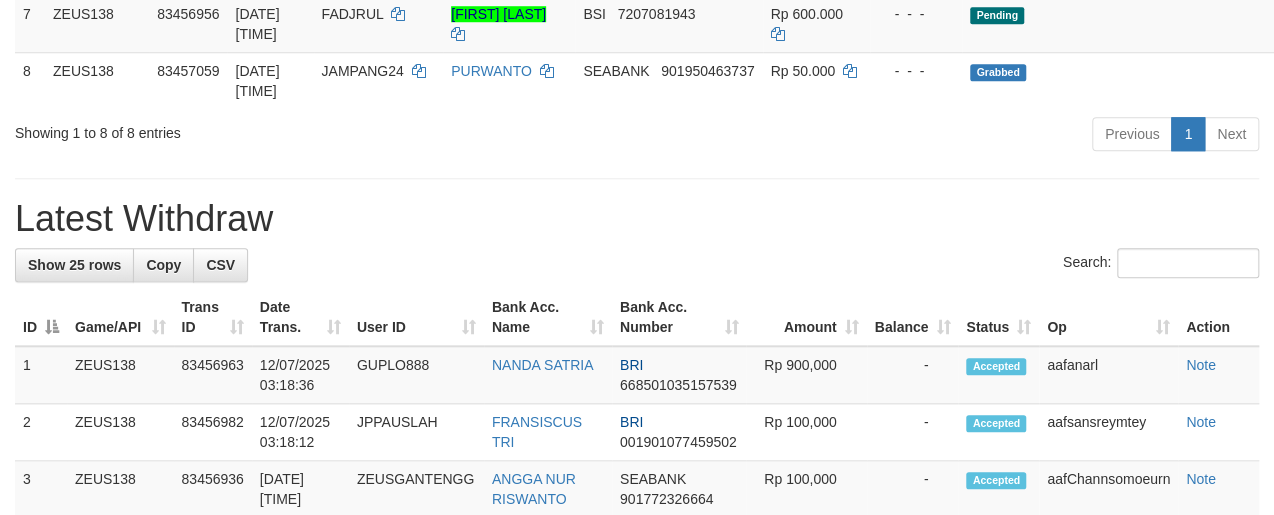 scroll, scrollTop: 747, scrollLeft: 0, axis: vertical 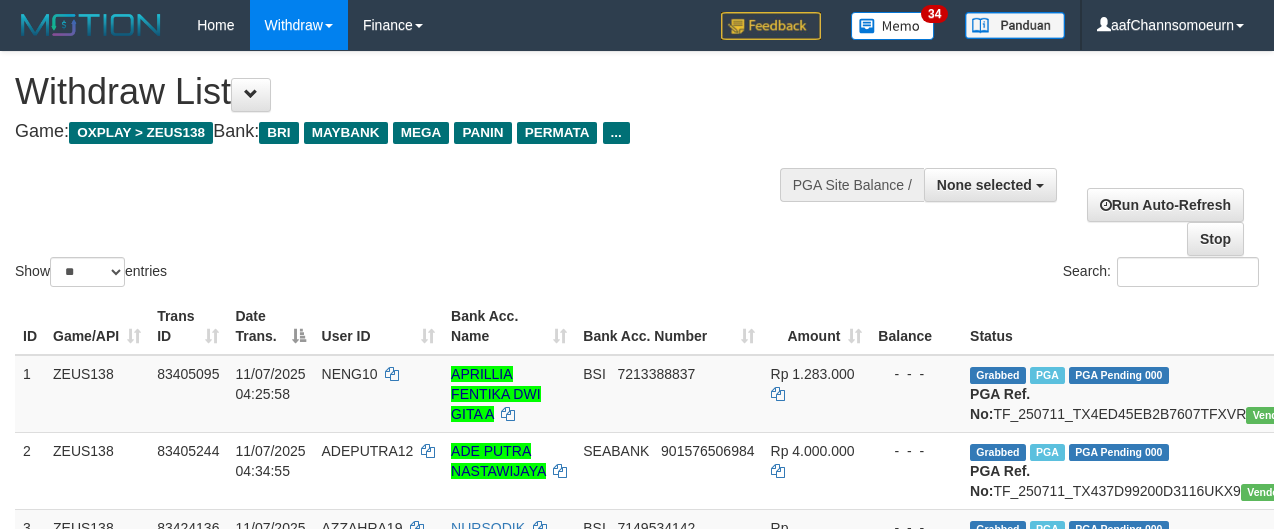 select 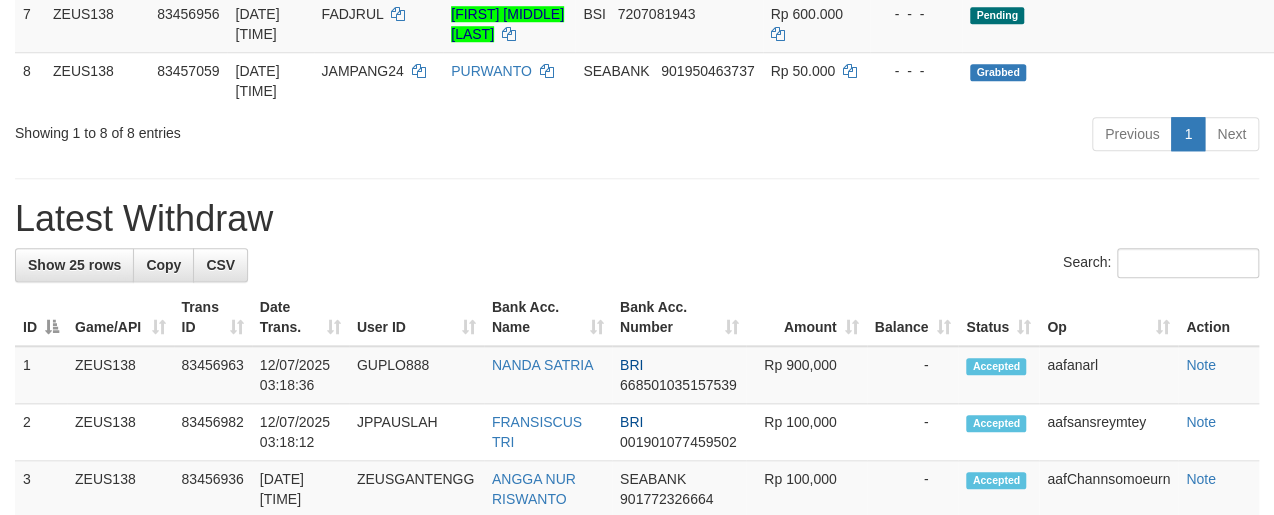 scroll, scrollTop: 747, scrollLeft: 0, axis: vertical 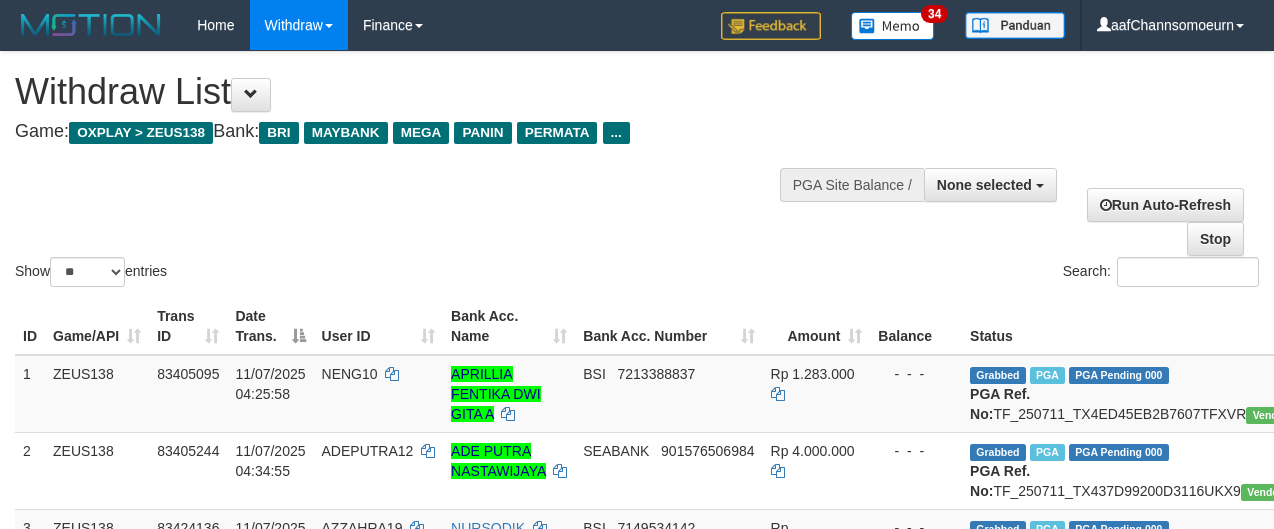 select 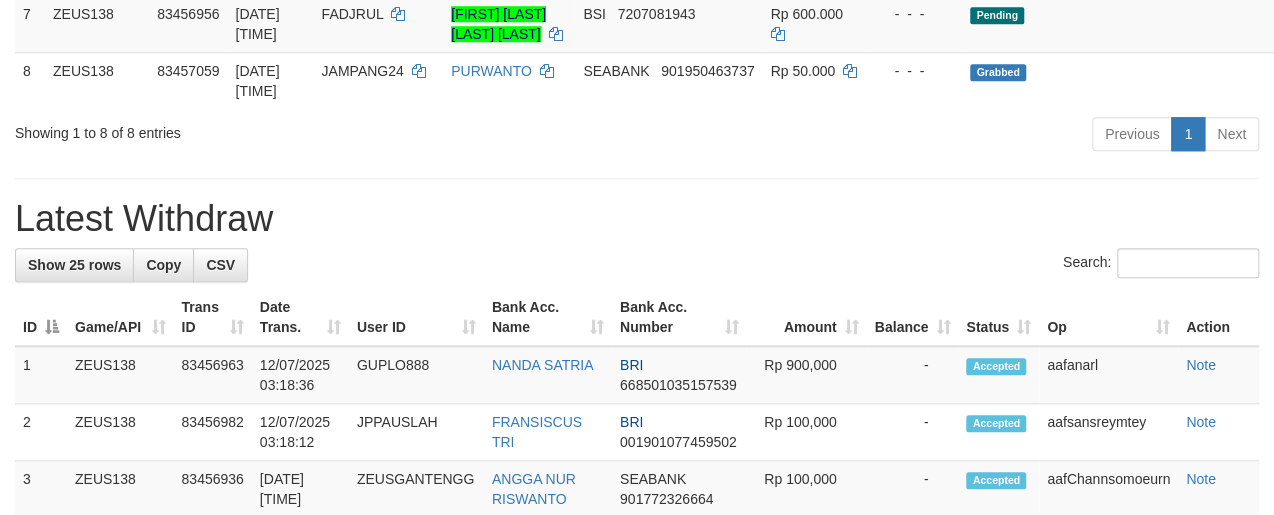 scroll, scrollTop: 747, scrollLeft: 0, axis: vertical 